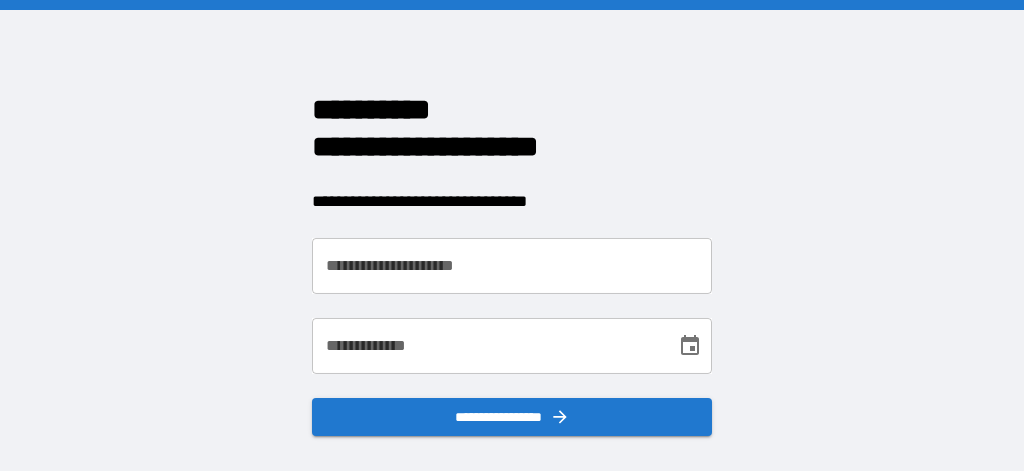 scroll, scrollTop: 0, scrollLeft: 0, axis: both 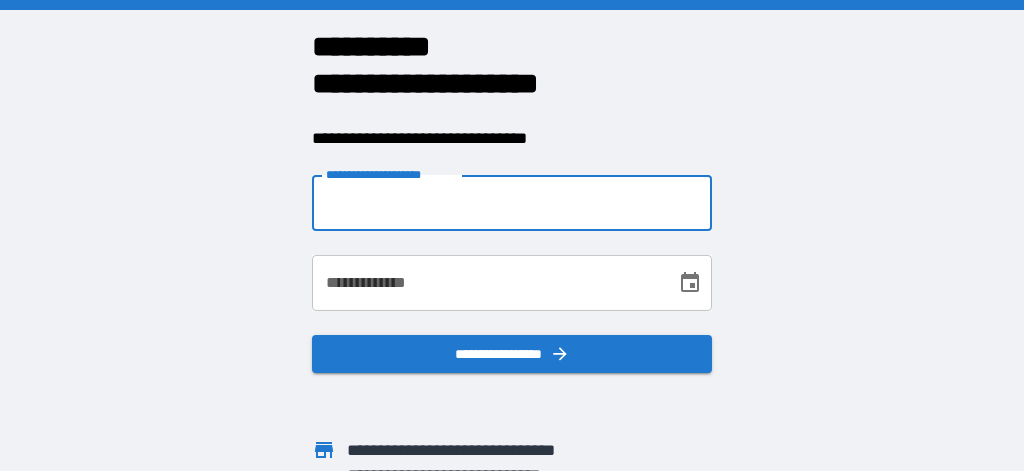click on "**********" at bounding box center (512, 203) 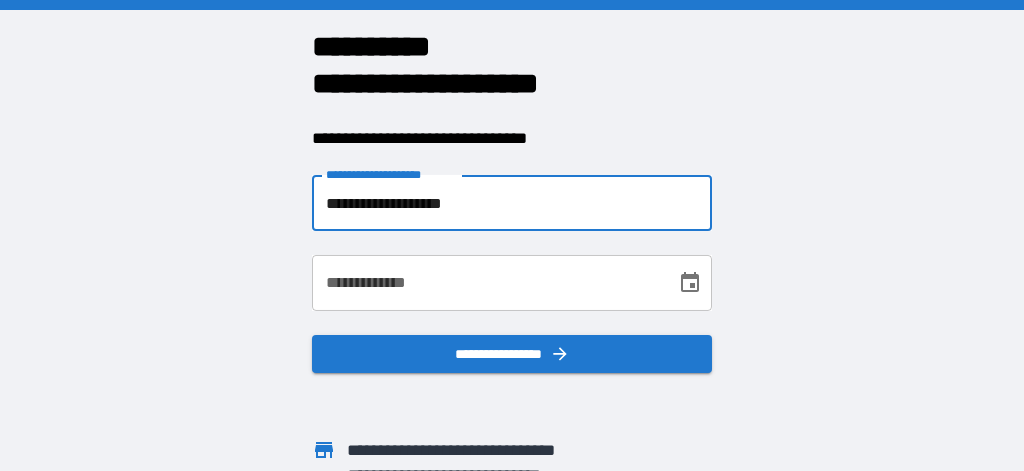 type on "**********" 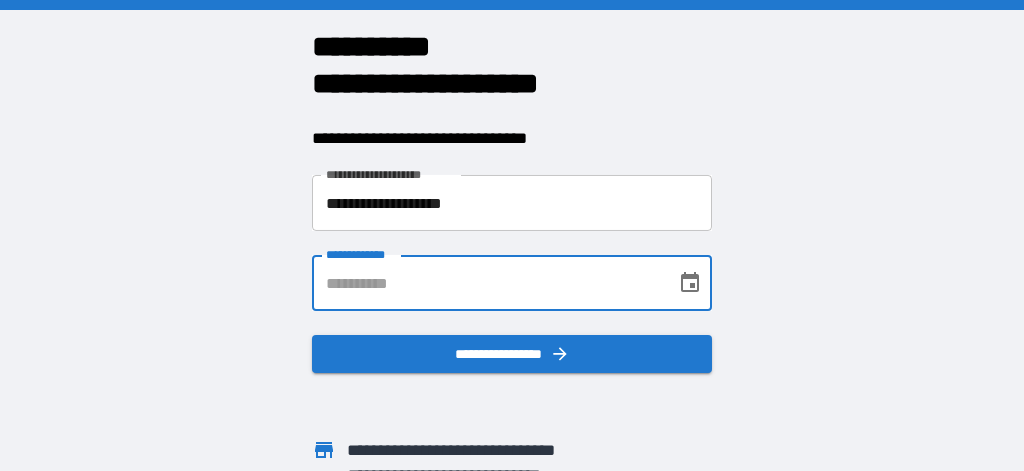 click on "**********" at bounding box center (487, 283) 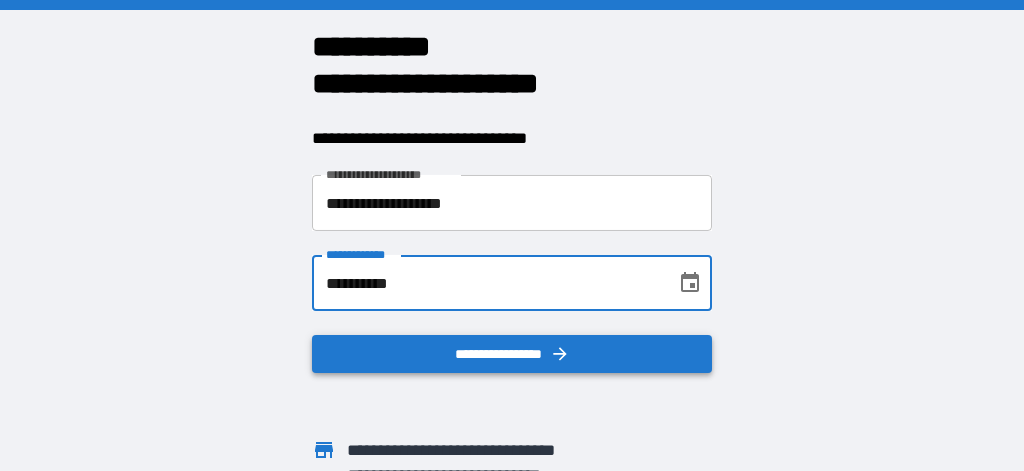 type on "**********" 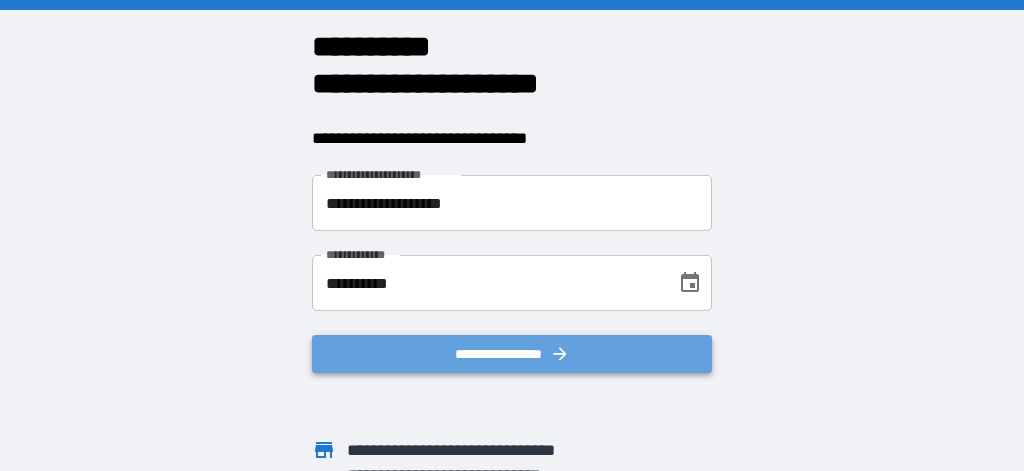 click on "**********" at bounding box center [512, 354] 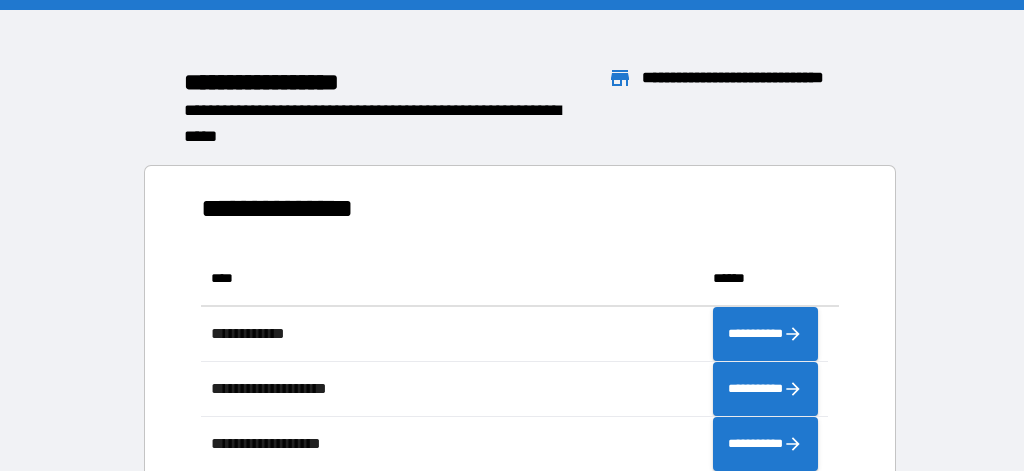 scroll, scrollTop: 316, scrollLeft: 612, axis: both 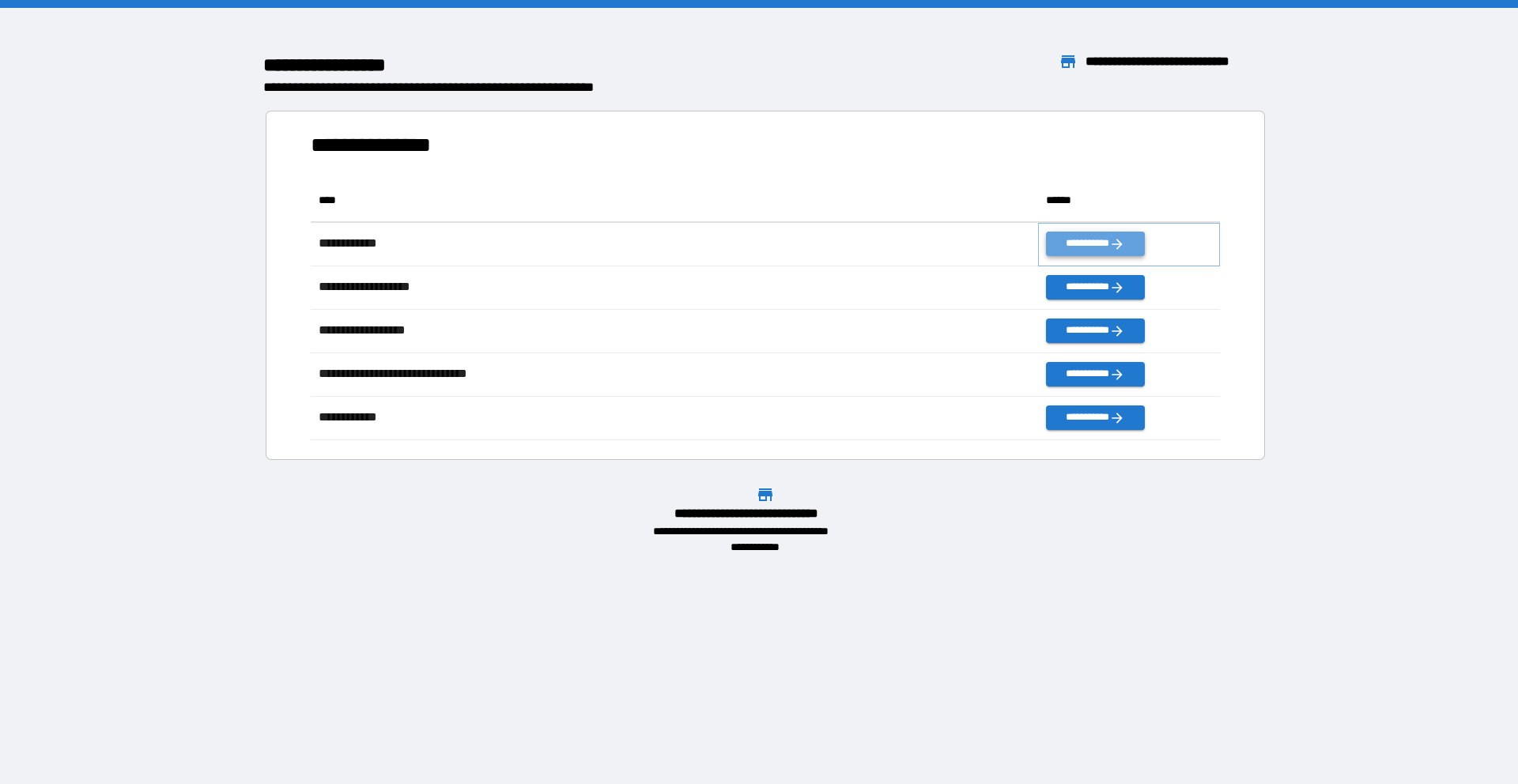 click on "**********" at bounding box center (1095, 243) 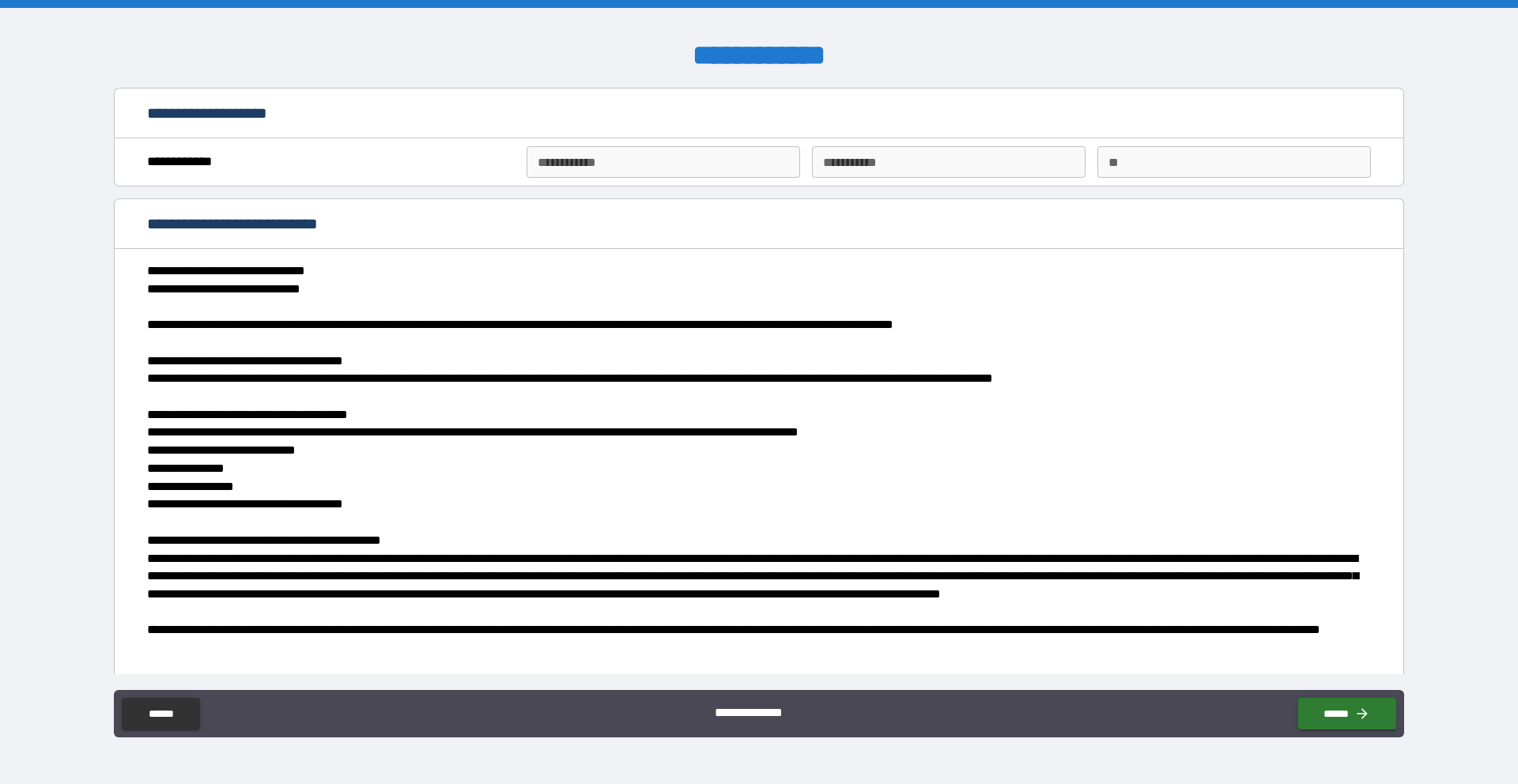 type on "*" 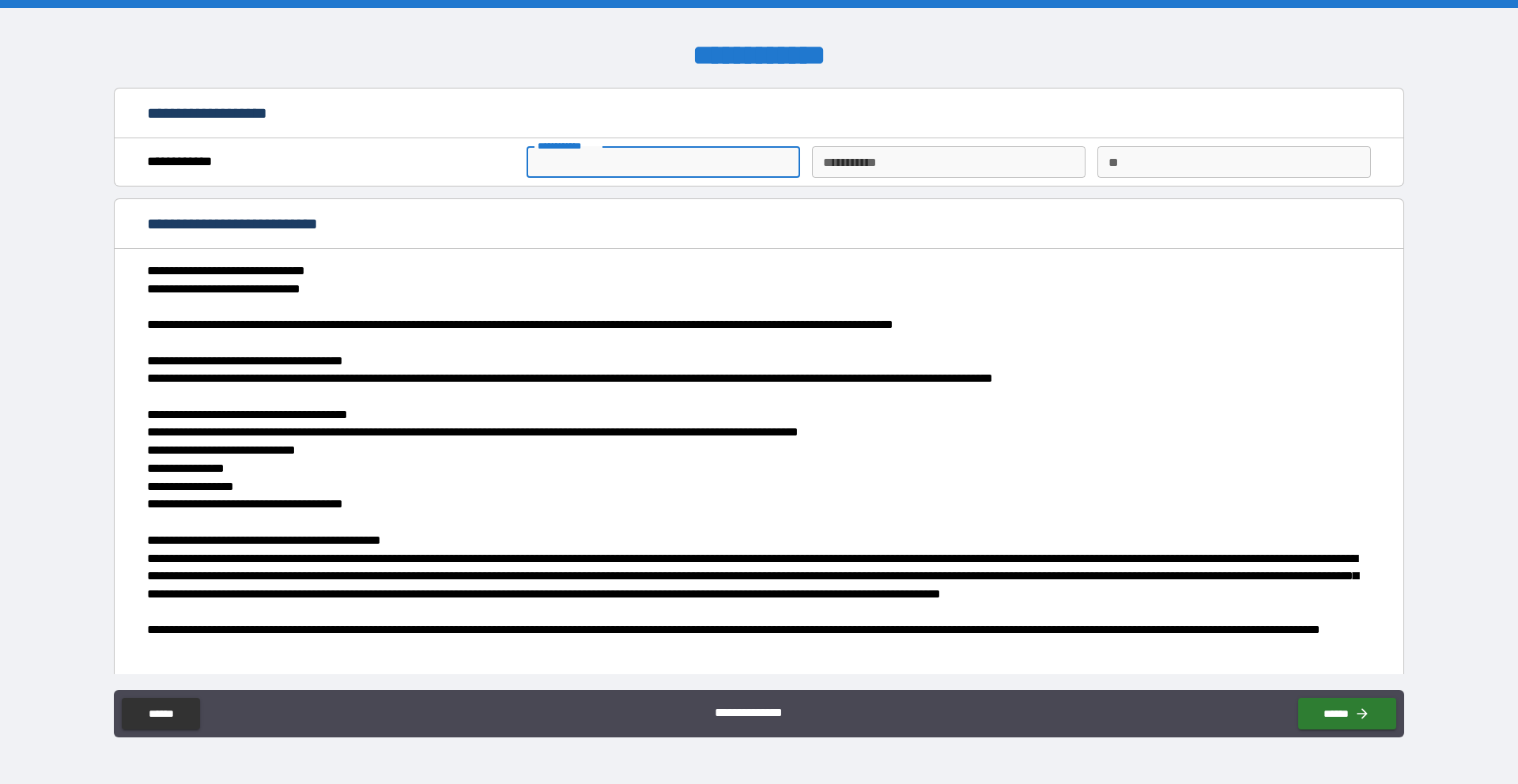 click on "**********" at bounding box center (663, 162) 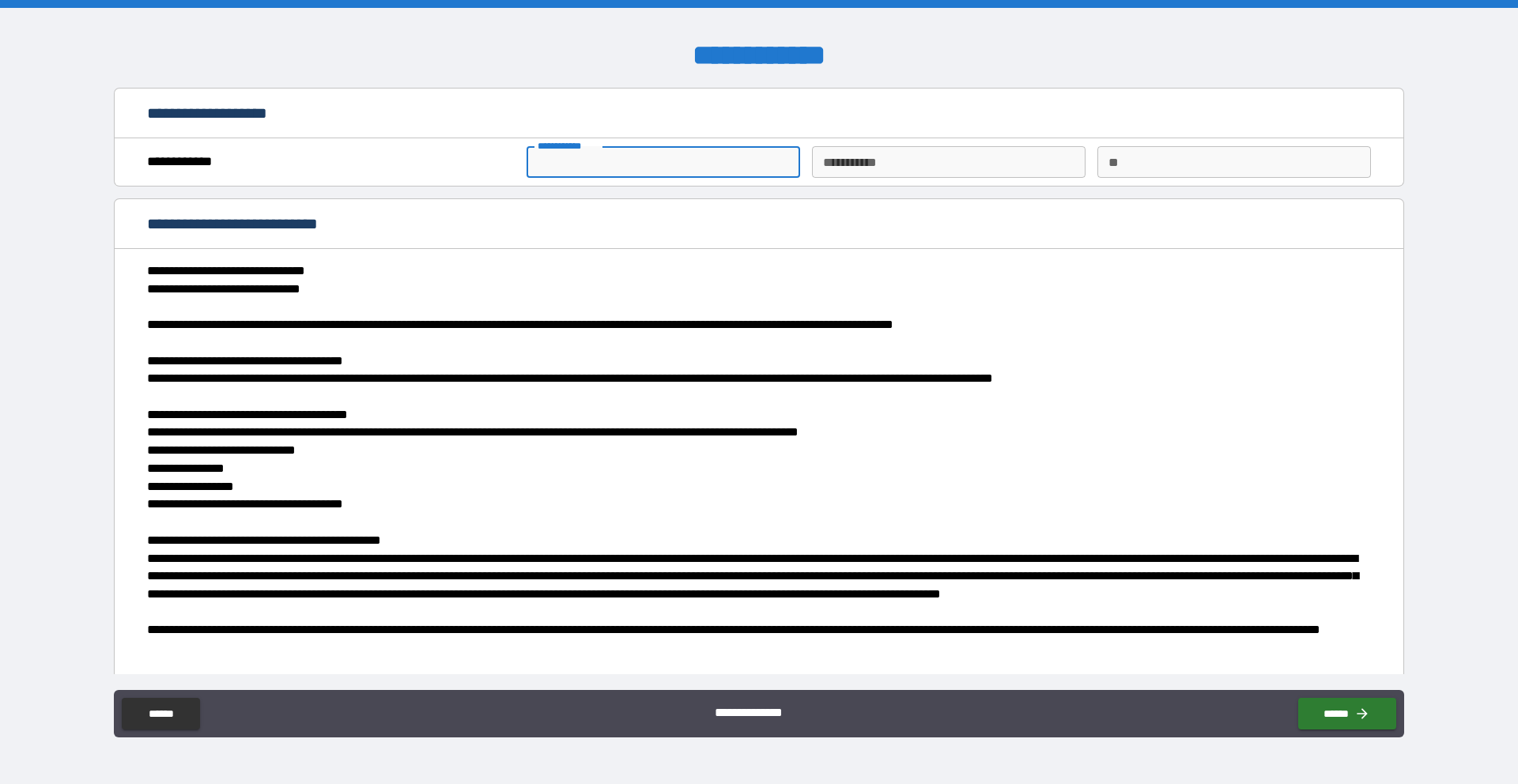 type on "*" 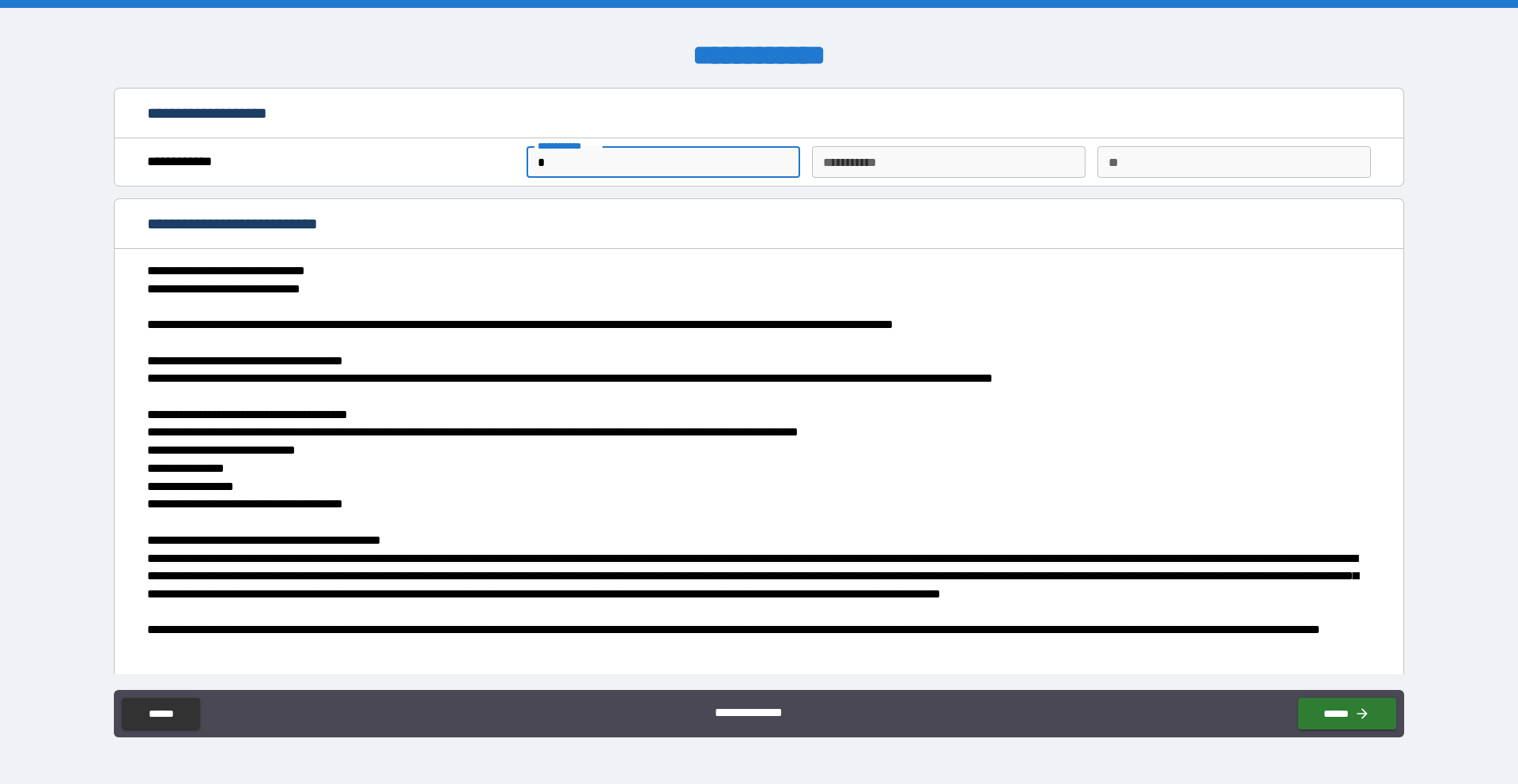 type on "*" 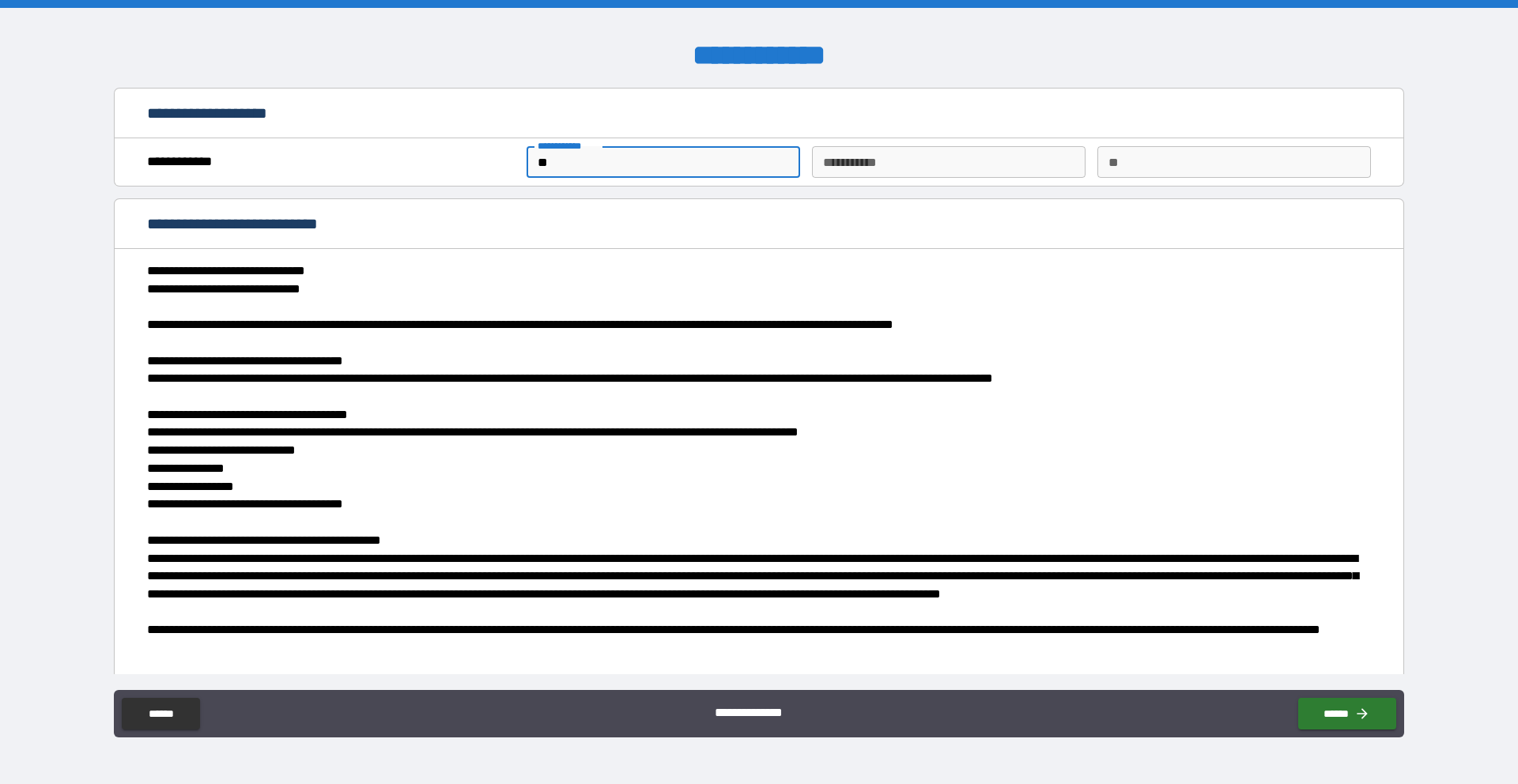type on "***" 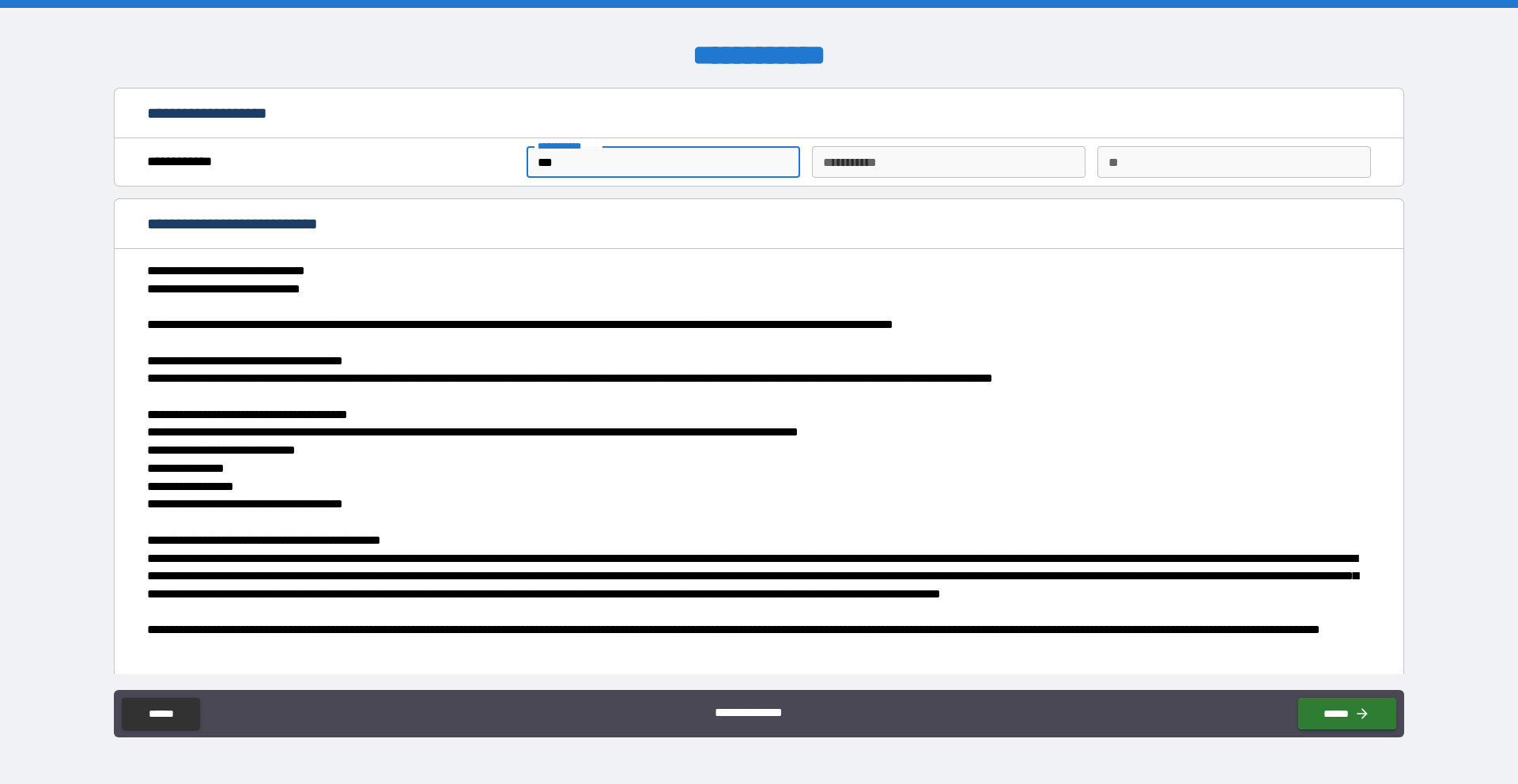 type on "****" 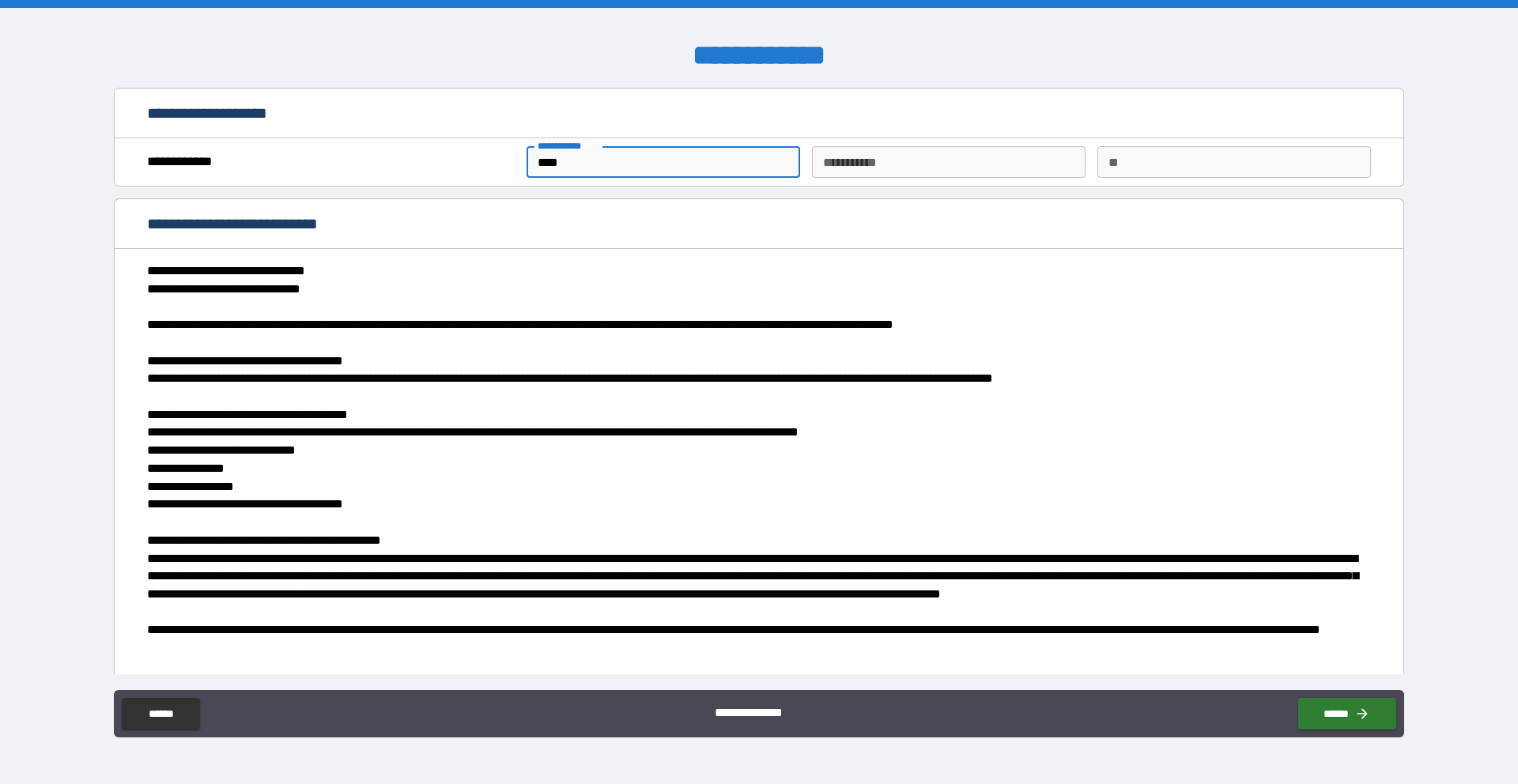 type on "*****" 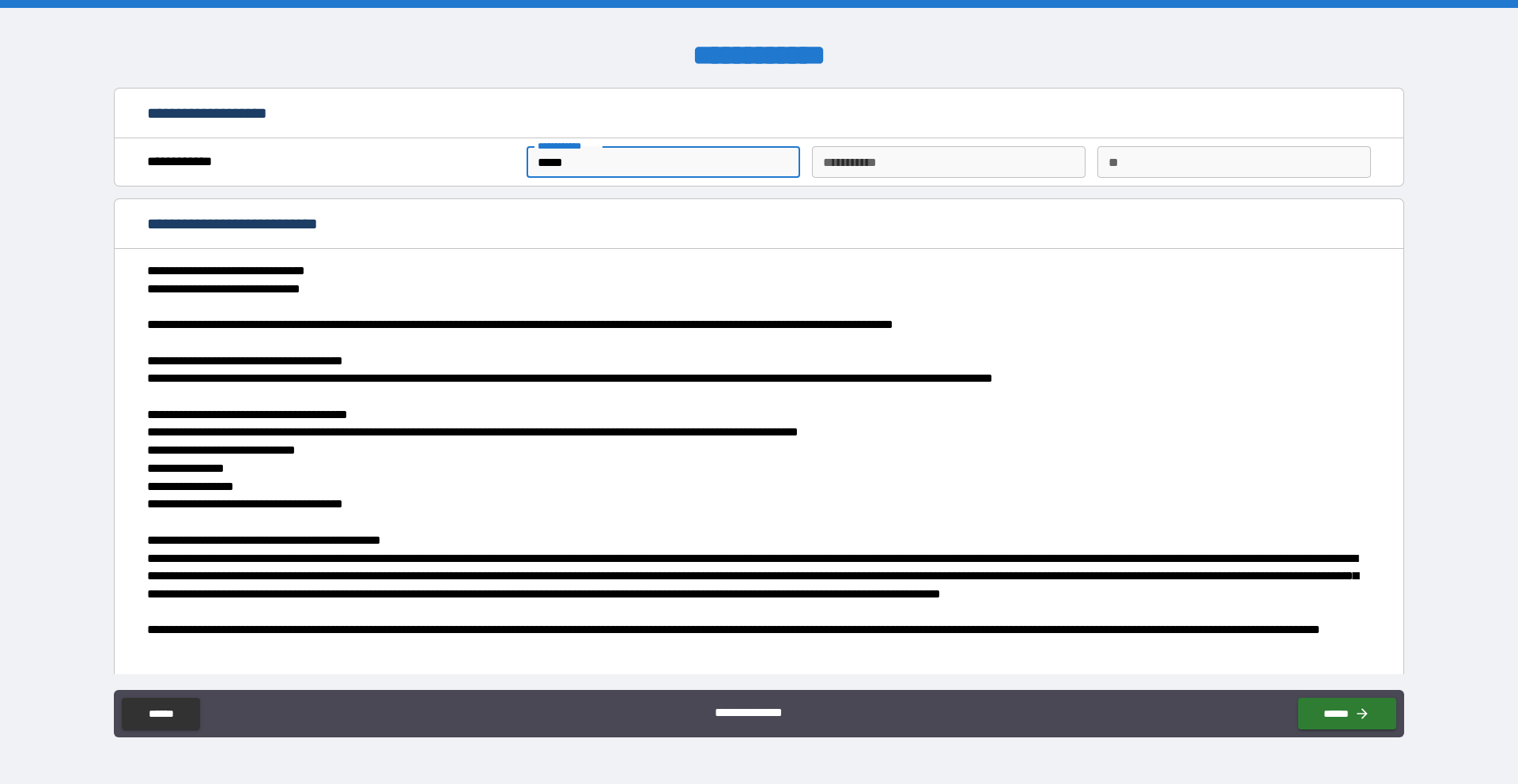 type on "*" 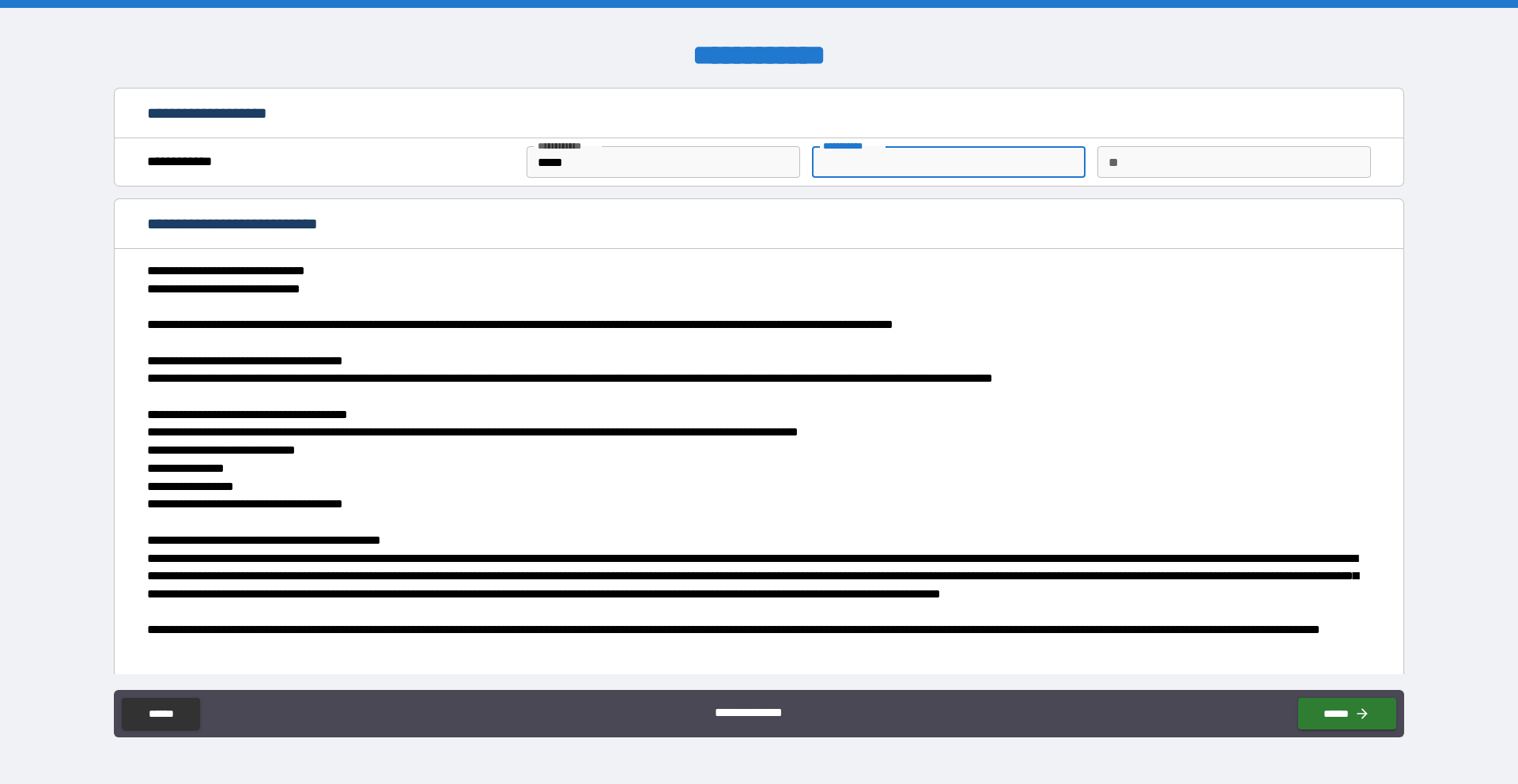 type on "*" 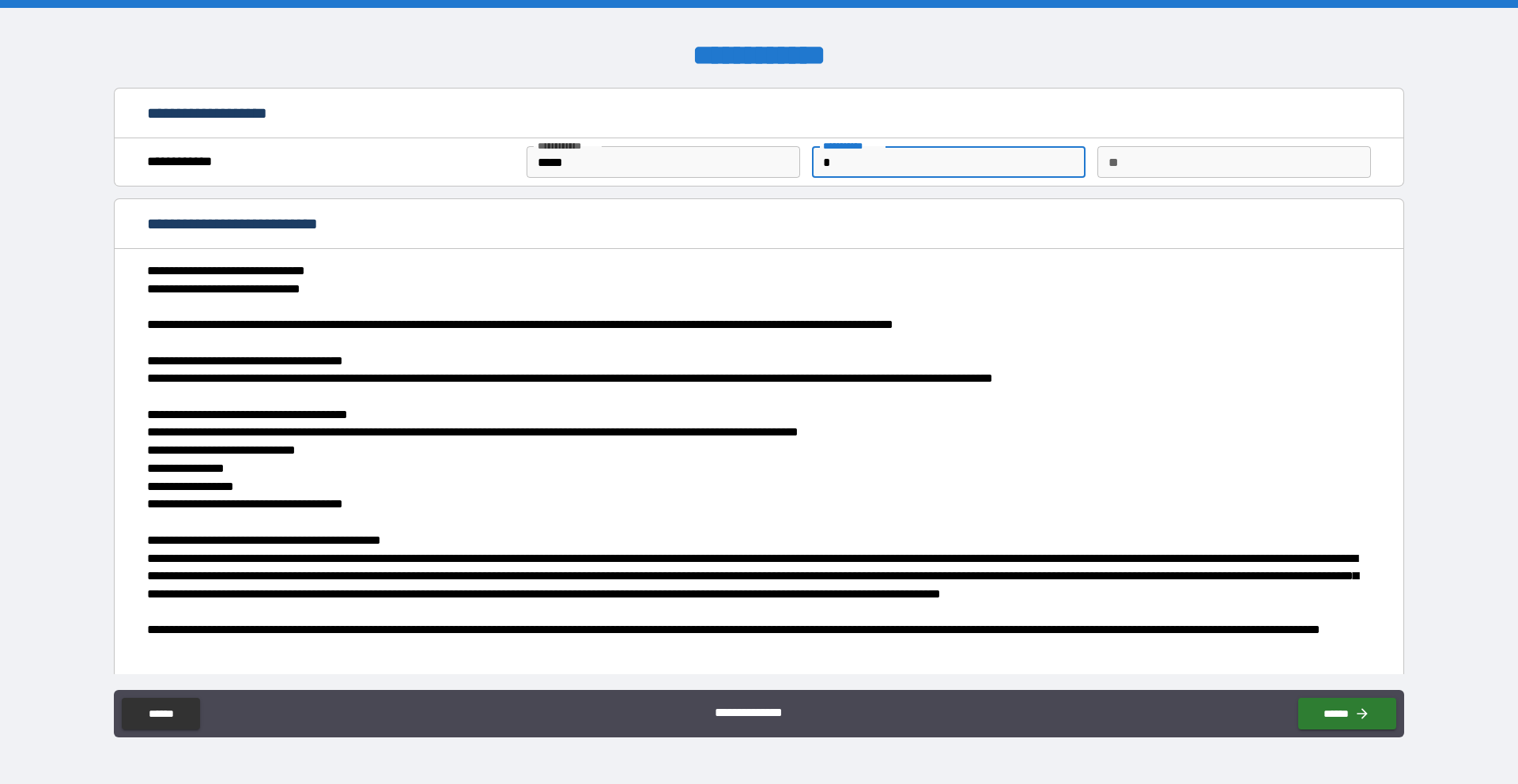 type on "**" 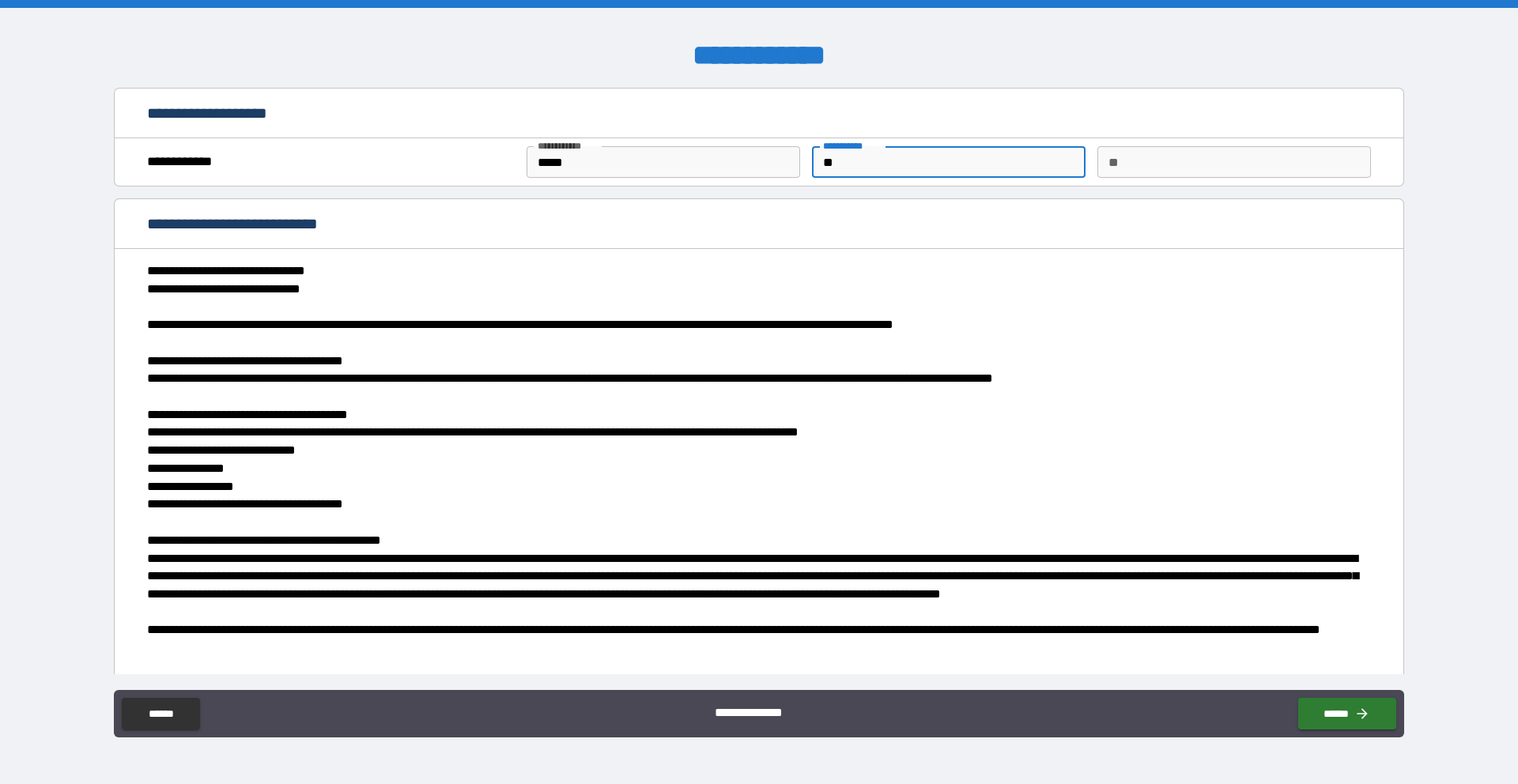 type on "***" 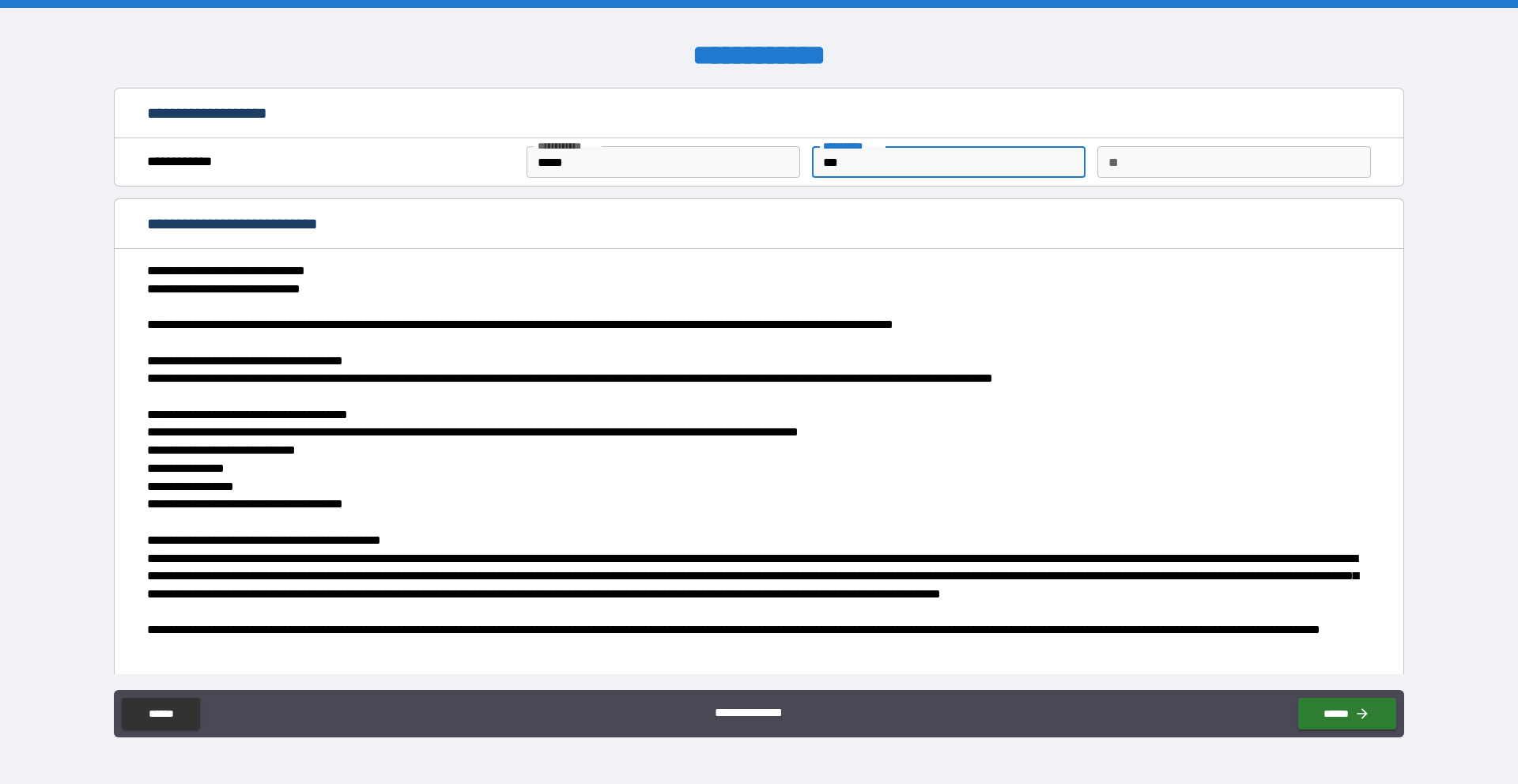type on "*" 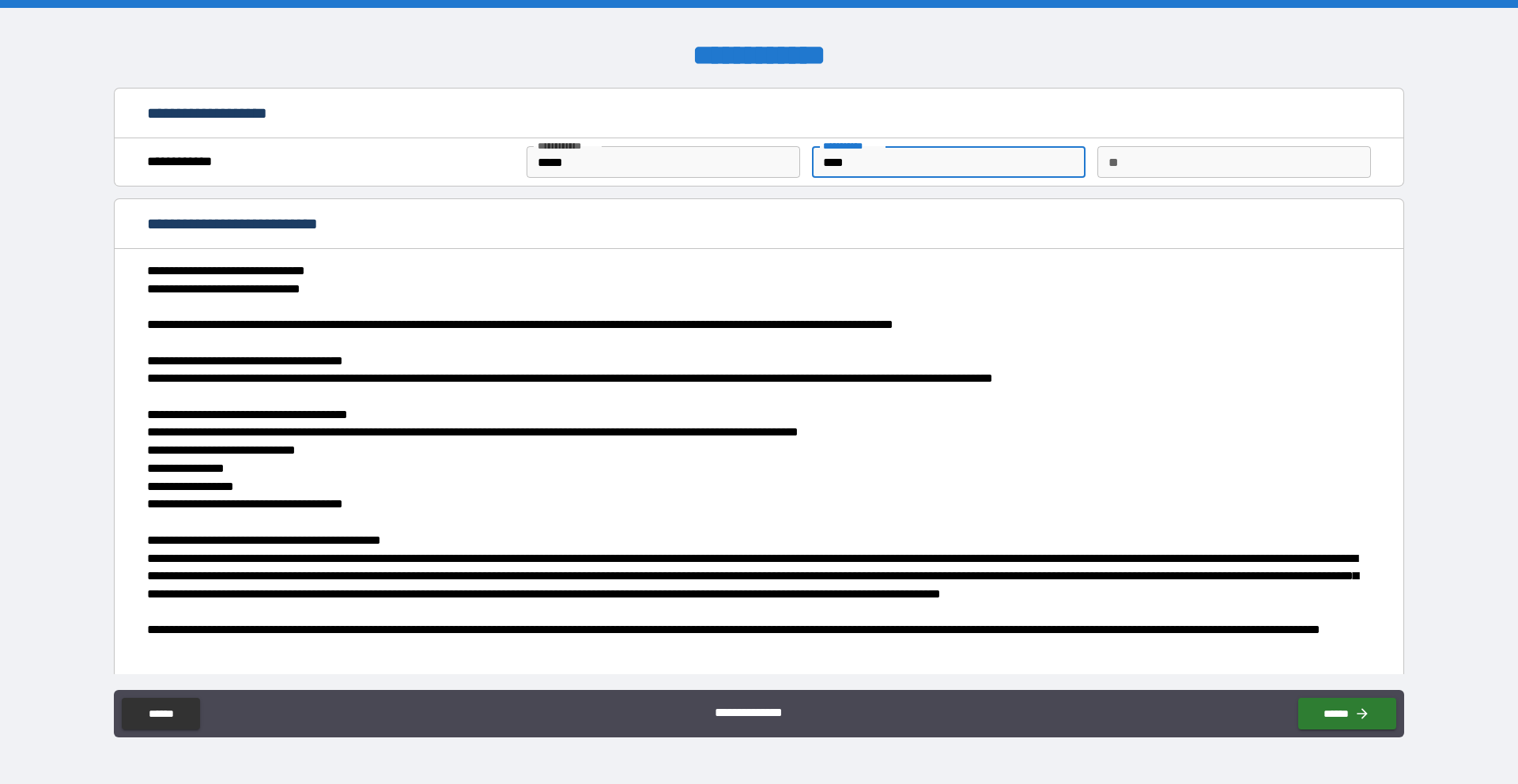 type on "*" 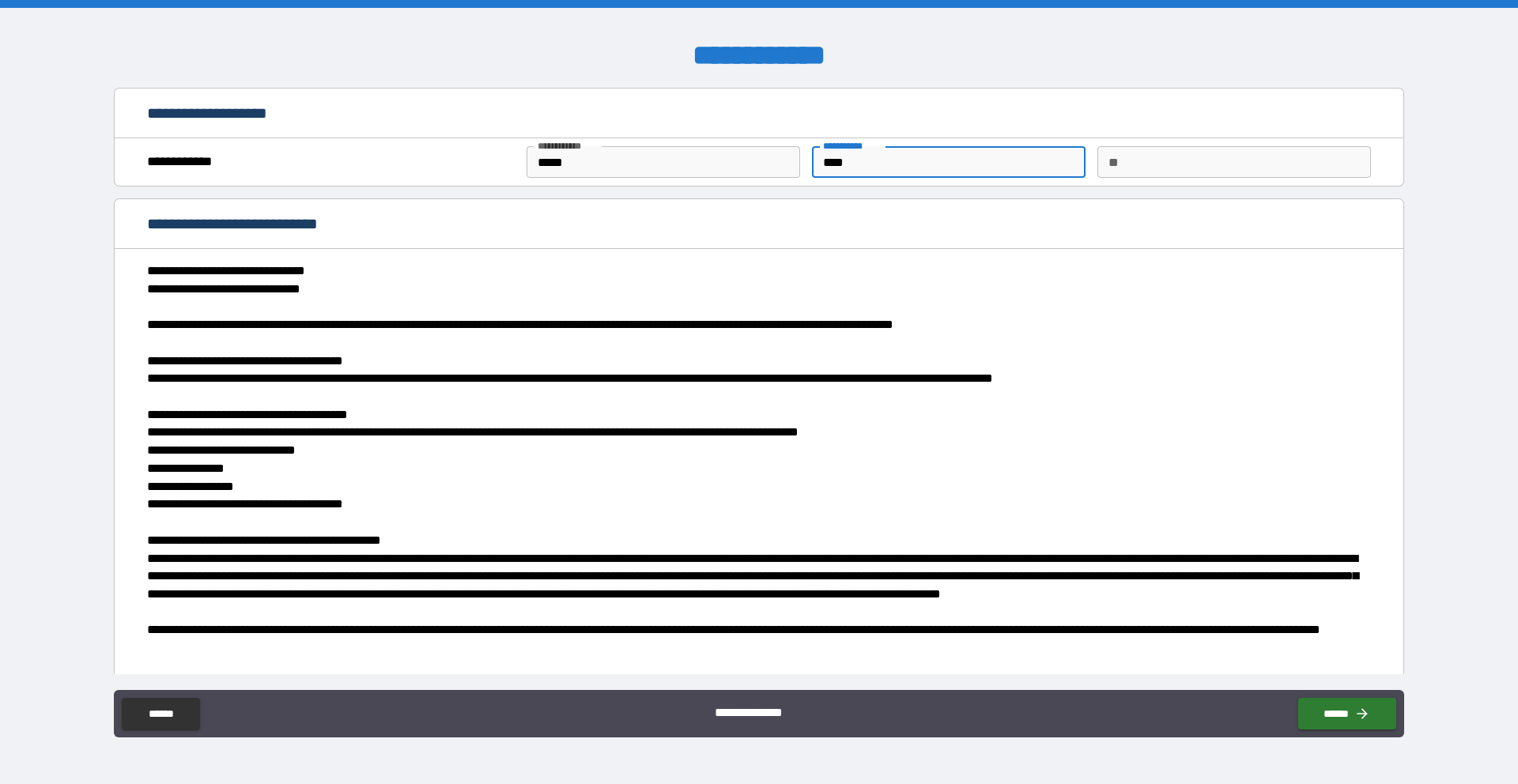 type on "****" 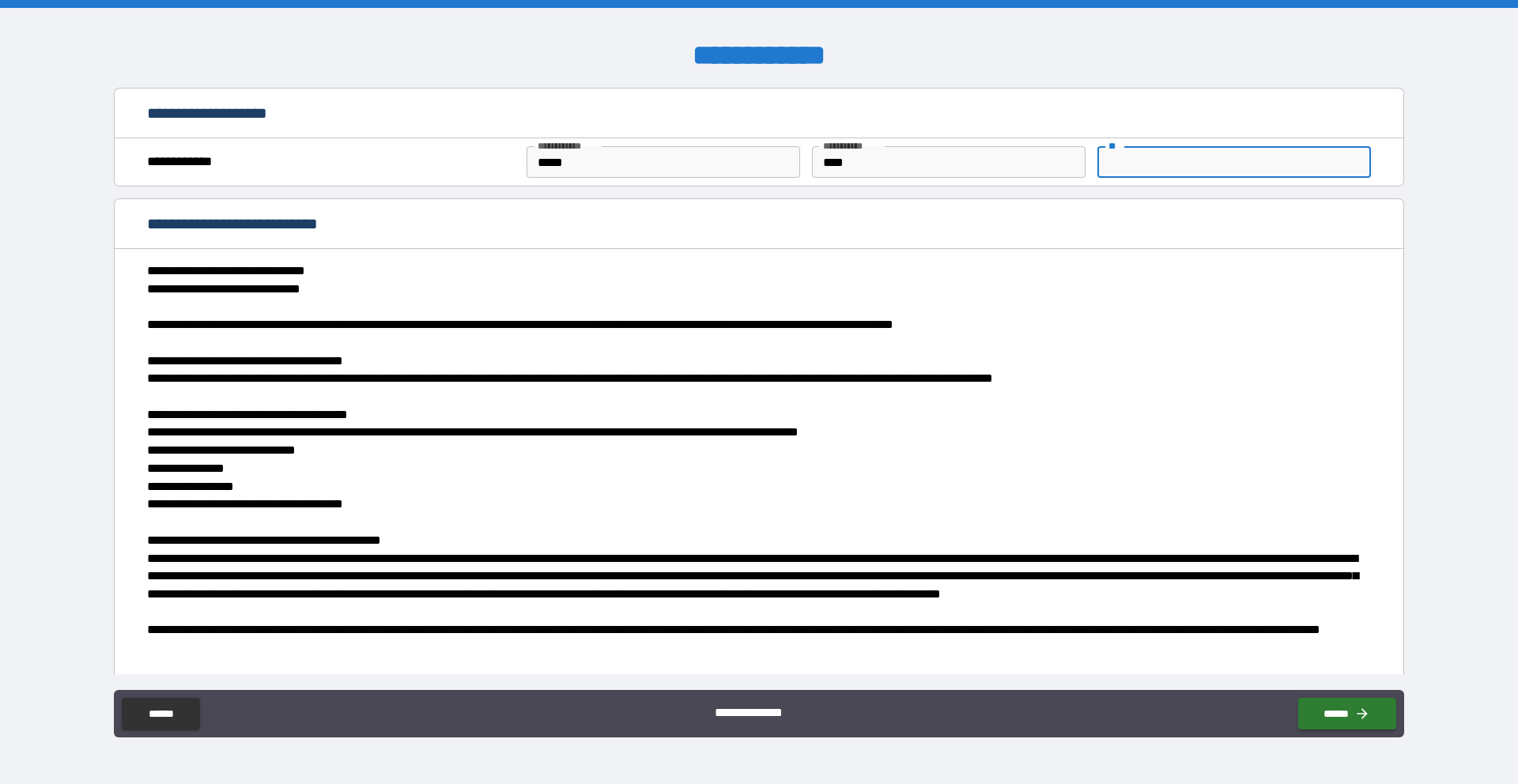 type on "*" 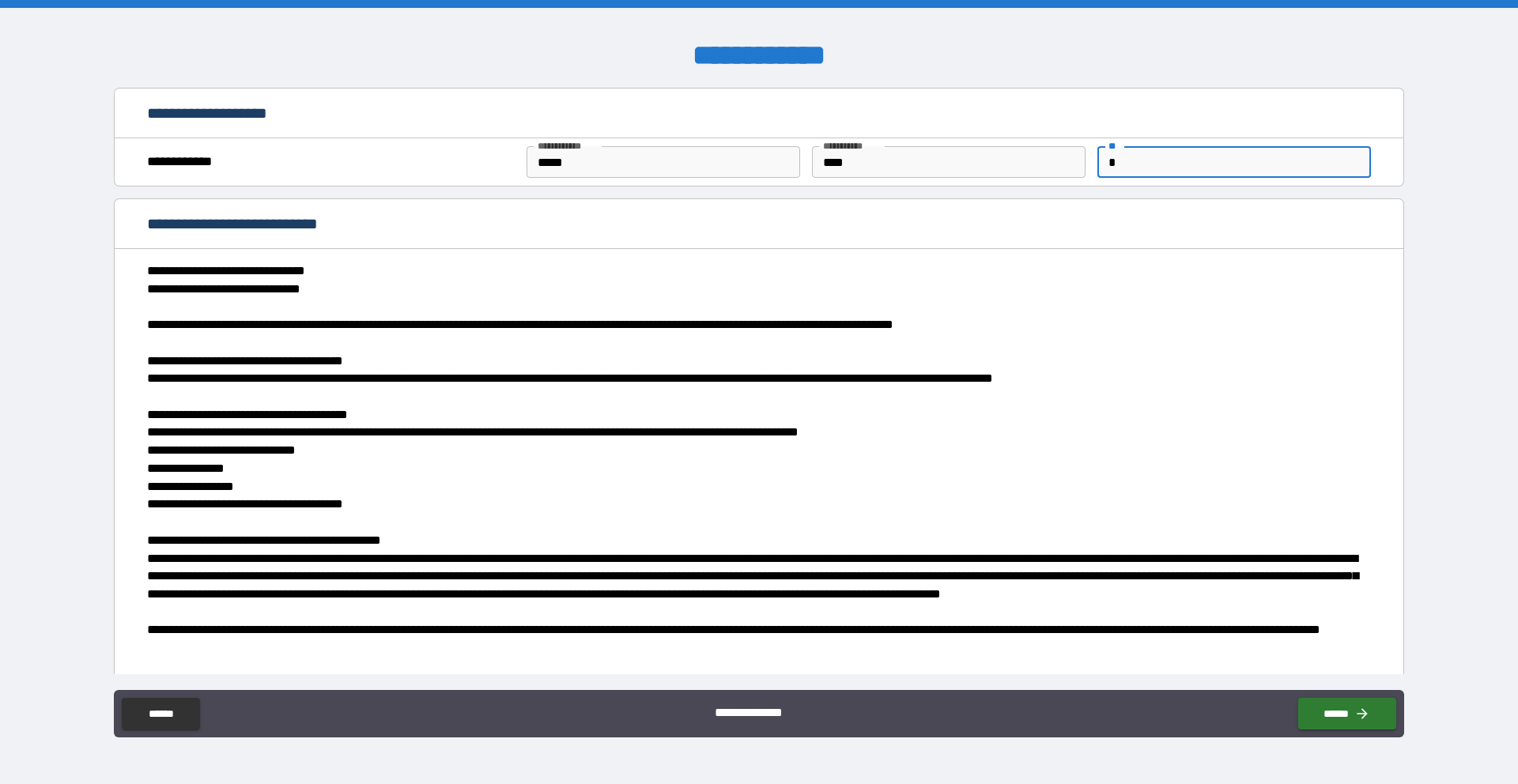 type on "*" 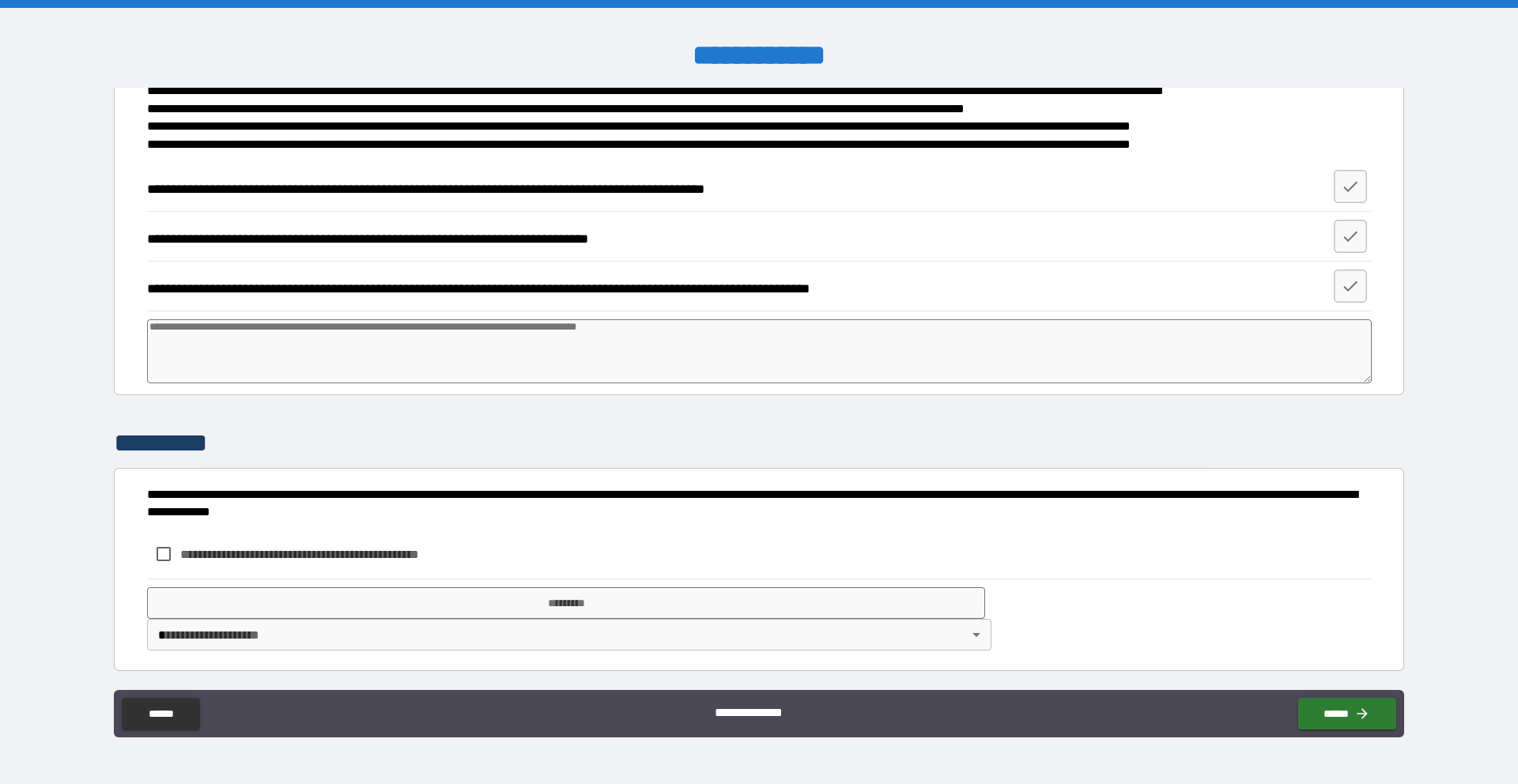 scroll, scrollTop: 2321, scrollLeft: 0, axis: vertical 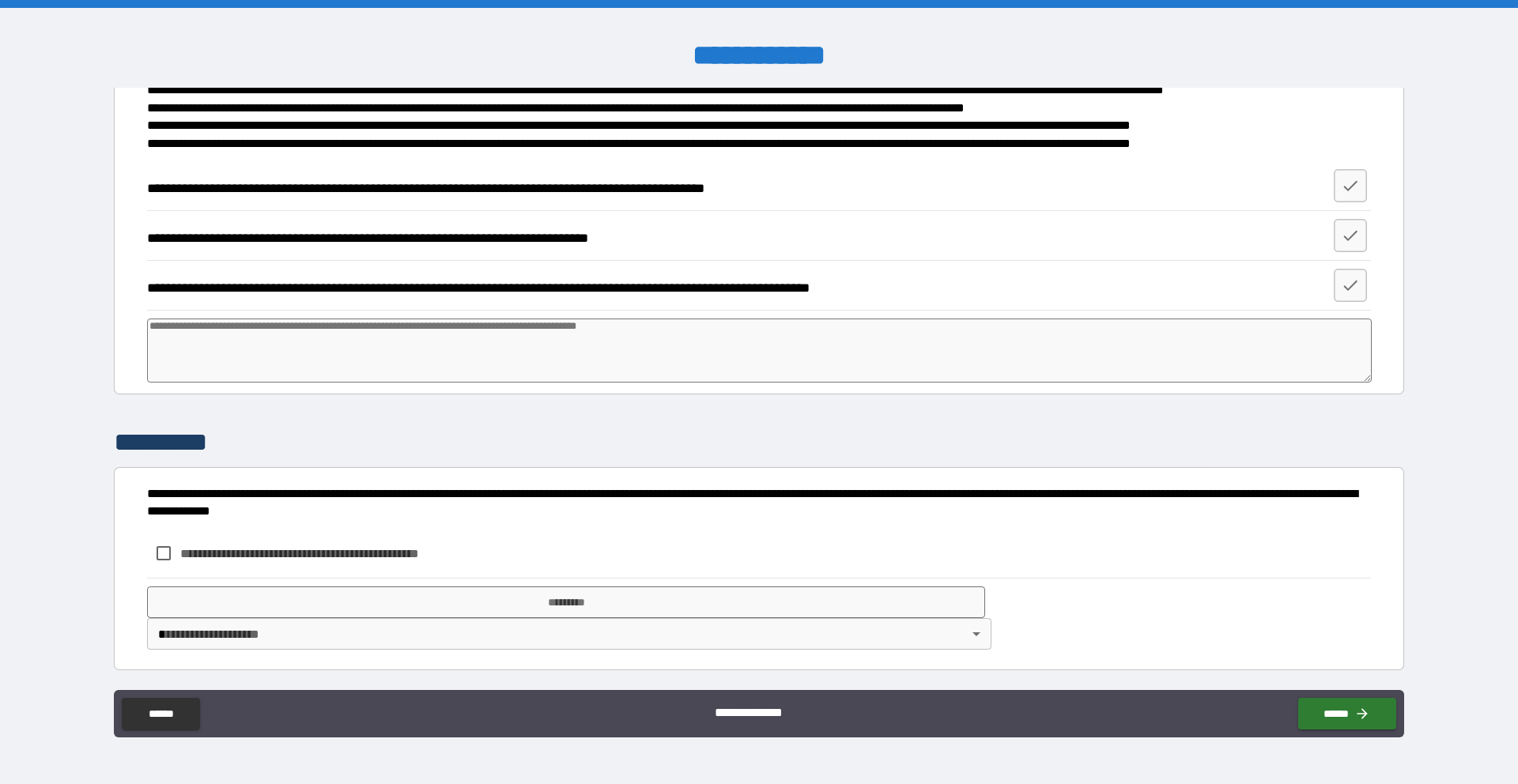 type on "*" 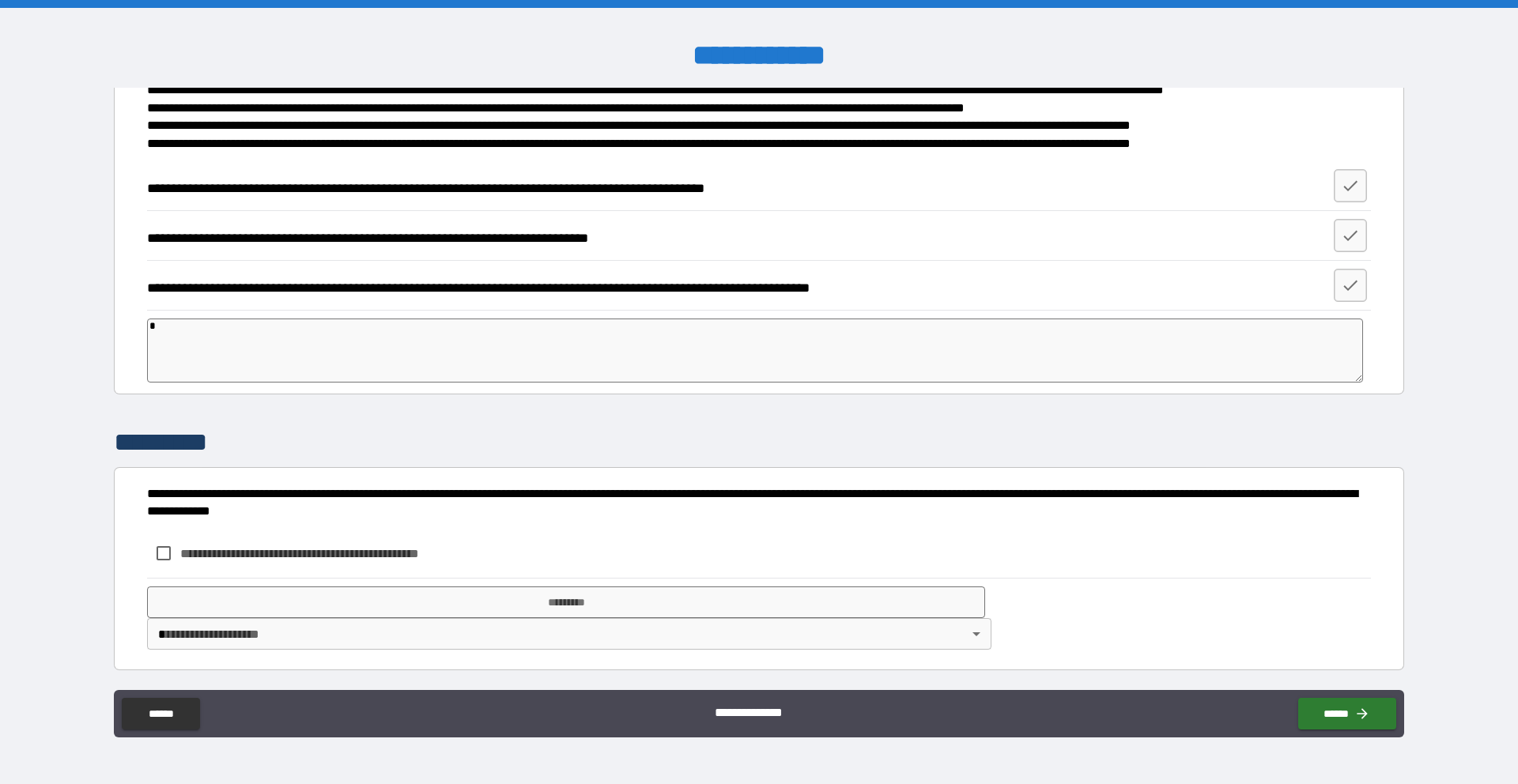 type on "*" 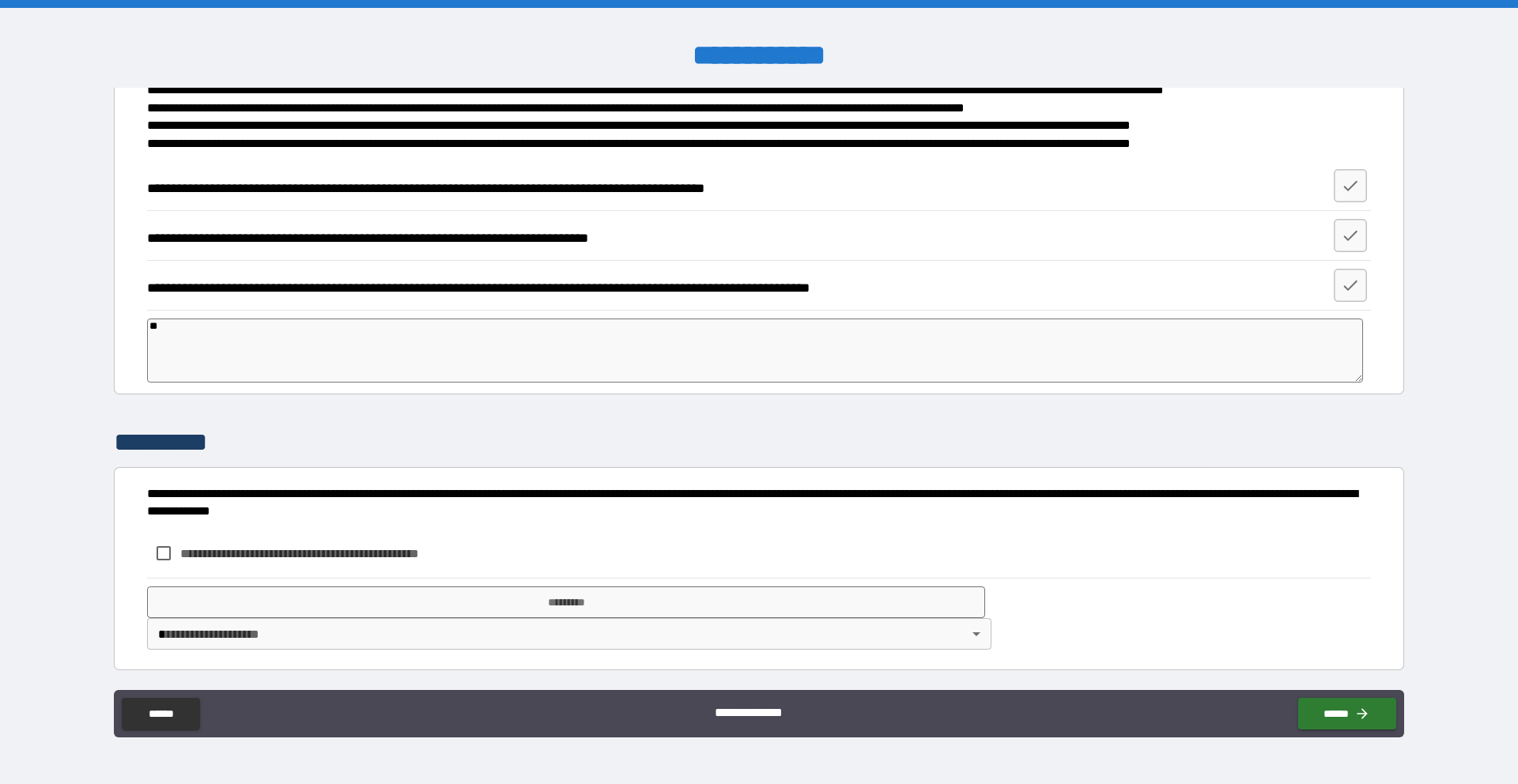 type on "***" 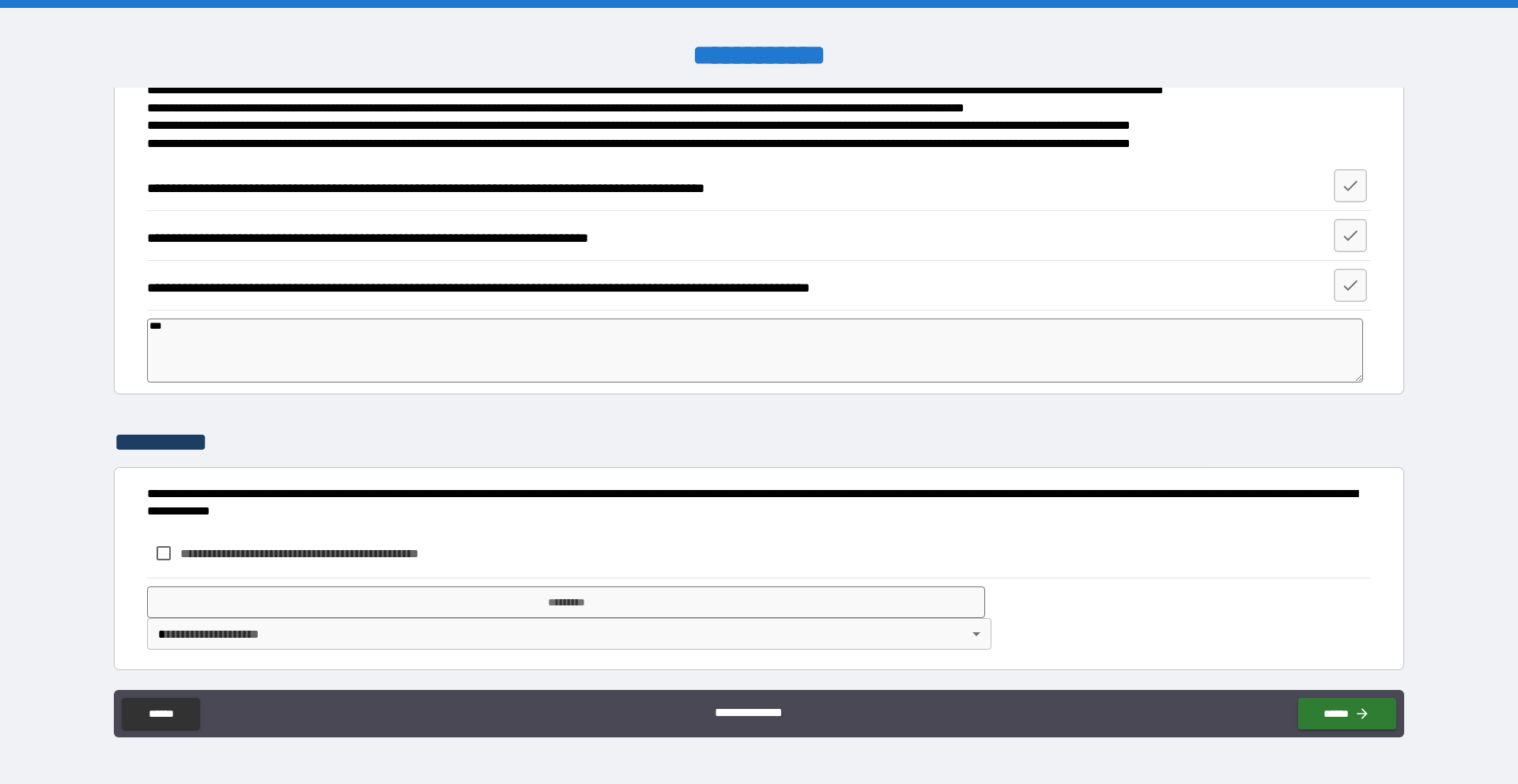 type on "*" 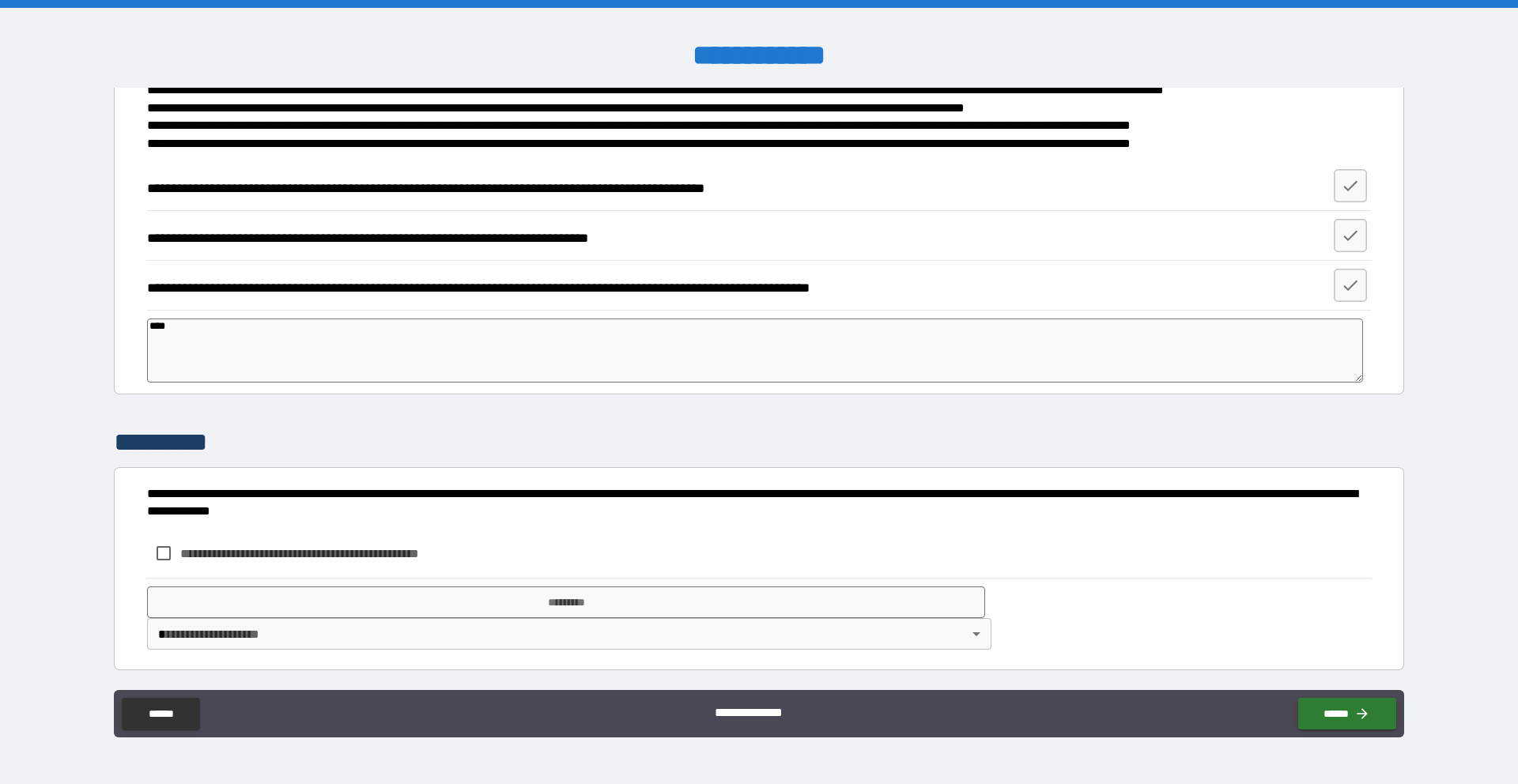 type on "*****" 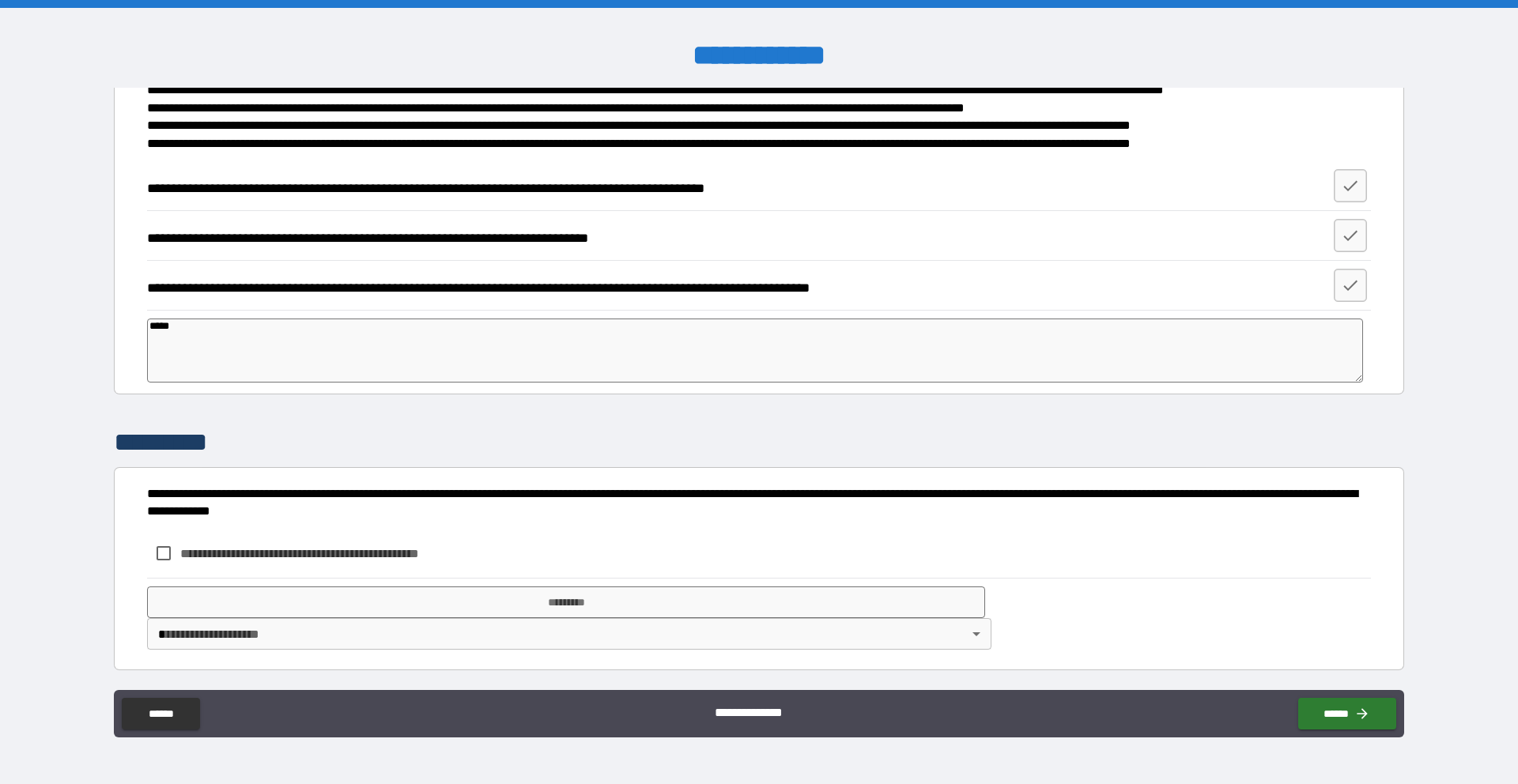 type on "******" 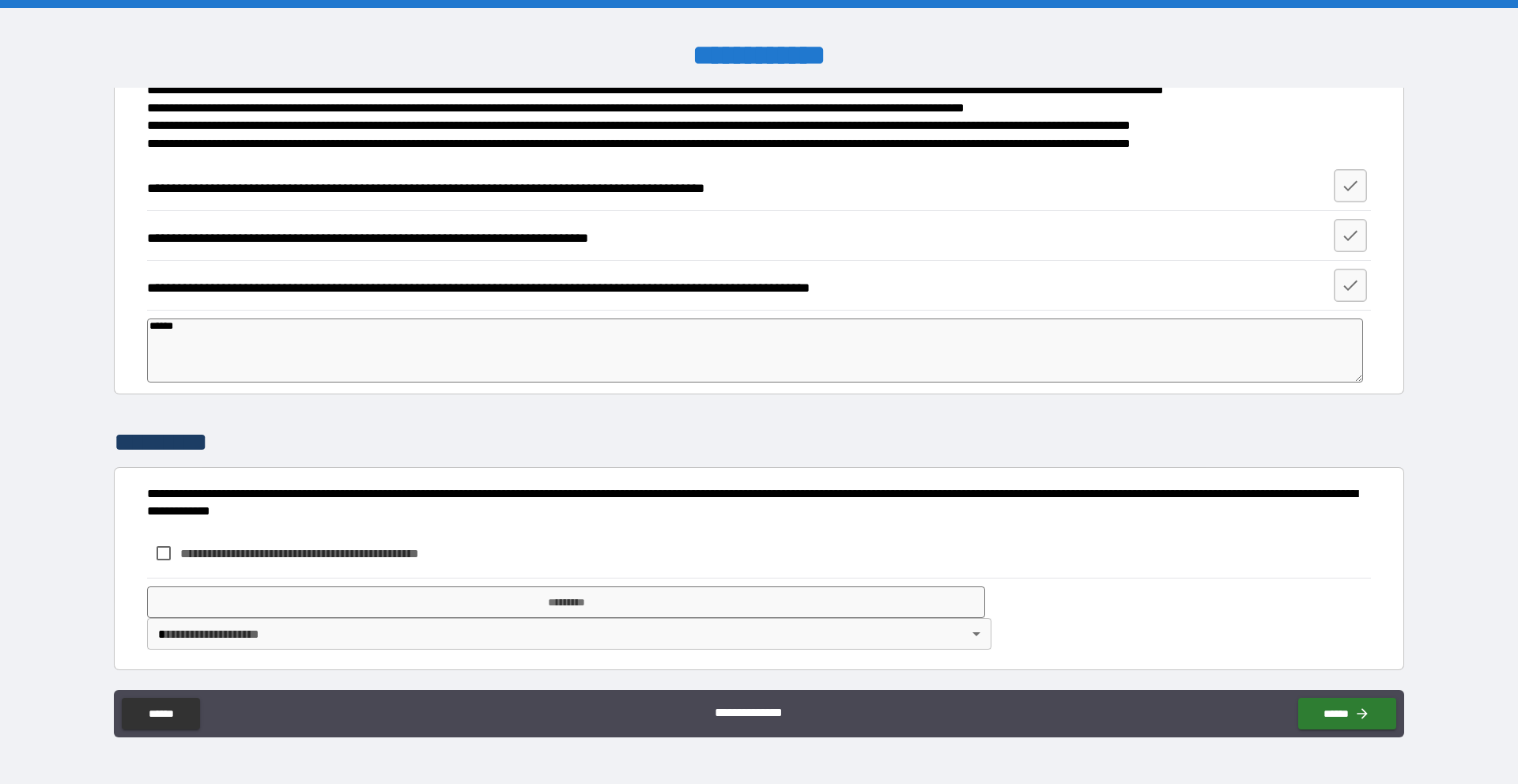 type on "*" 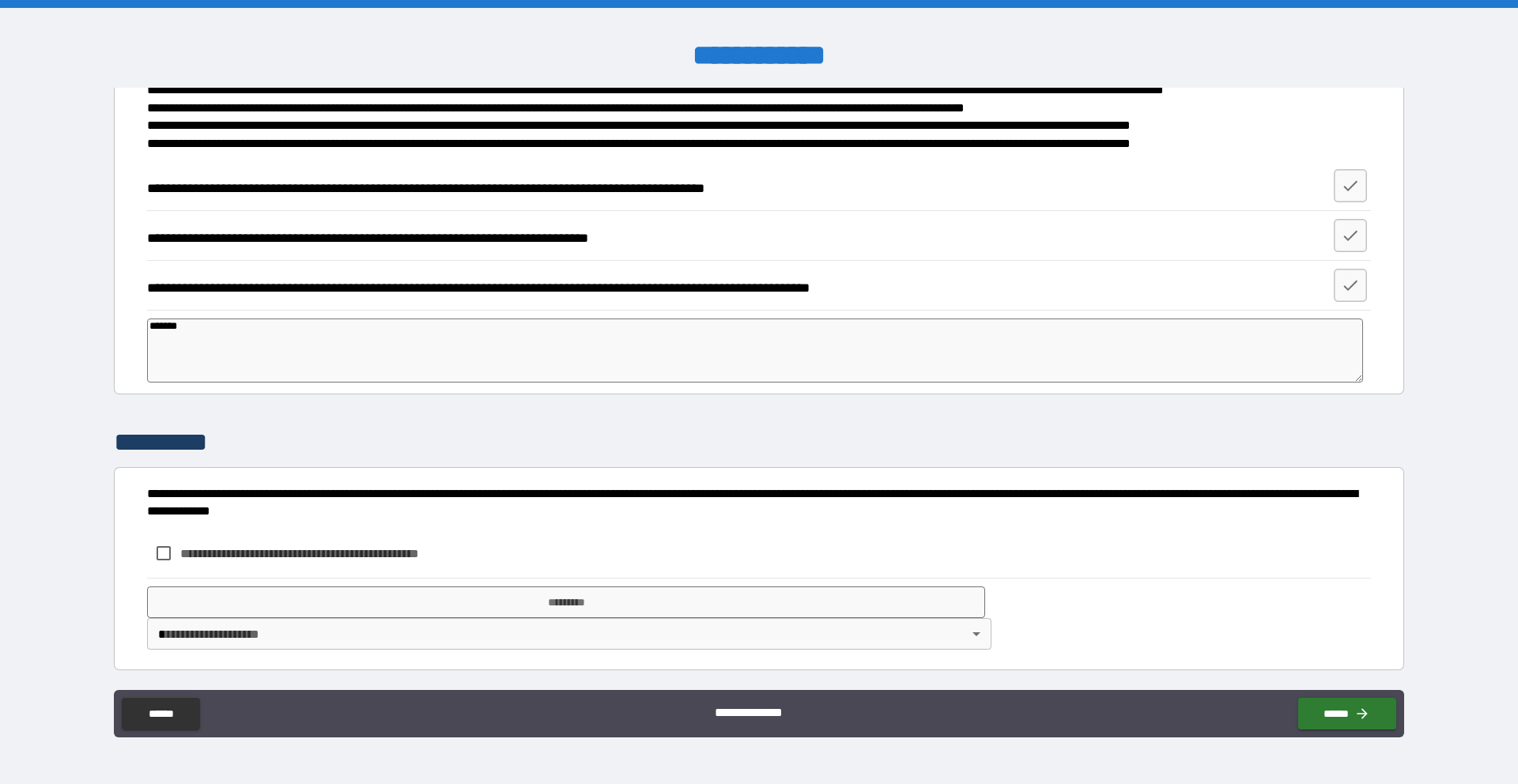 type on "*" 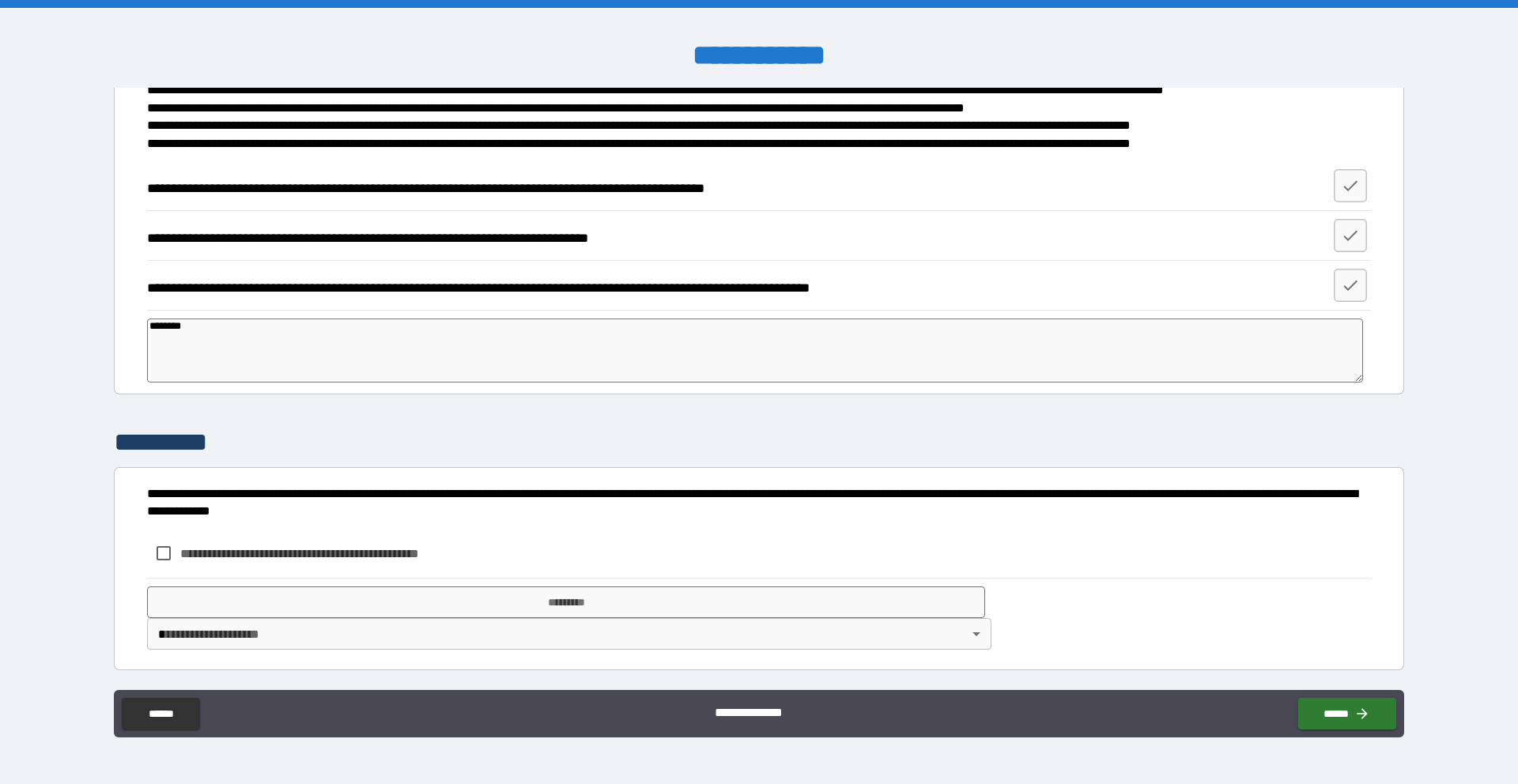 type on "*" 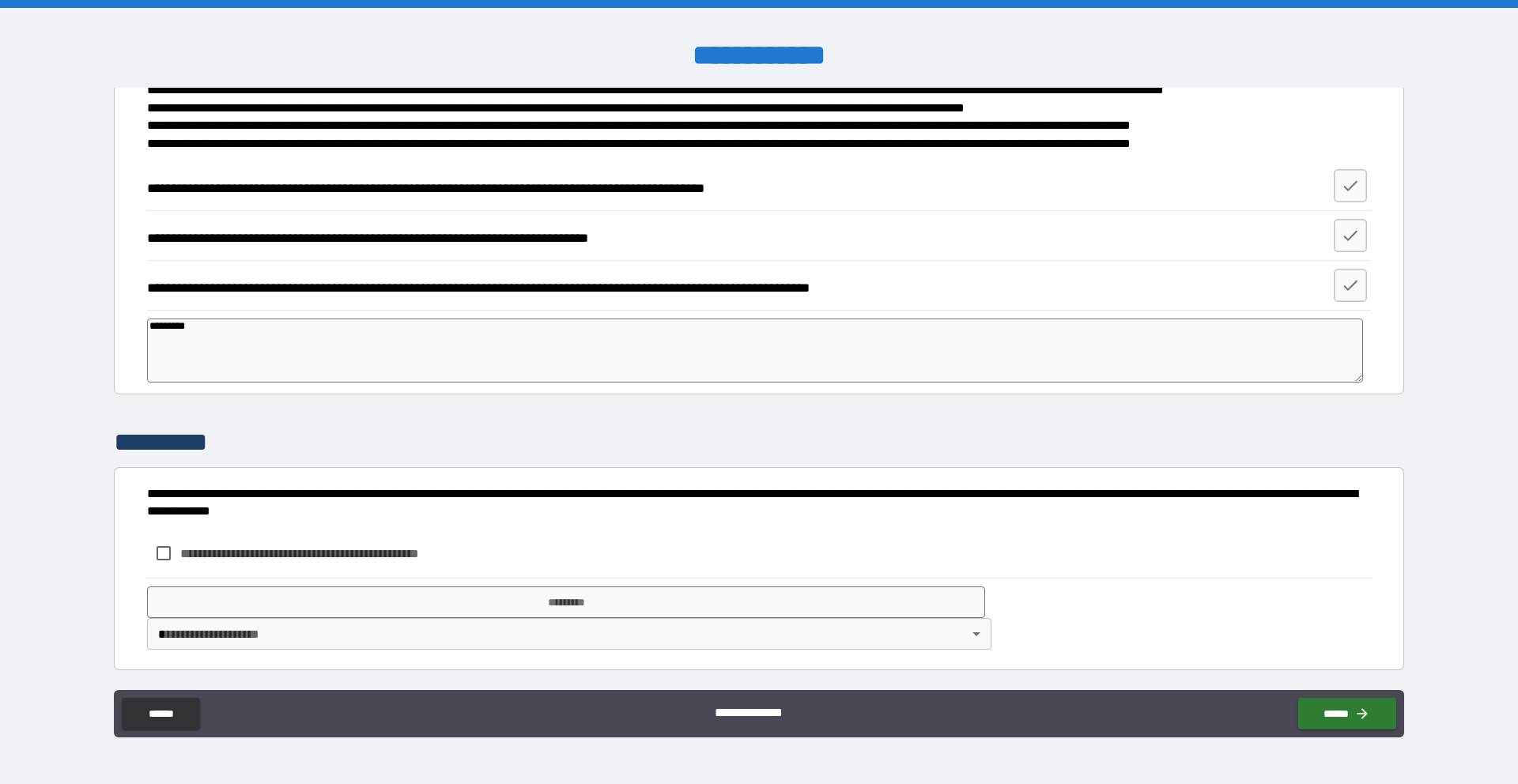 type on "*" 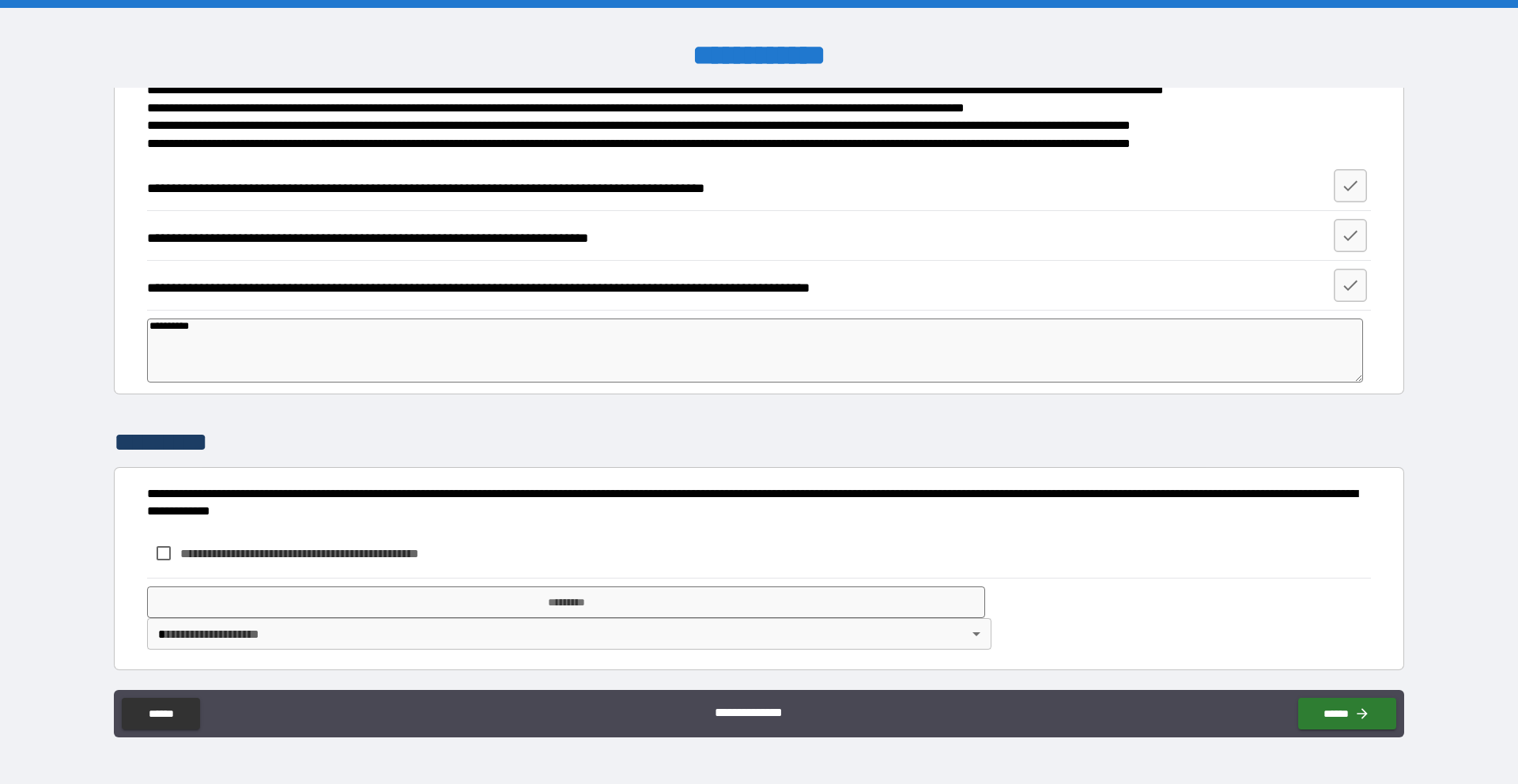 type on "*" 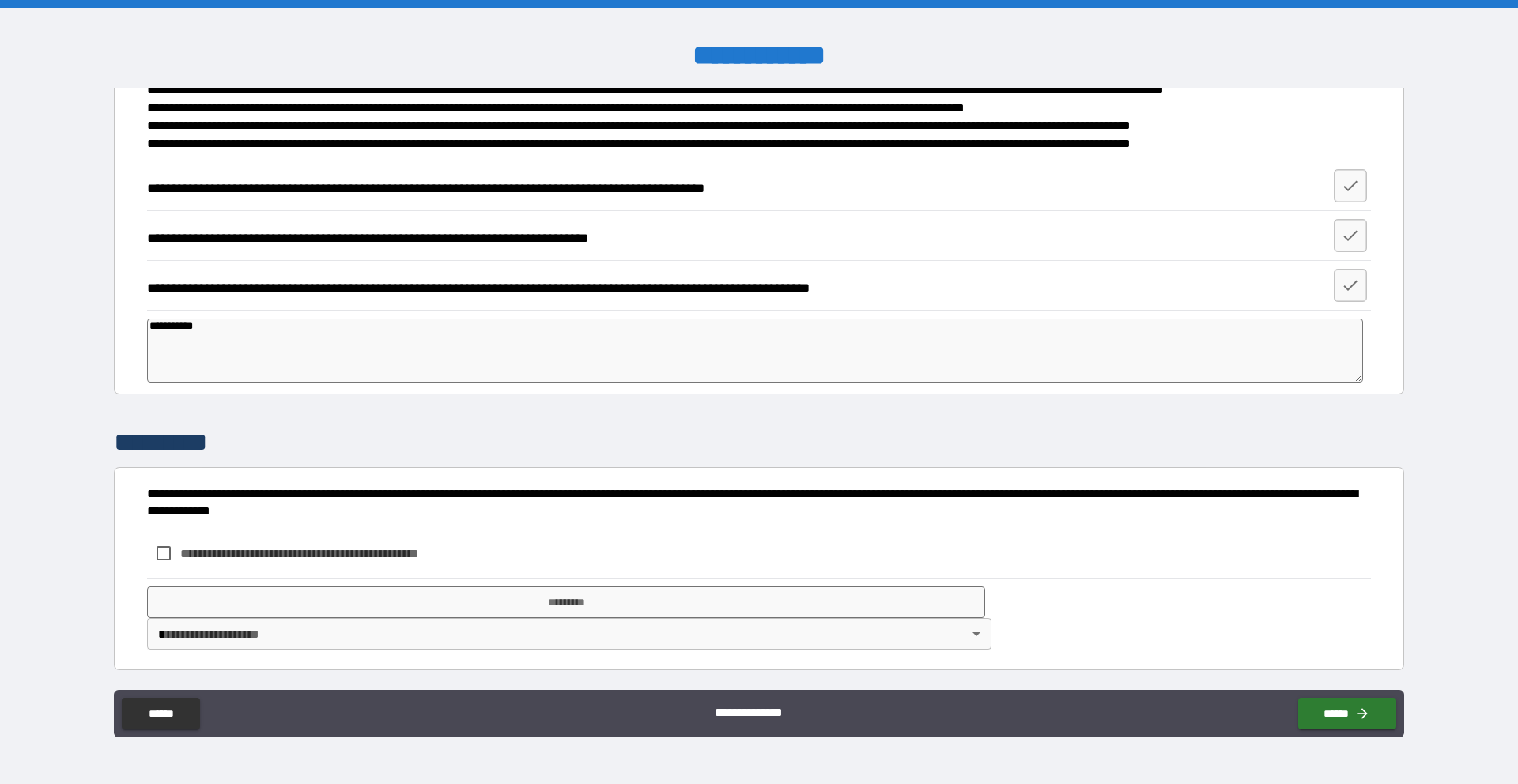 type on "*" 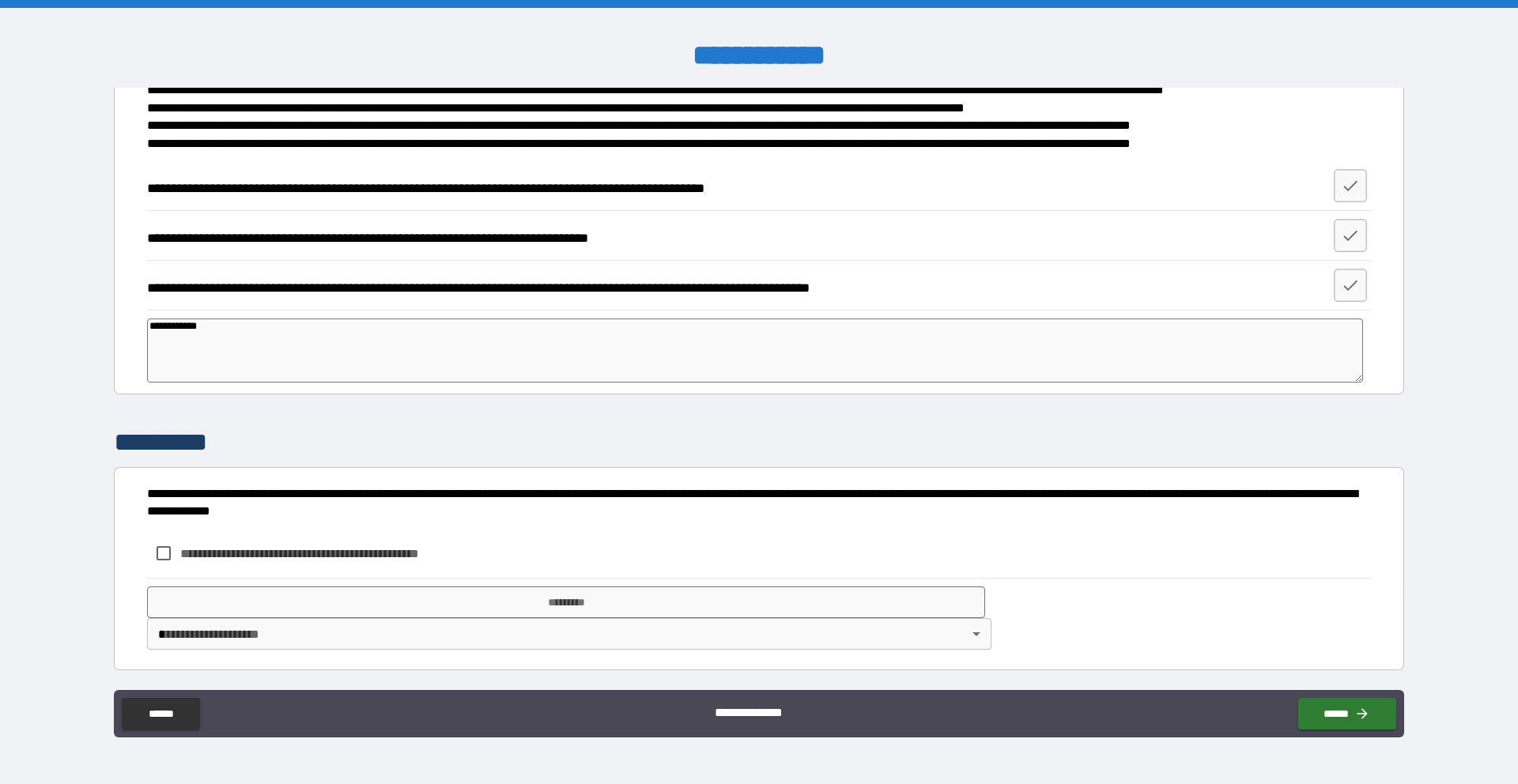 type on "*" 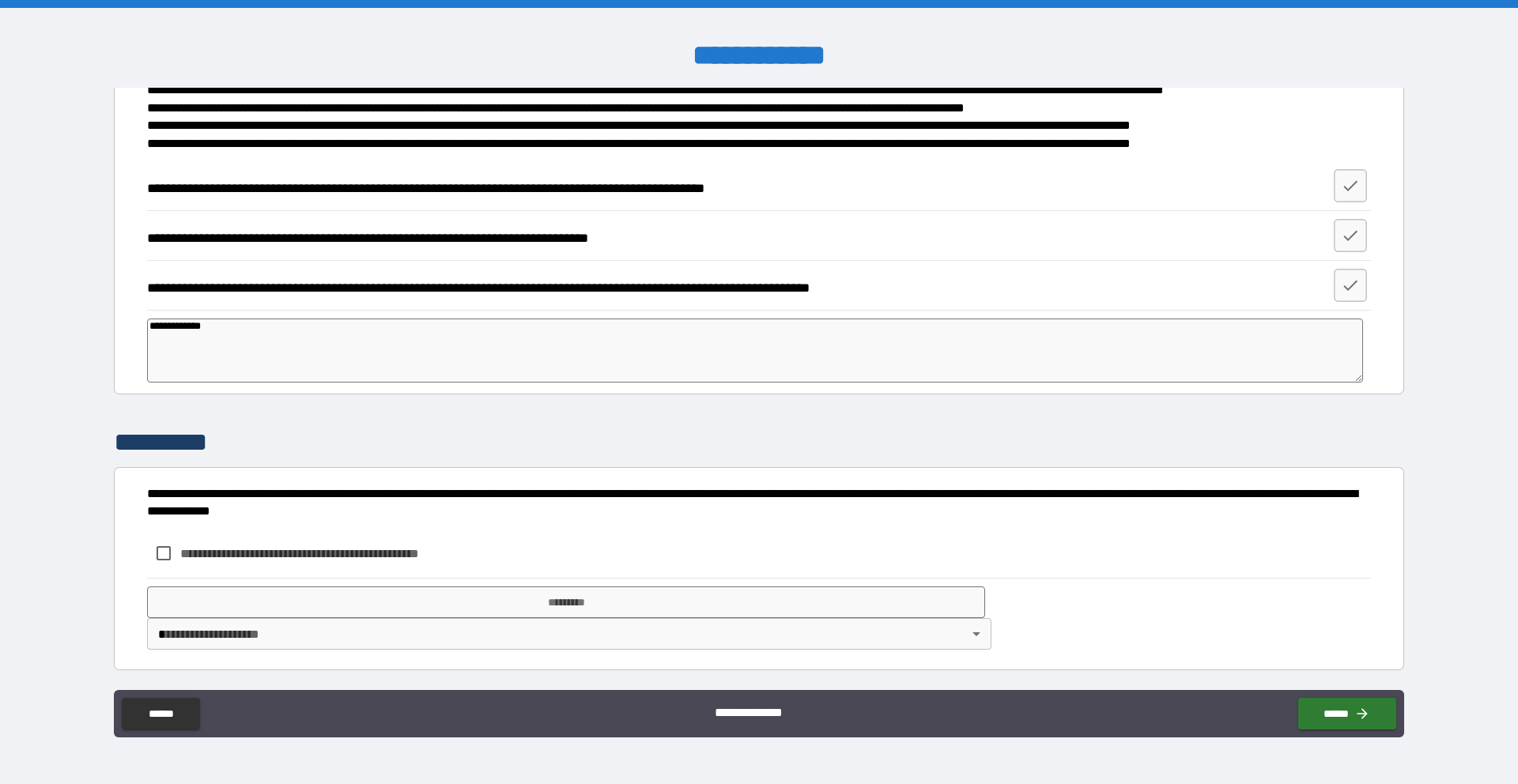 type on "*" 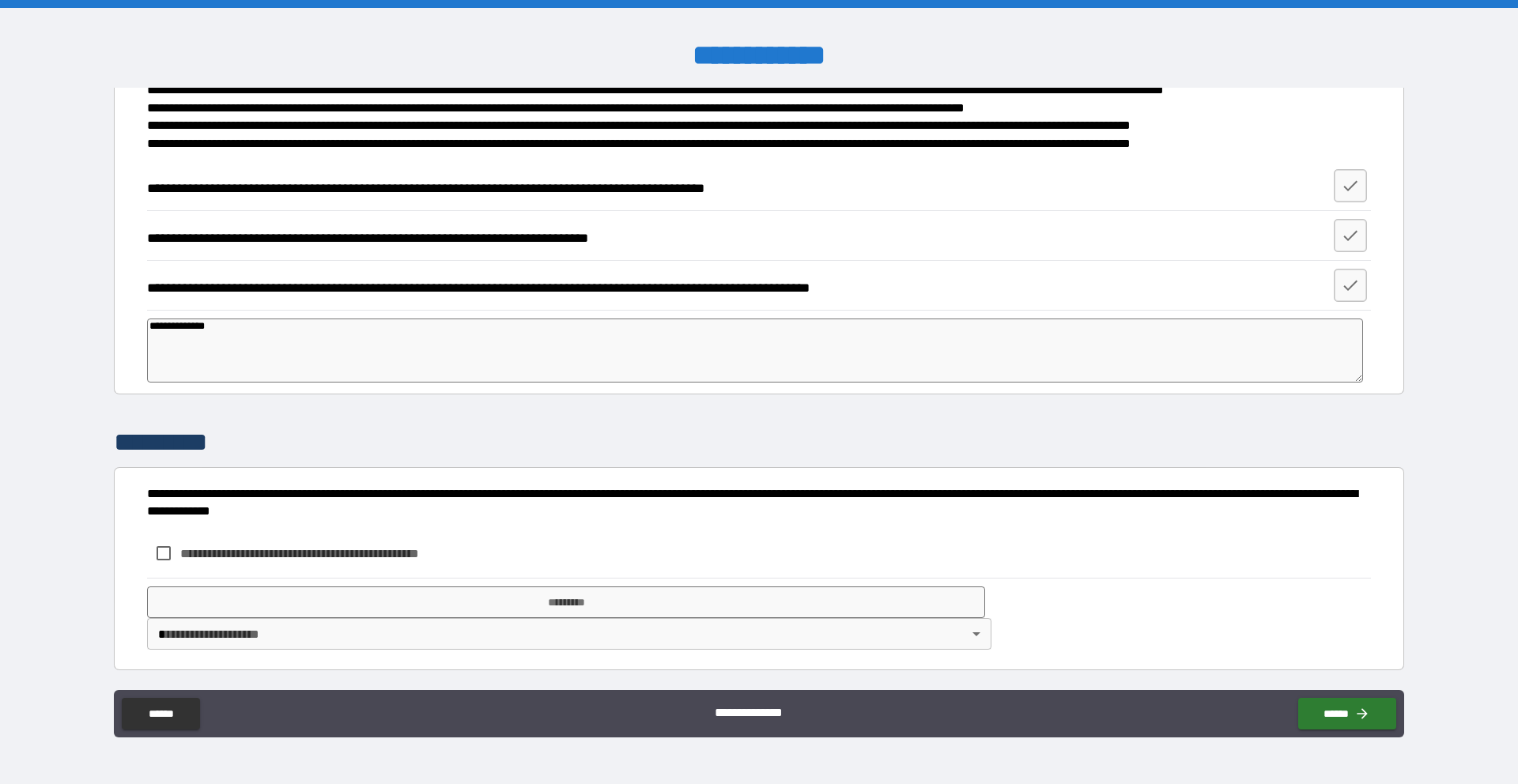type on "*" 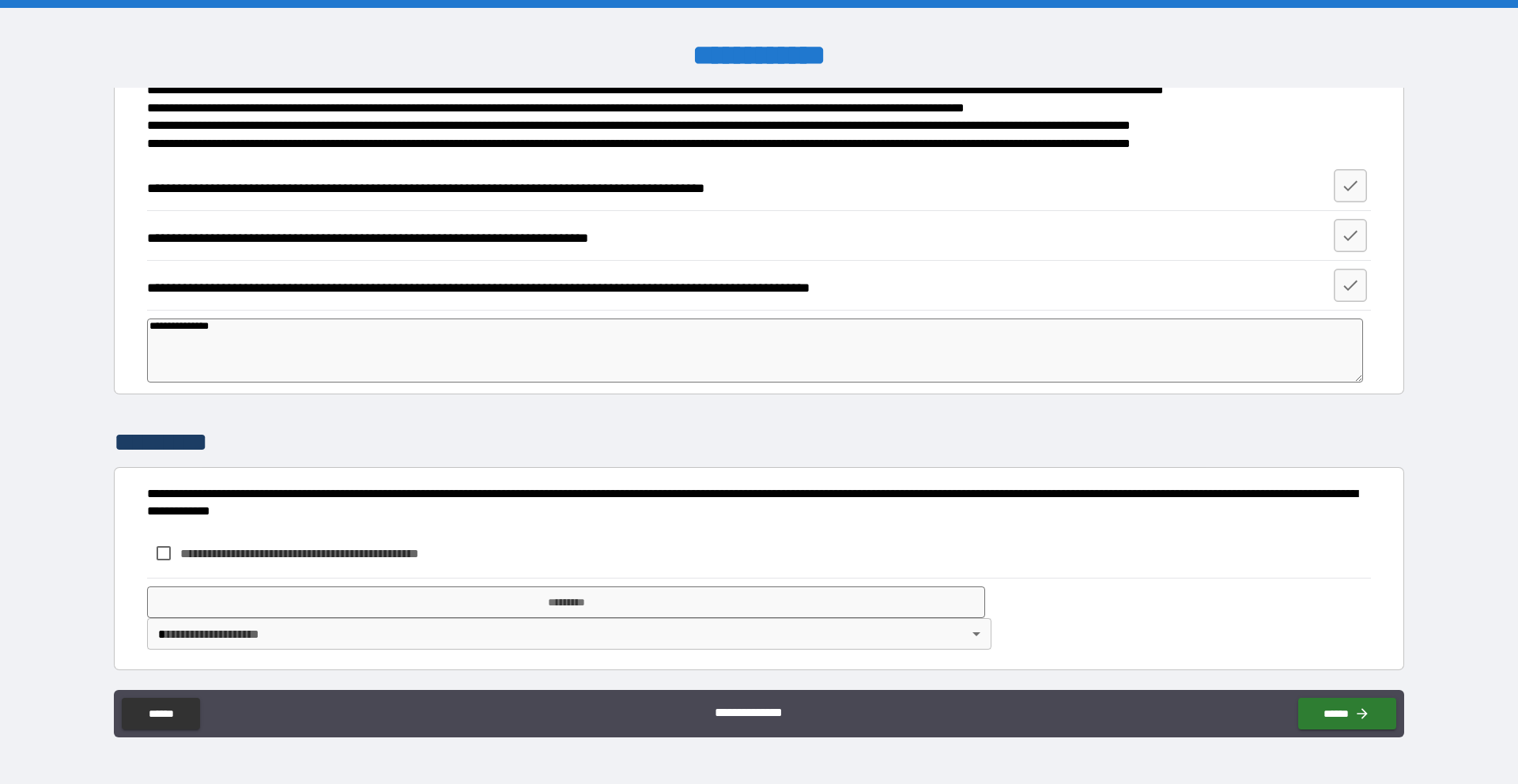 type on "*" 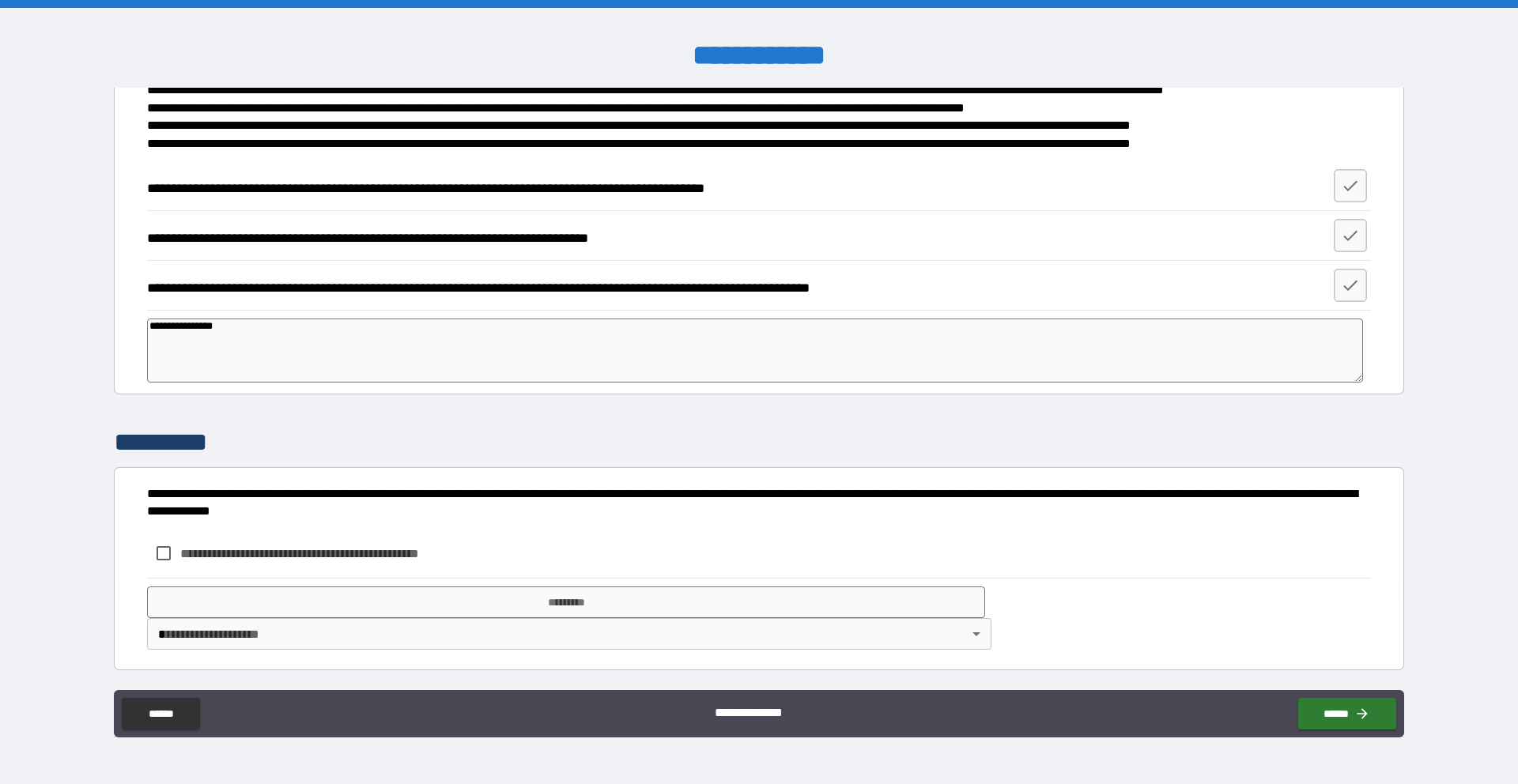 type on "*" 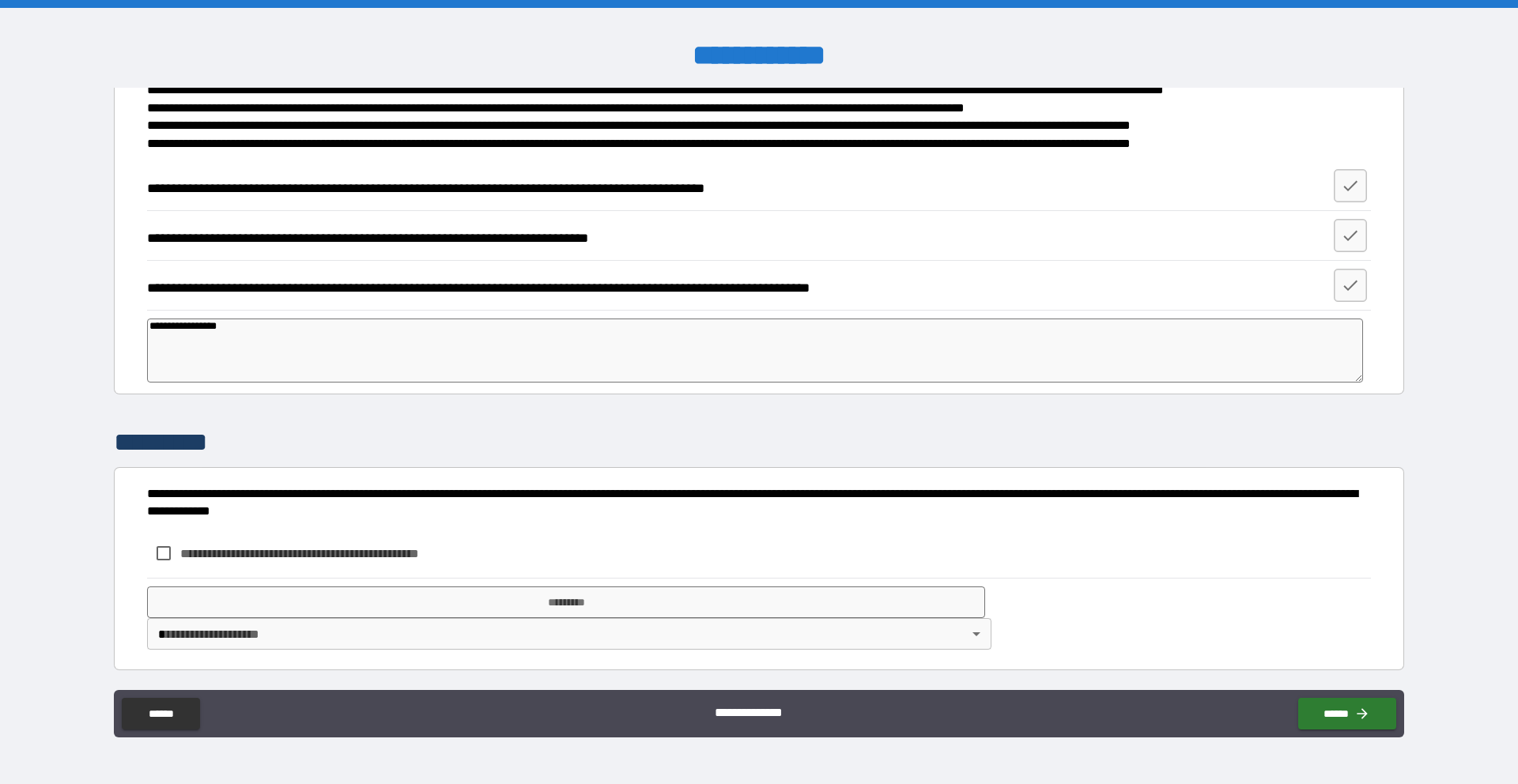 type on "**********" 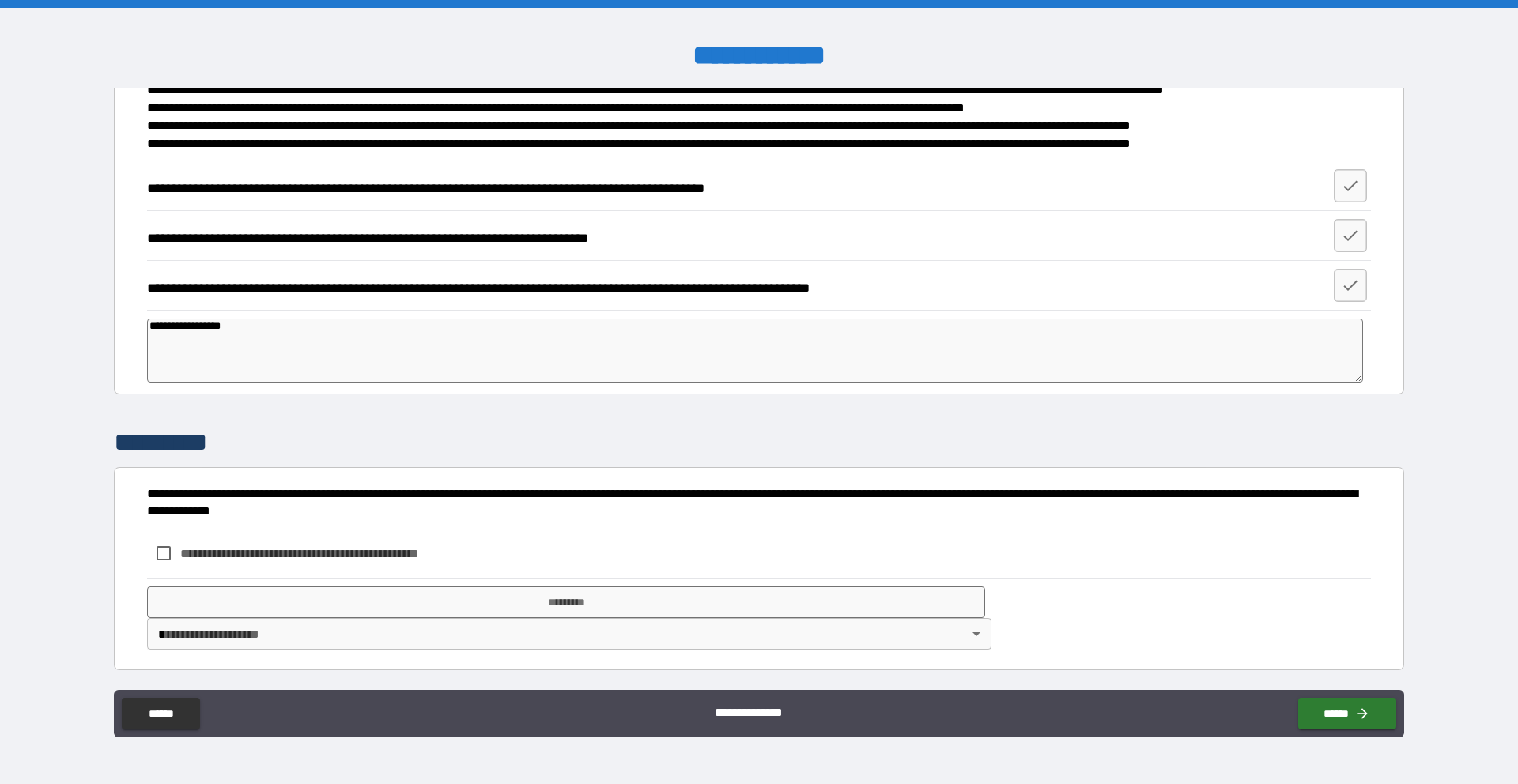 type on "*" 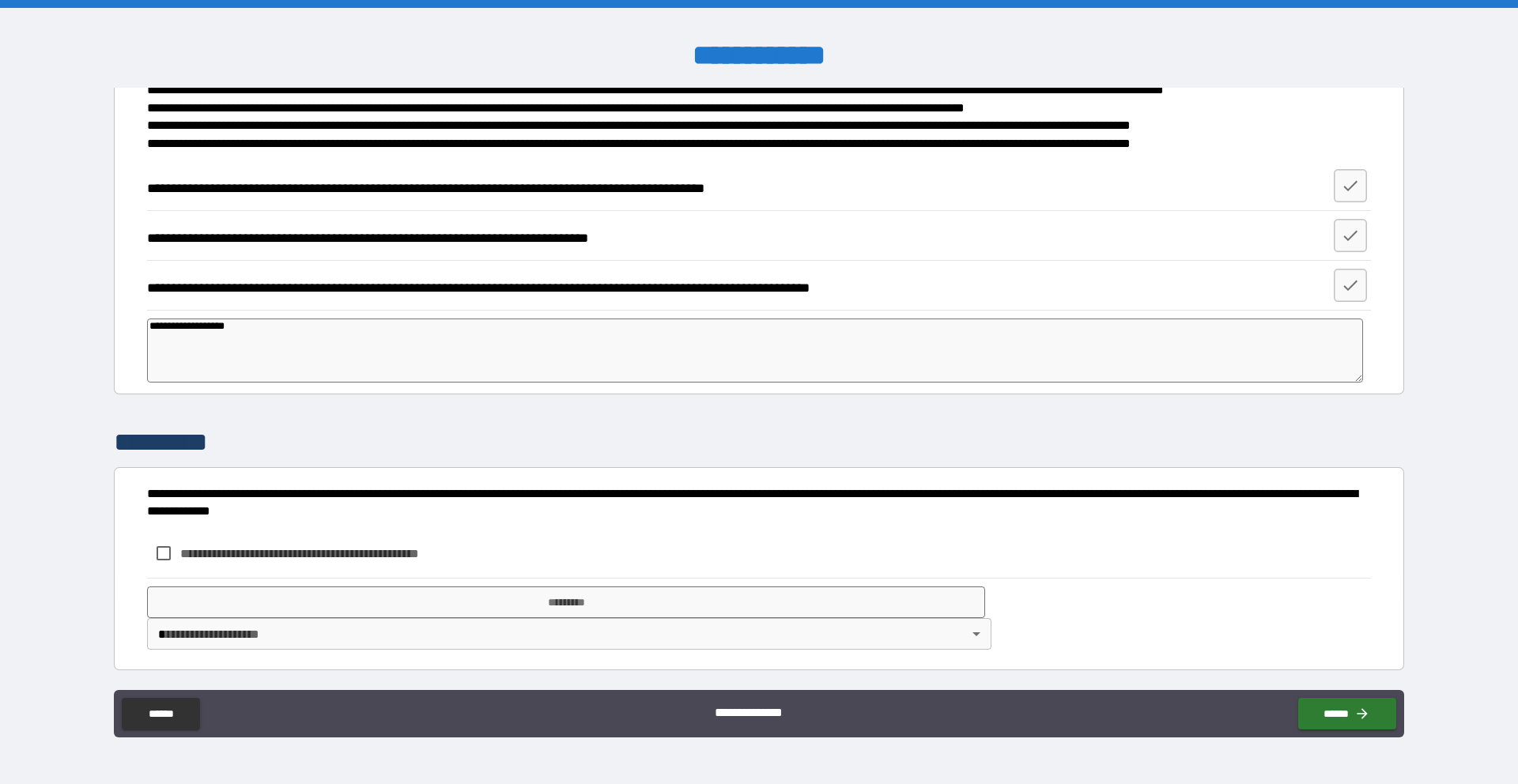 type on "*" 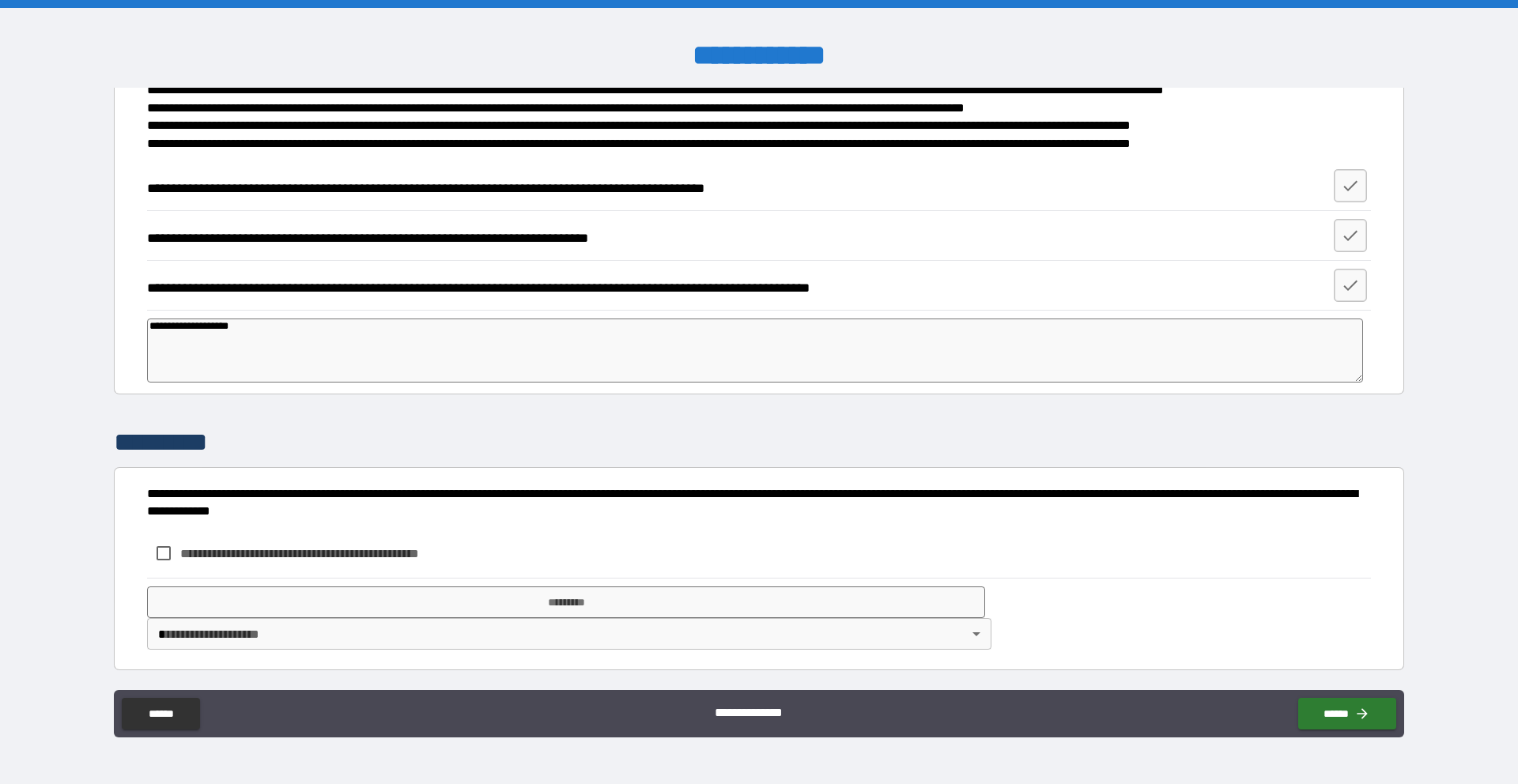 type on "**********" 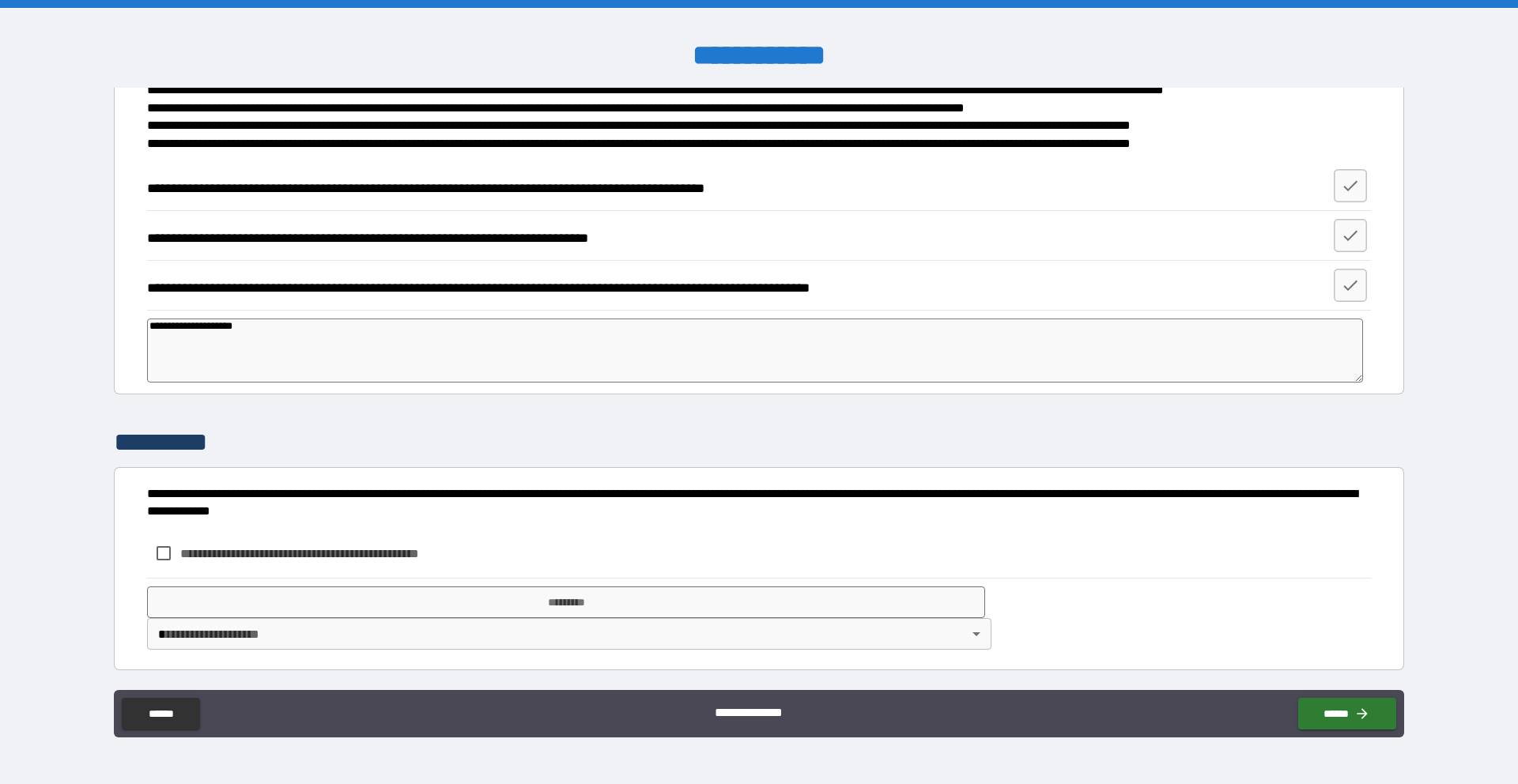 type on "*" 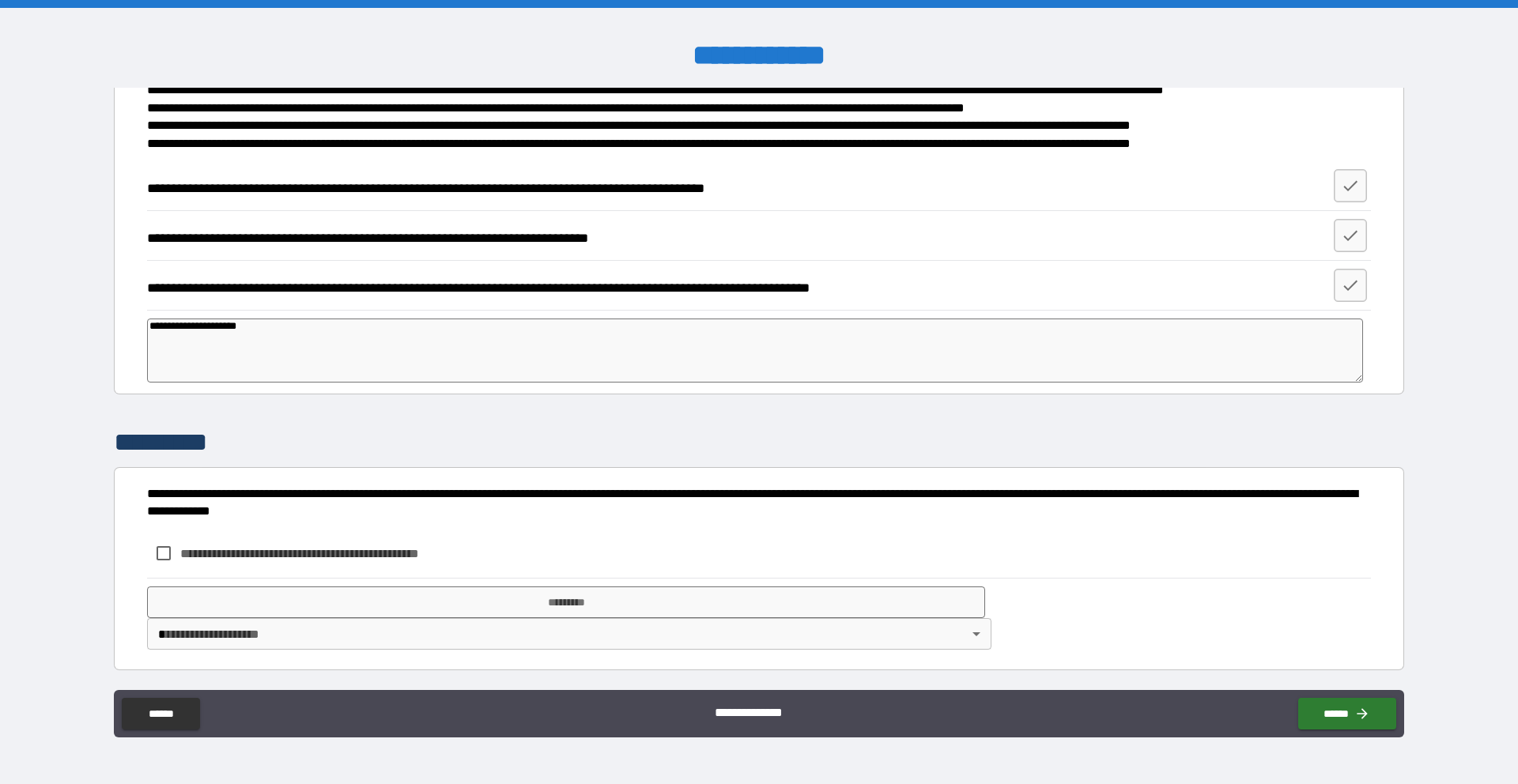 type on "**********" 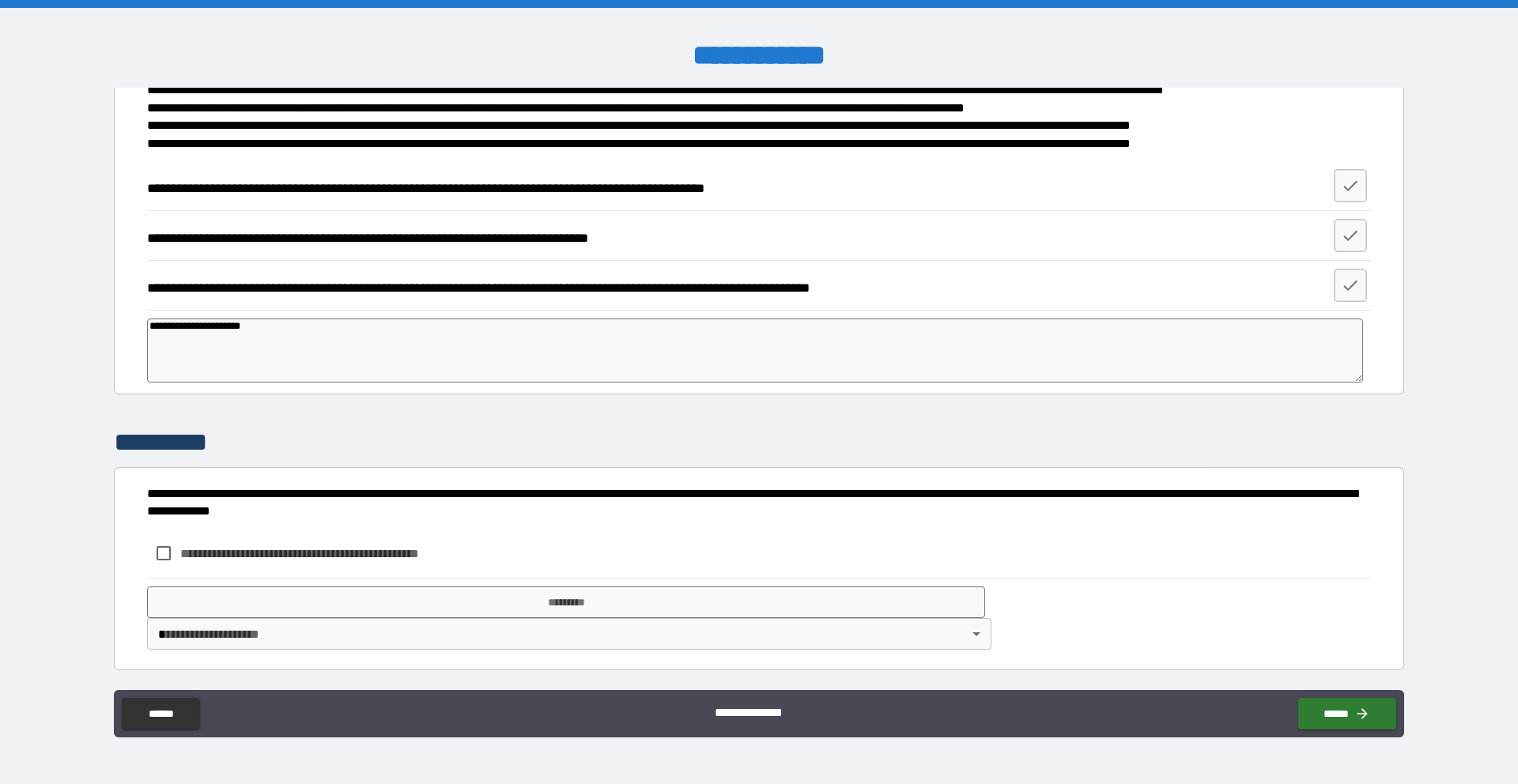 type on "*" 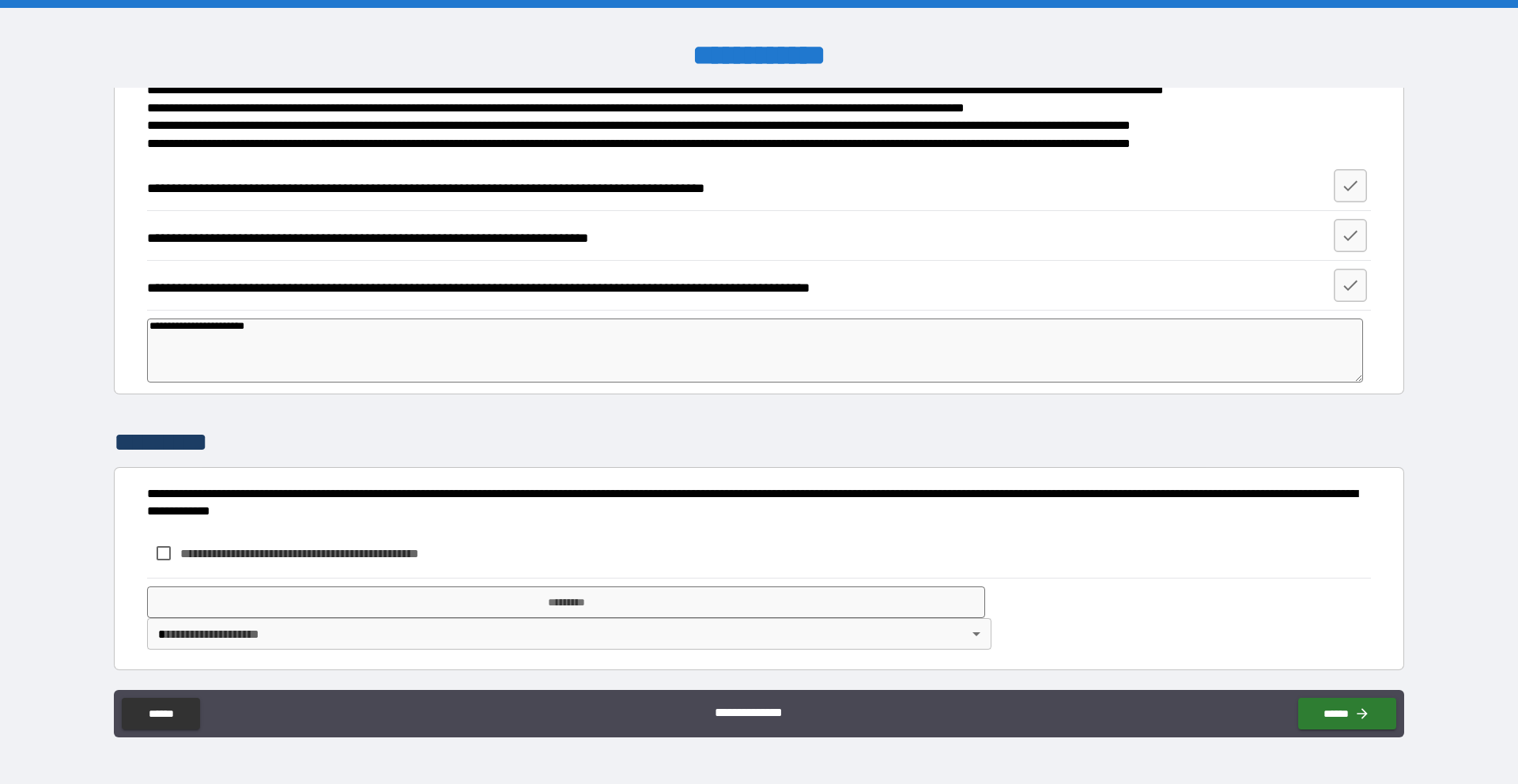 type on "*" 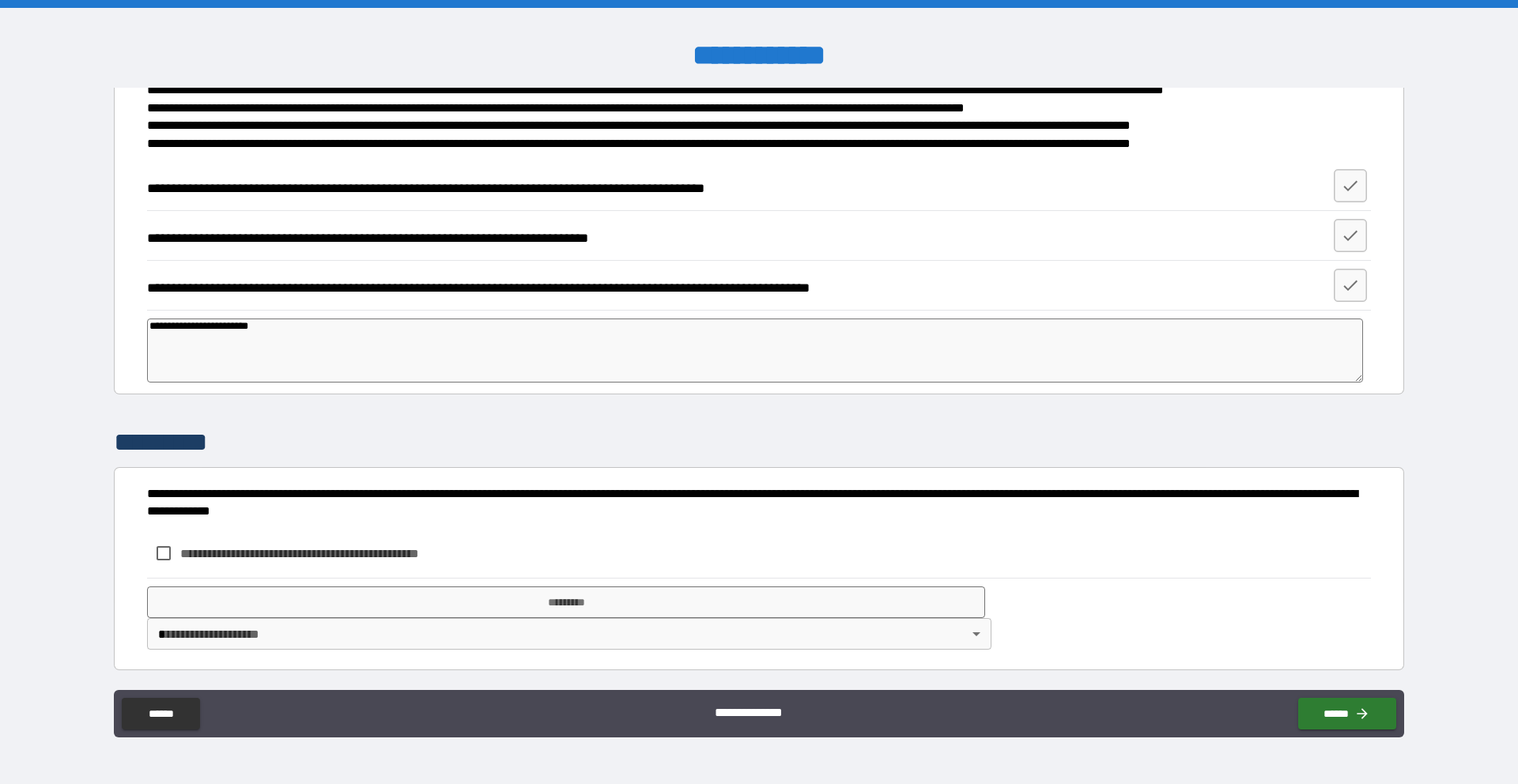 type on "*" 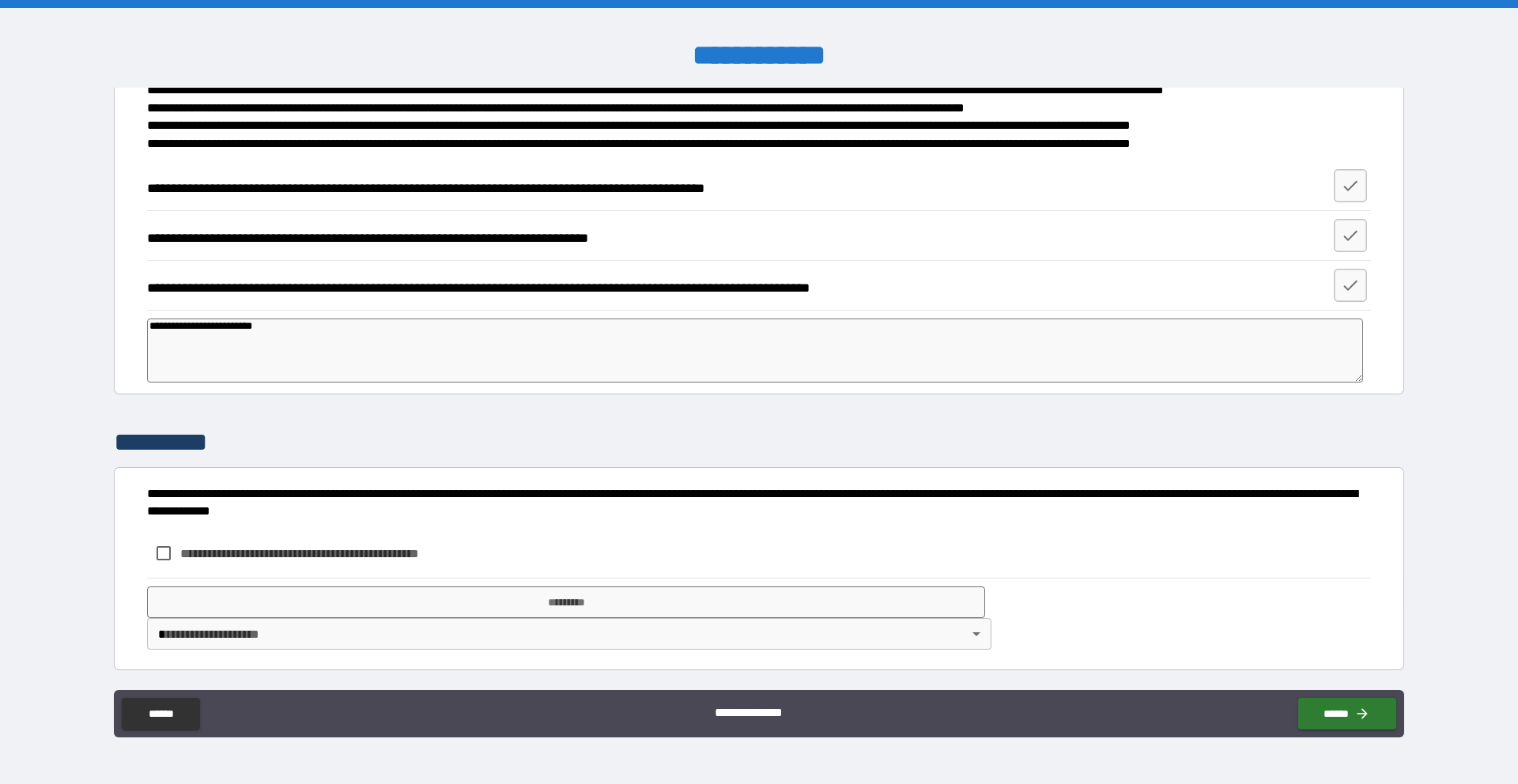 type on "*" 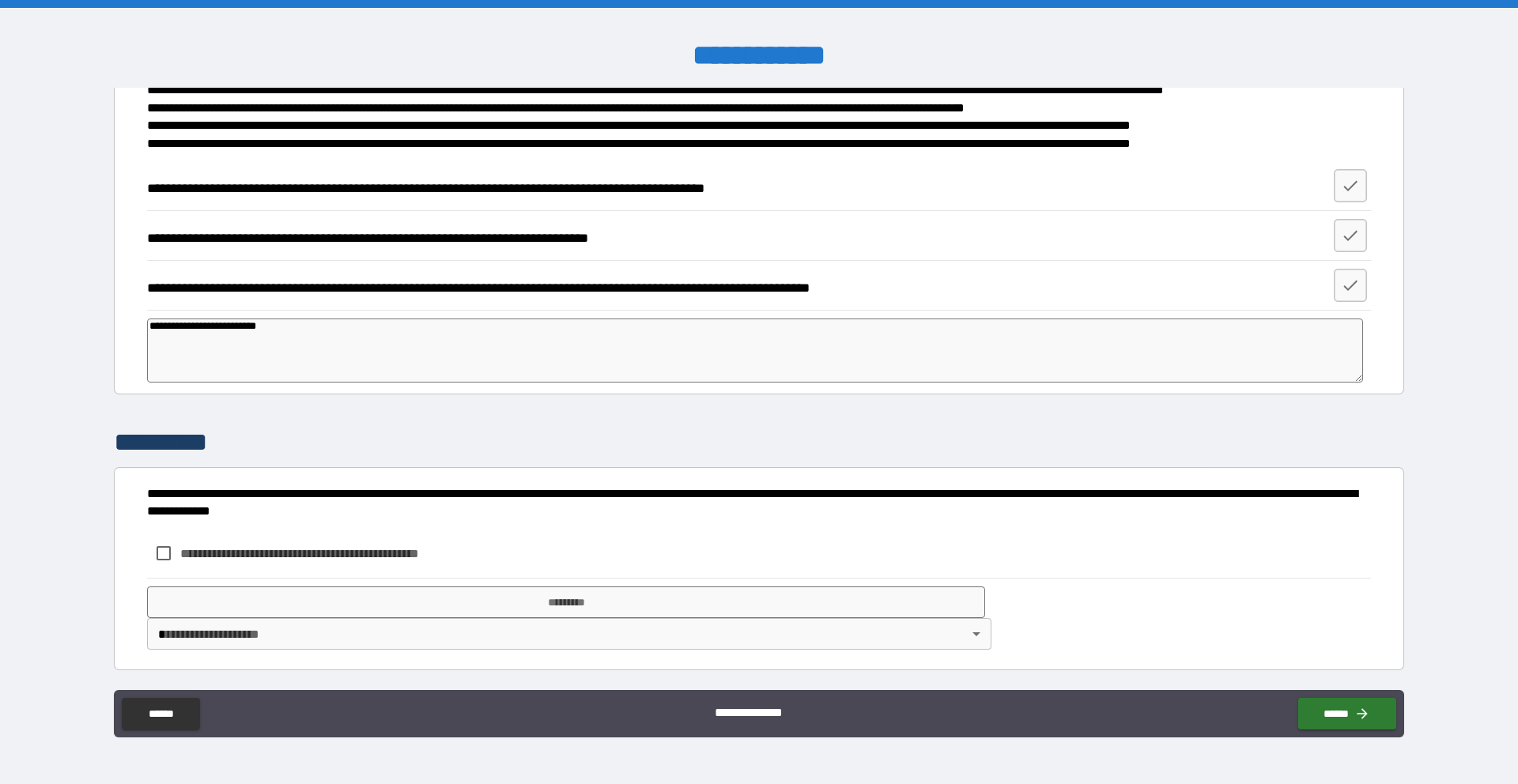 type on "*" 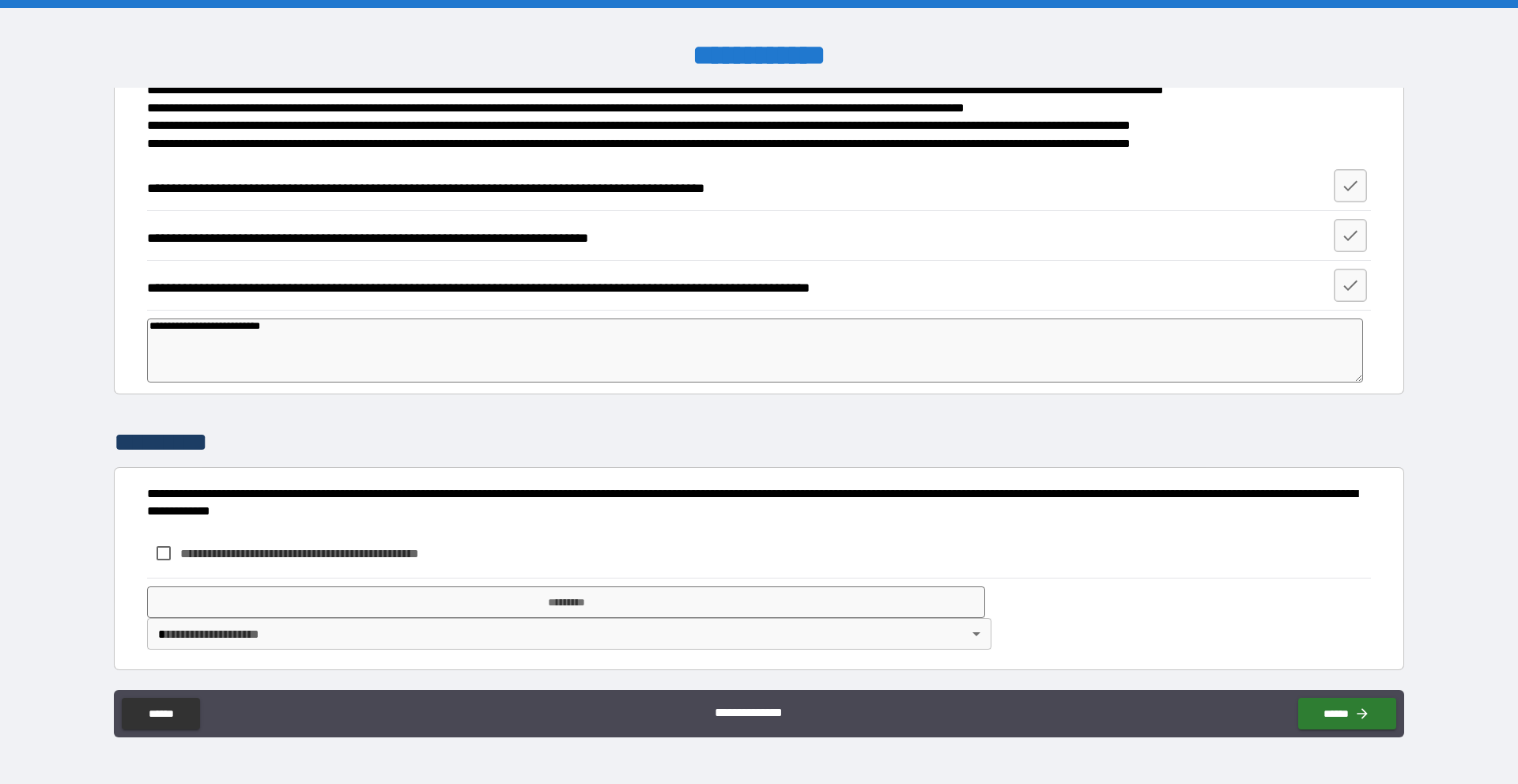 type on "*" 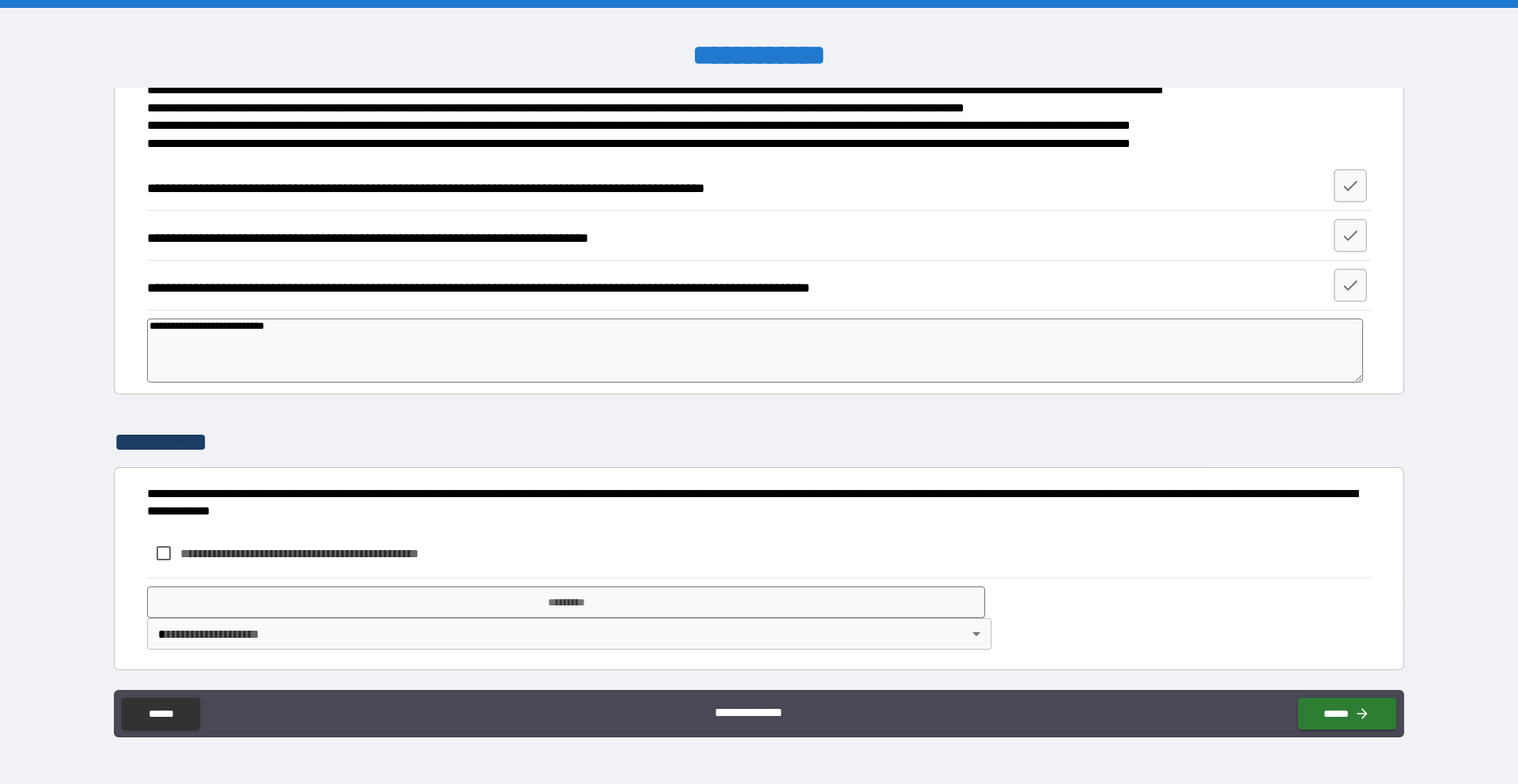 type on "*" 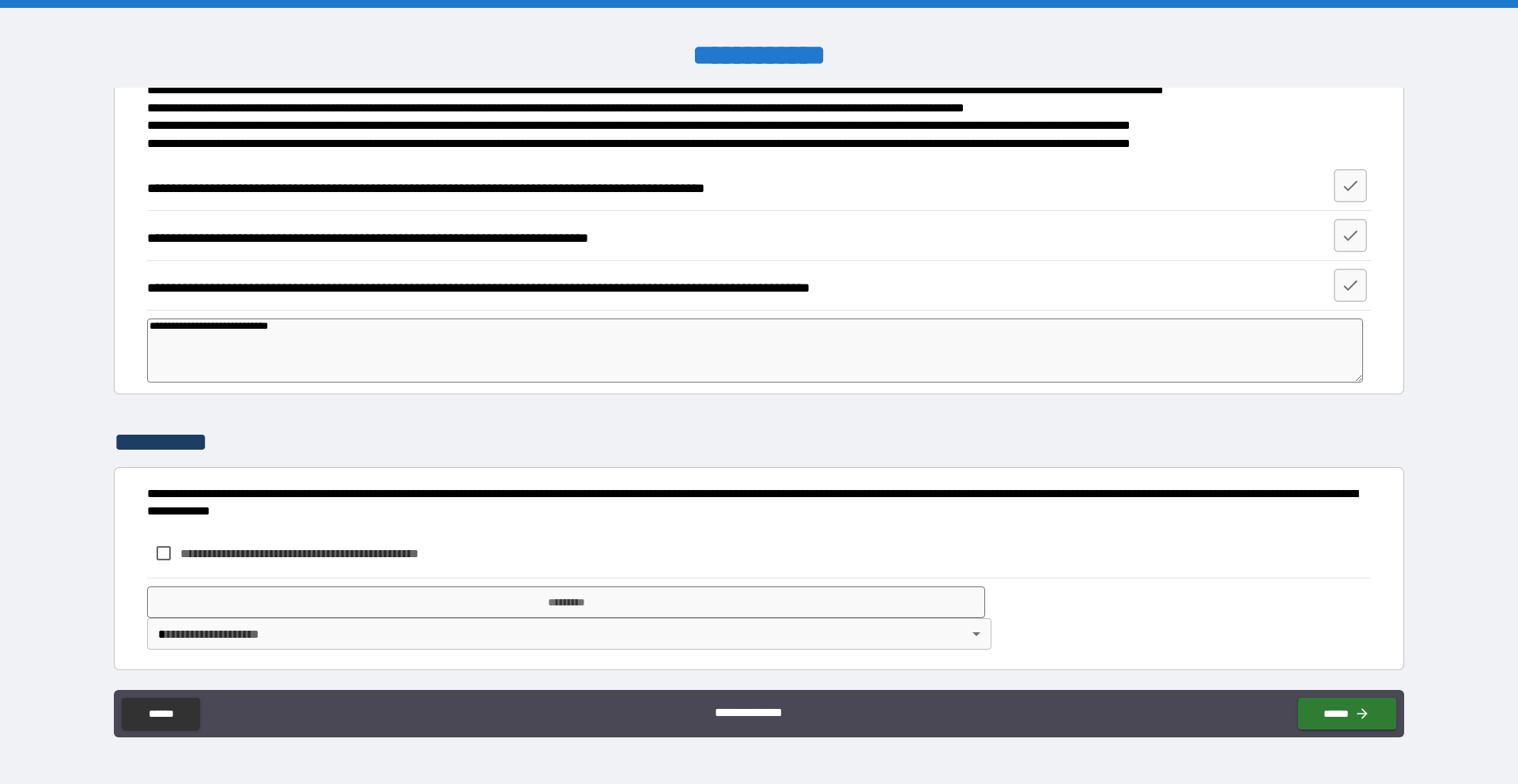 type on "**********" 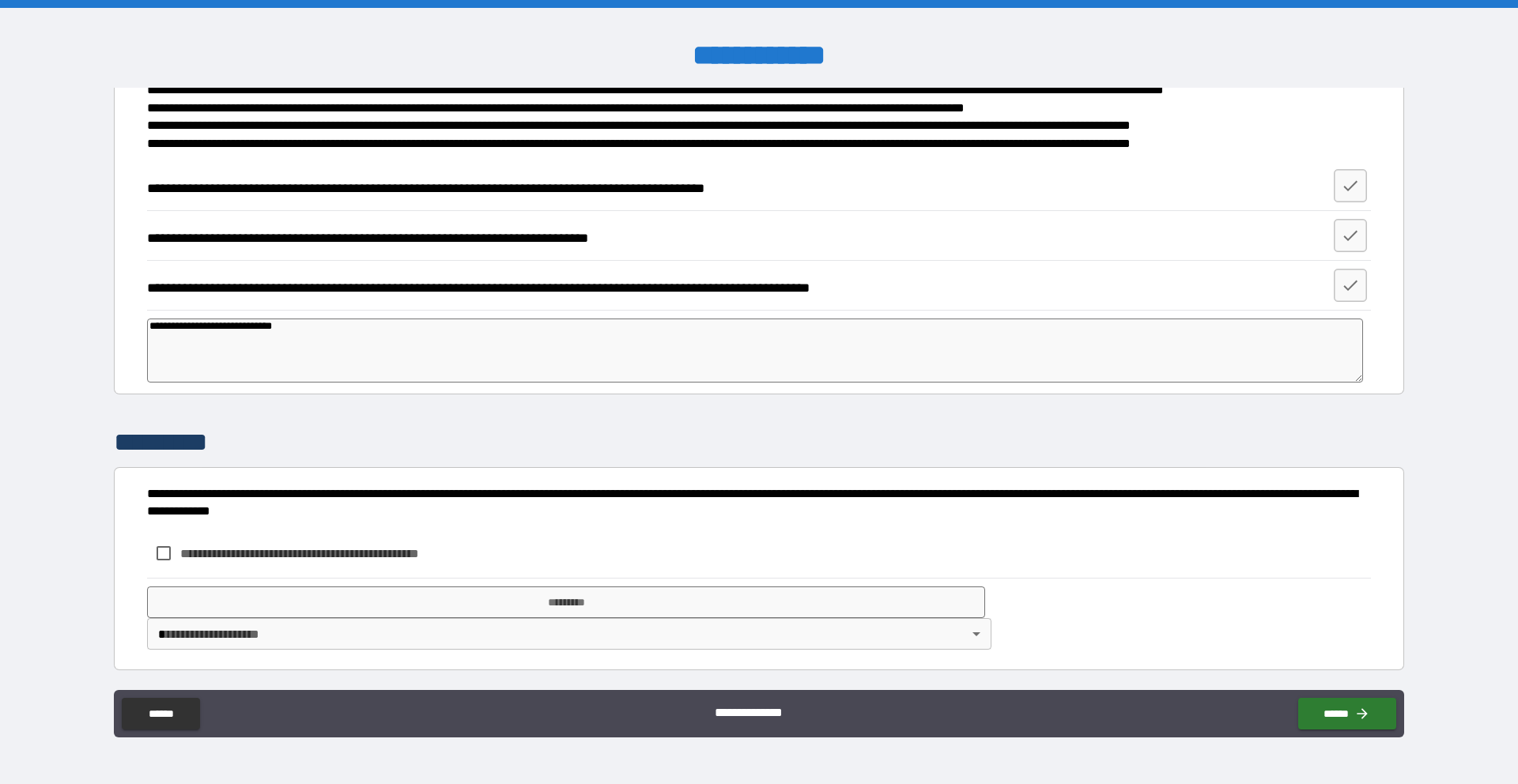 type on "**********" 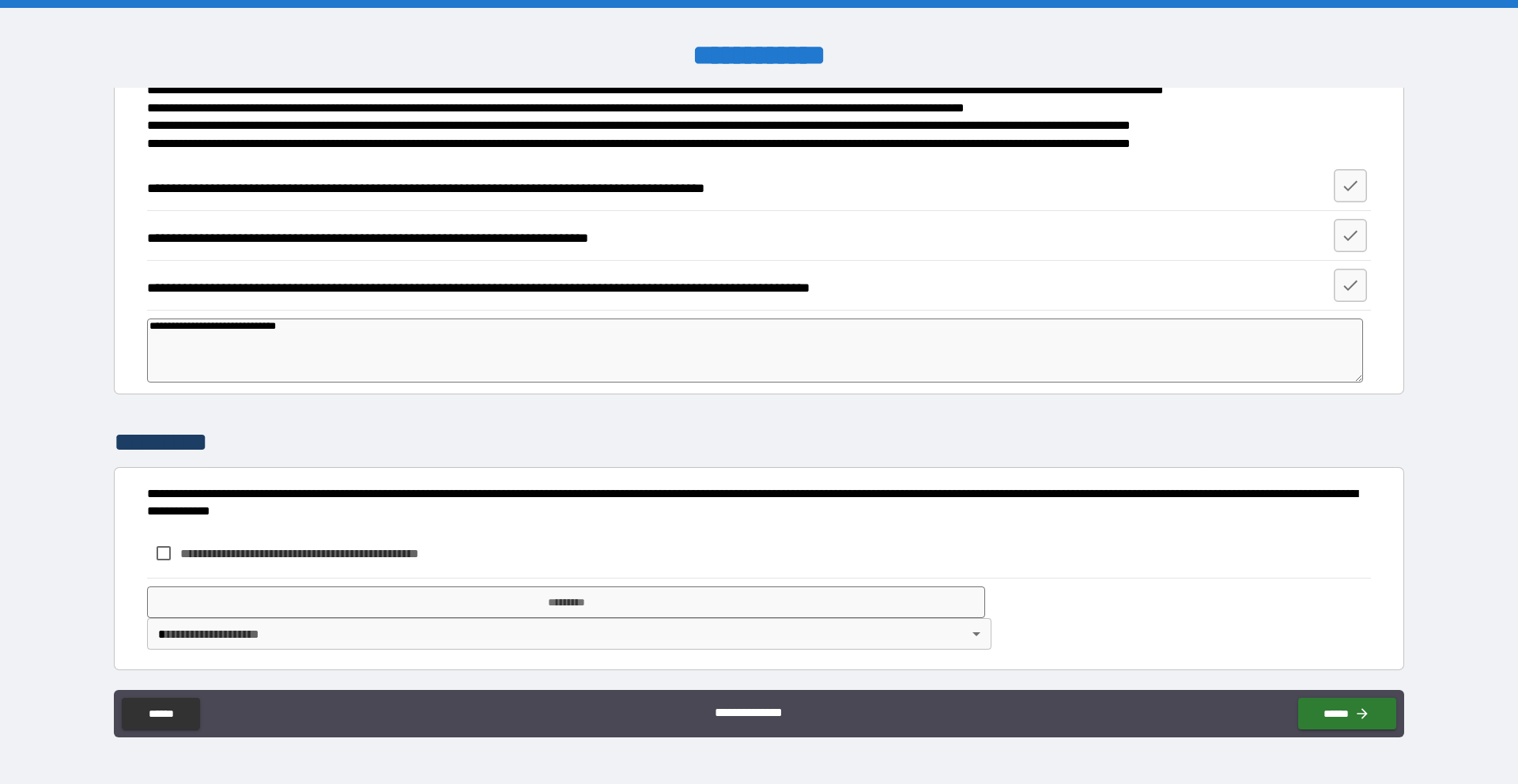 type on "**********" 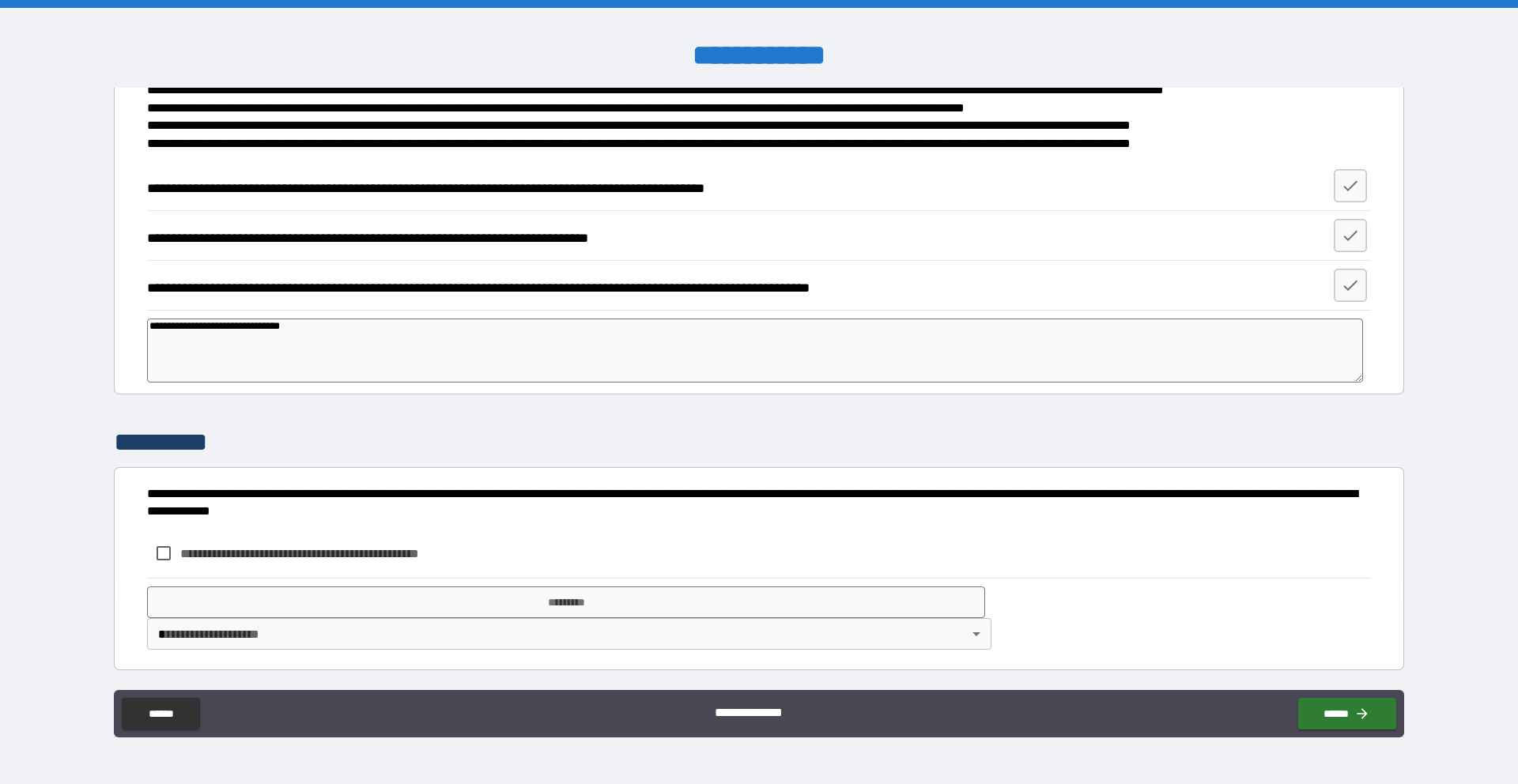 type on "*" 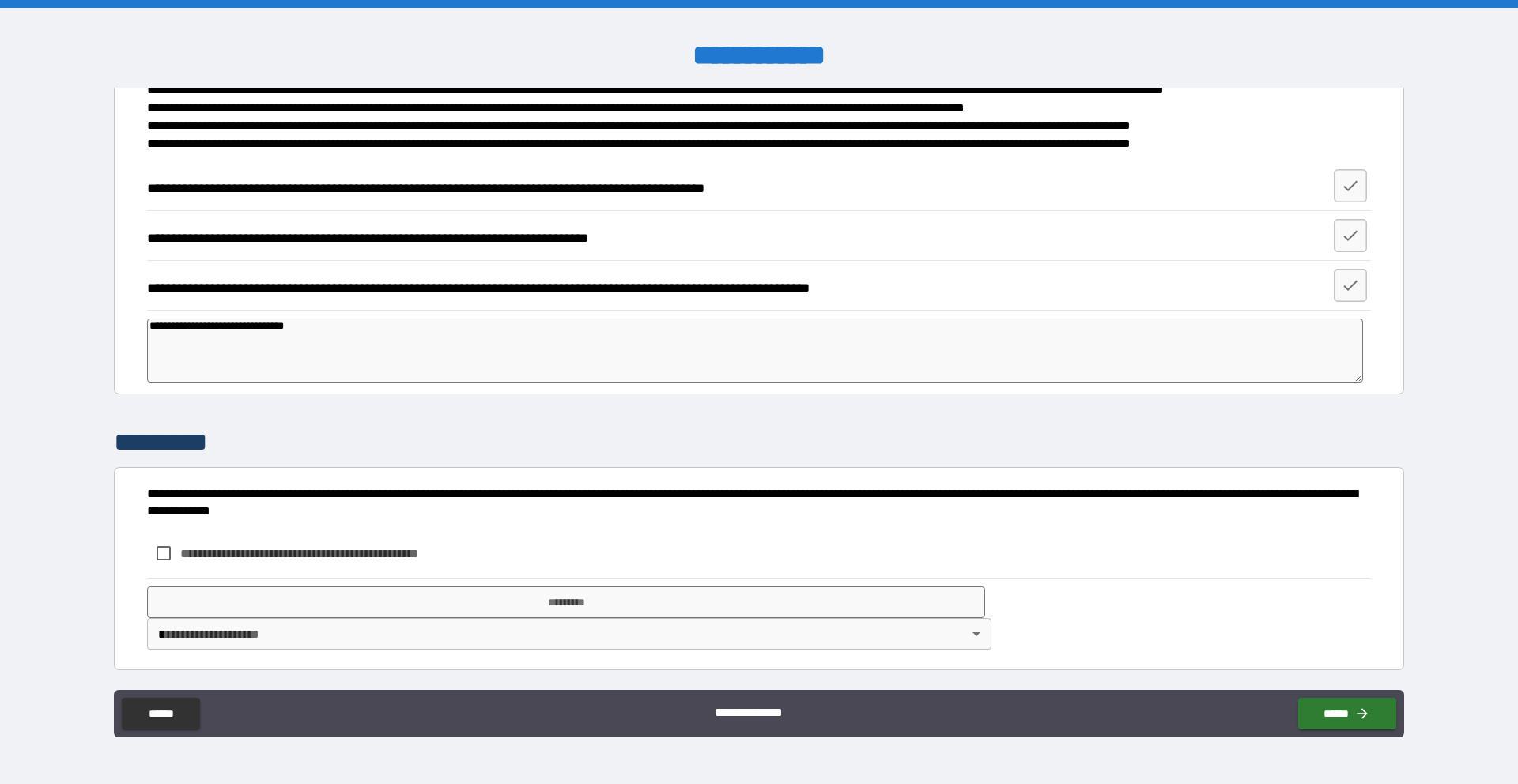 type on "*" 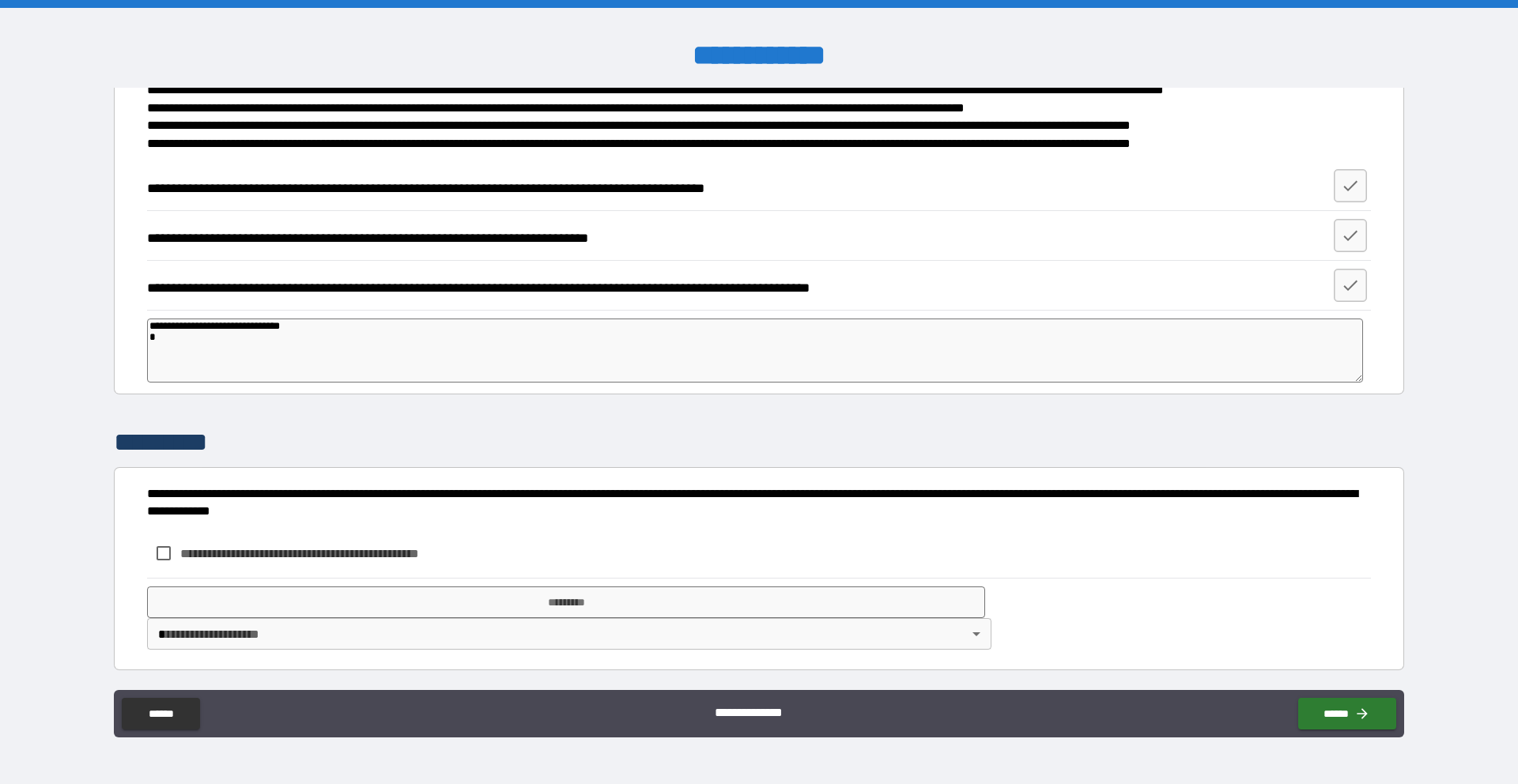 type on "*" 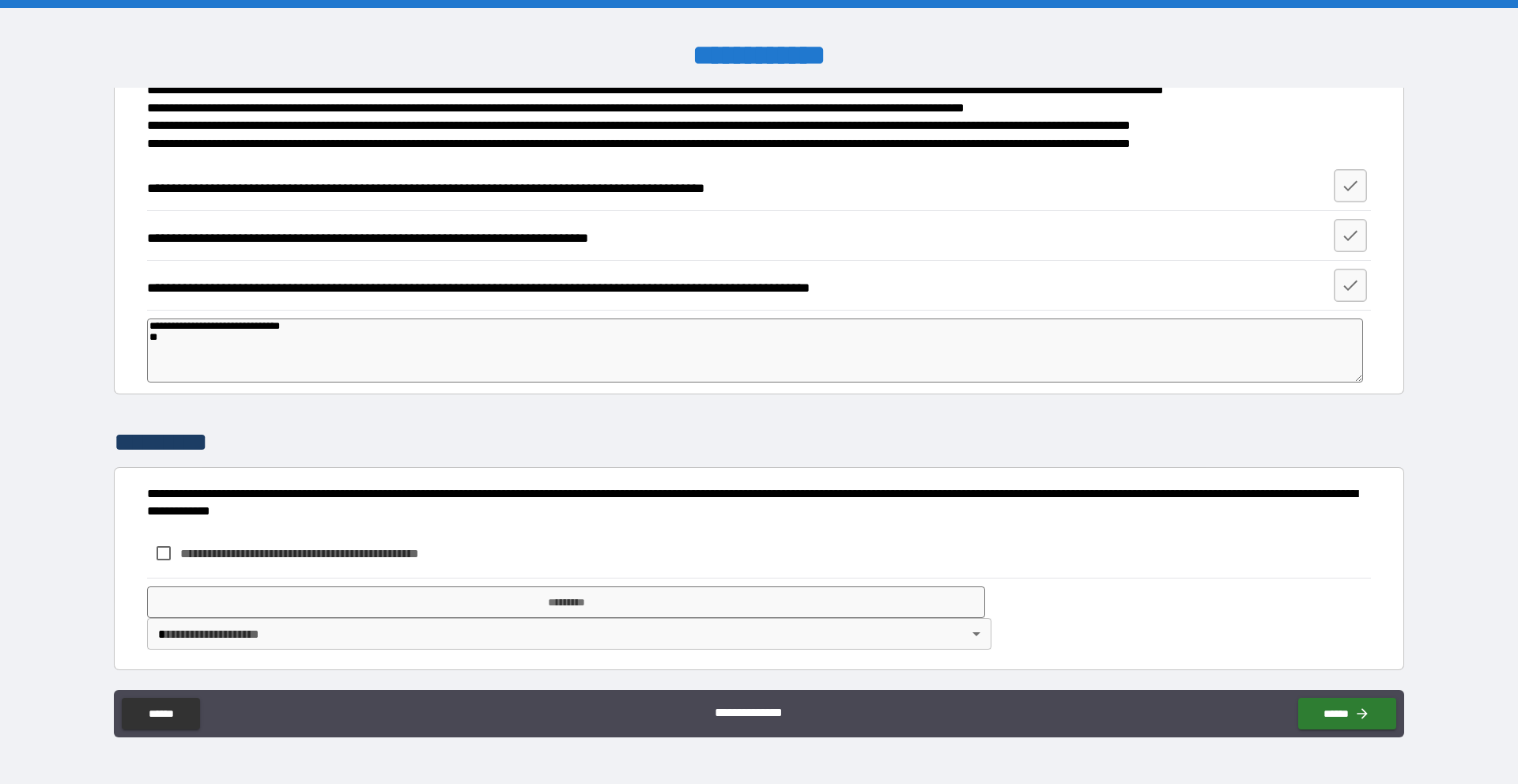type on "*" 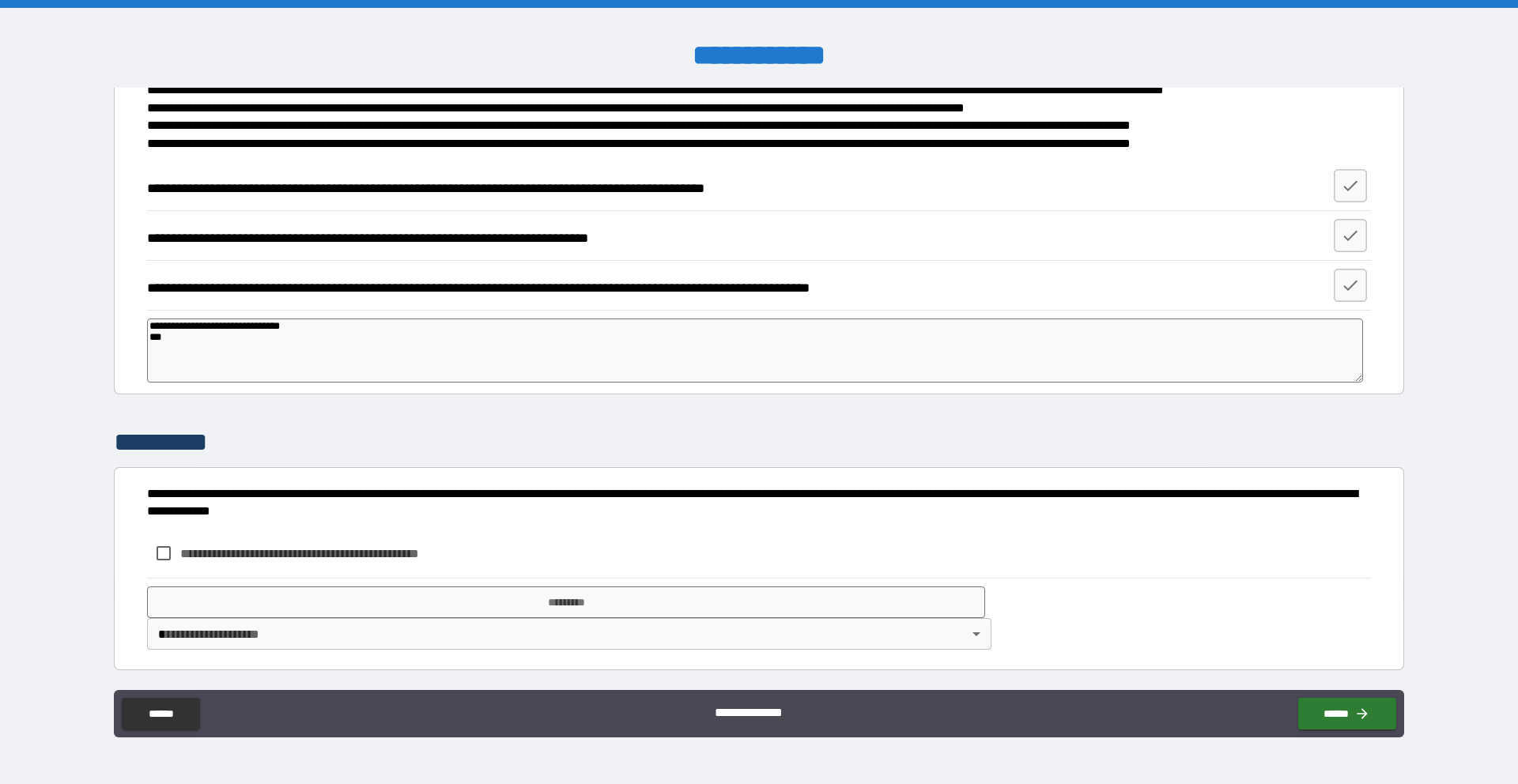 type on "**********" 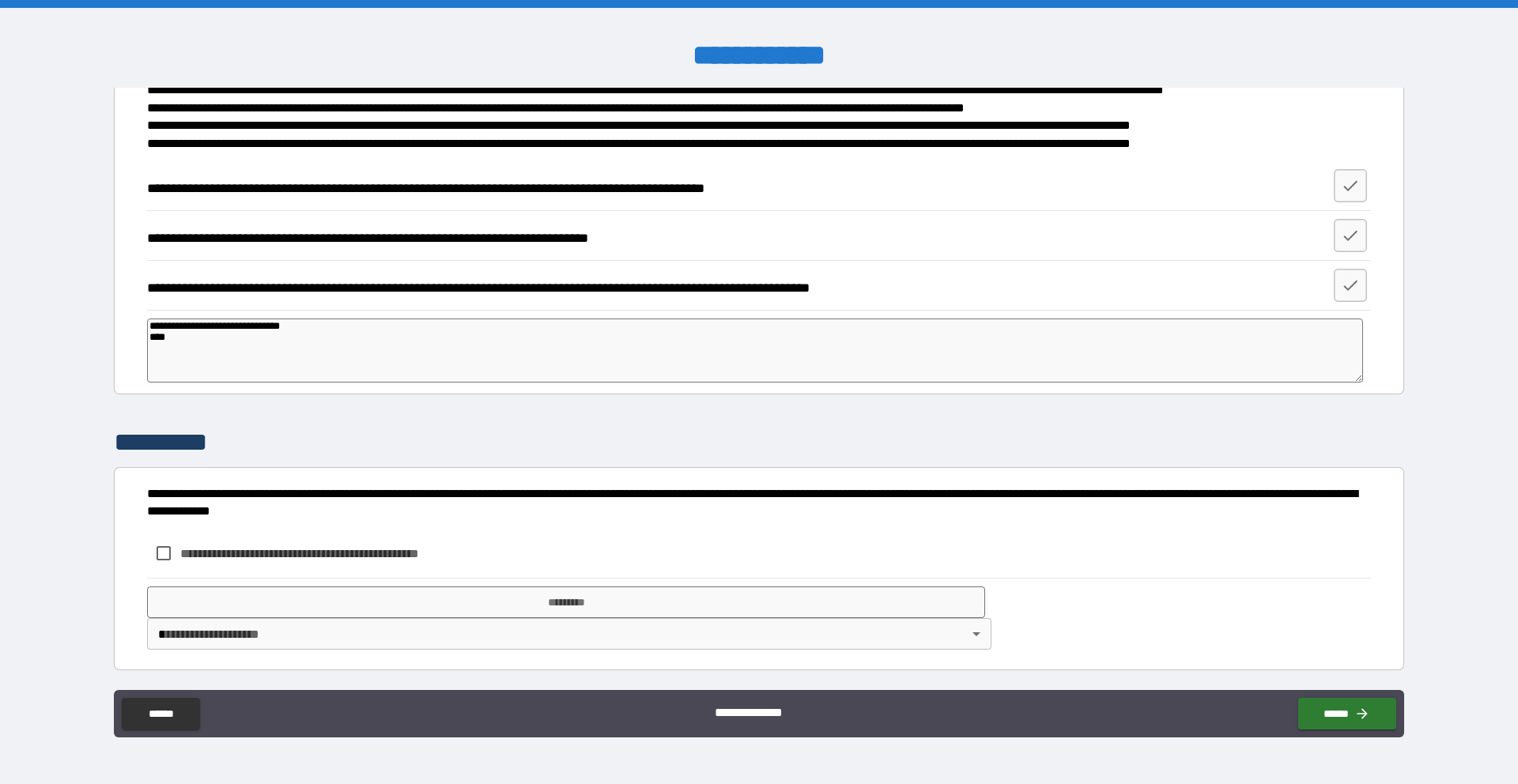 type on "*" 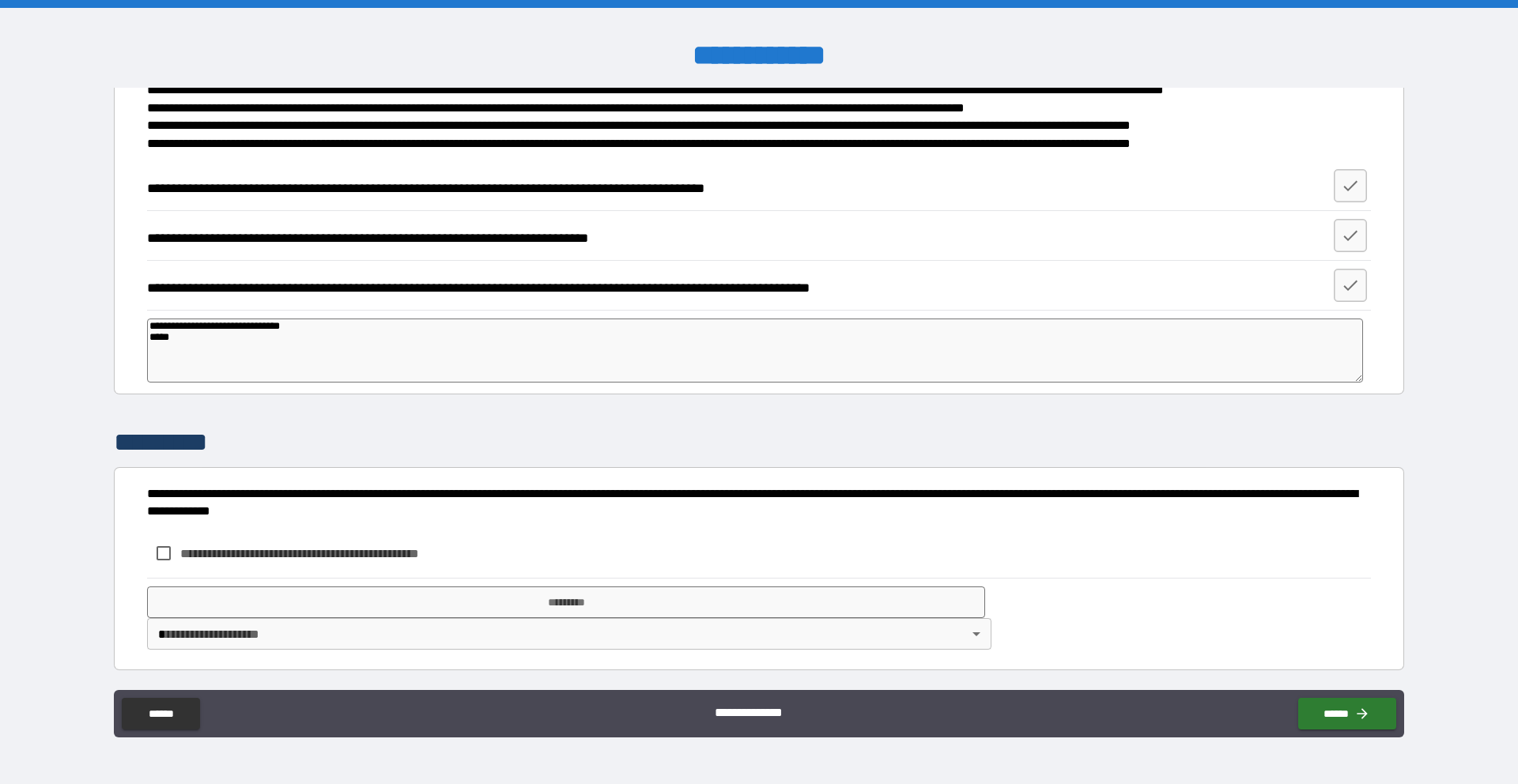 type on "*" 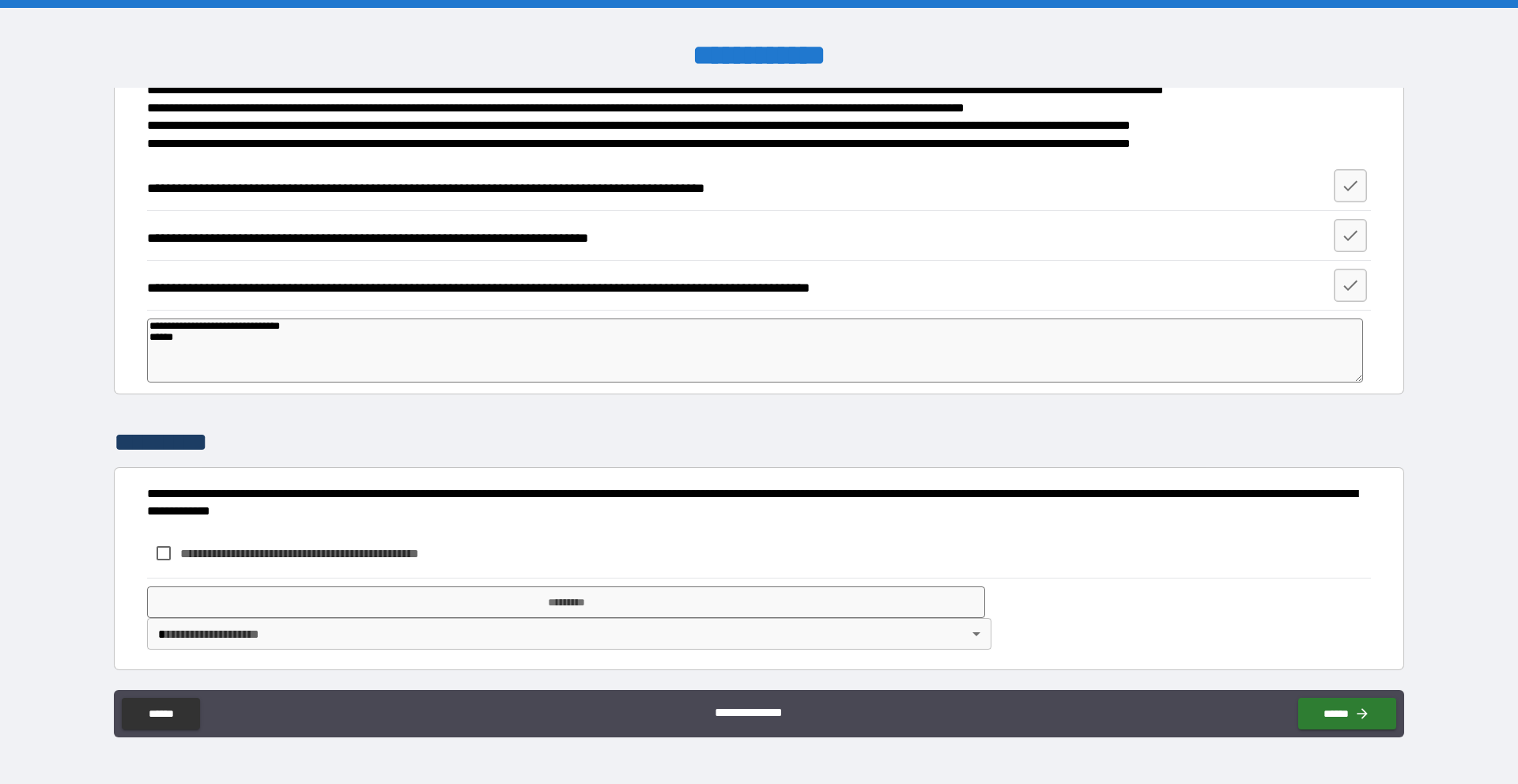 type on "*" 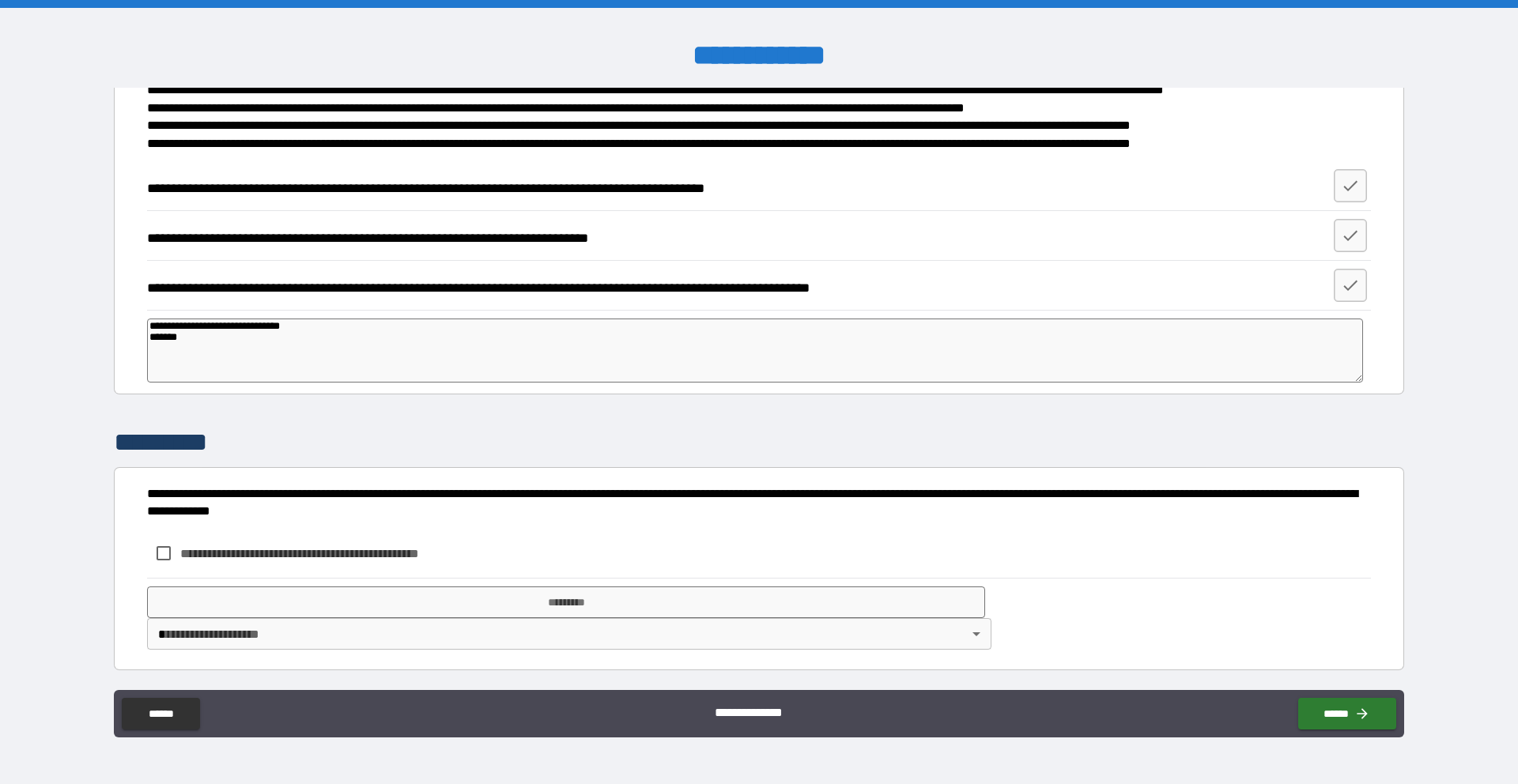 type on "**********" 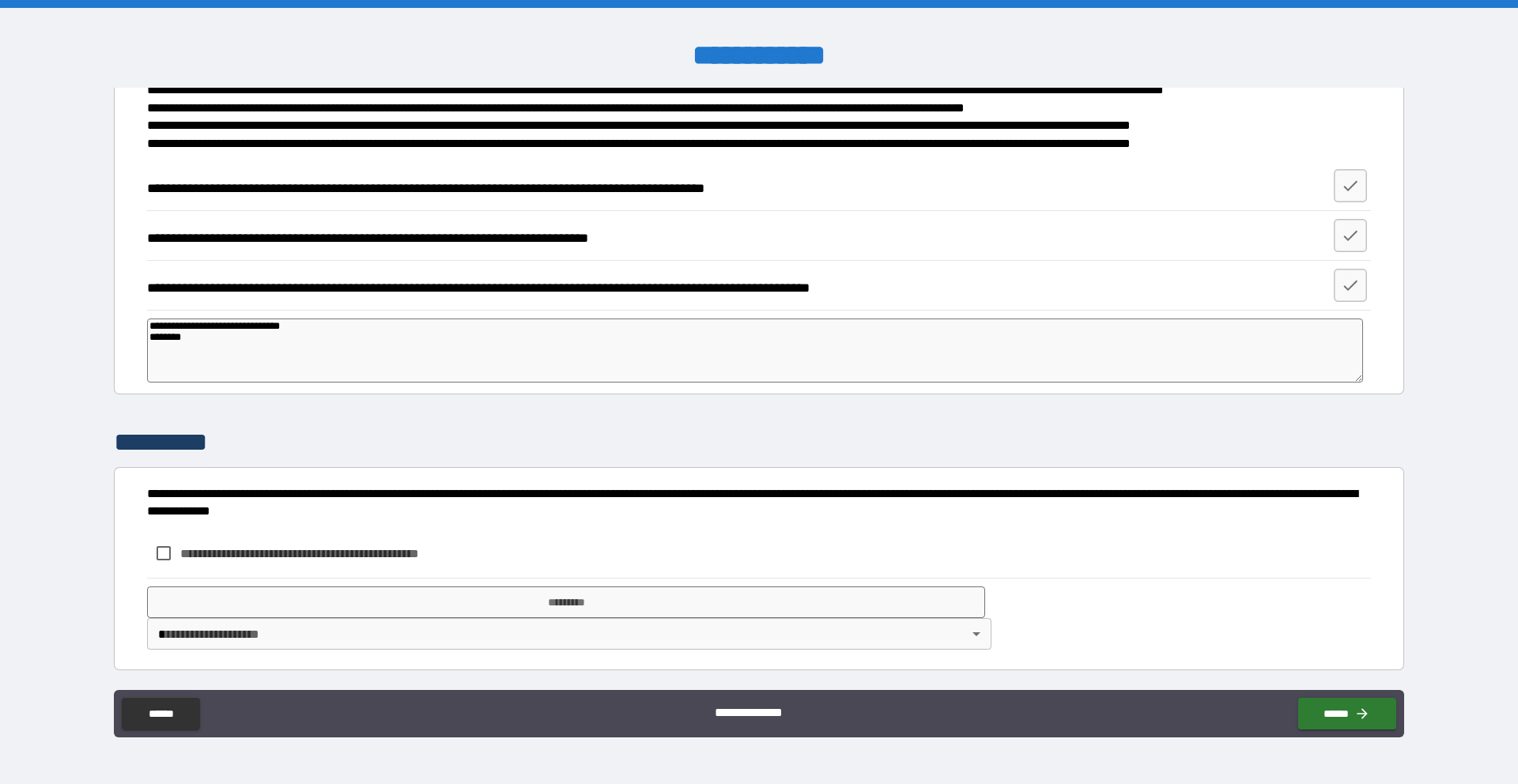 type on "**********" 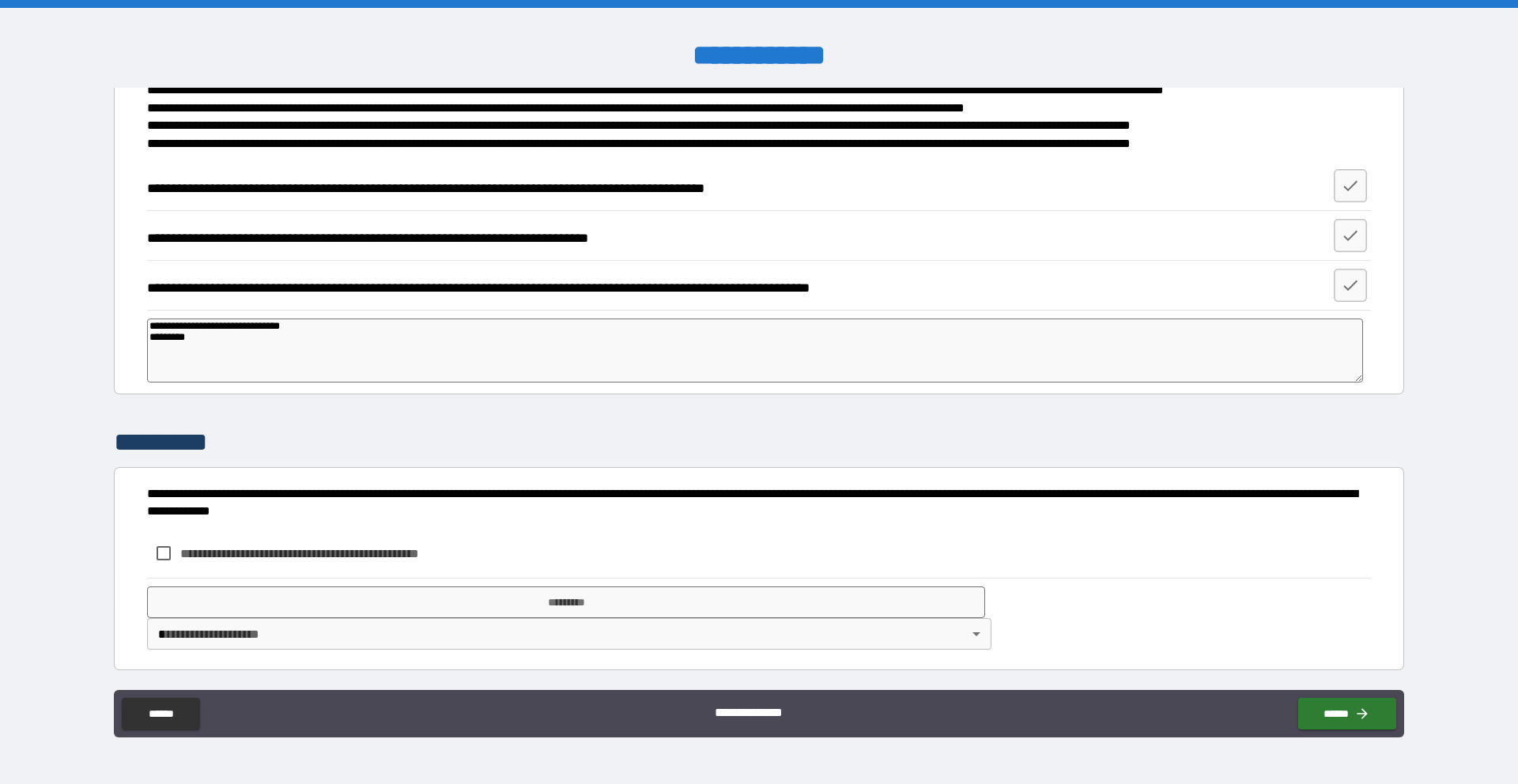 type on "**********" 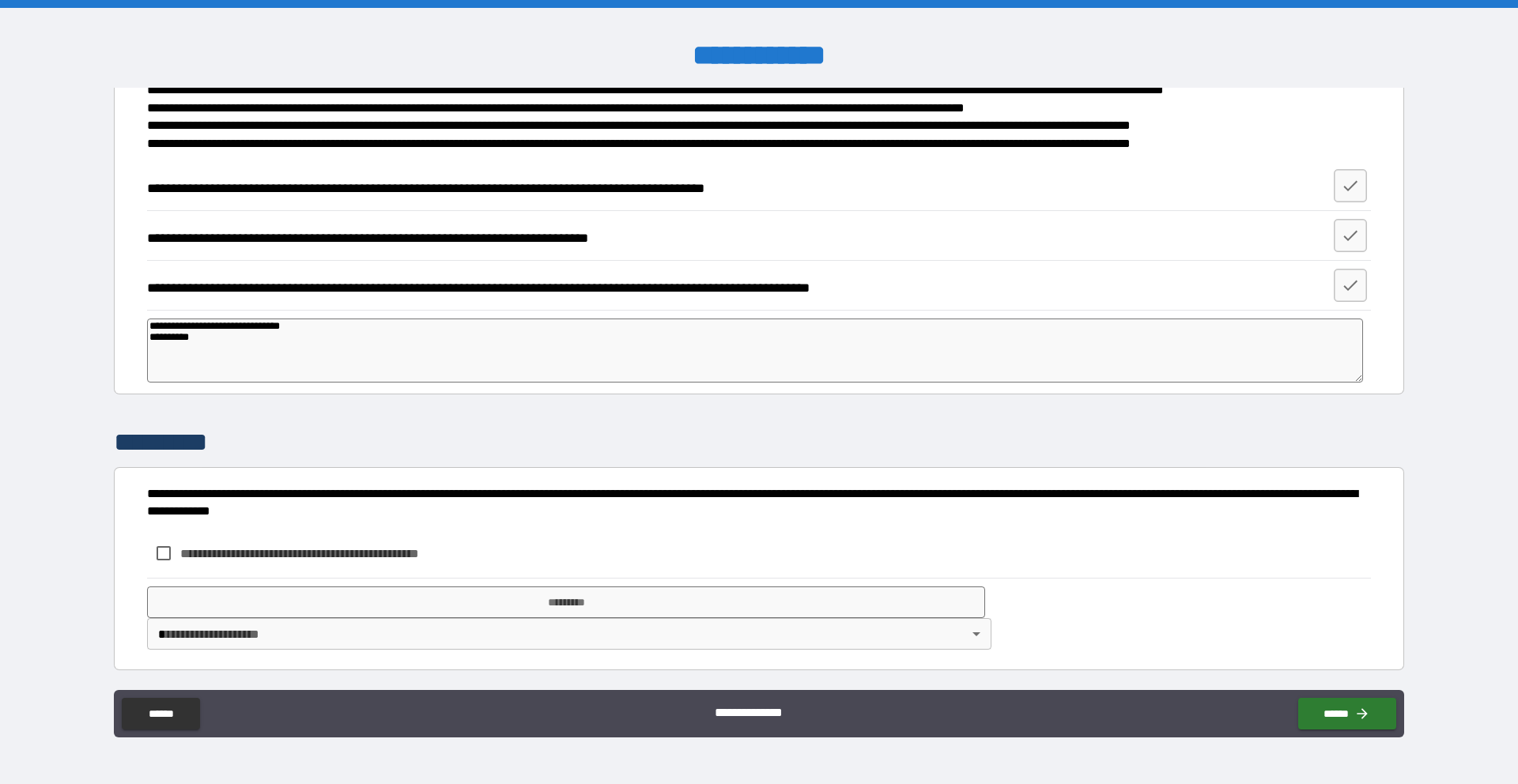 type on "*" 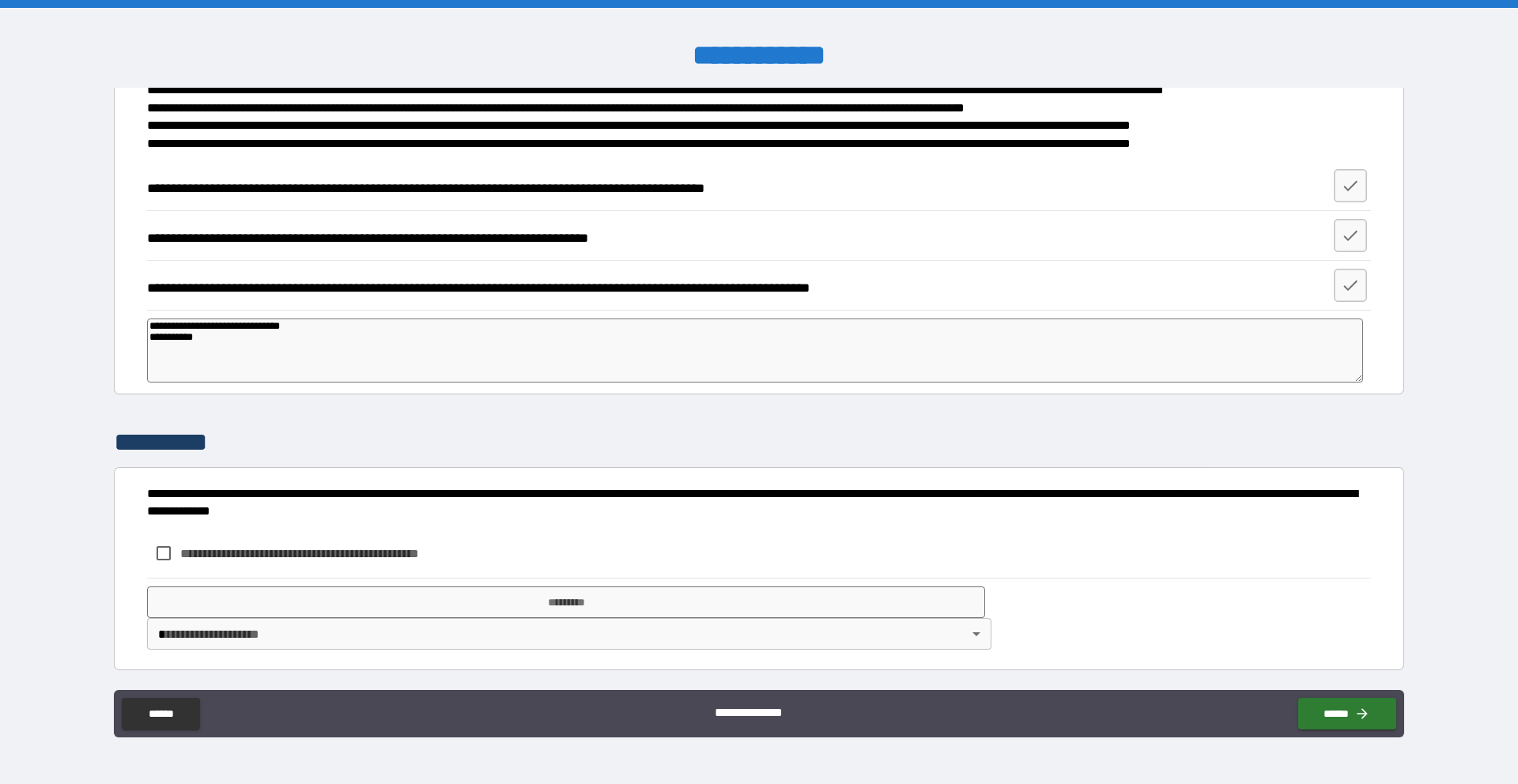 type on "*" 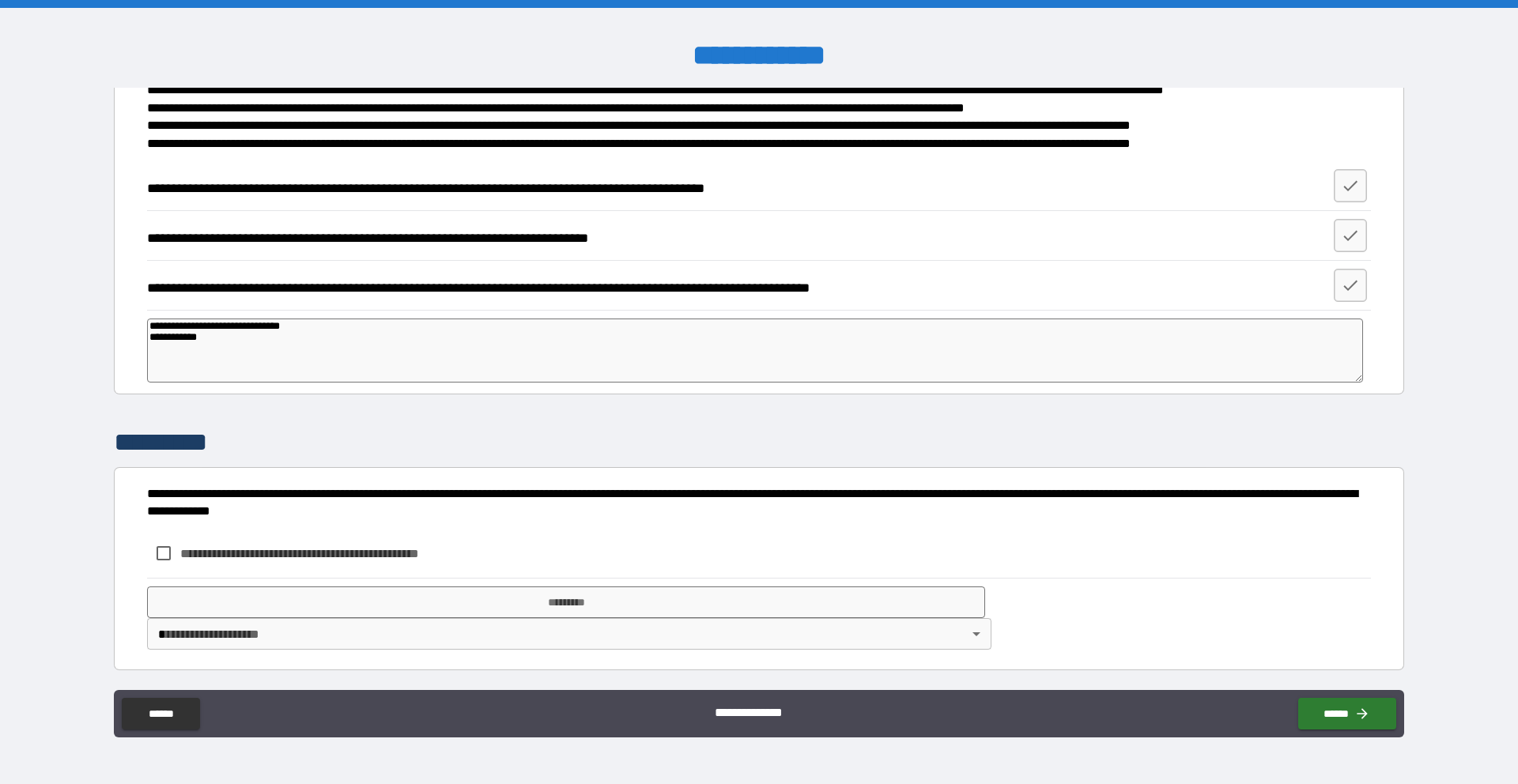 type on "*" 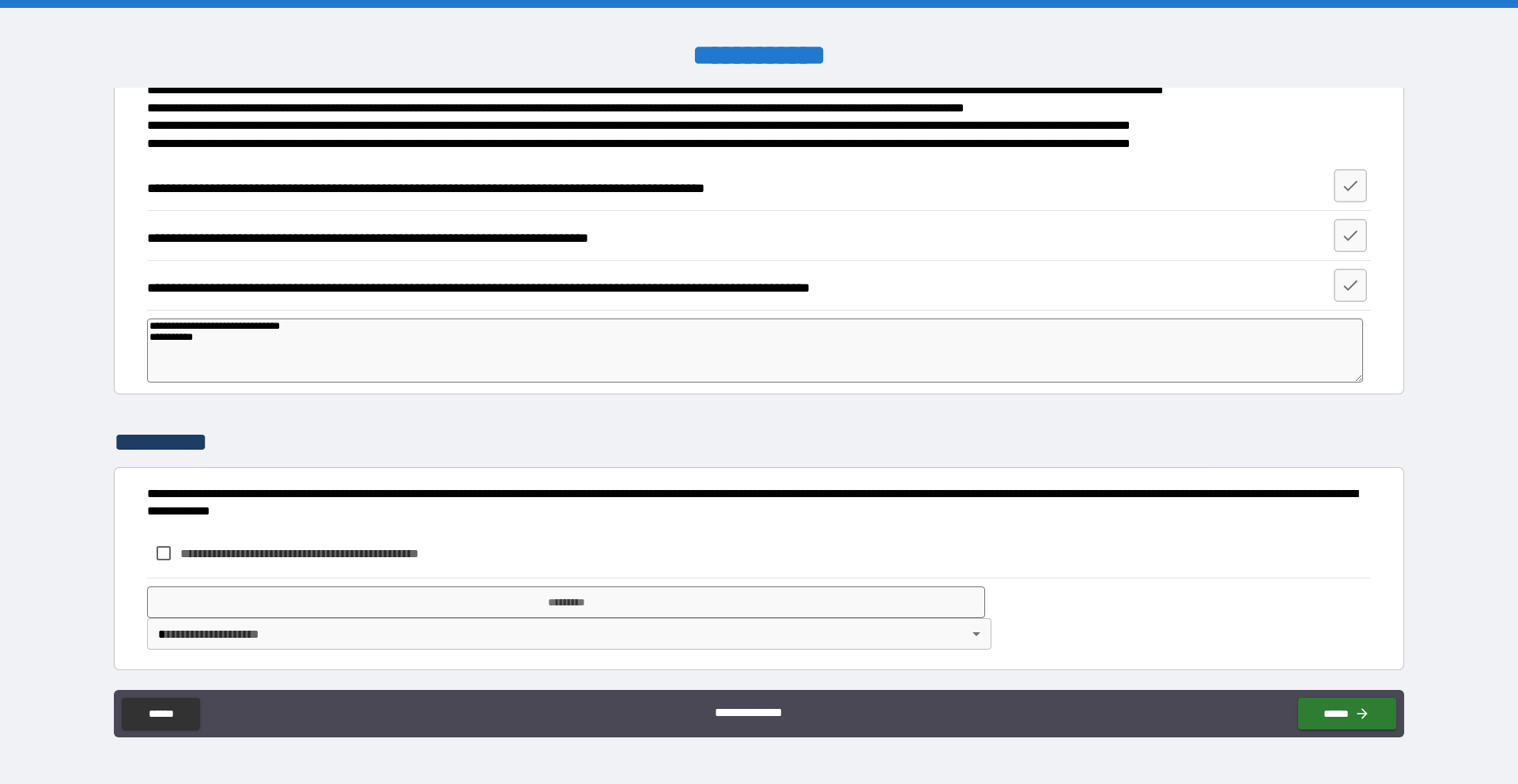 type on "*" 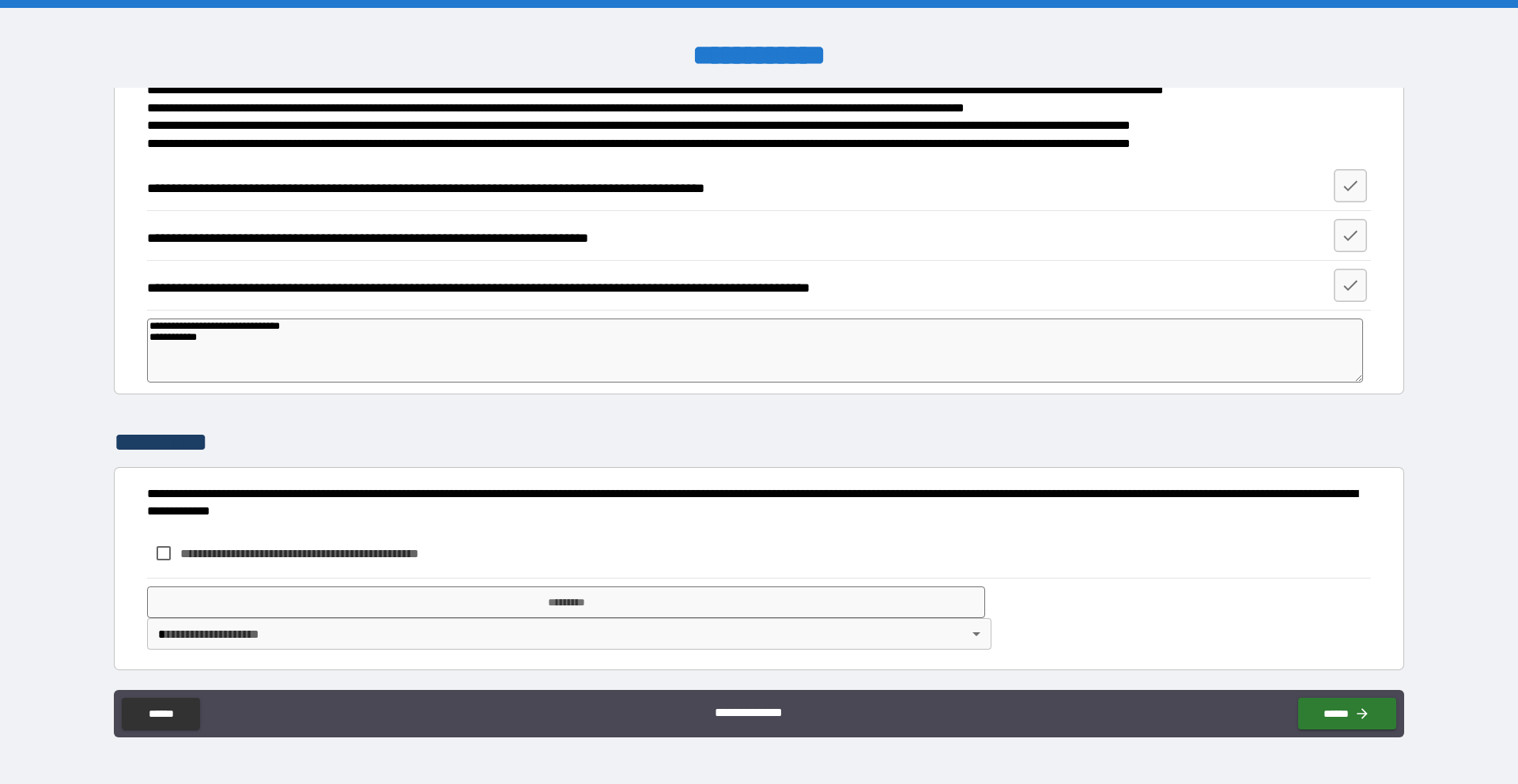 type on "**********" 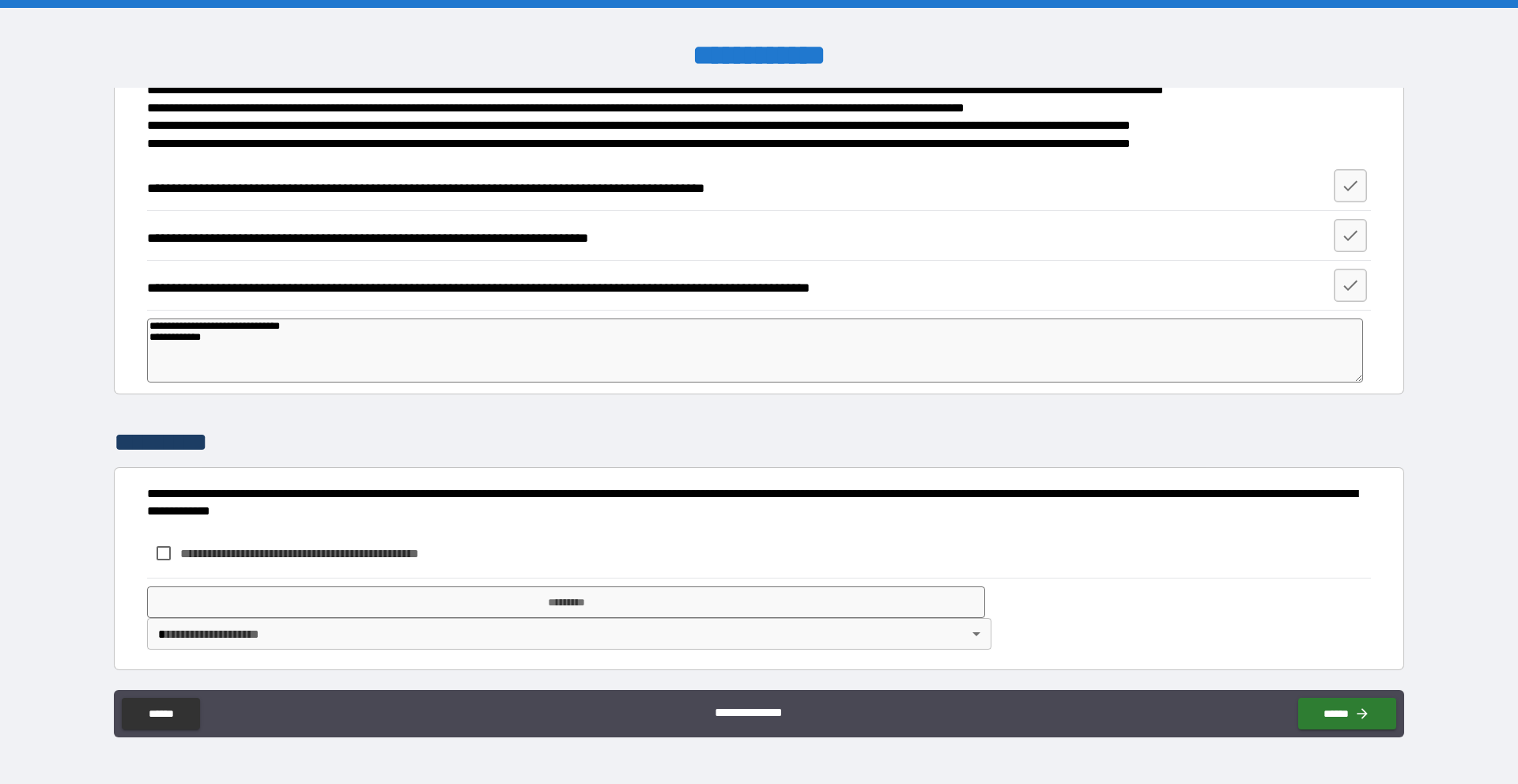type on "*" 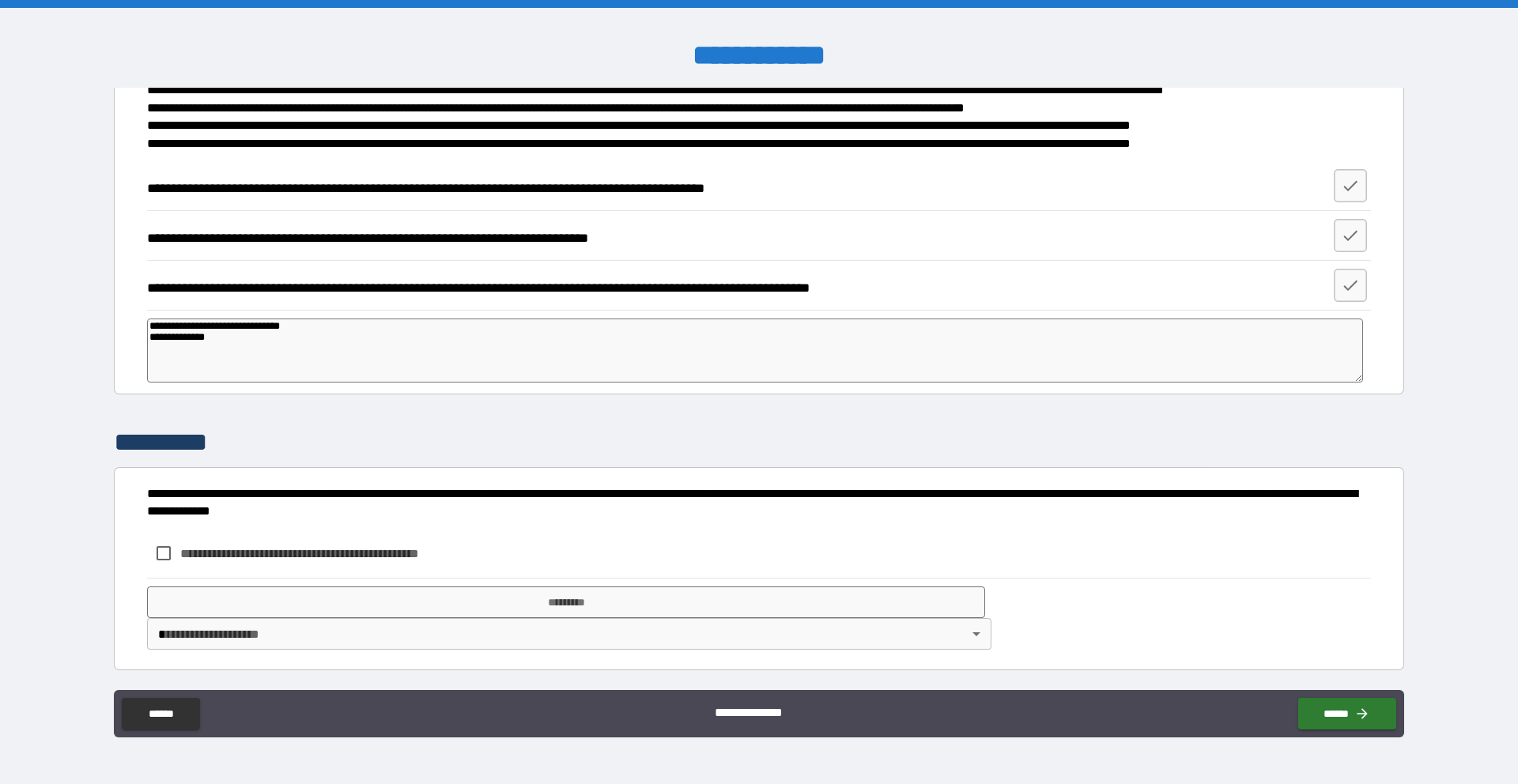 type on "*" 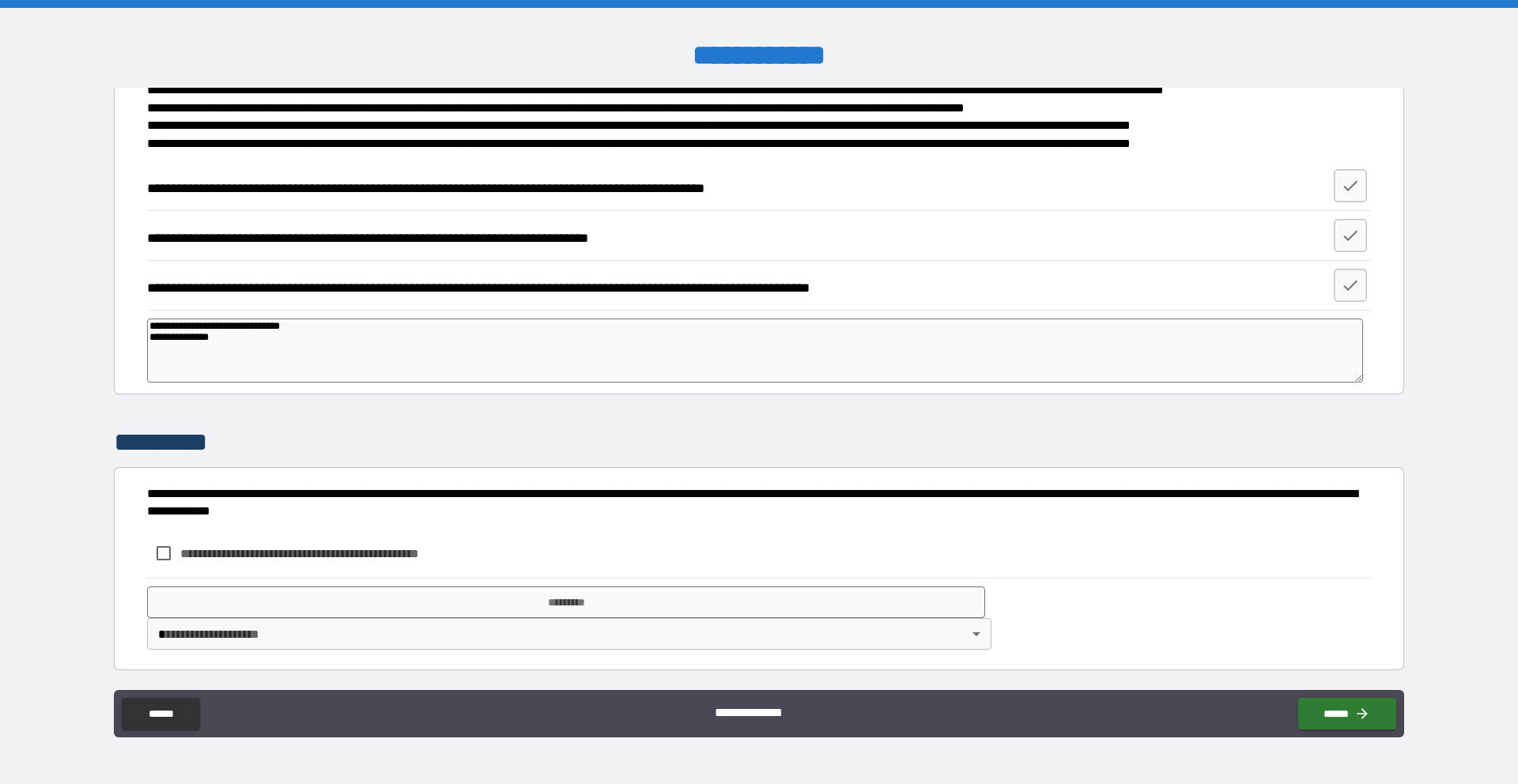 type on "*" 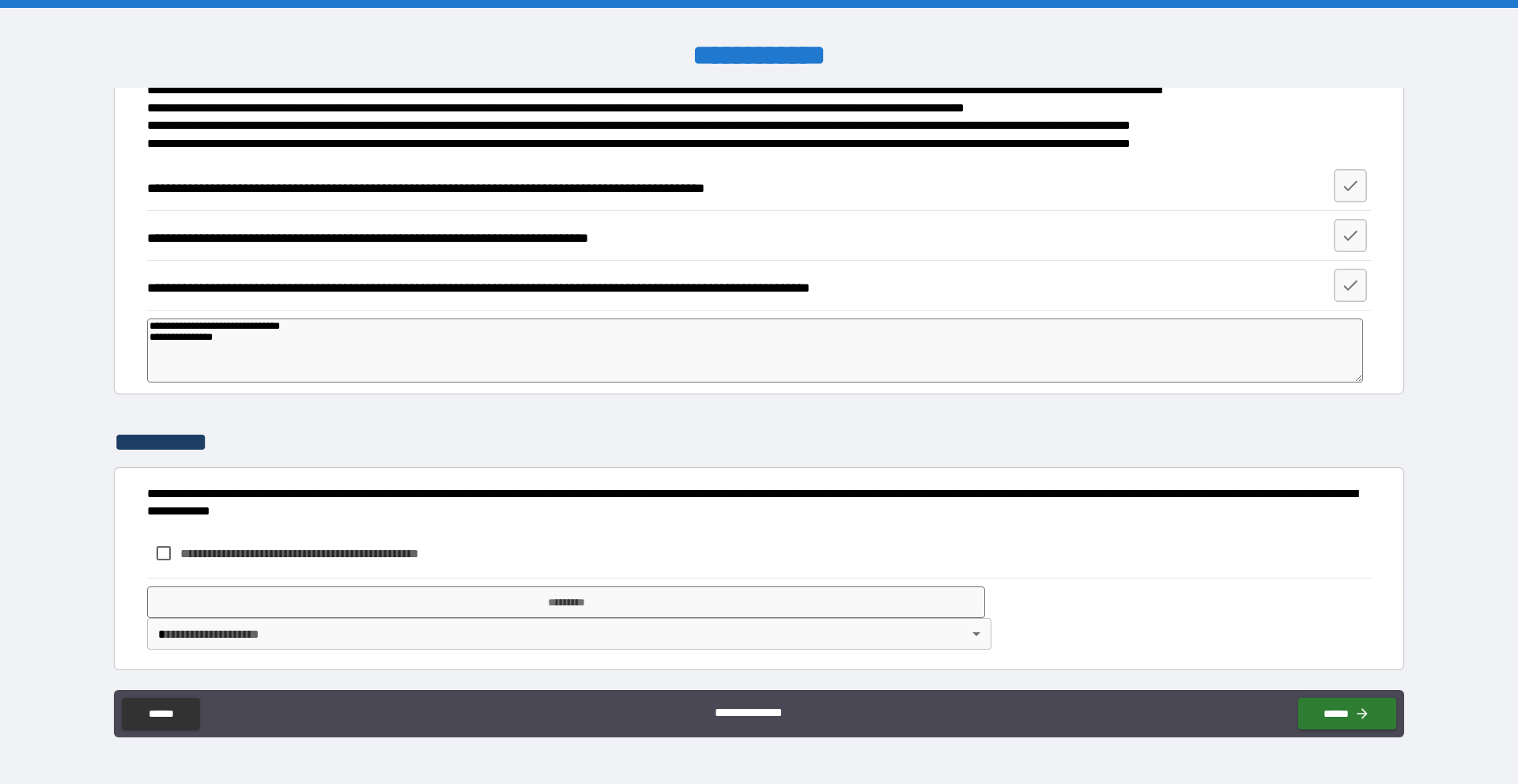 type on "**********" 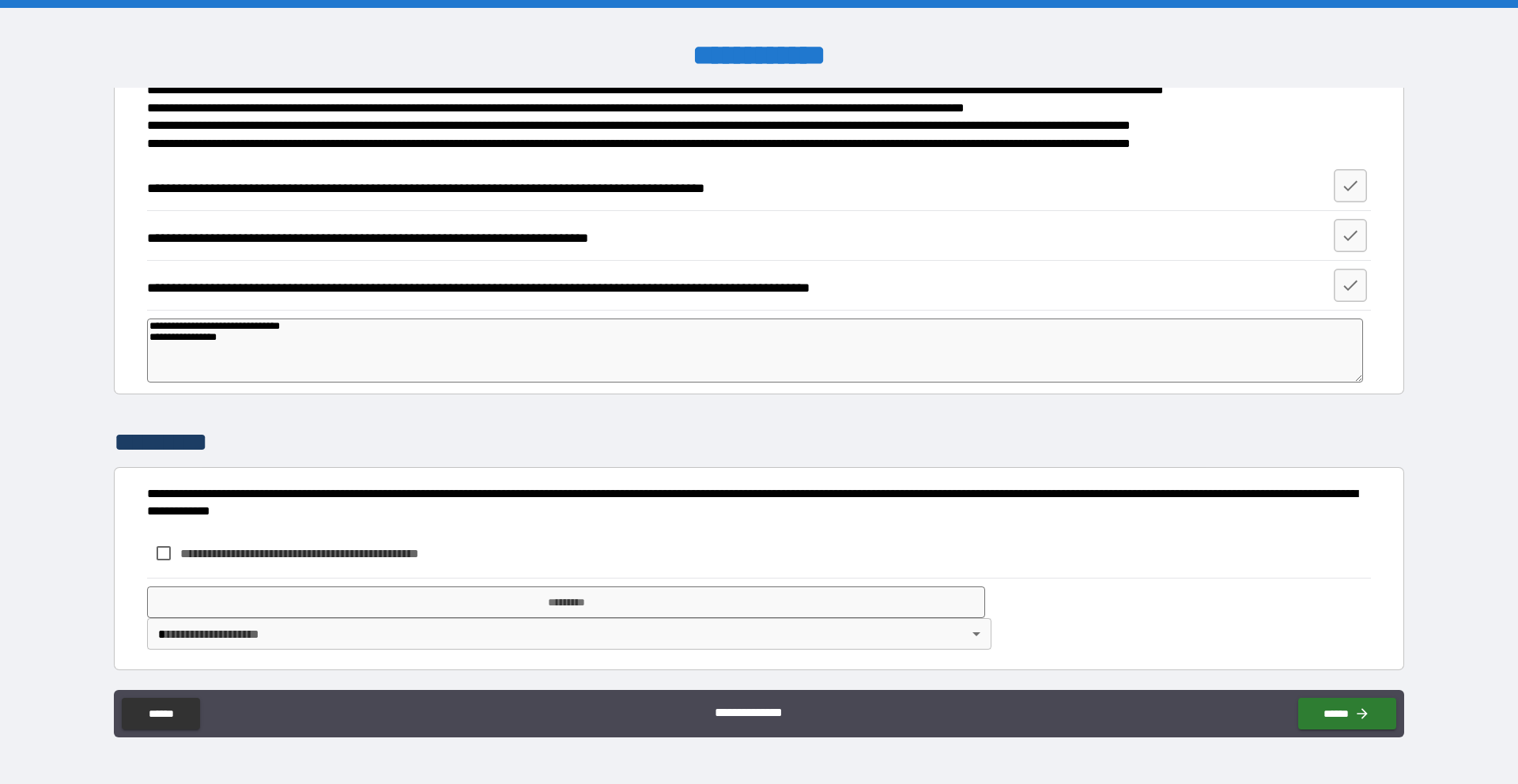 type on "*" 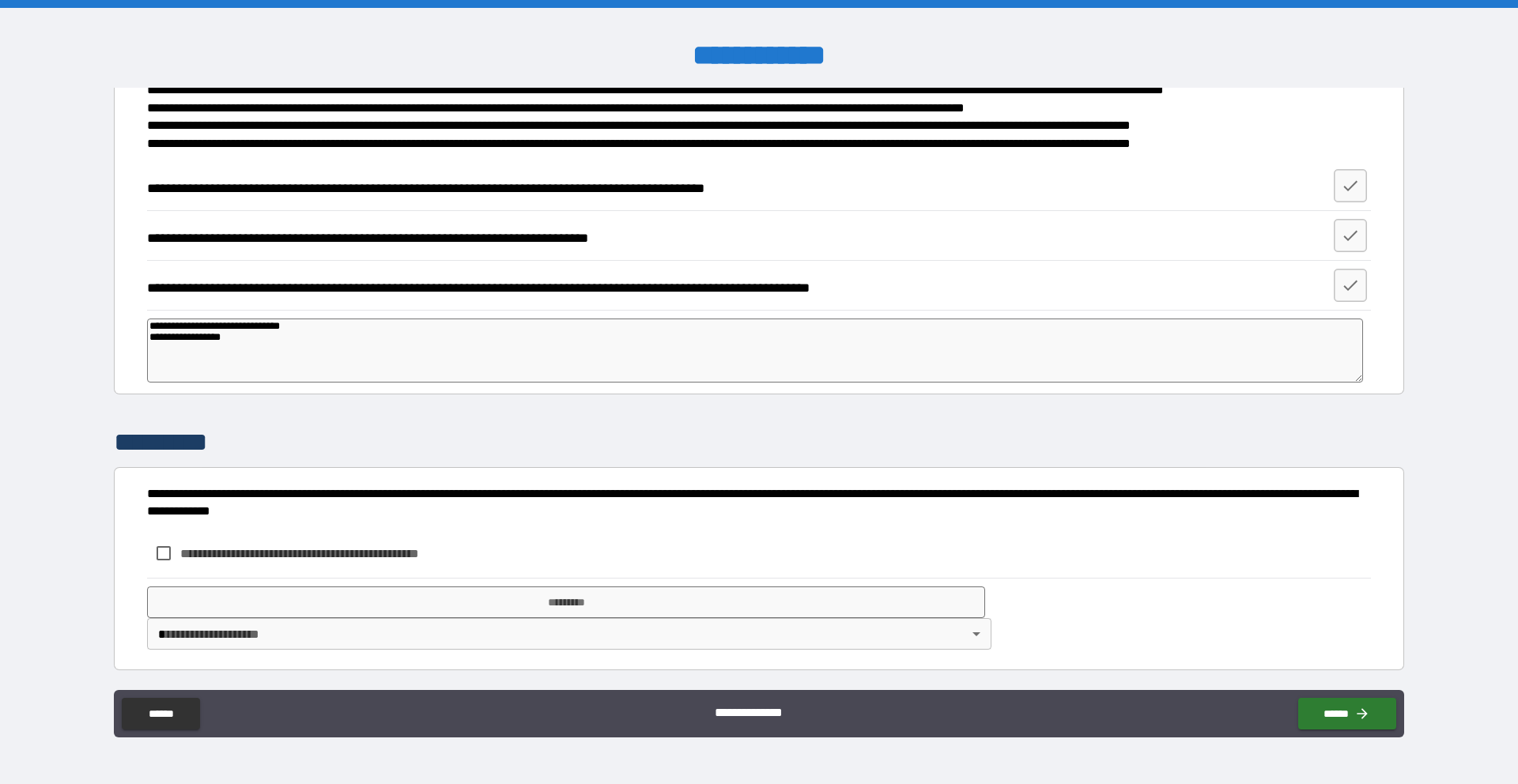 type on "*" 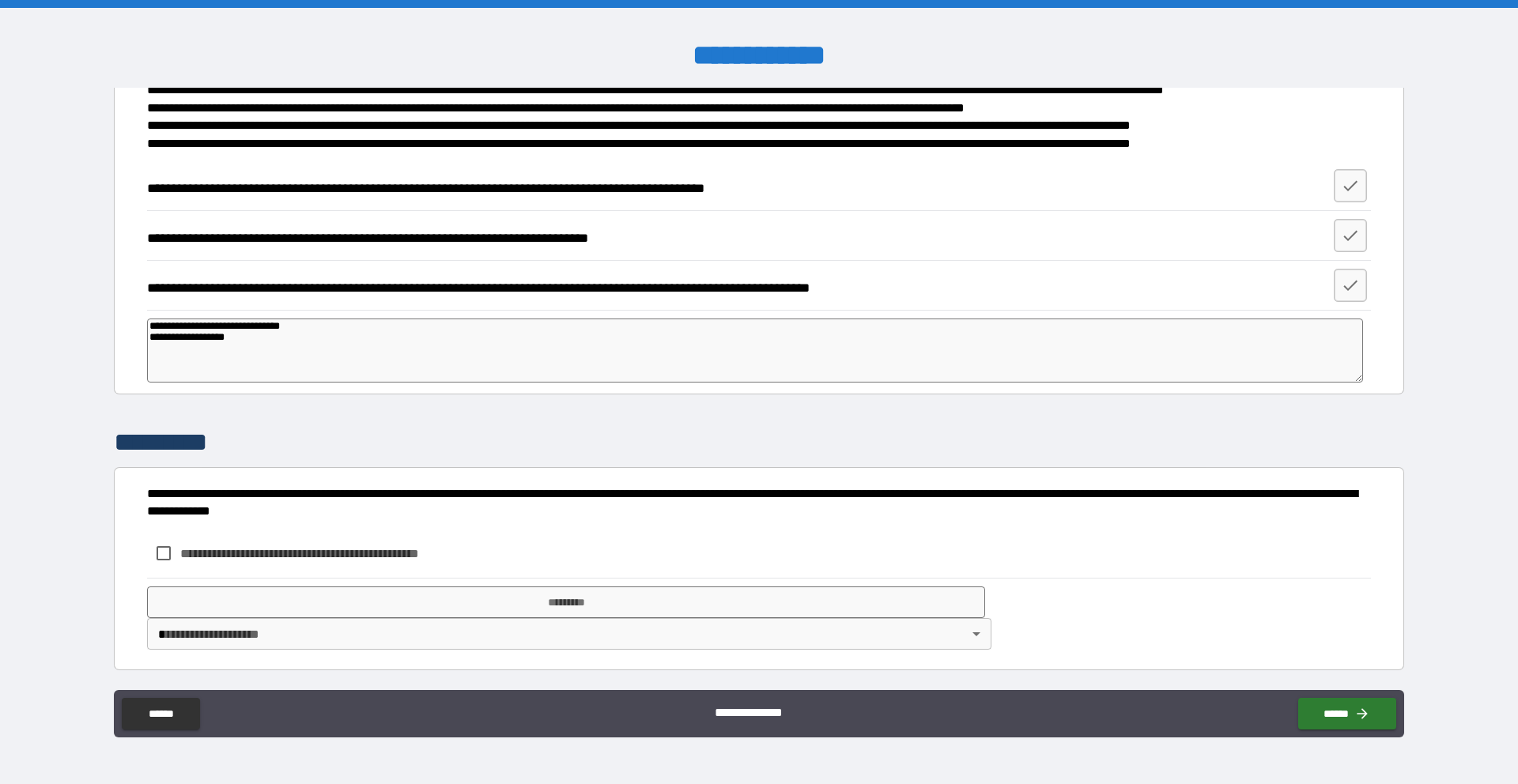 type on "*" 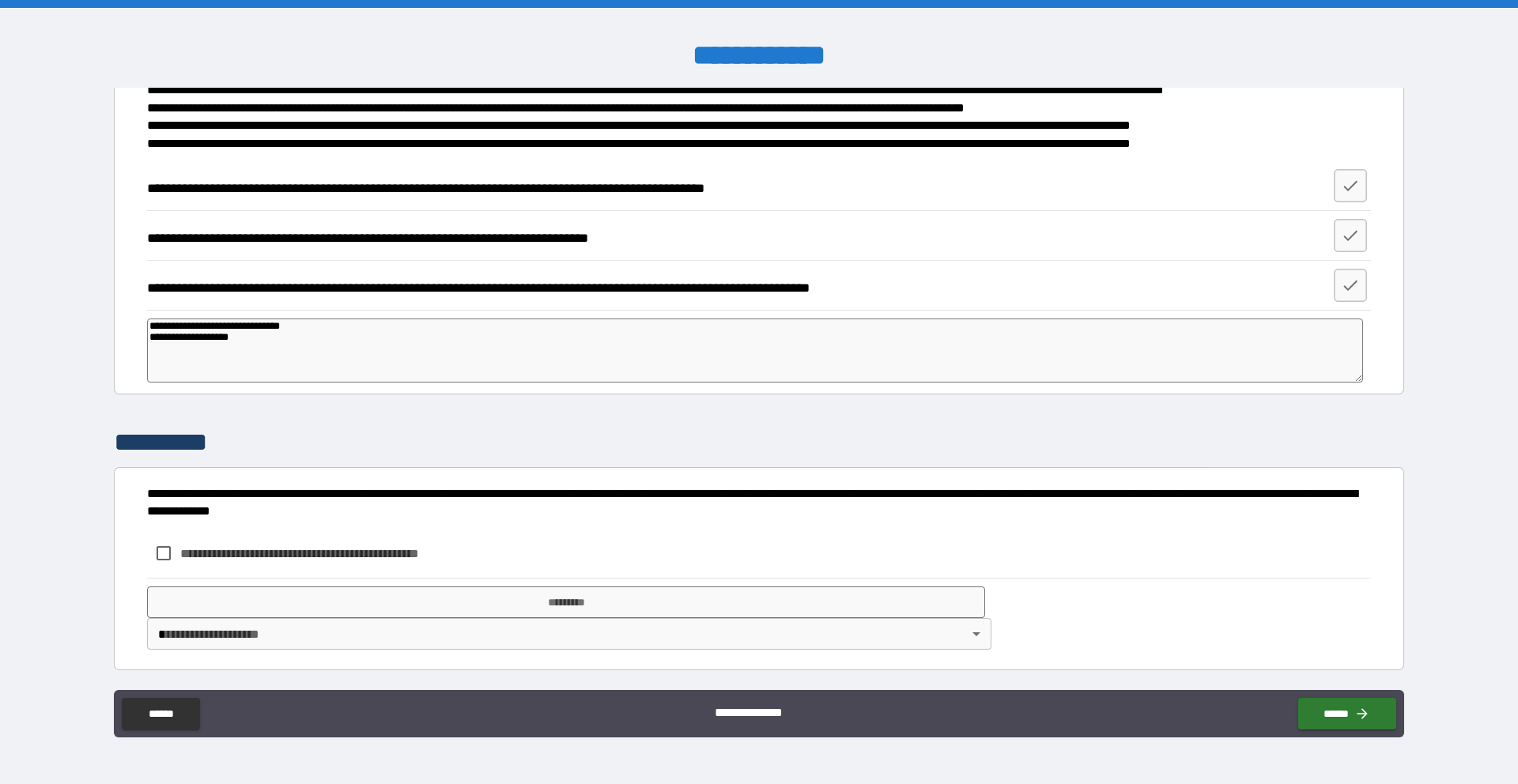 type on "*" 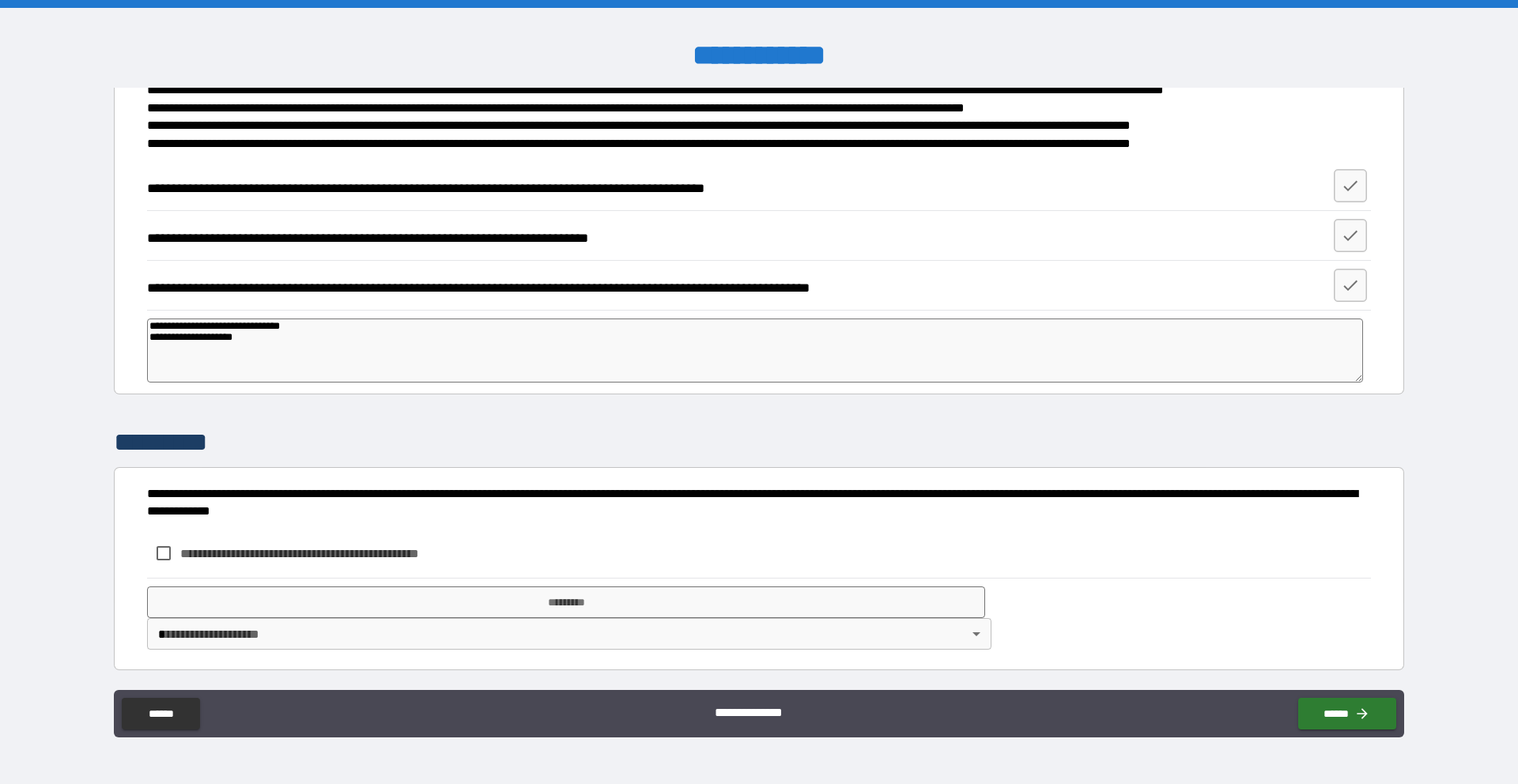 type on "*" 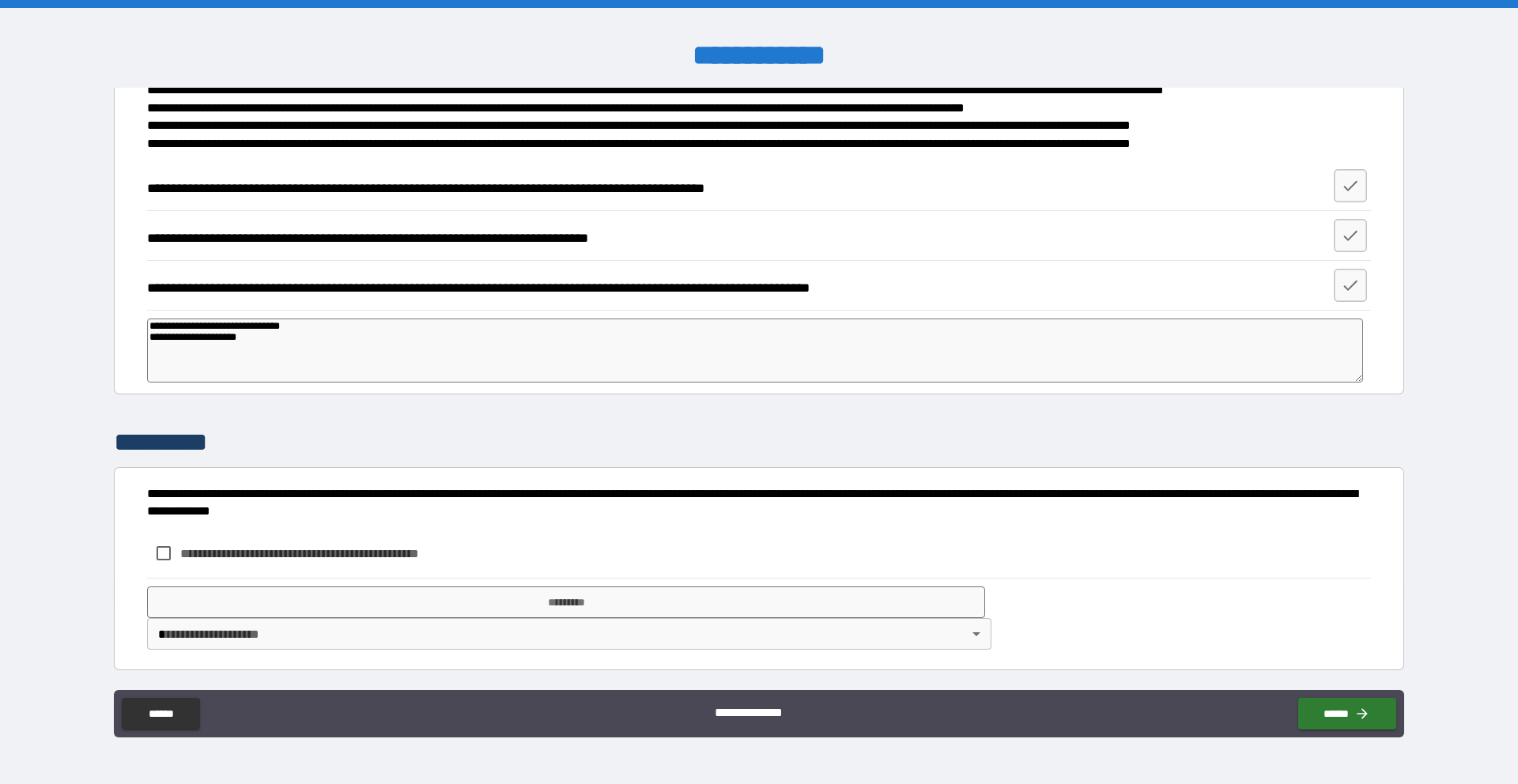 type on "*" 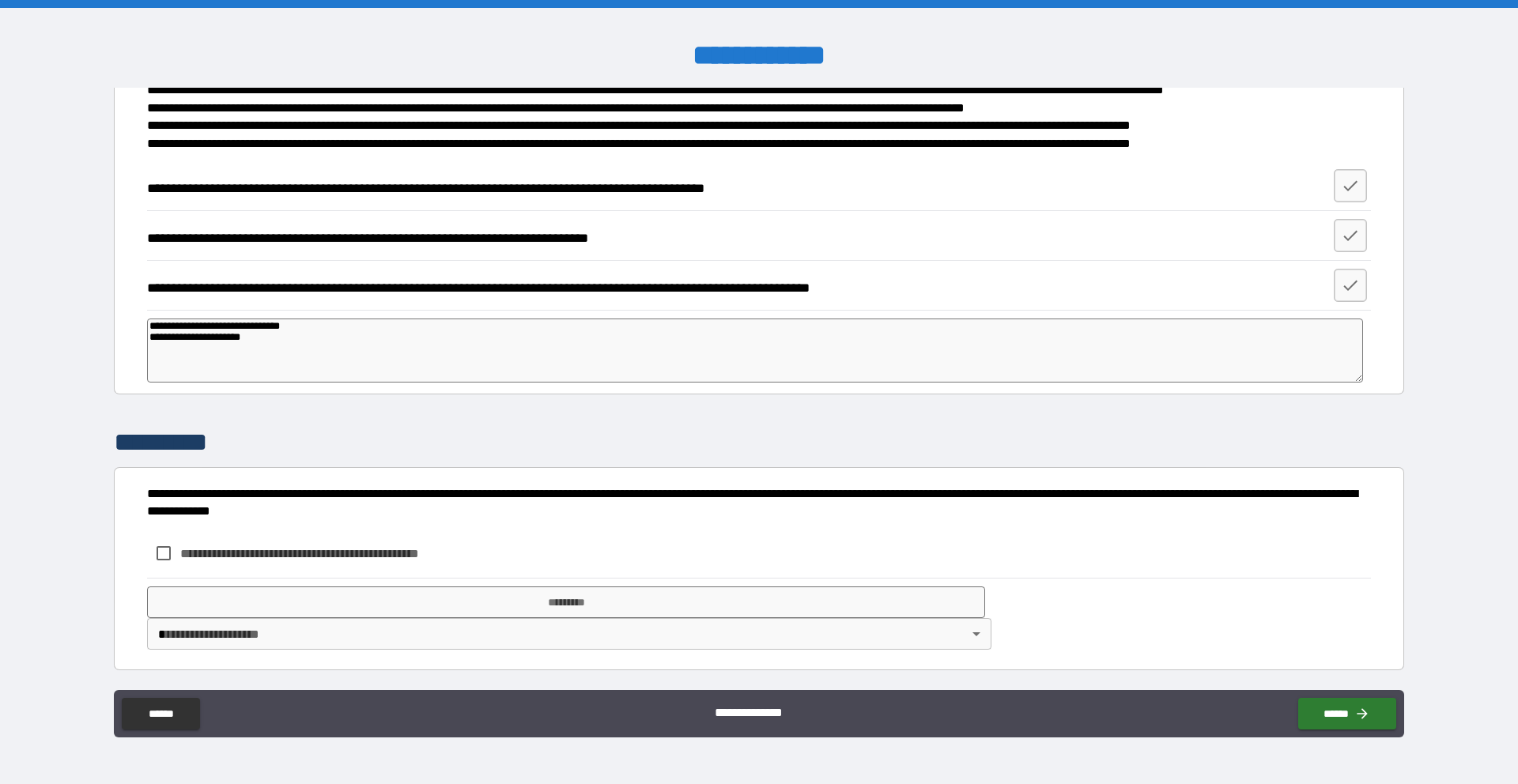 type on "*" 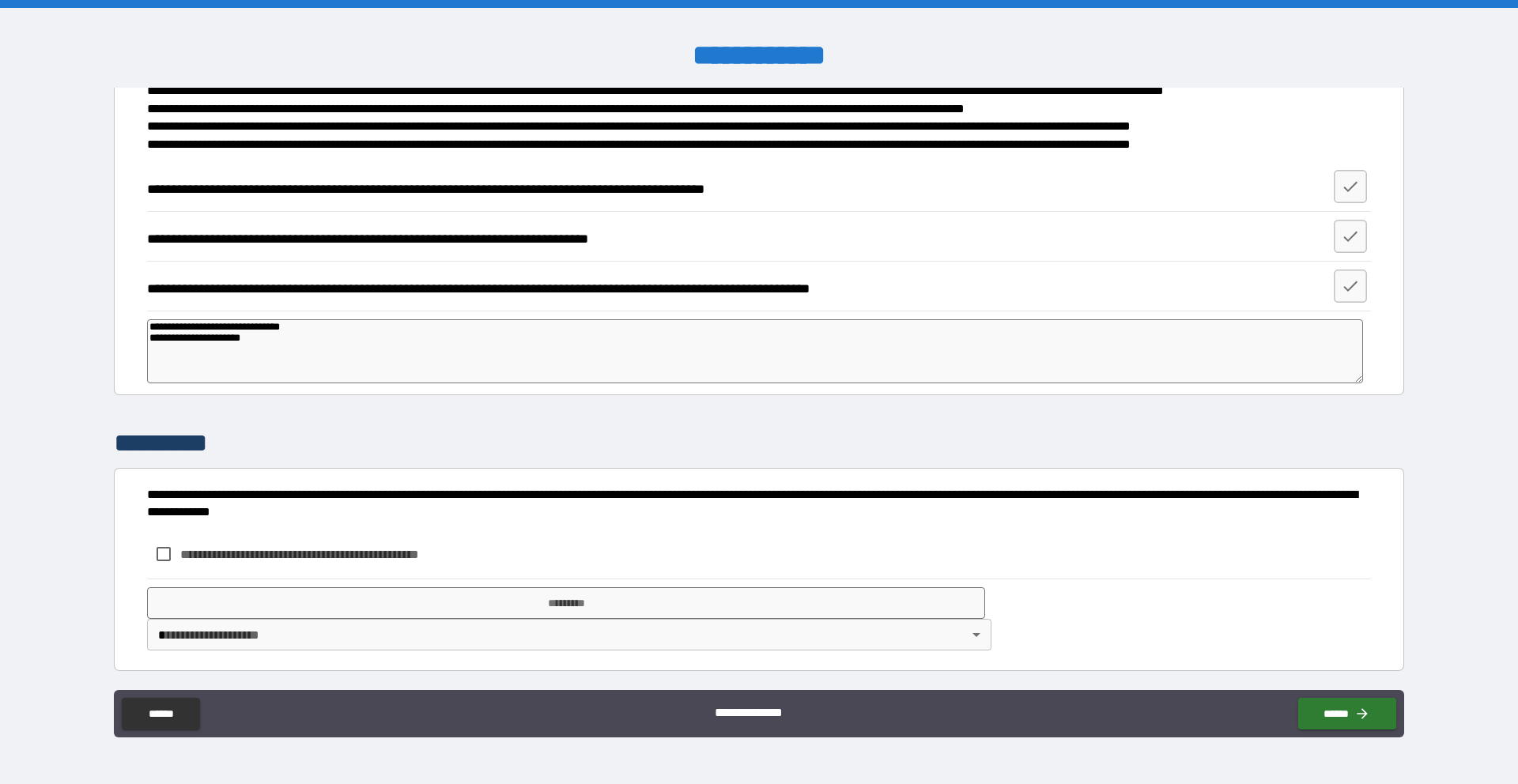 scroll, scrollTop: 2321, scrollLeft: 0, axis: vertical 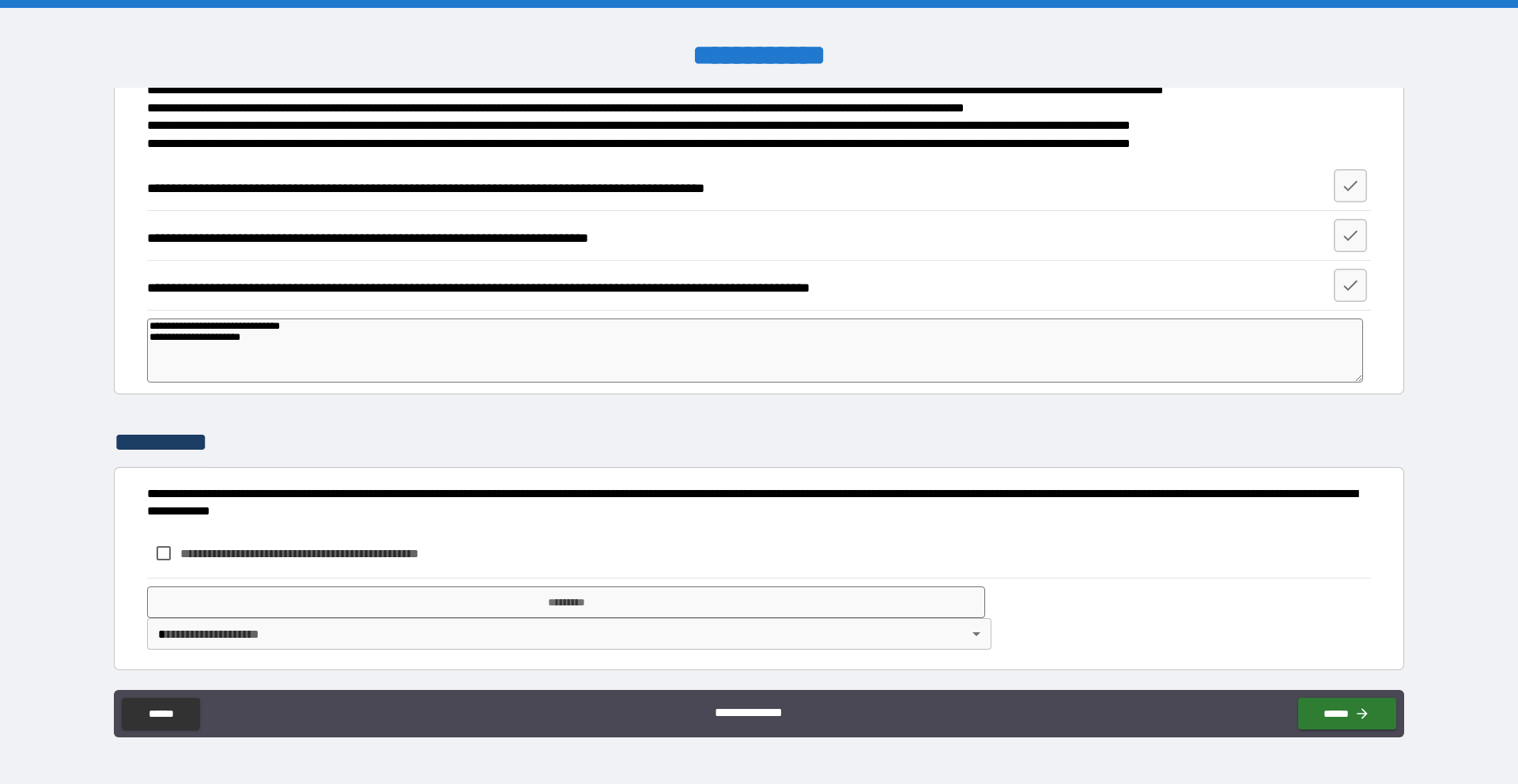 type on "**********" 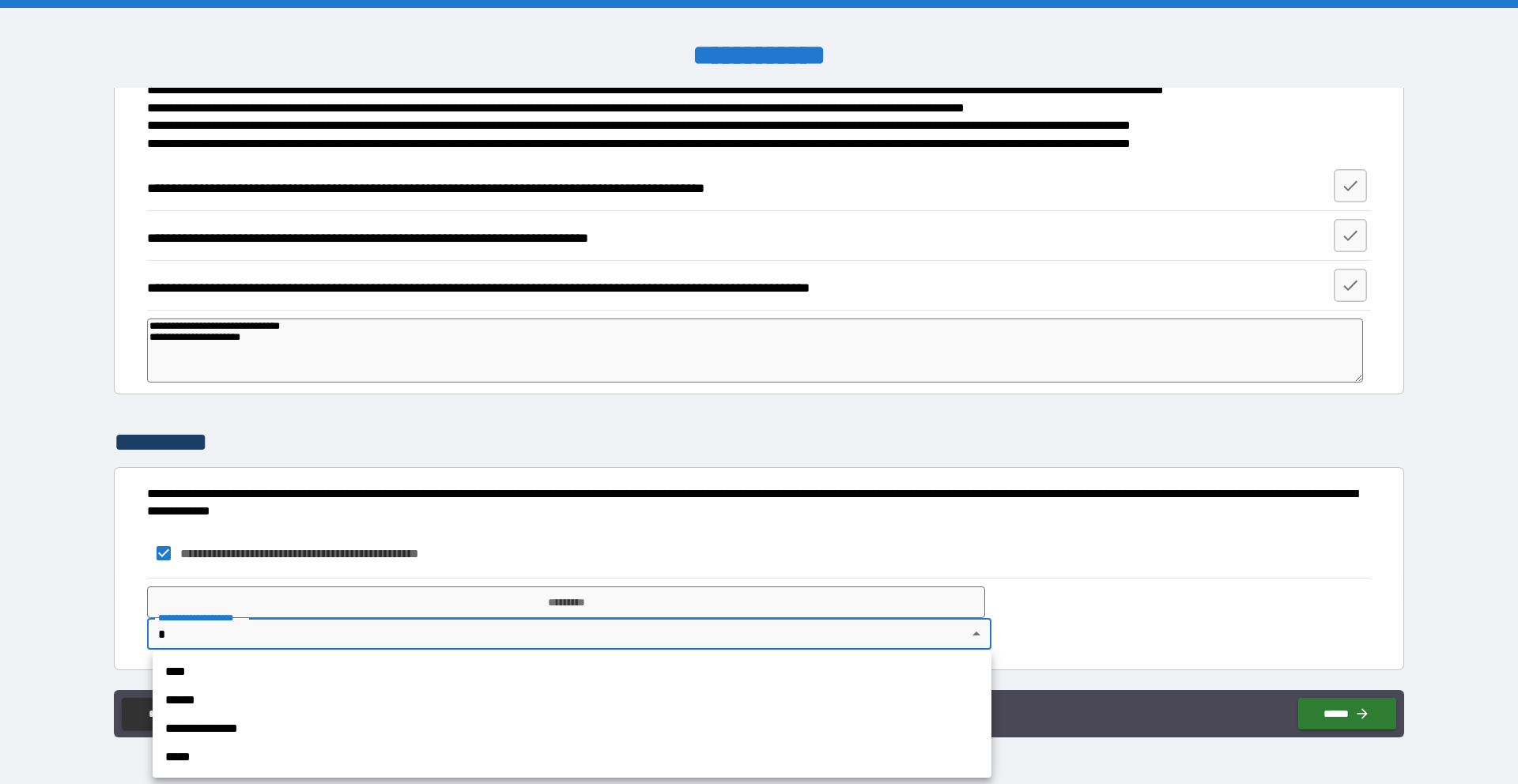 click on "**********" at bounding box center [759, 392] 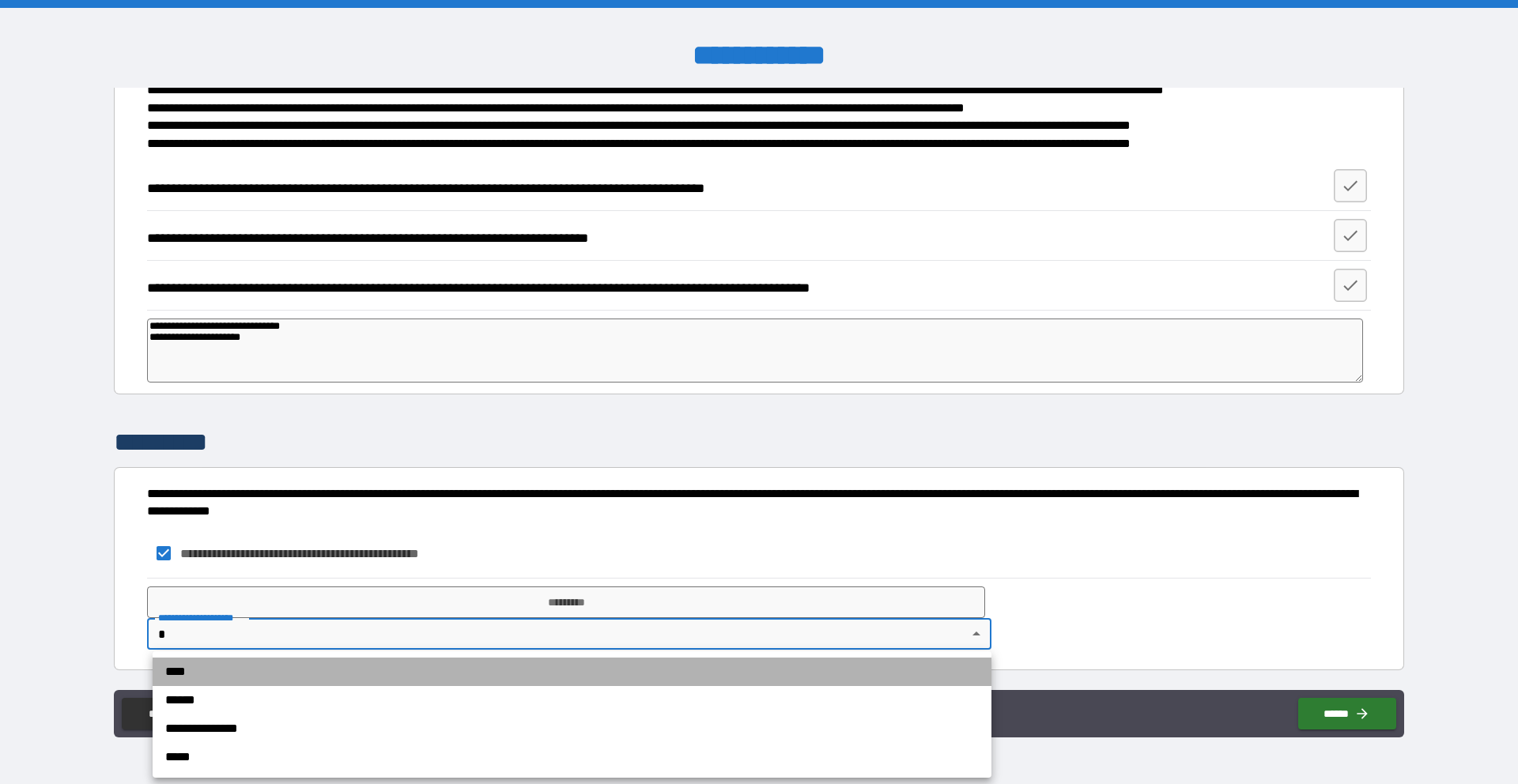 click on "****" at bounding box center (572, 672) 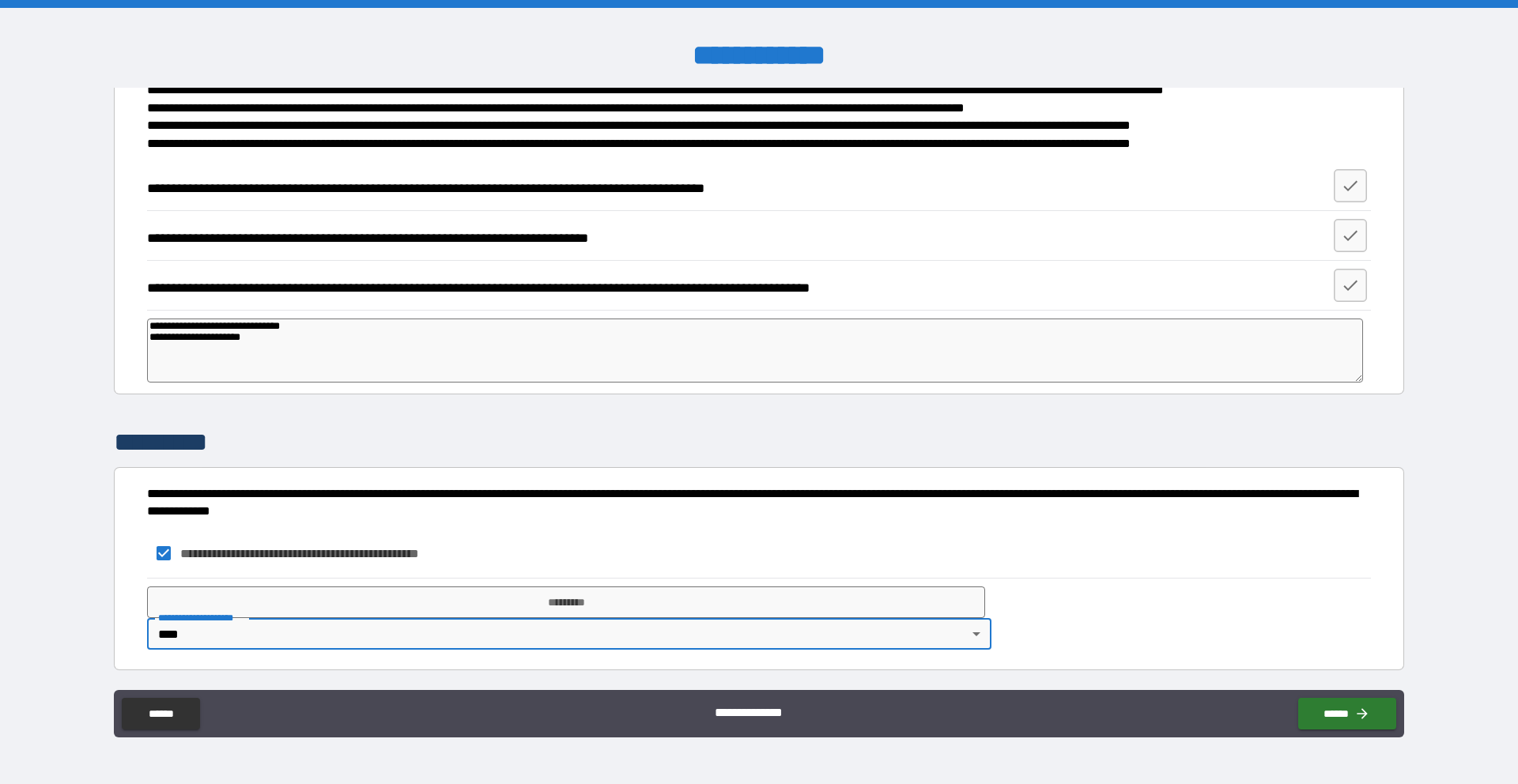 type on "*" 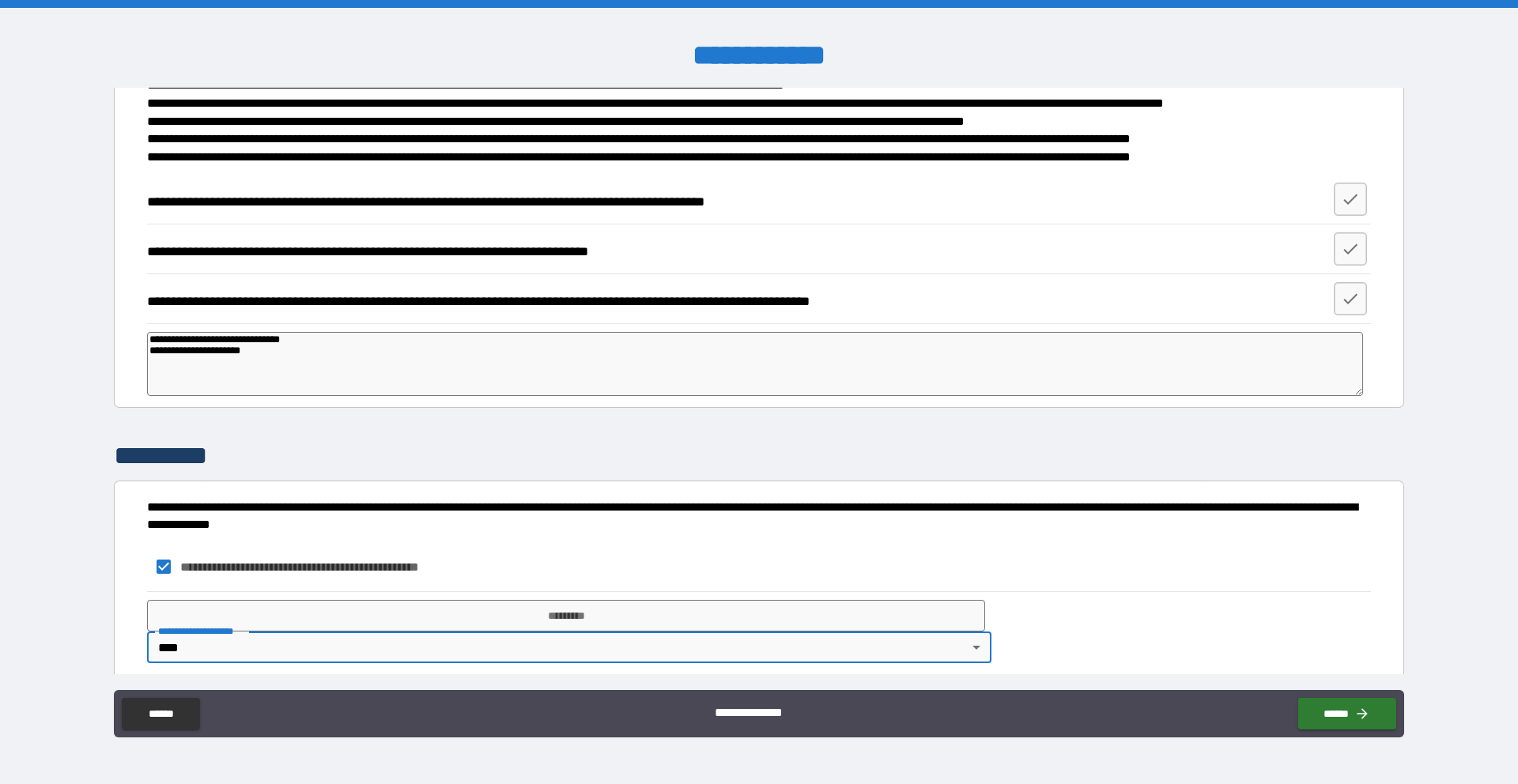 scroll, scrollTop: 2321, scrollLeft: 0, axis: vertical 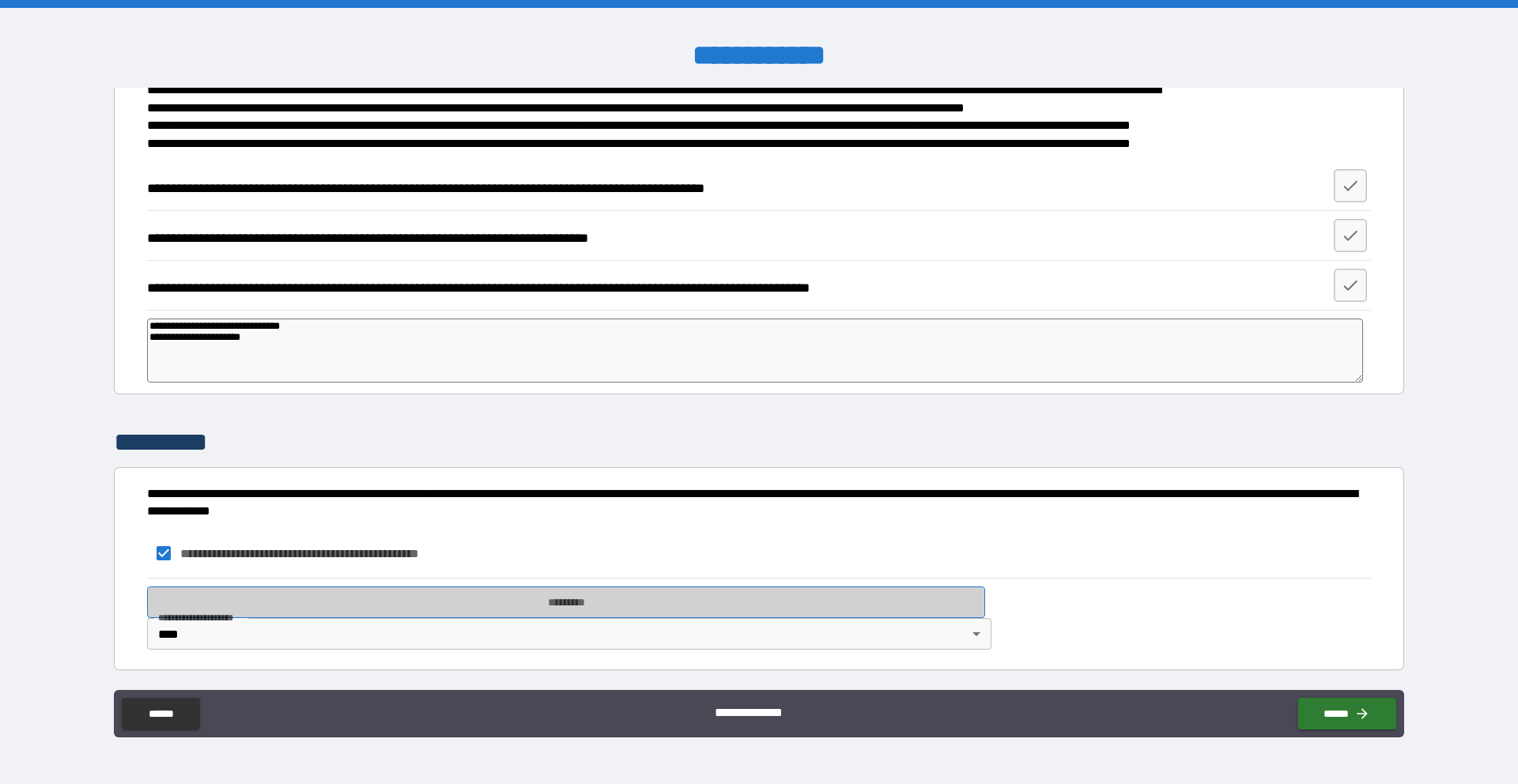 click on "*********" at bounding box center [566, 602] 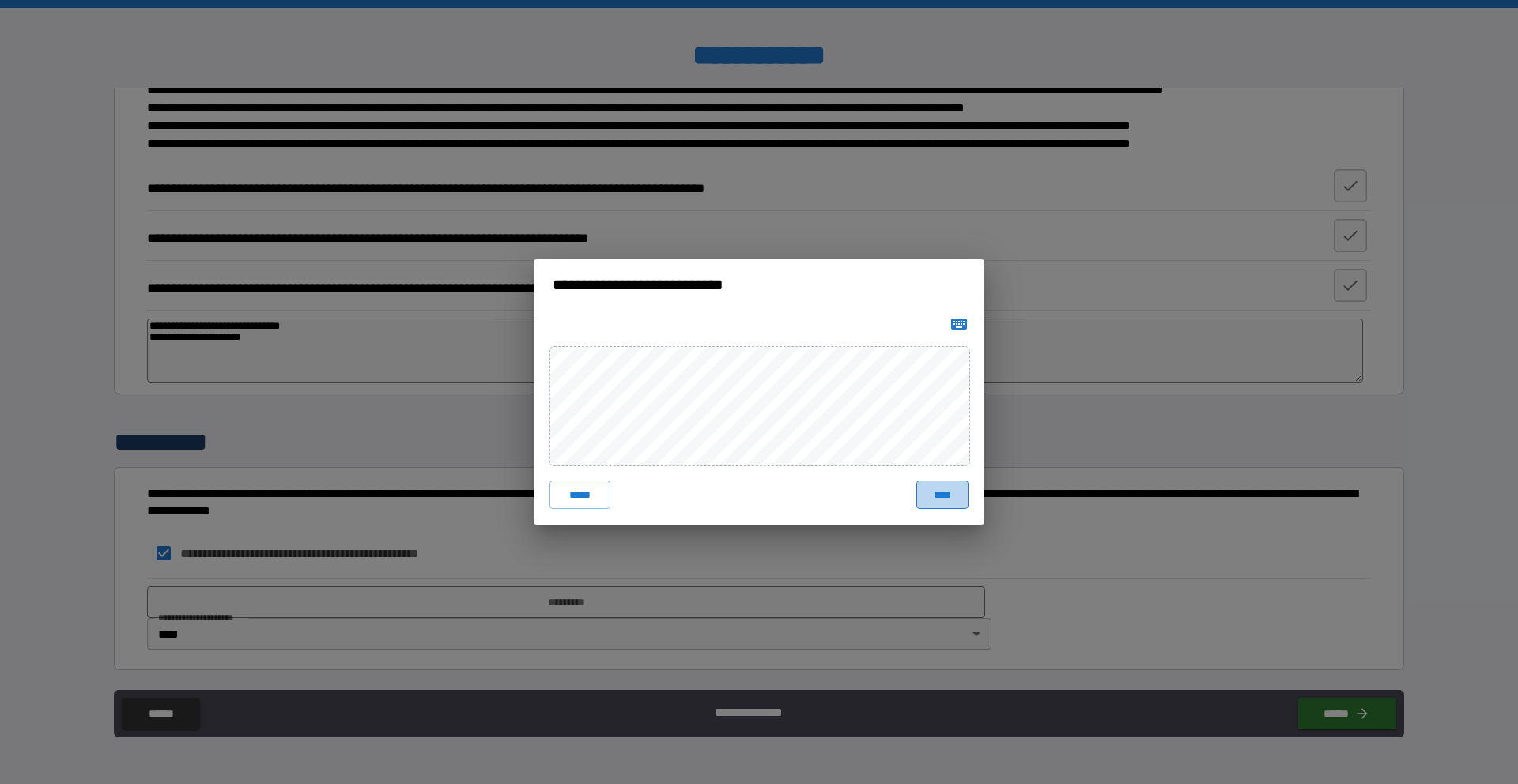 click on "****" at bounding box center [942, 495] 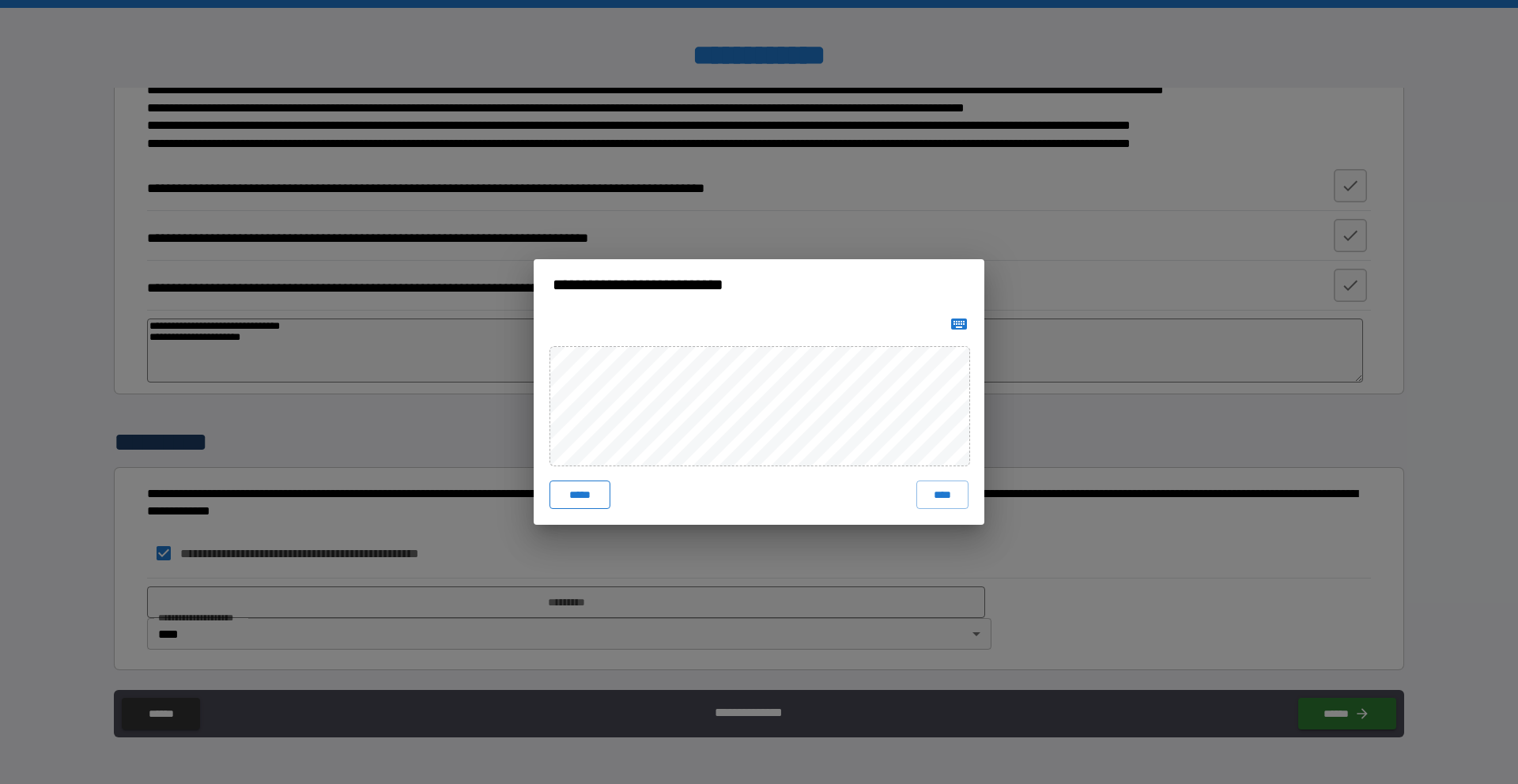 click on "*****" at bounding box center [580, 495] 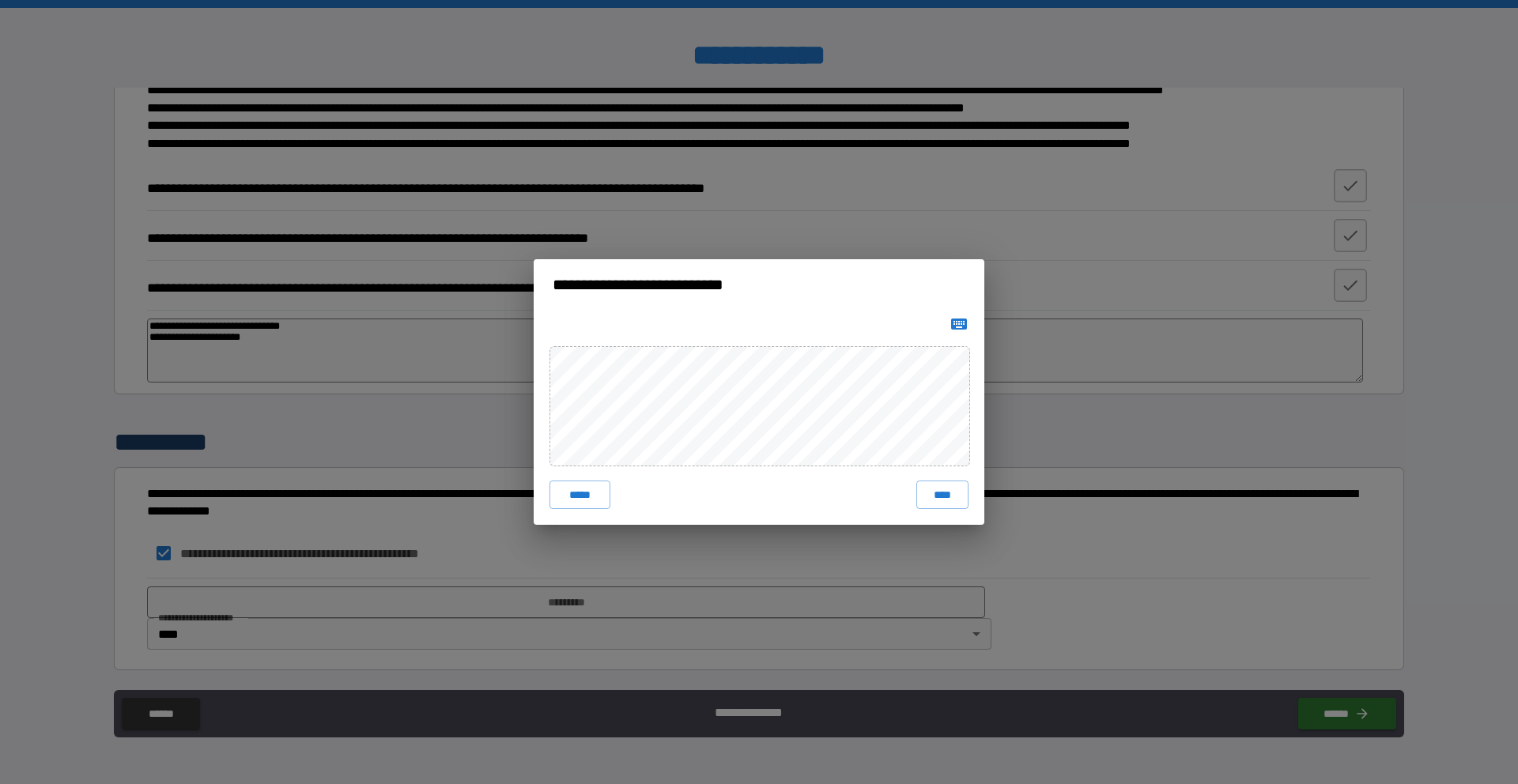 type 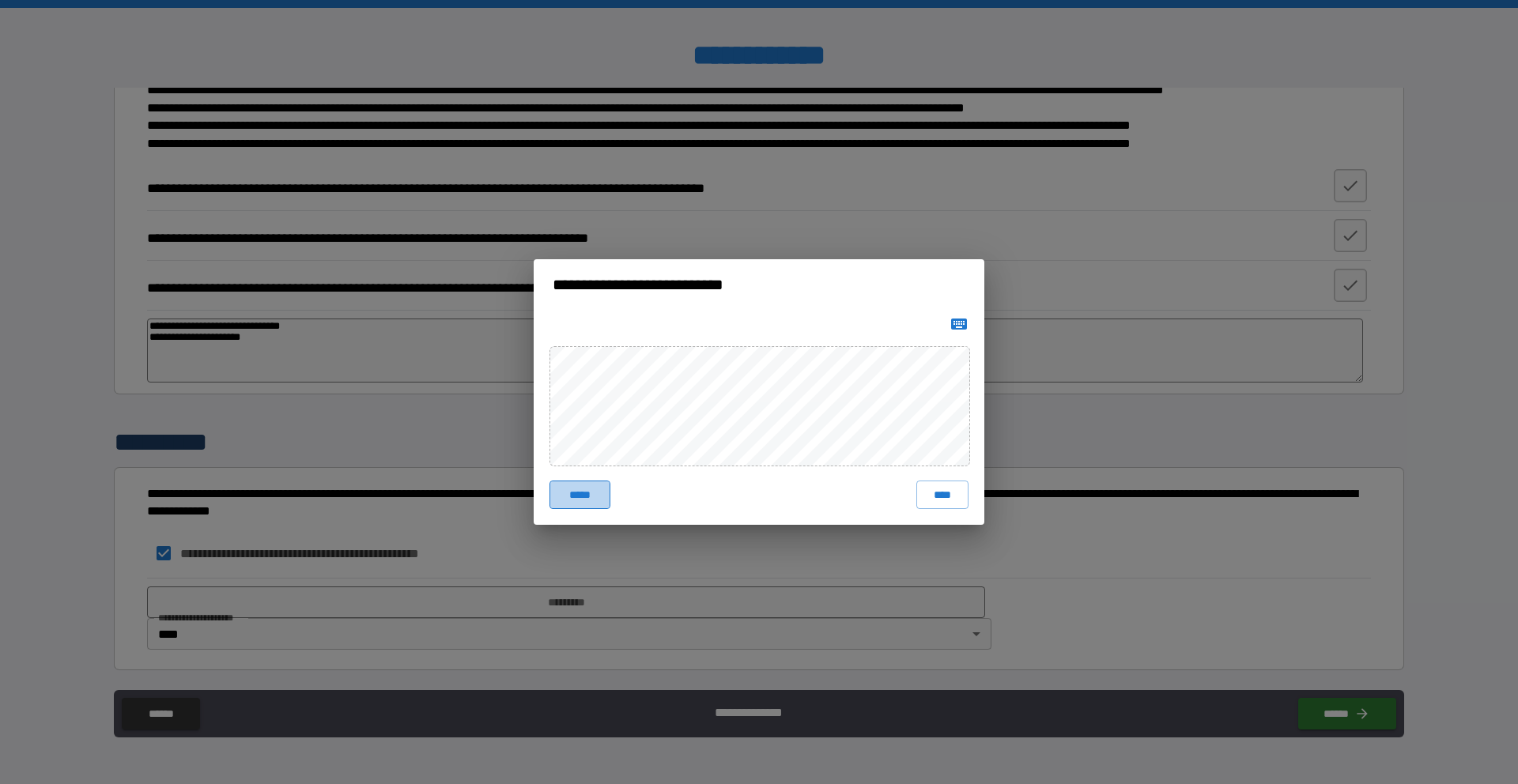 click on "*****" at bounding box center (580, 495) 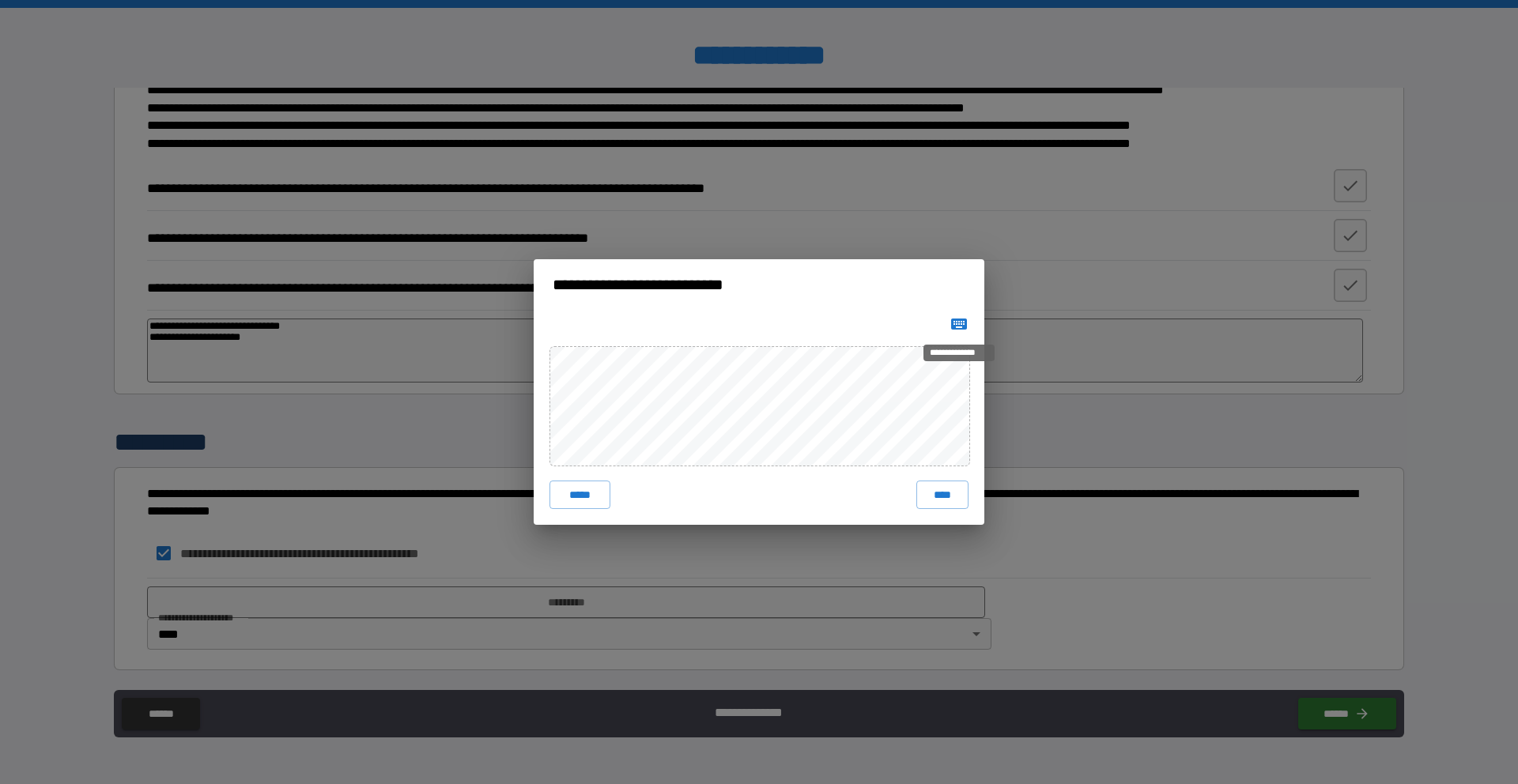 click 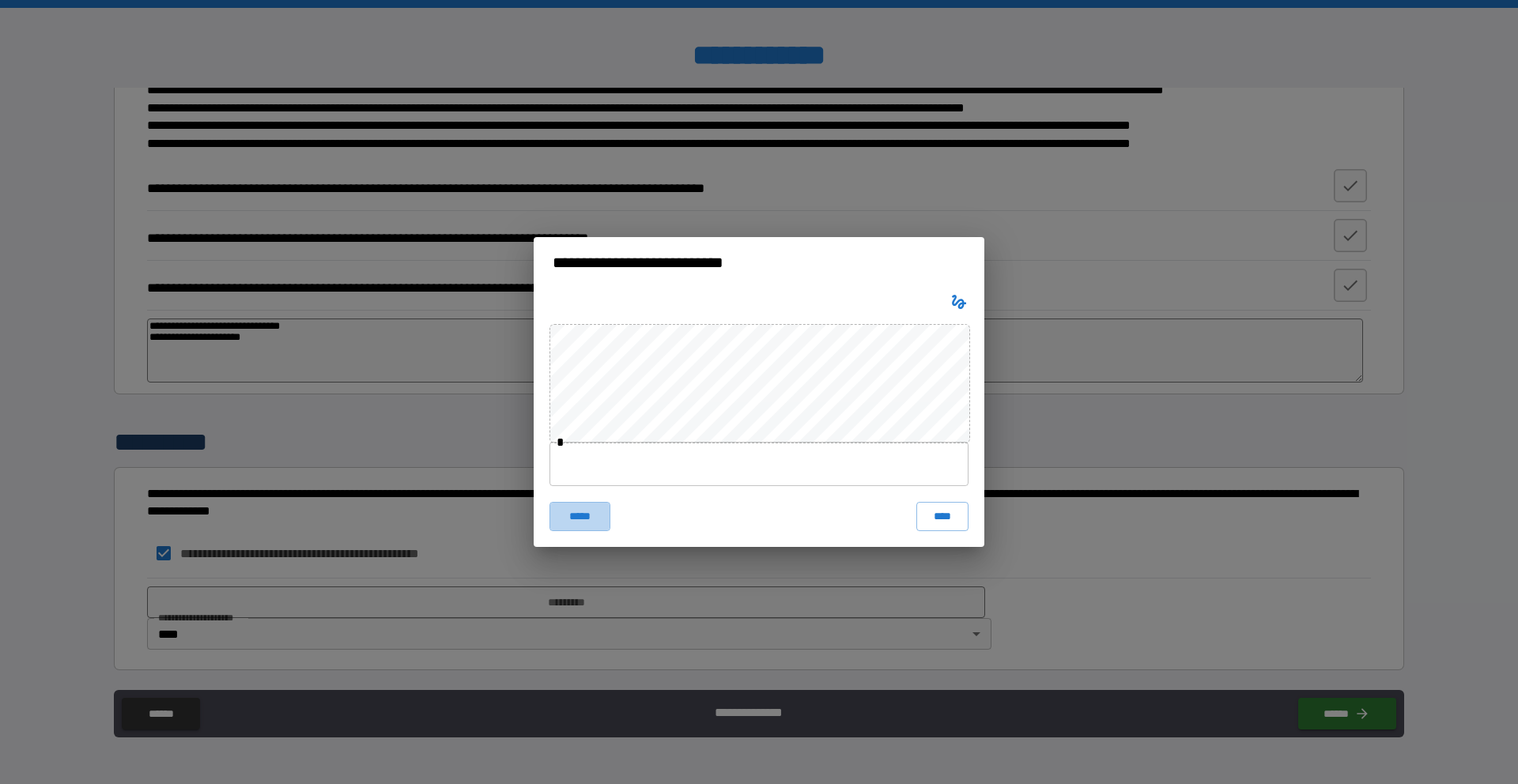 drag, startPoint x: 582, startPoint y: 515, endPoint x: 583, endPoint y: 491, distance: 24.02082 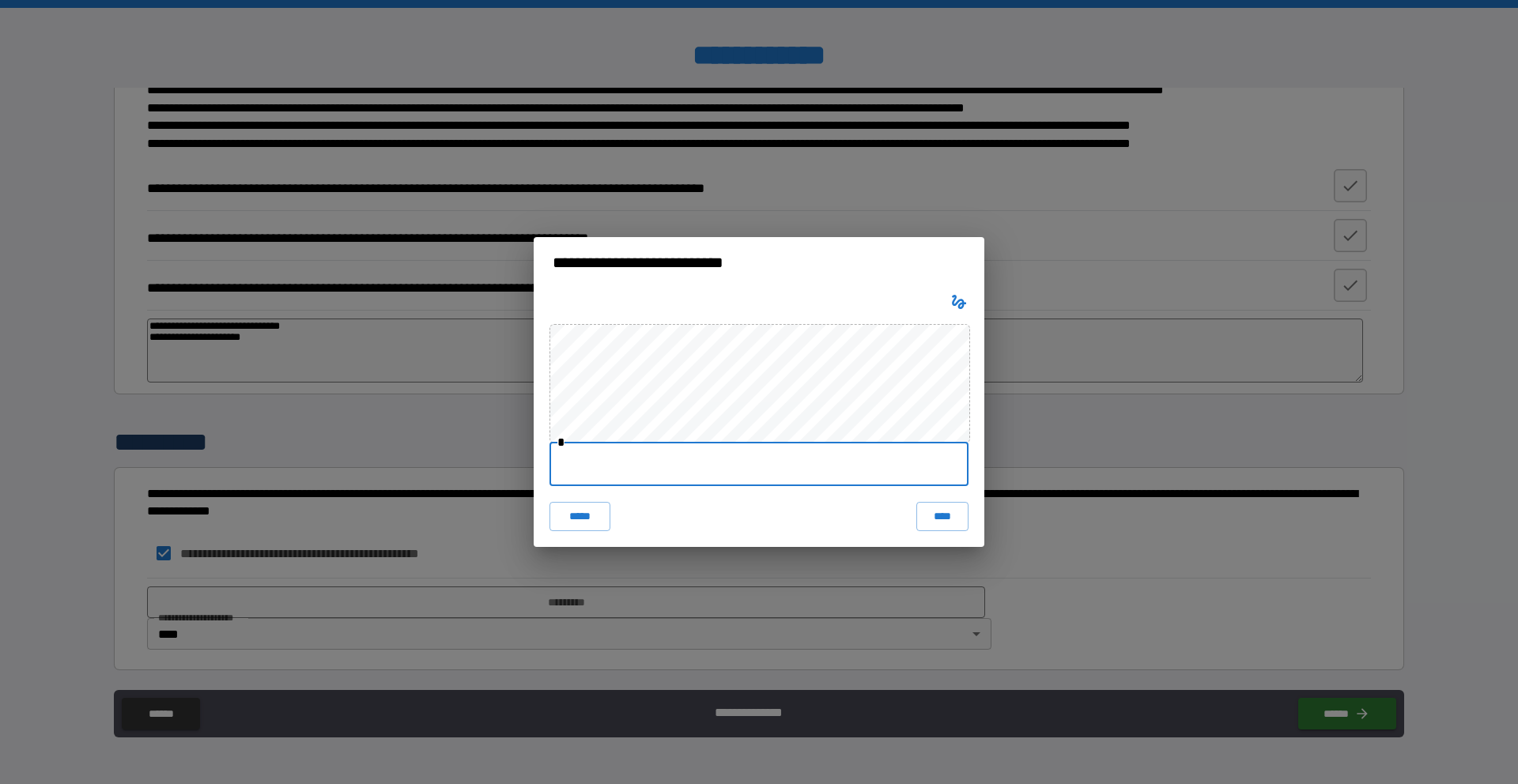 click at bounding box center (759, 464) 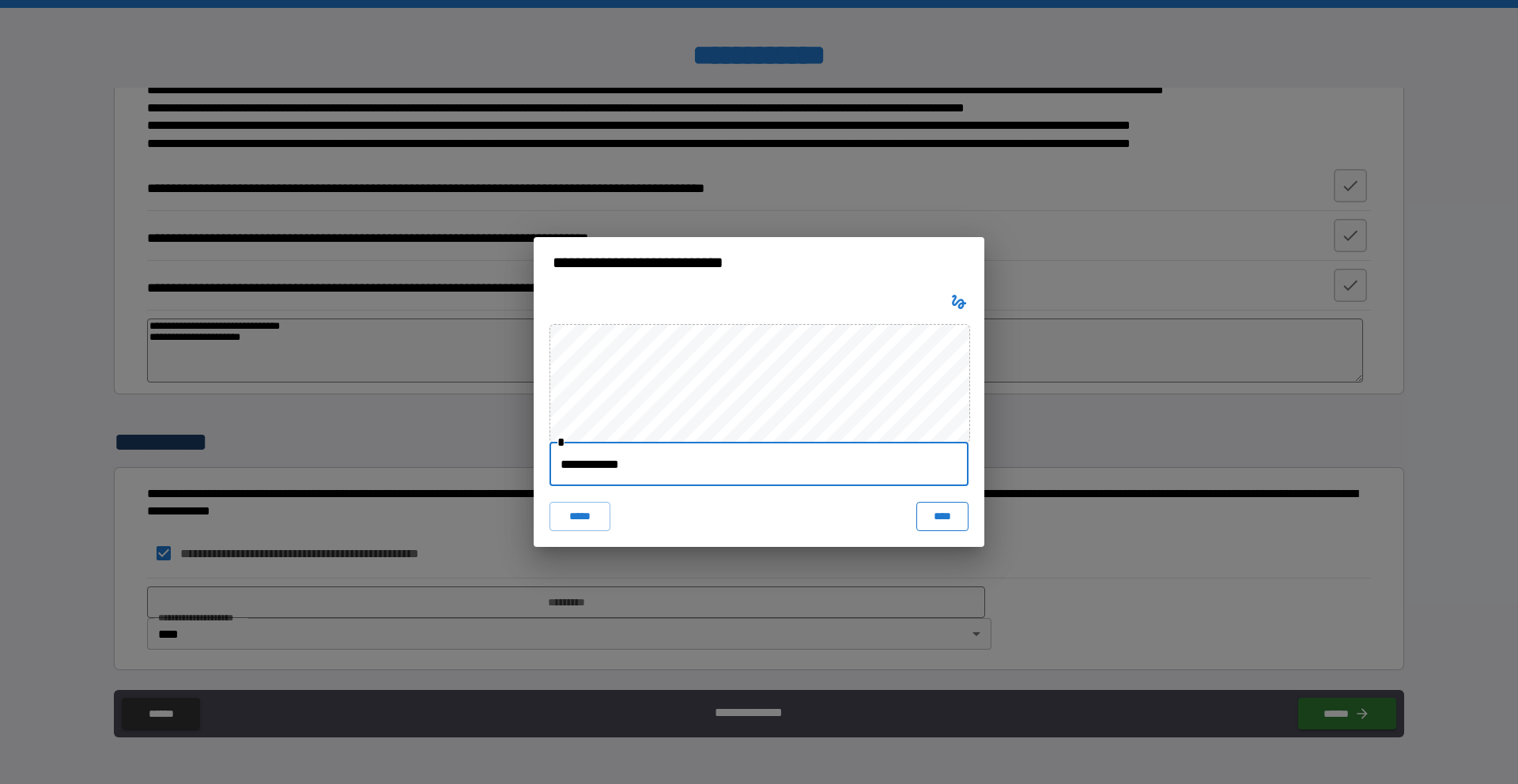 type on "**********" 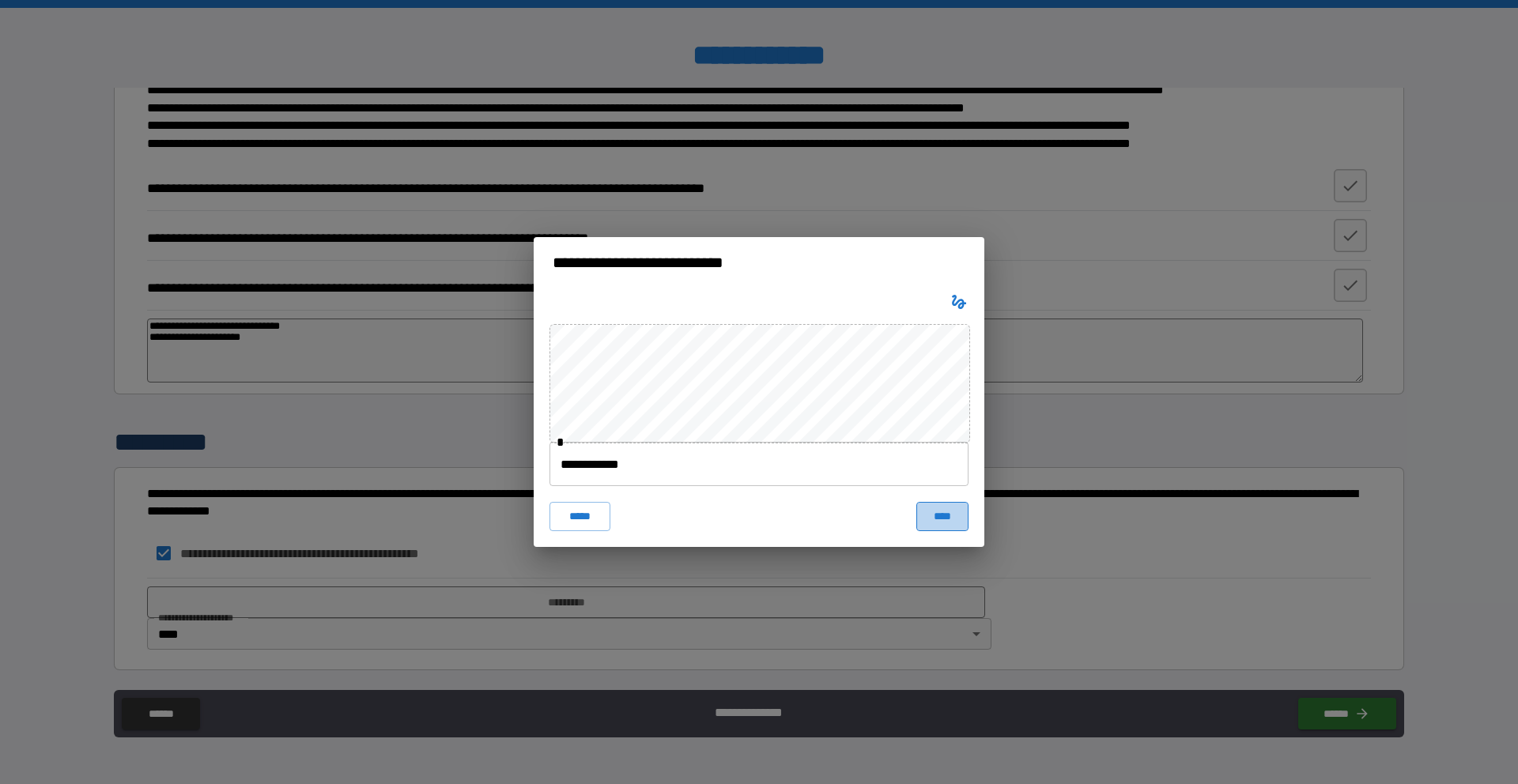 click on "****" at bounding box center (942, 516) 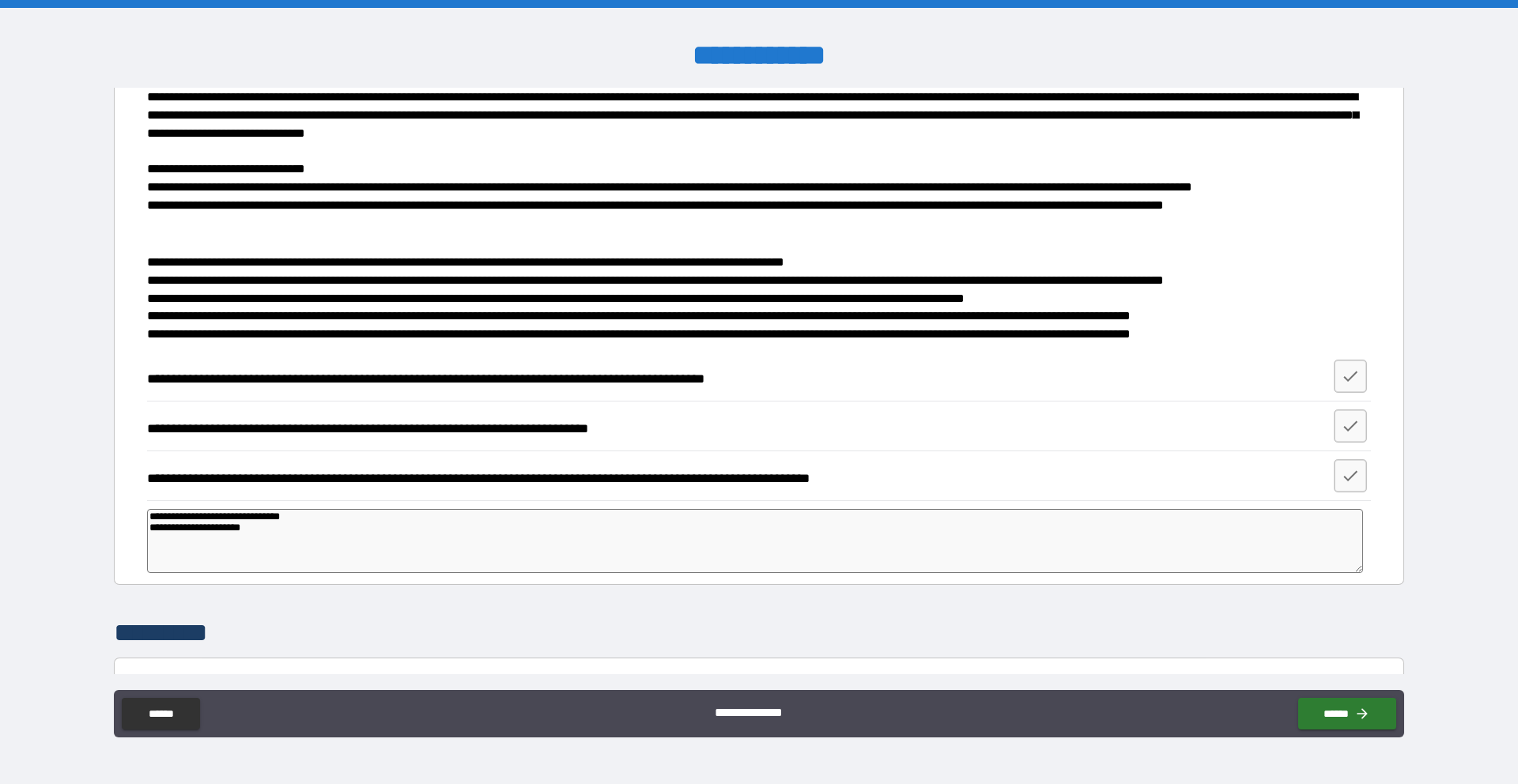 scroll, scrollTop: 2068, scrollLeft: 0, axis: vertical 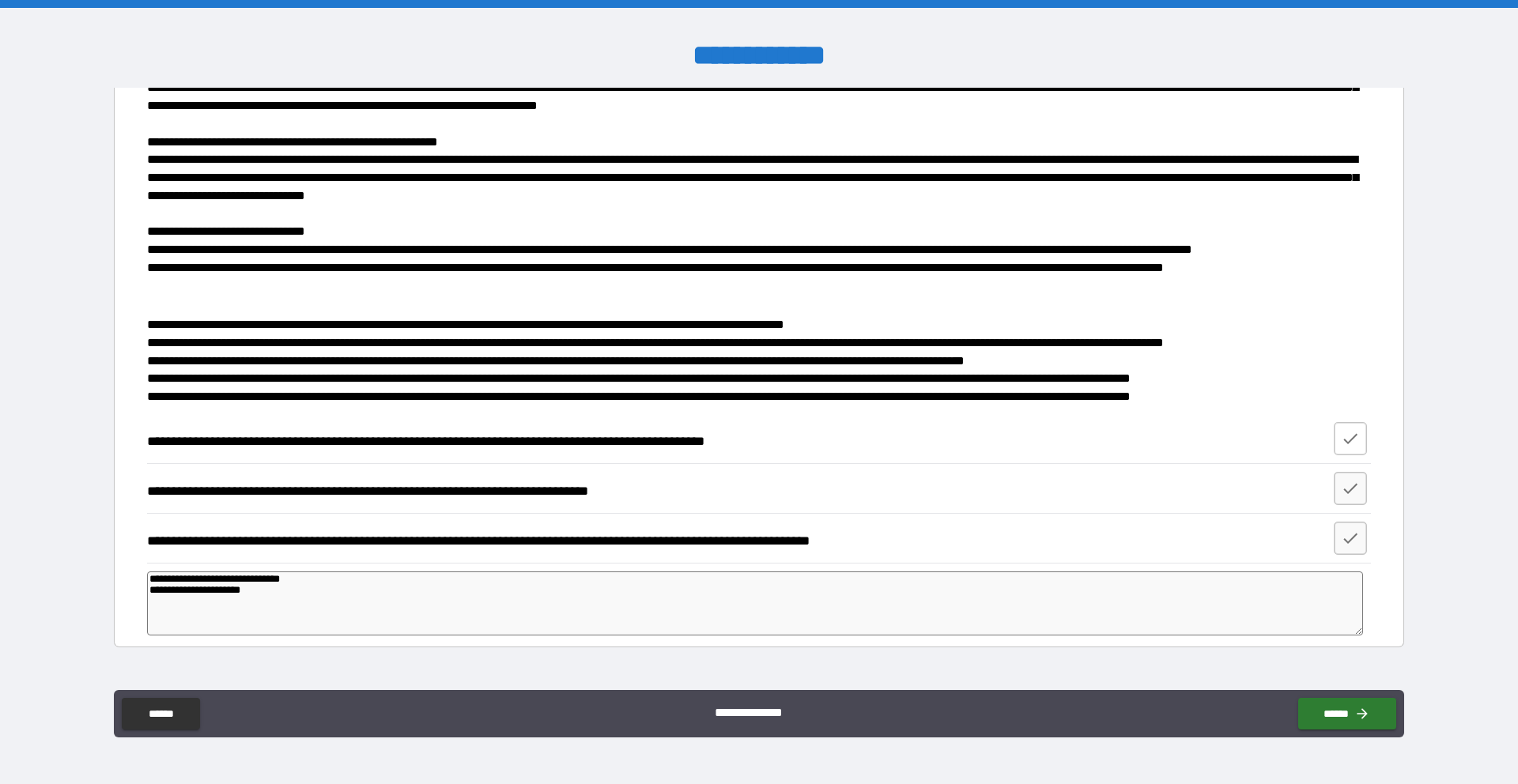 click 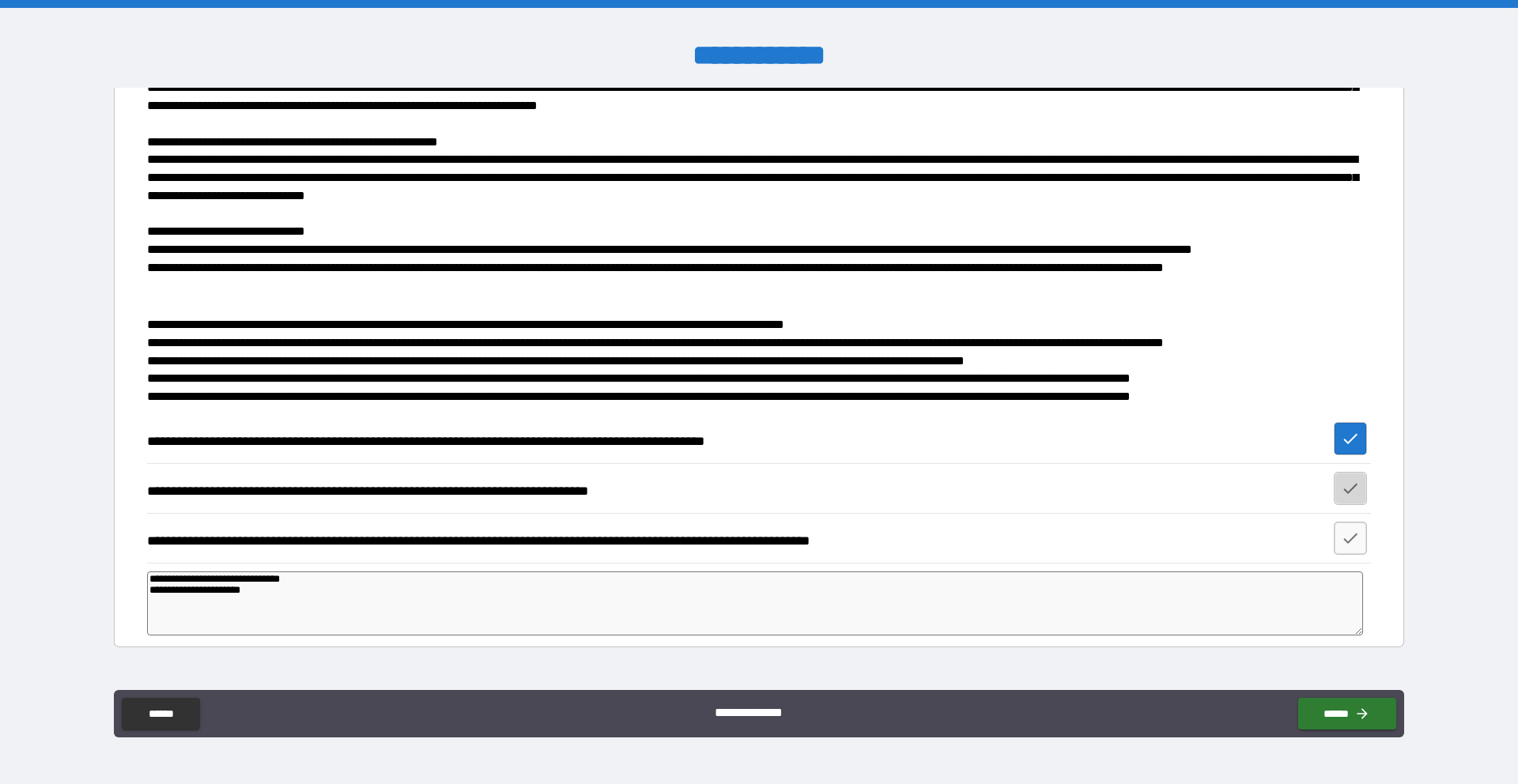 click 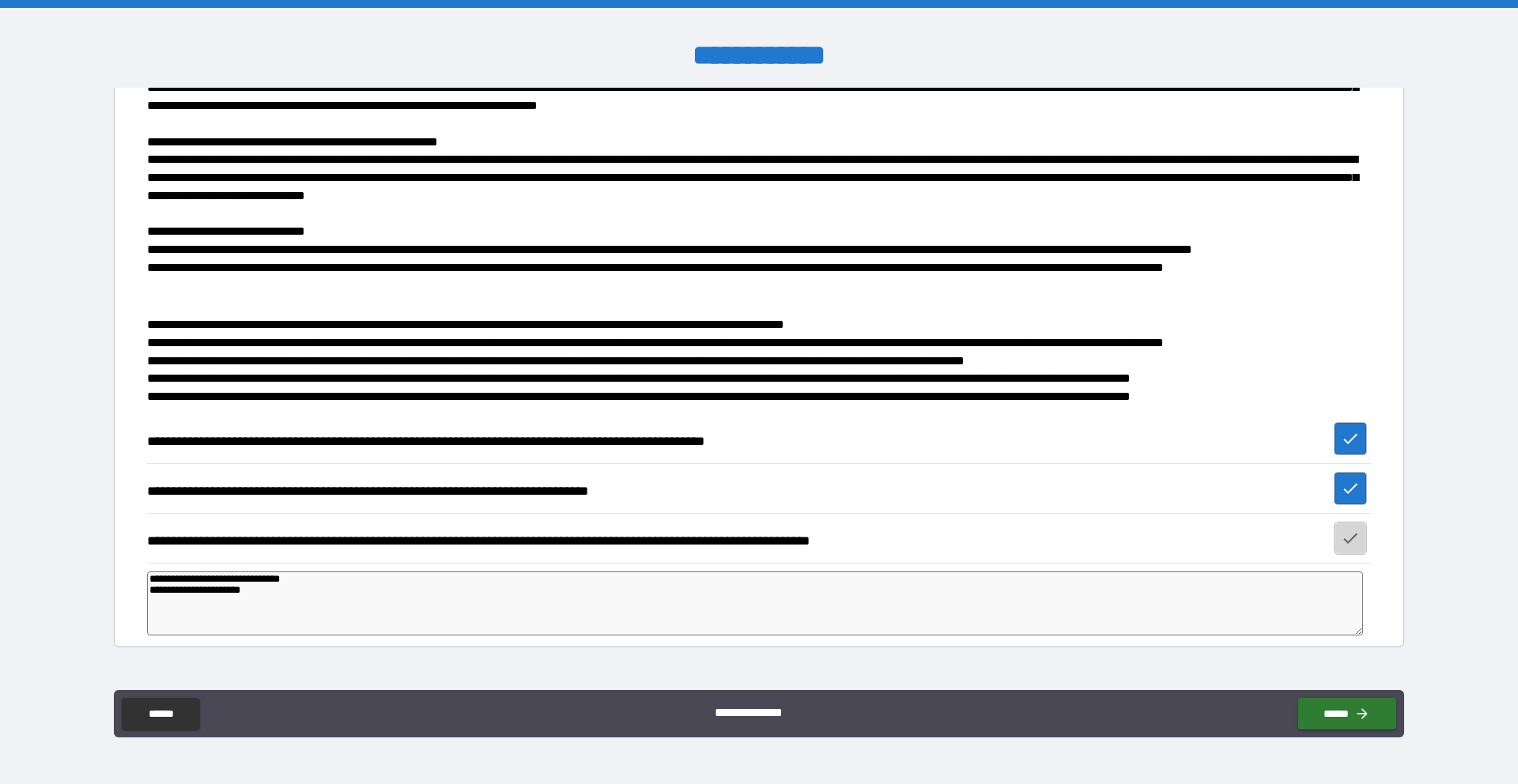 click 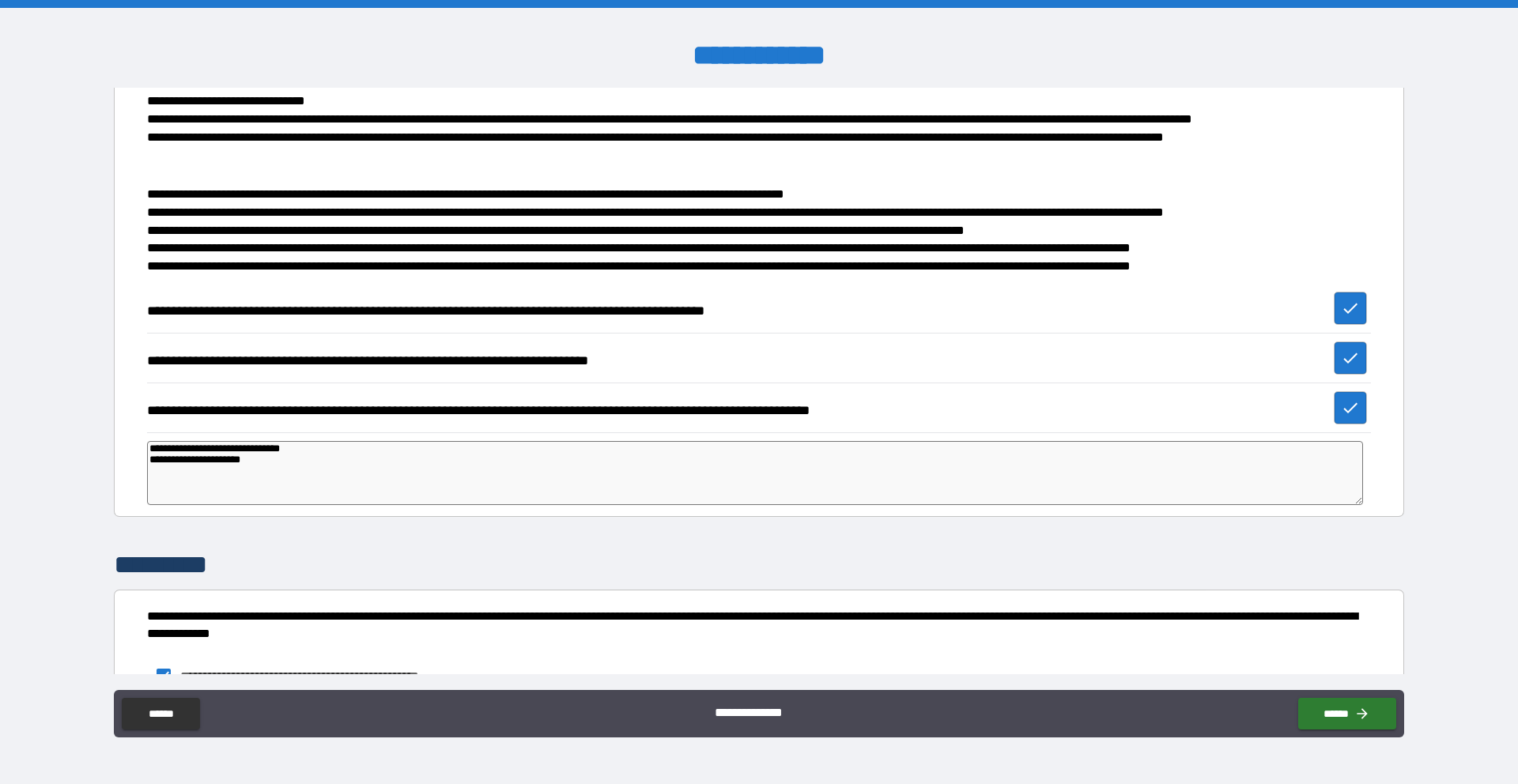 scroll, scrollTop: 2335, scrollLeft: 0, axis: vertical 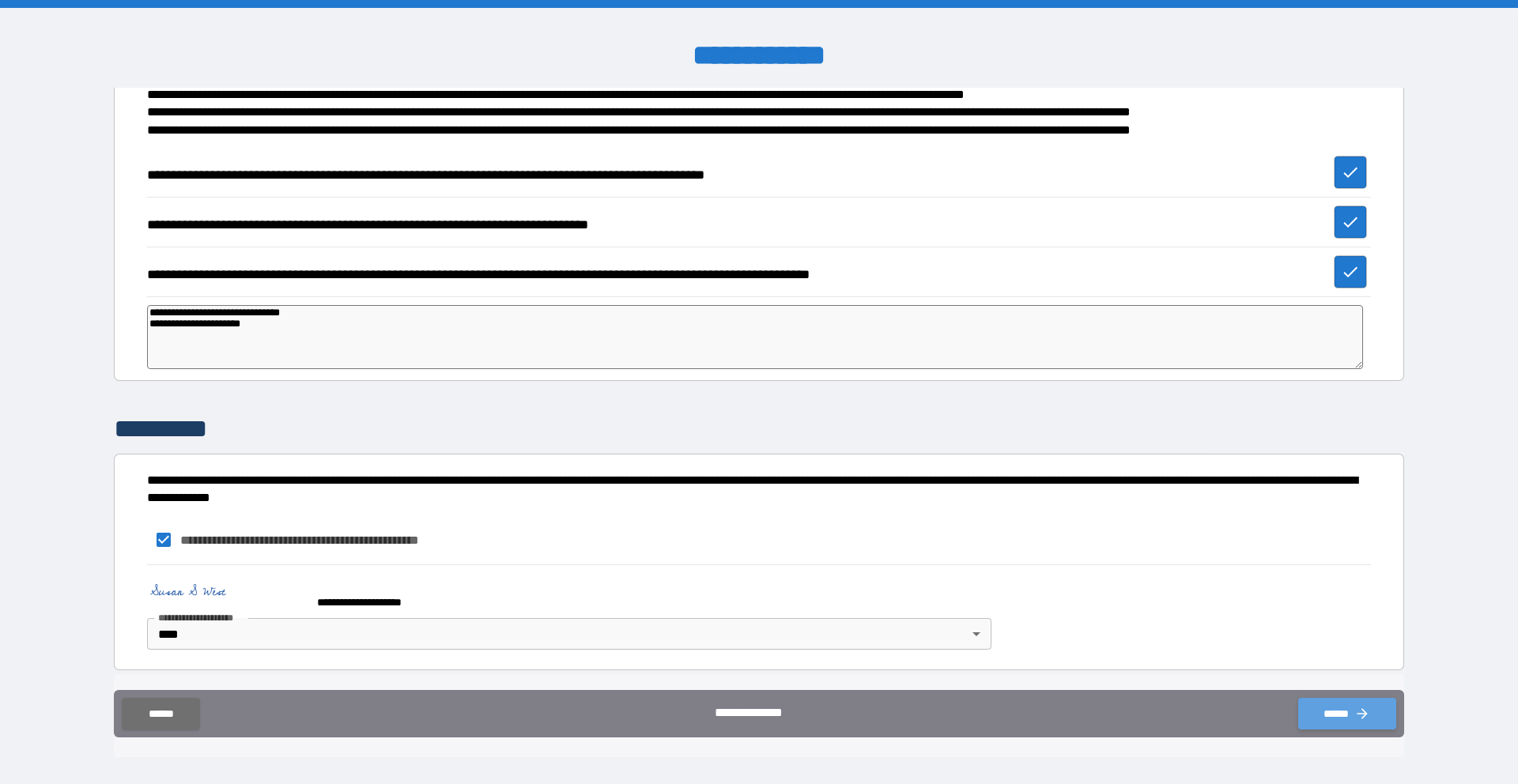click on "******" at bounding box center [1347, 714] 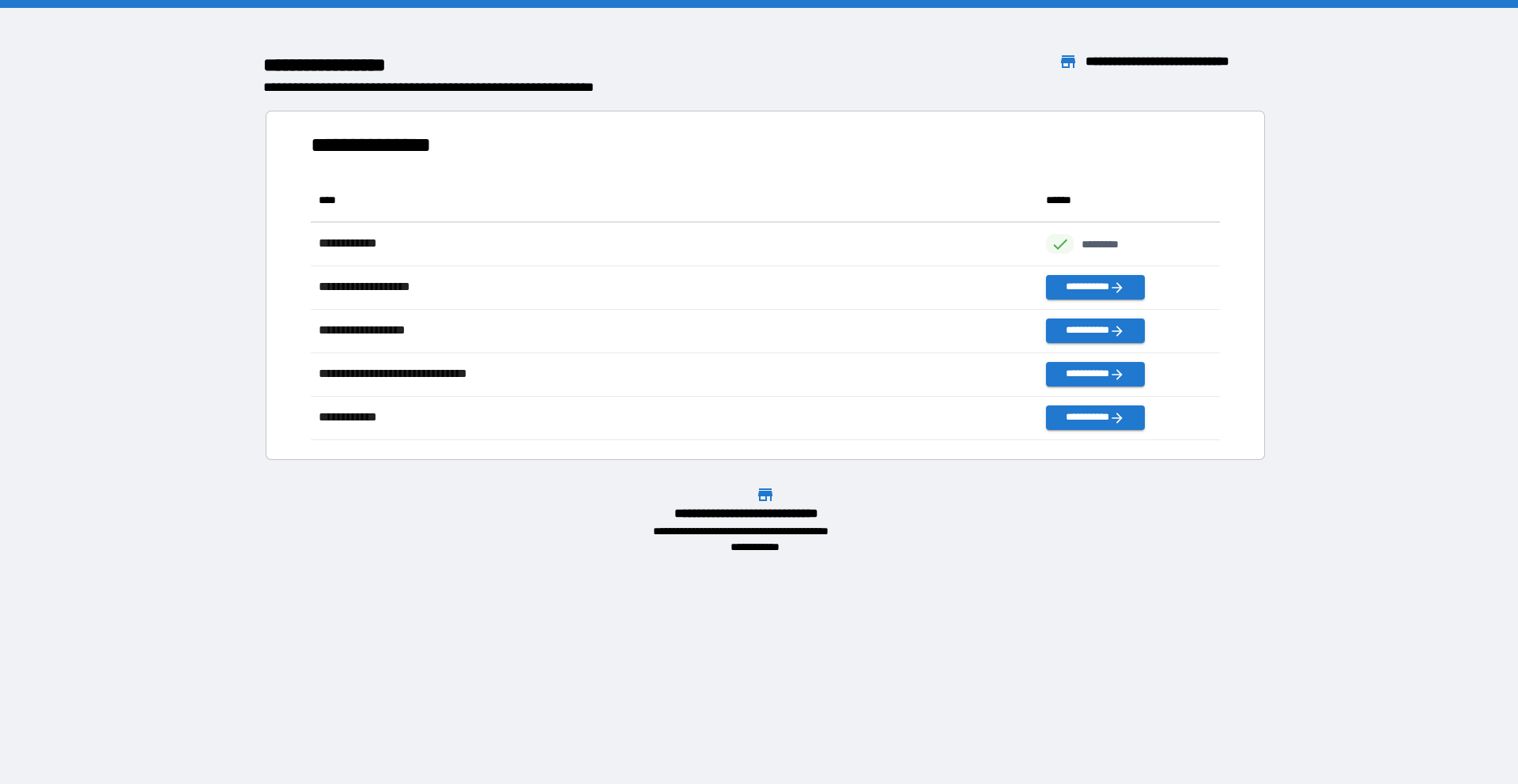 scroll, scrollTop: 13, scrollLeft: 13, axis: both 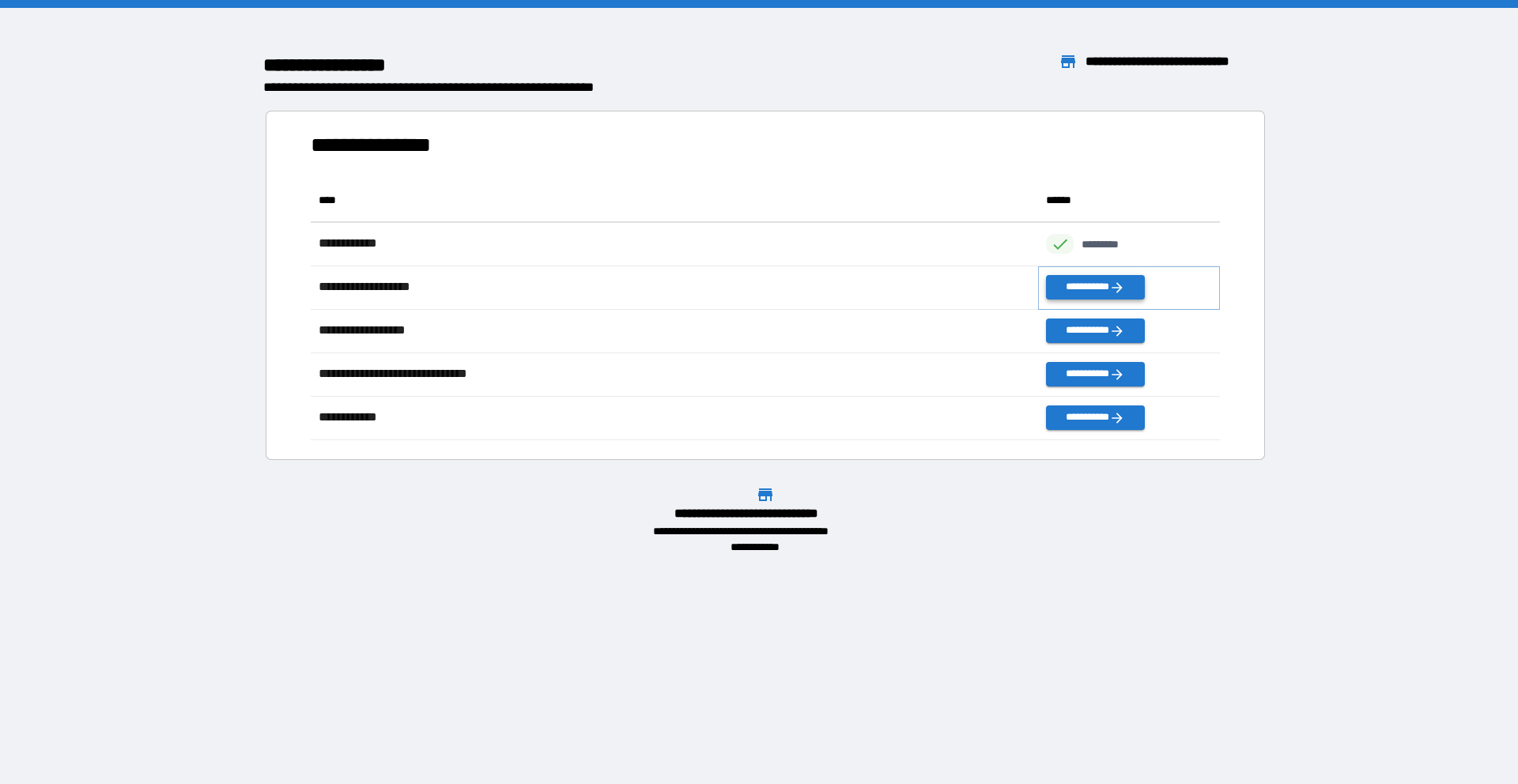 click on "**********" at bounding box center (1095, 287) 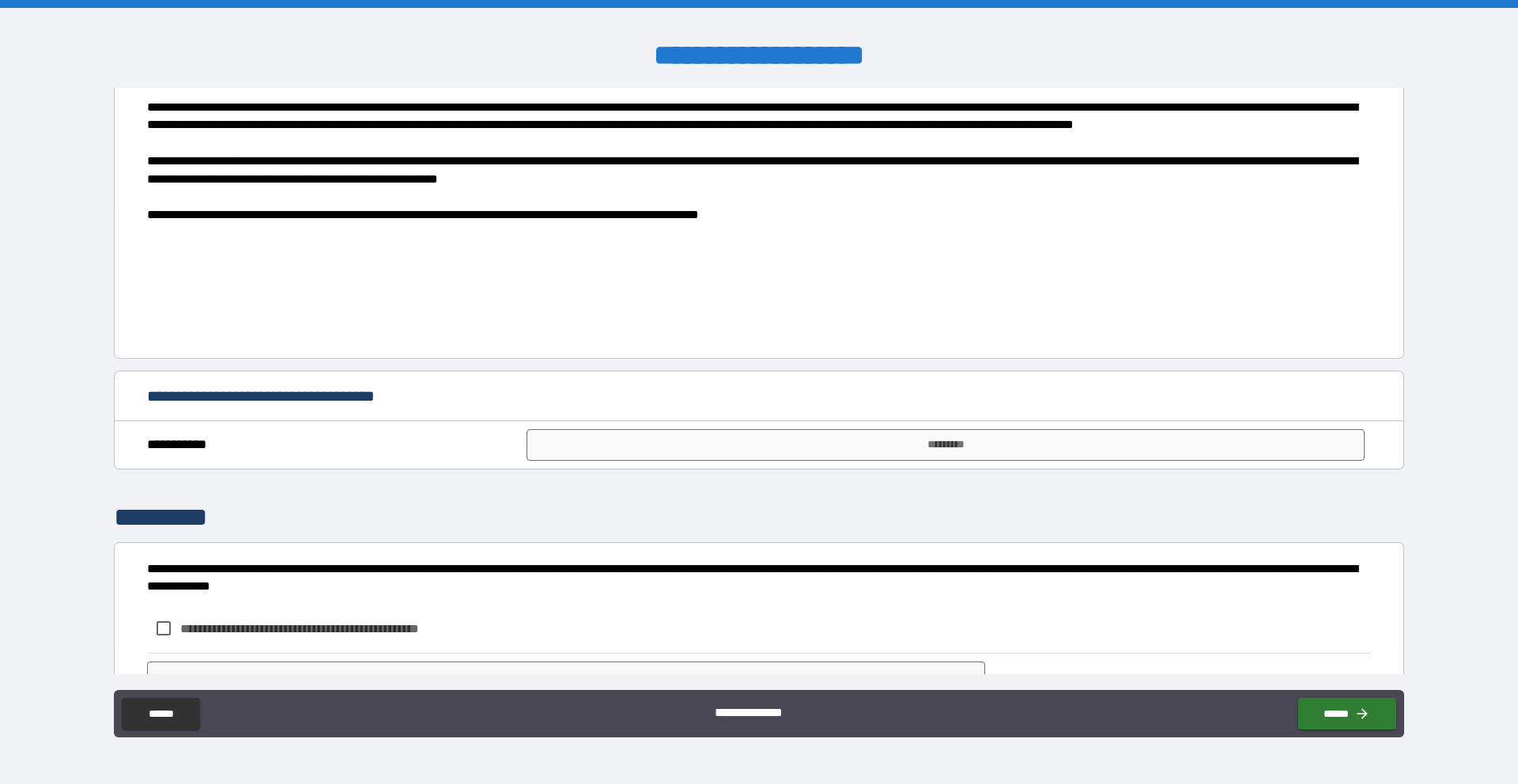 scroll, scrollTop: 409, scrollLeft: 0, axis: vertical 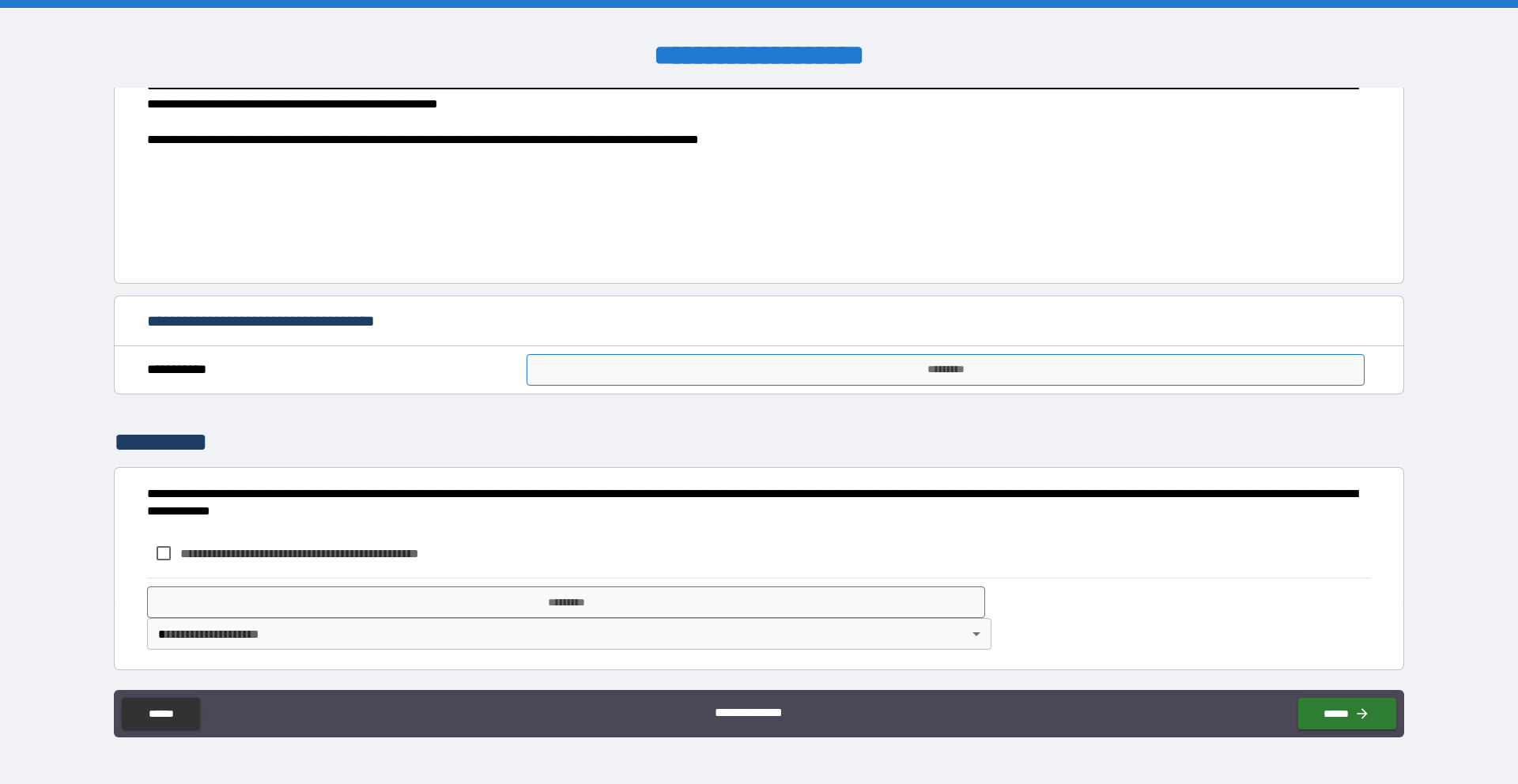 click on "*********" at bounding box center [946, 370] 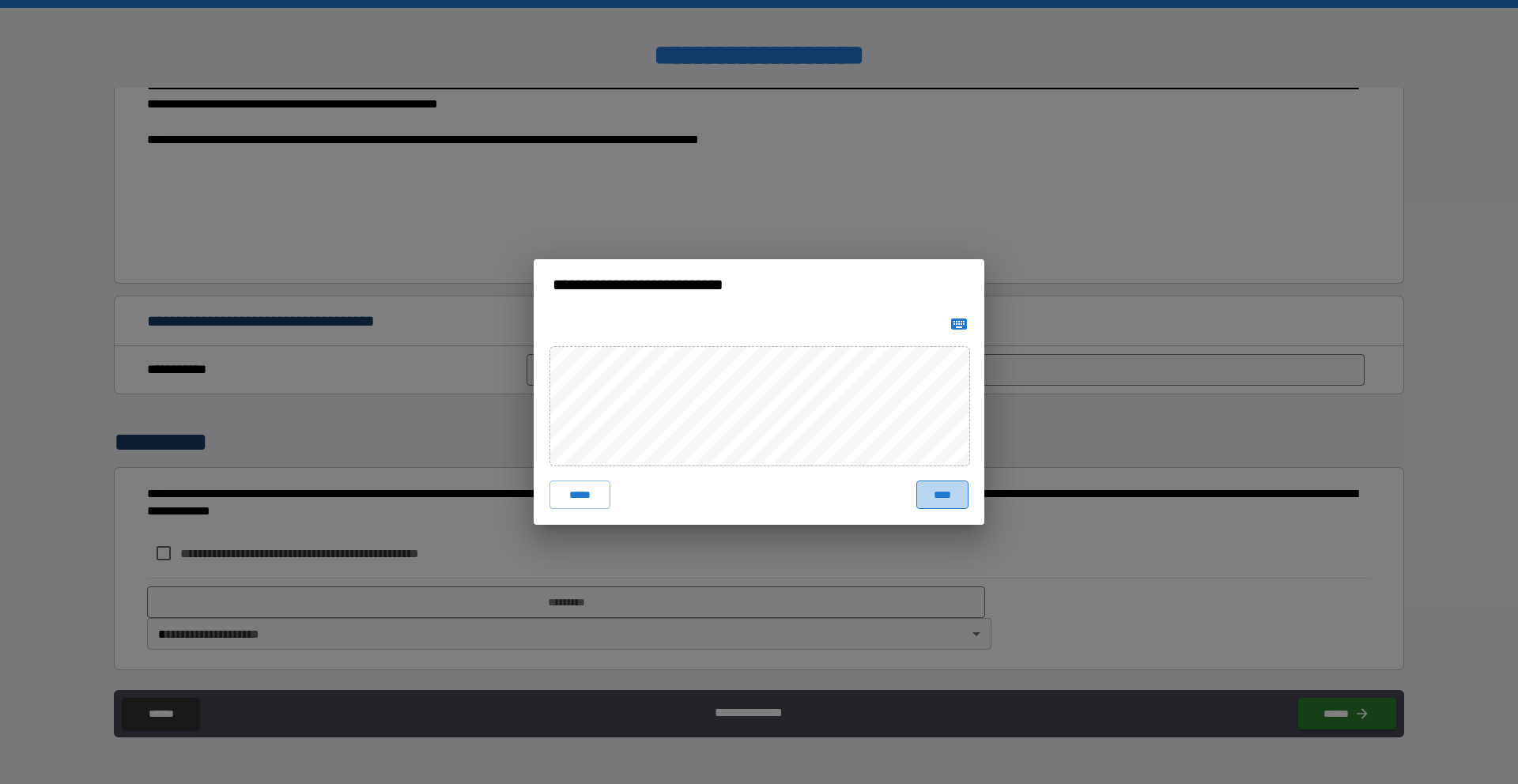 click on "****" at bounding box center [942, 495] 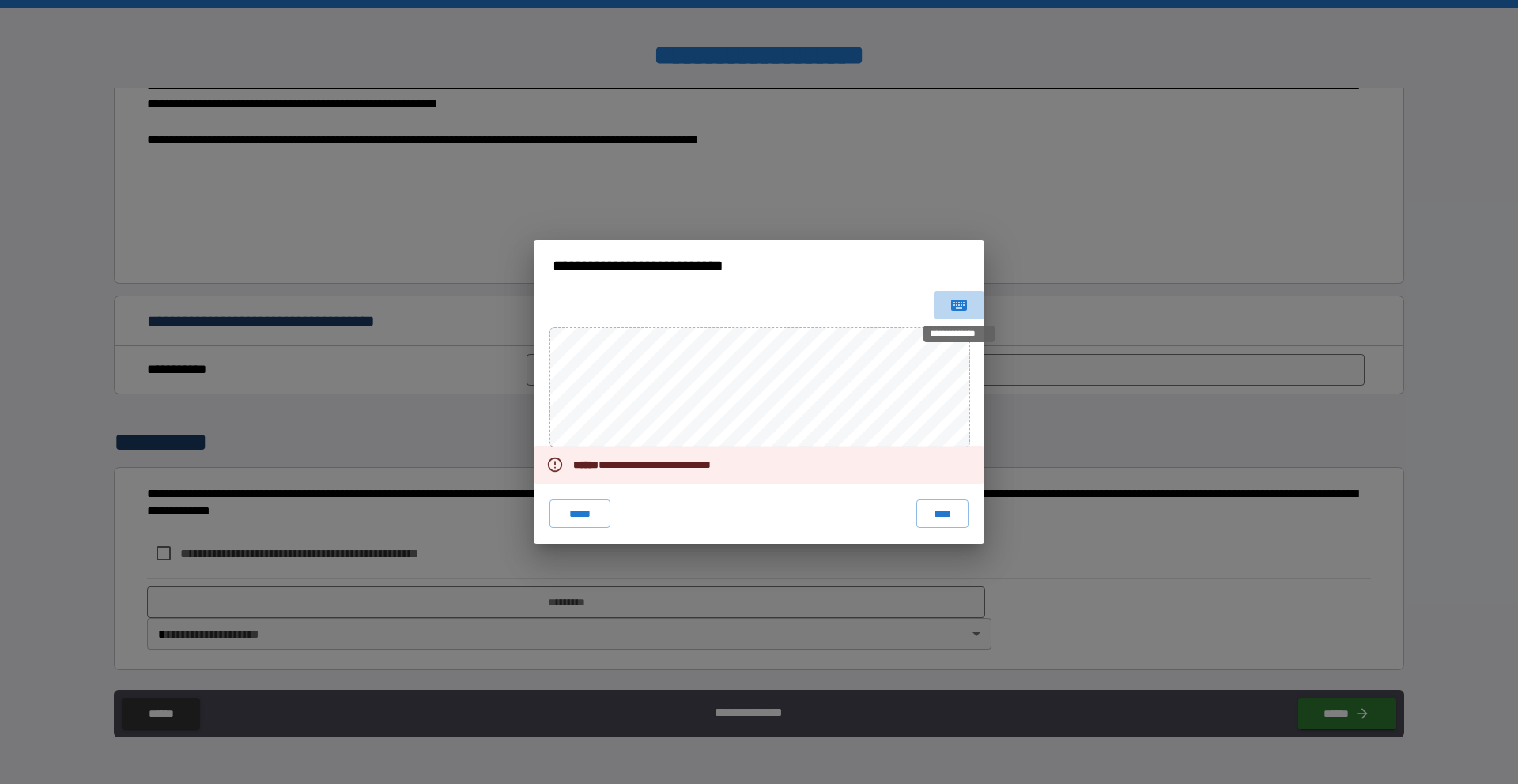click 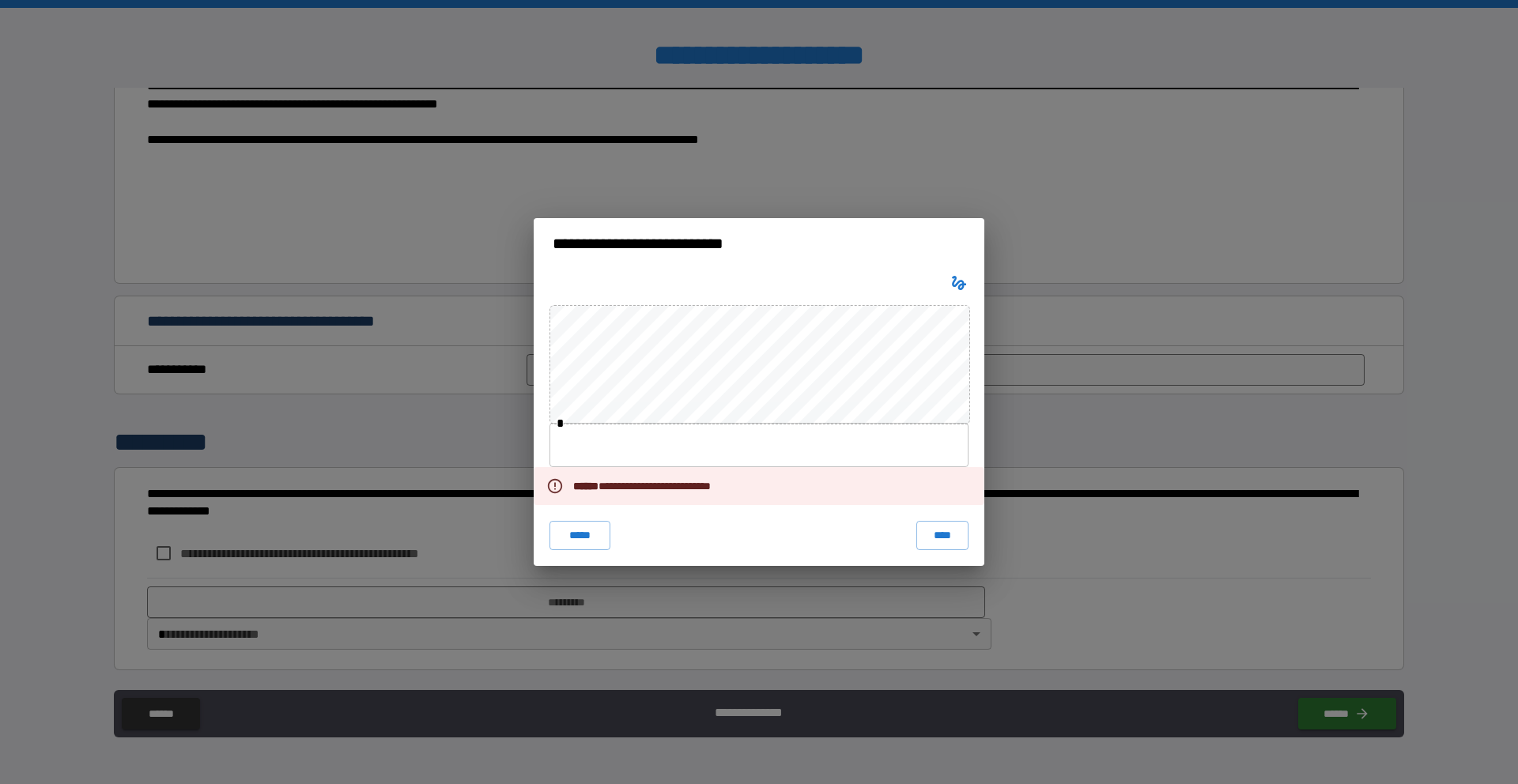 click at bounding box center (759, 445) 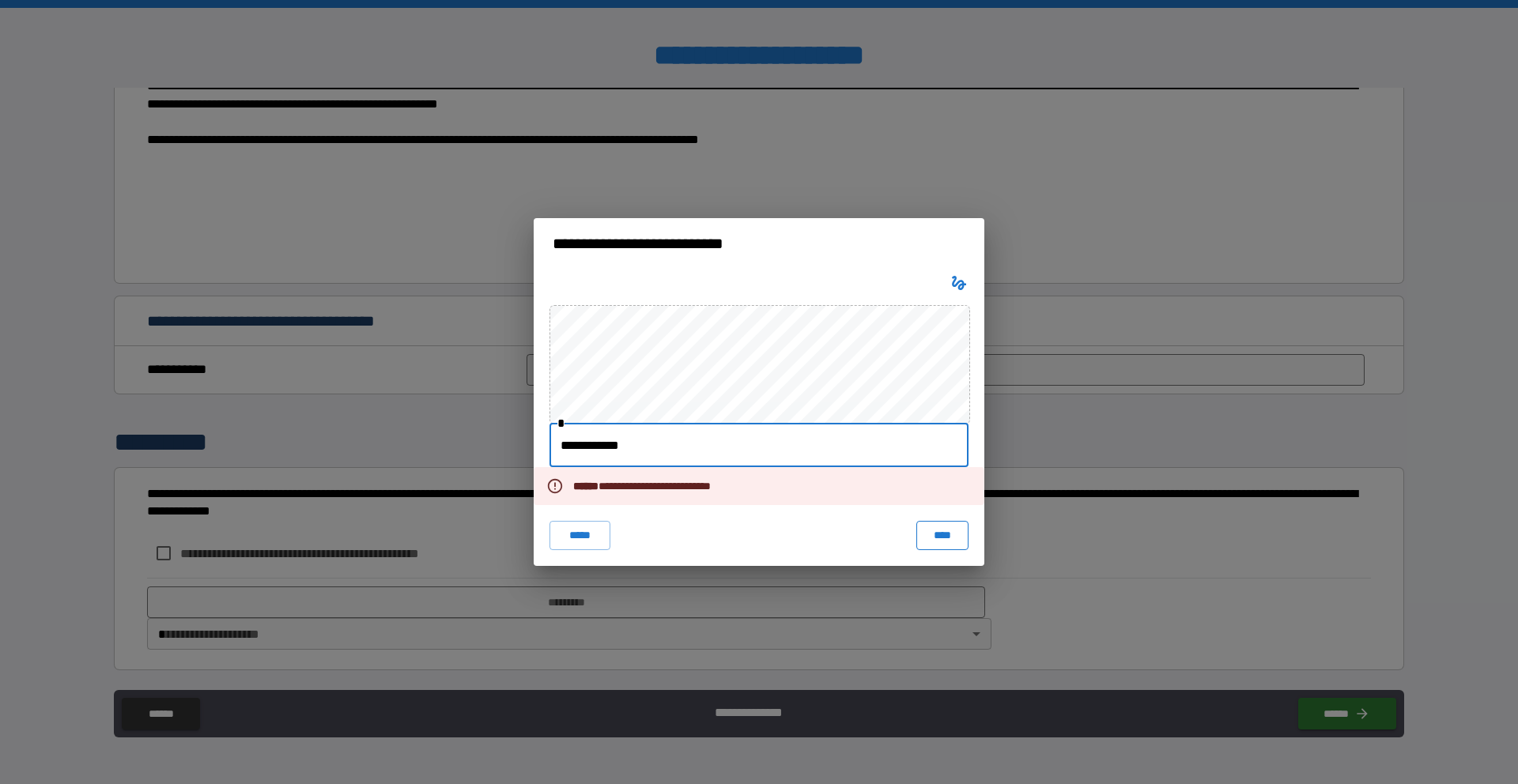 type on "**********" 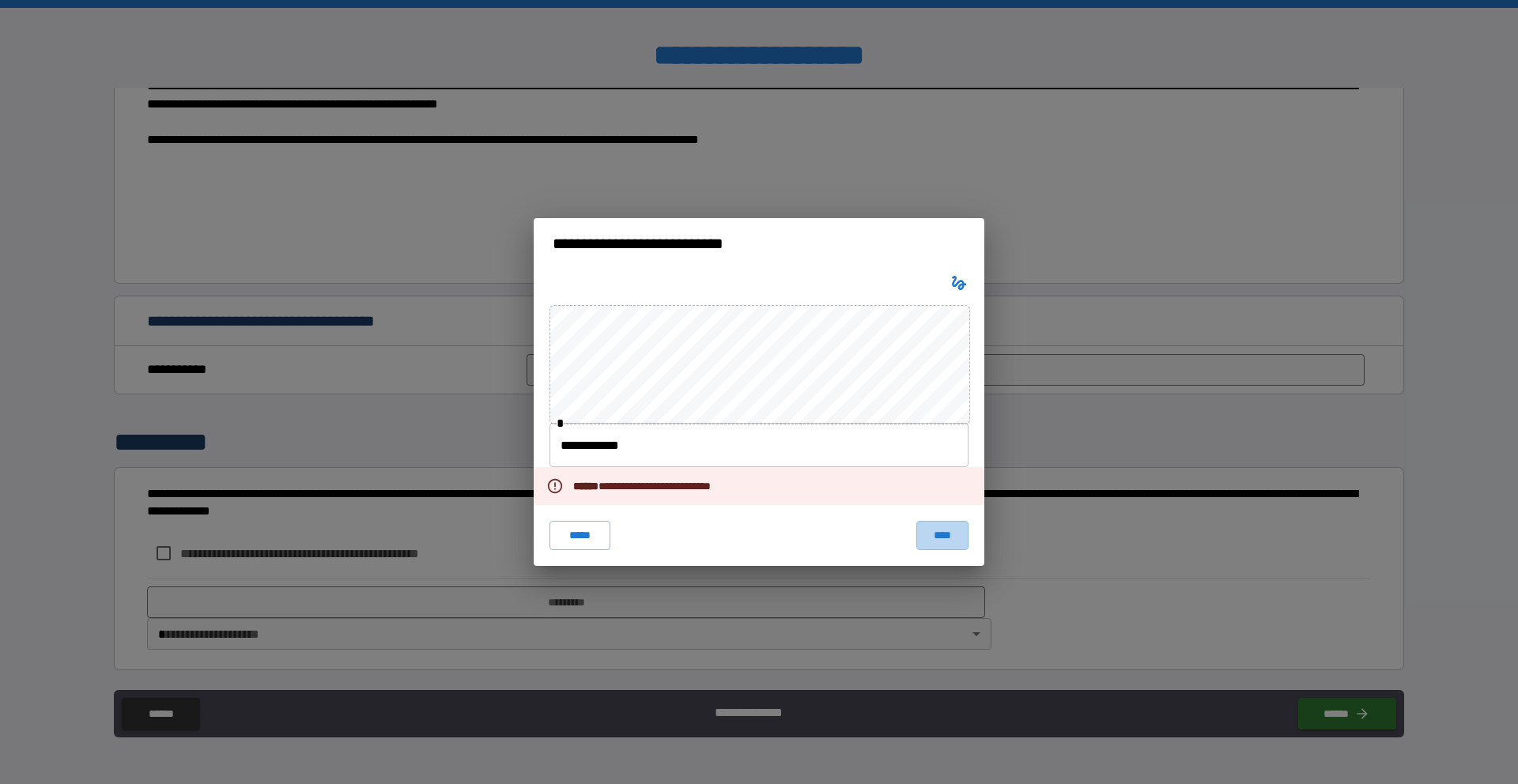 click on "****" at bounding box center (942, 535) 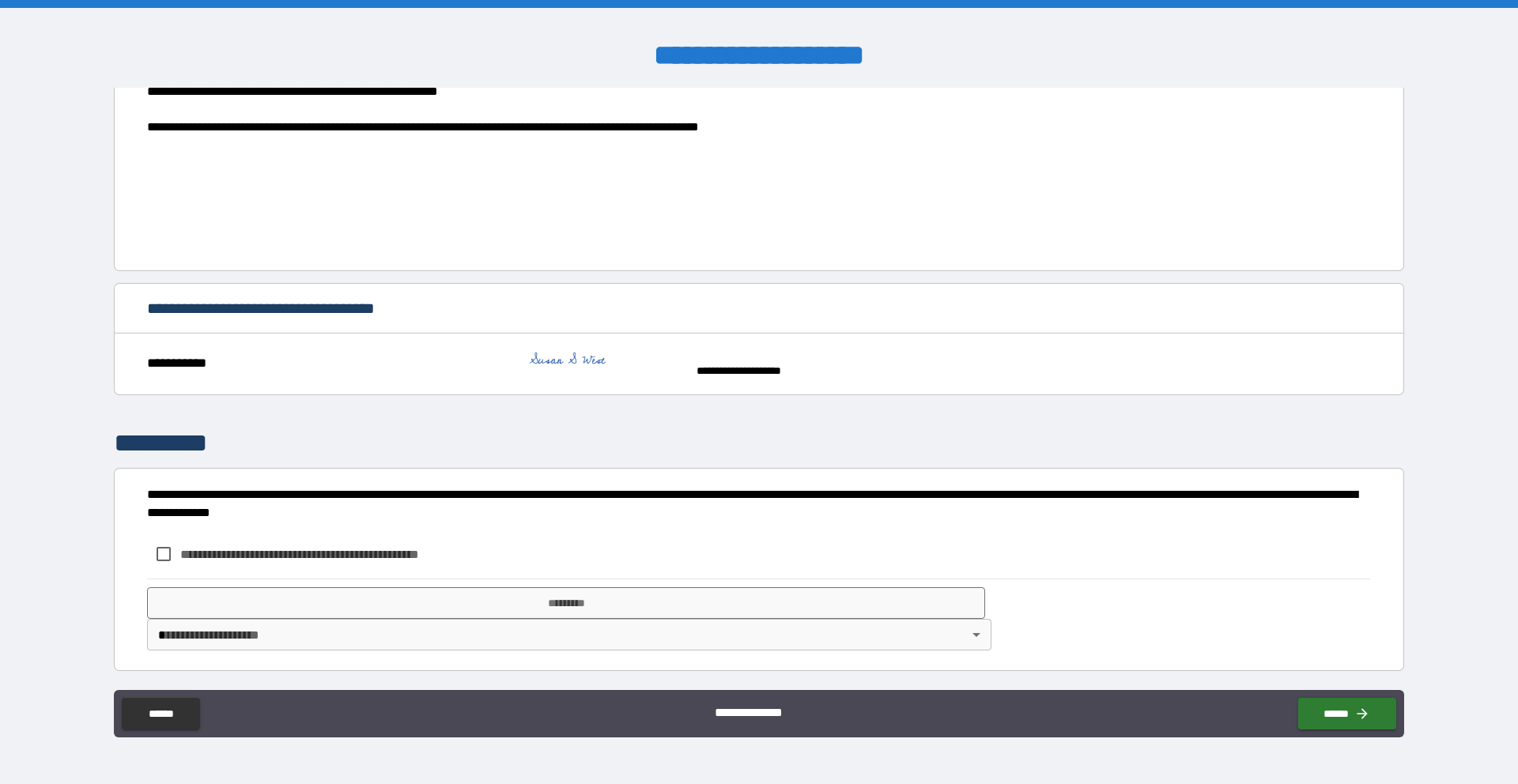 scroll, scrollTop: 422, scrollLeft: 0, axis: vertical 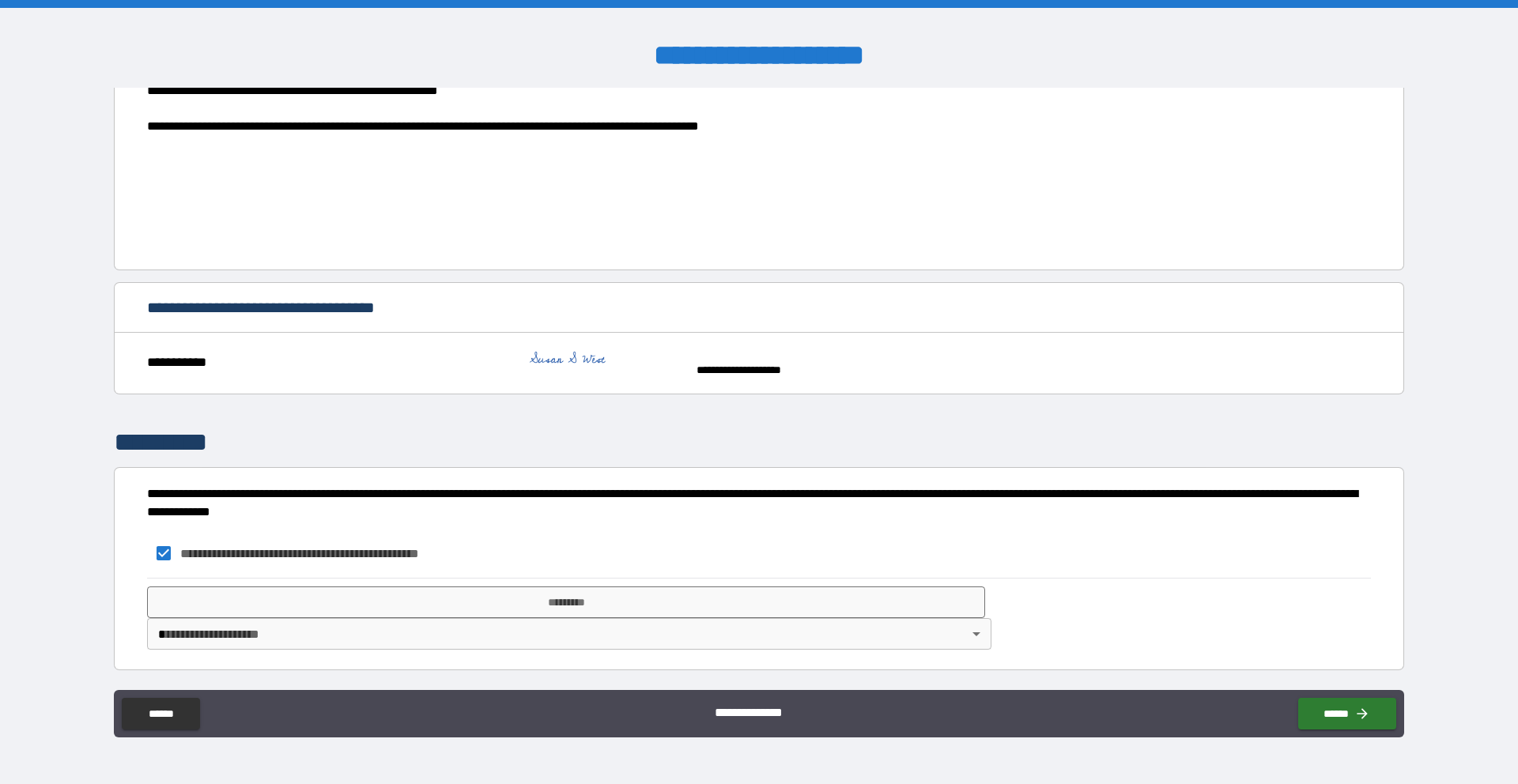 click on "**********" at bounding box center (759, 392) 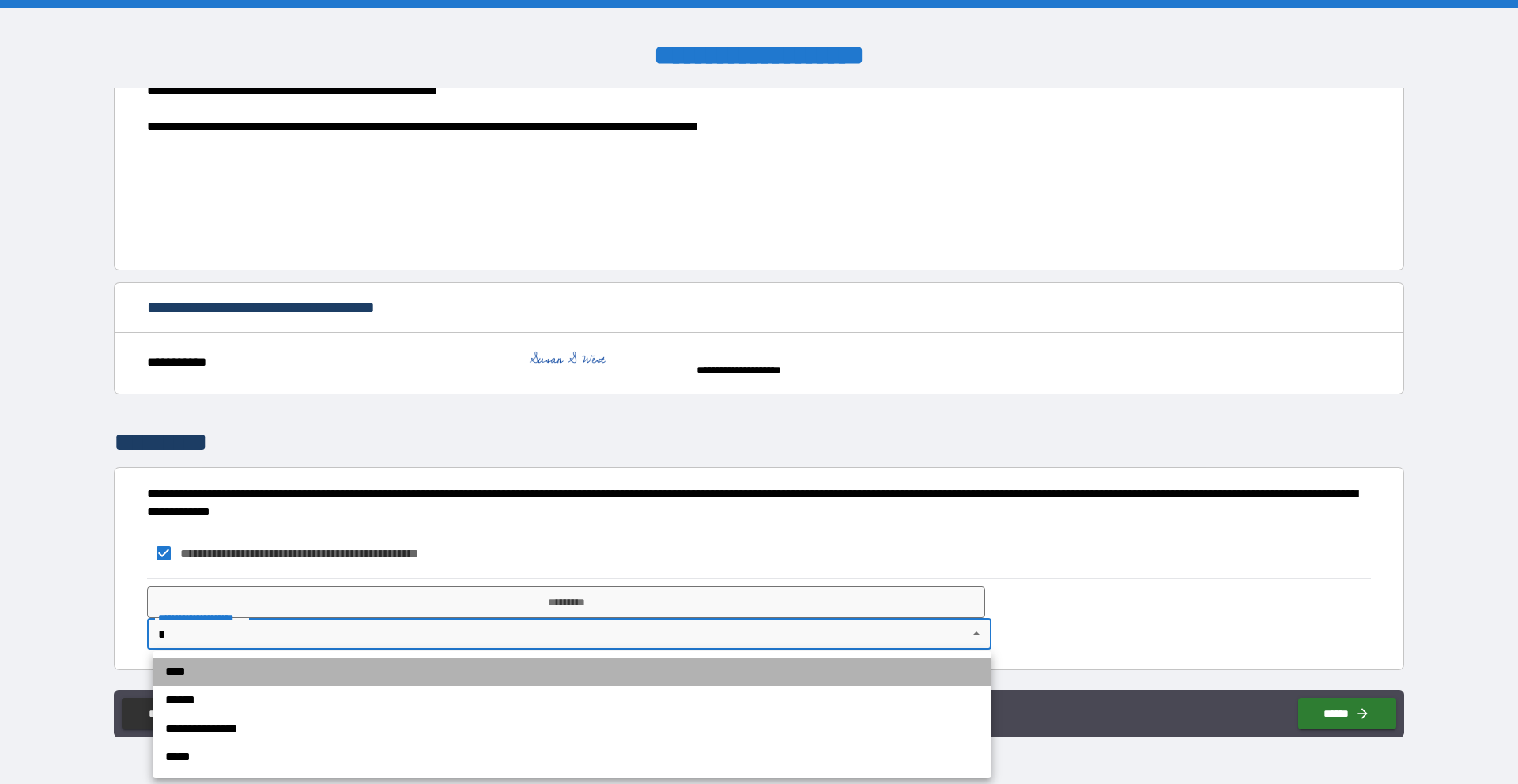 click on "****" at bounding box center [572, 672] 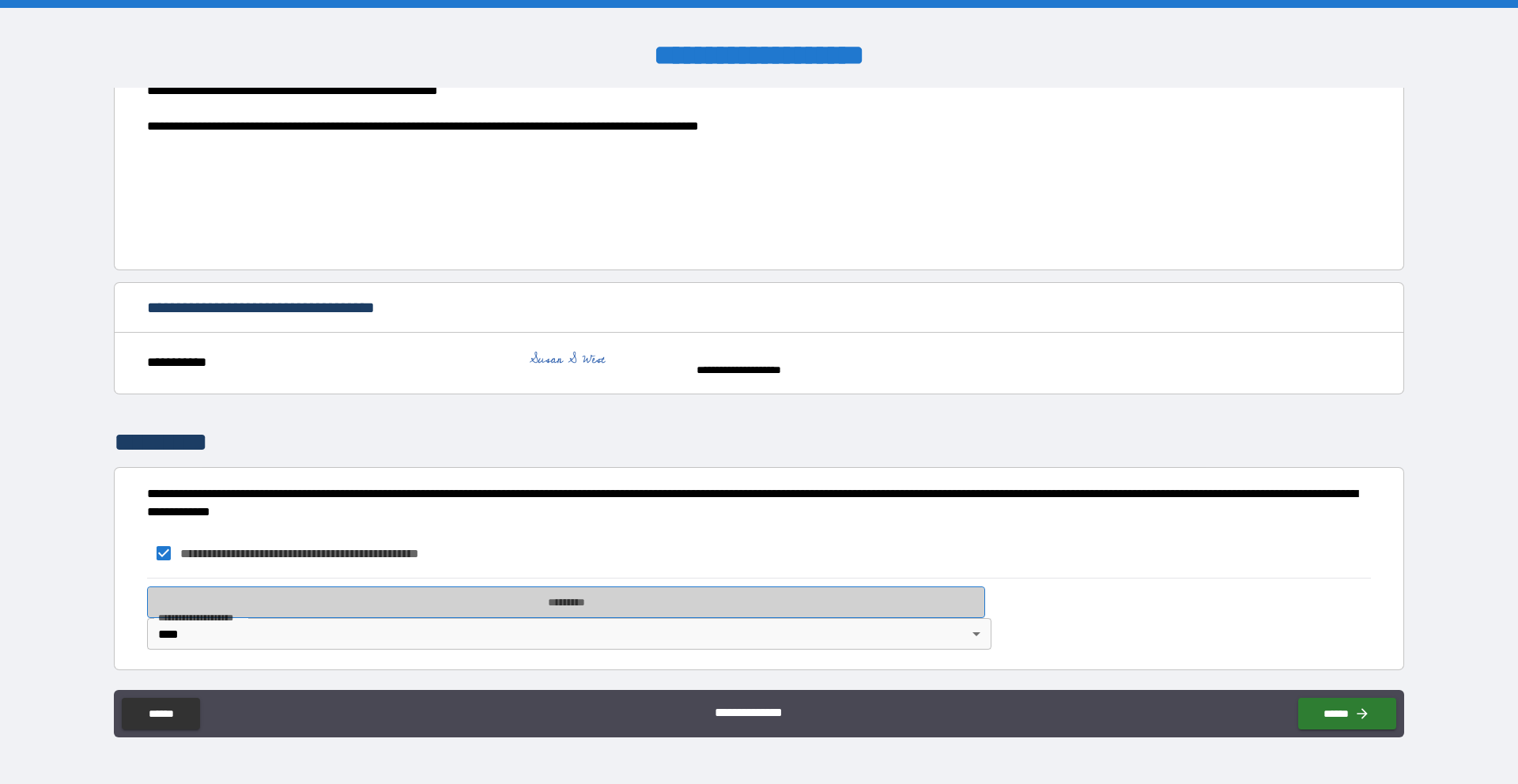 click on "*********" at bounding box center (566, 602) 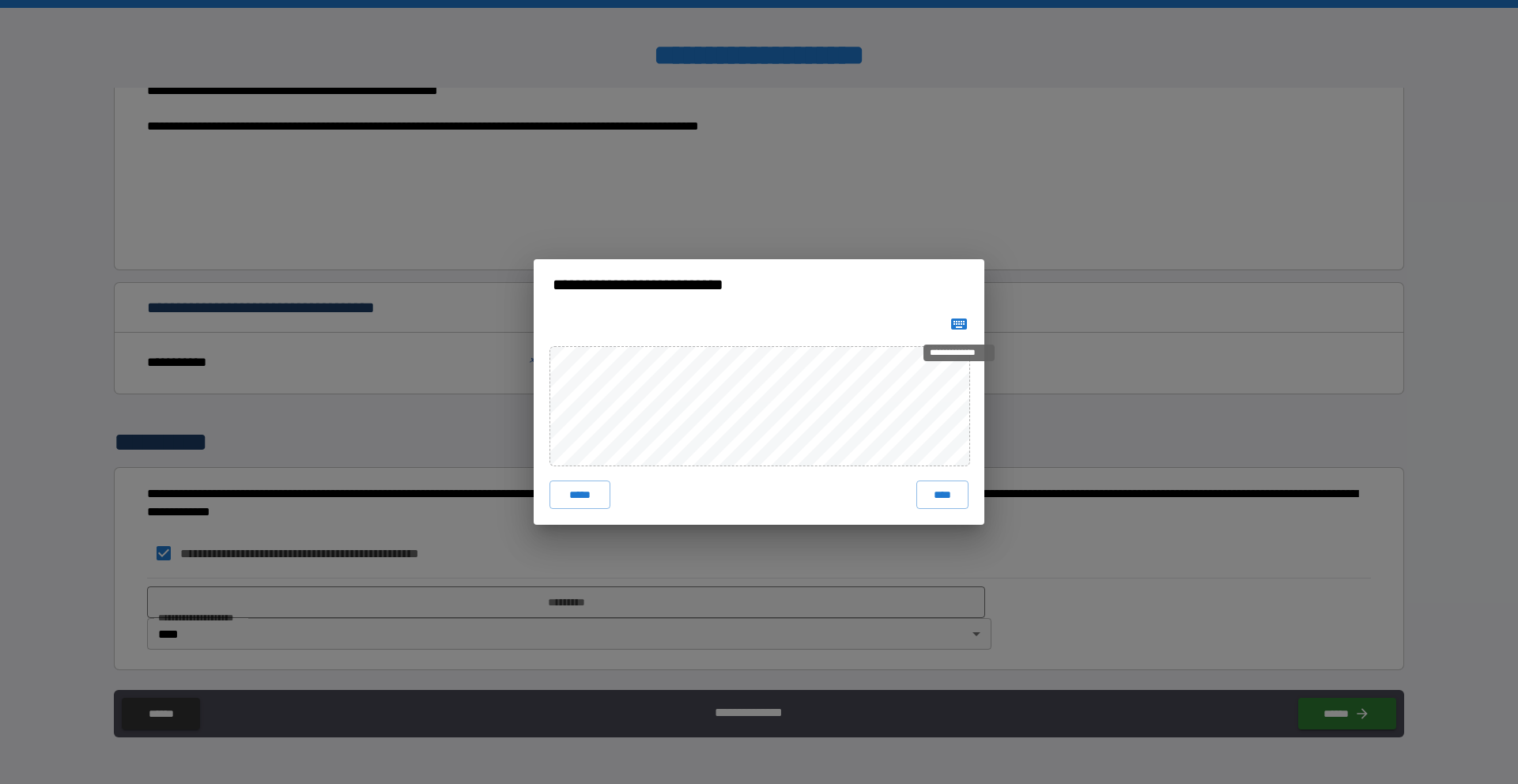 click 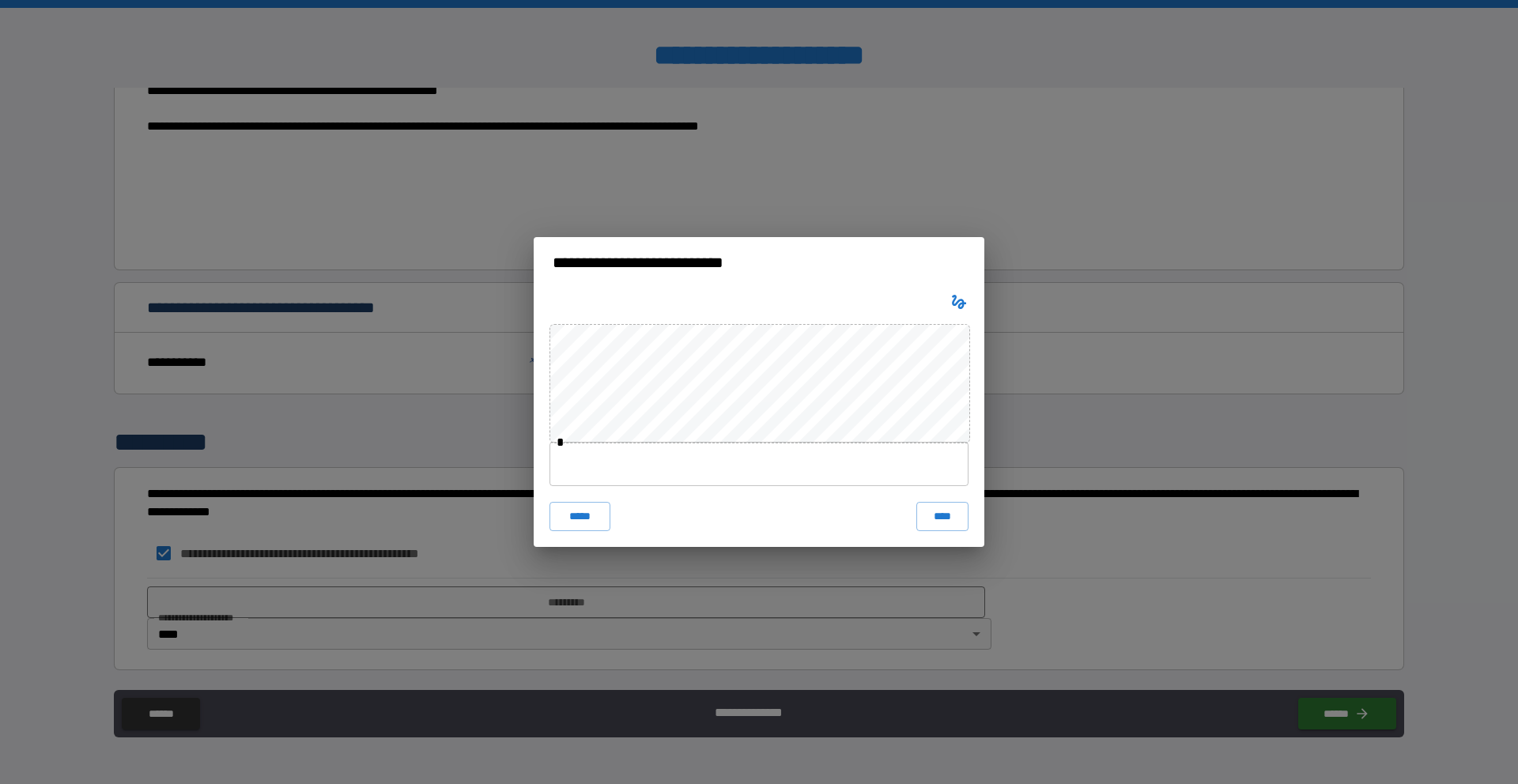 click at bounding box center (759, 464) 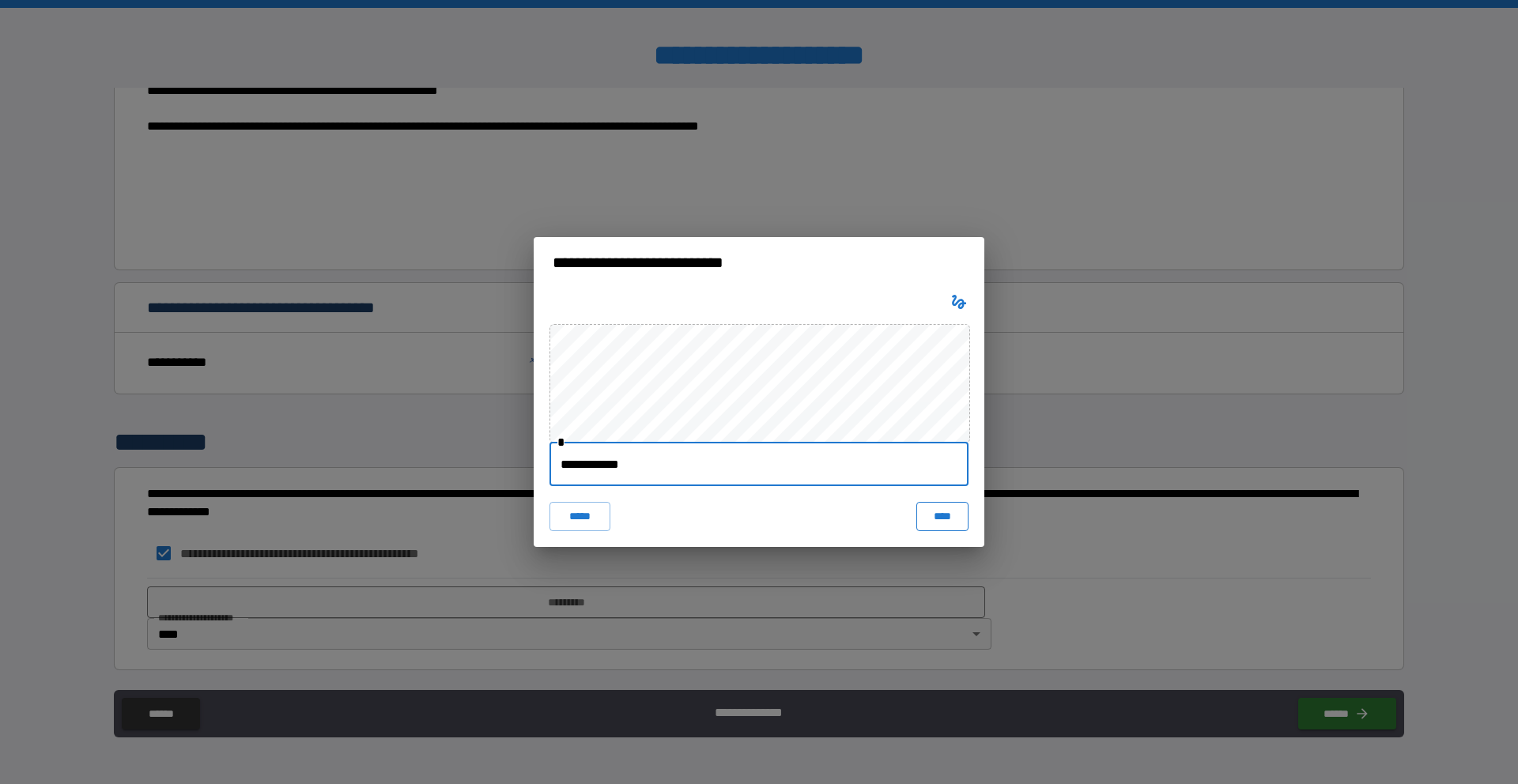type on "**********" 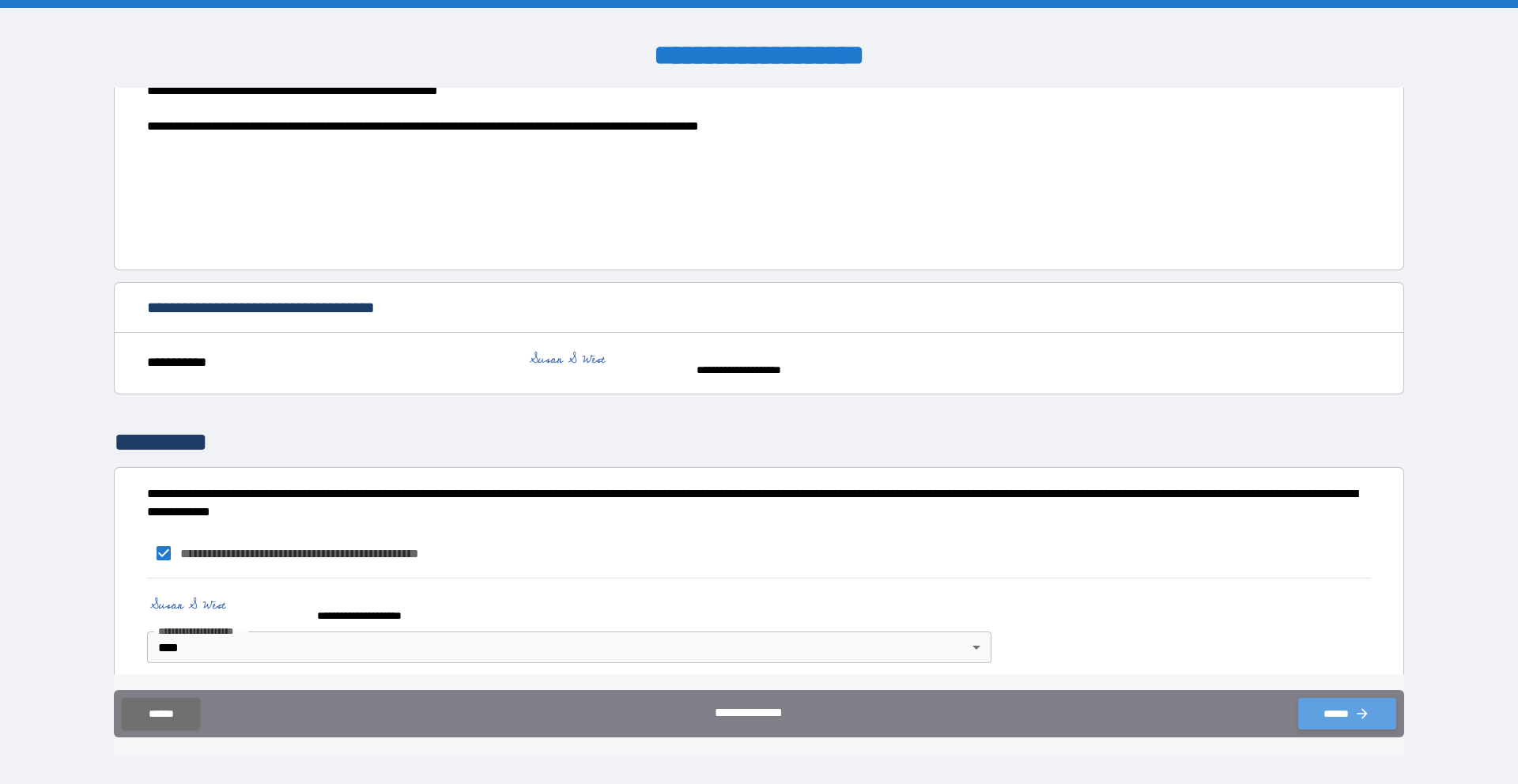 click on "******" at bounding box center [1347, 714] 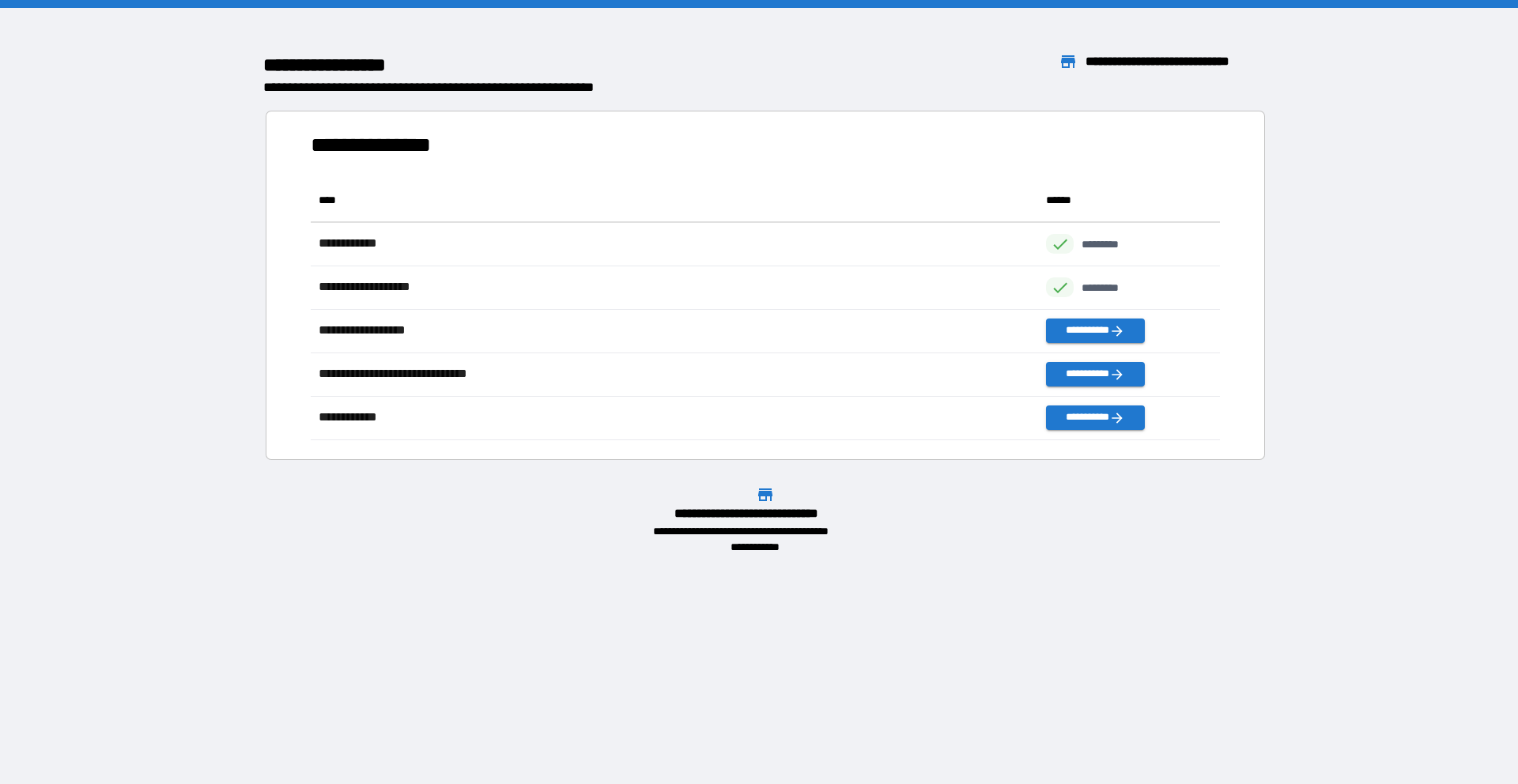 scroll, scrollTop: 13, scrollLeft: 13, axis: both 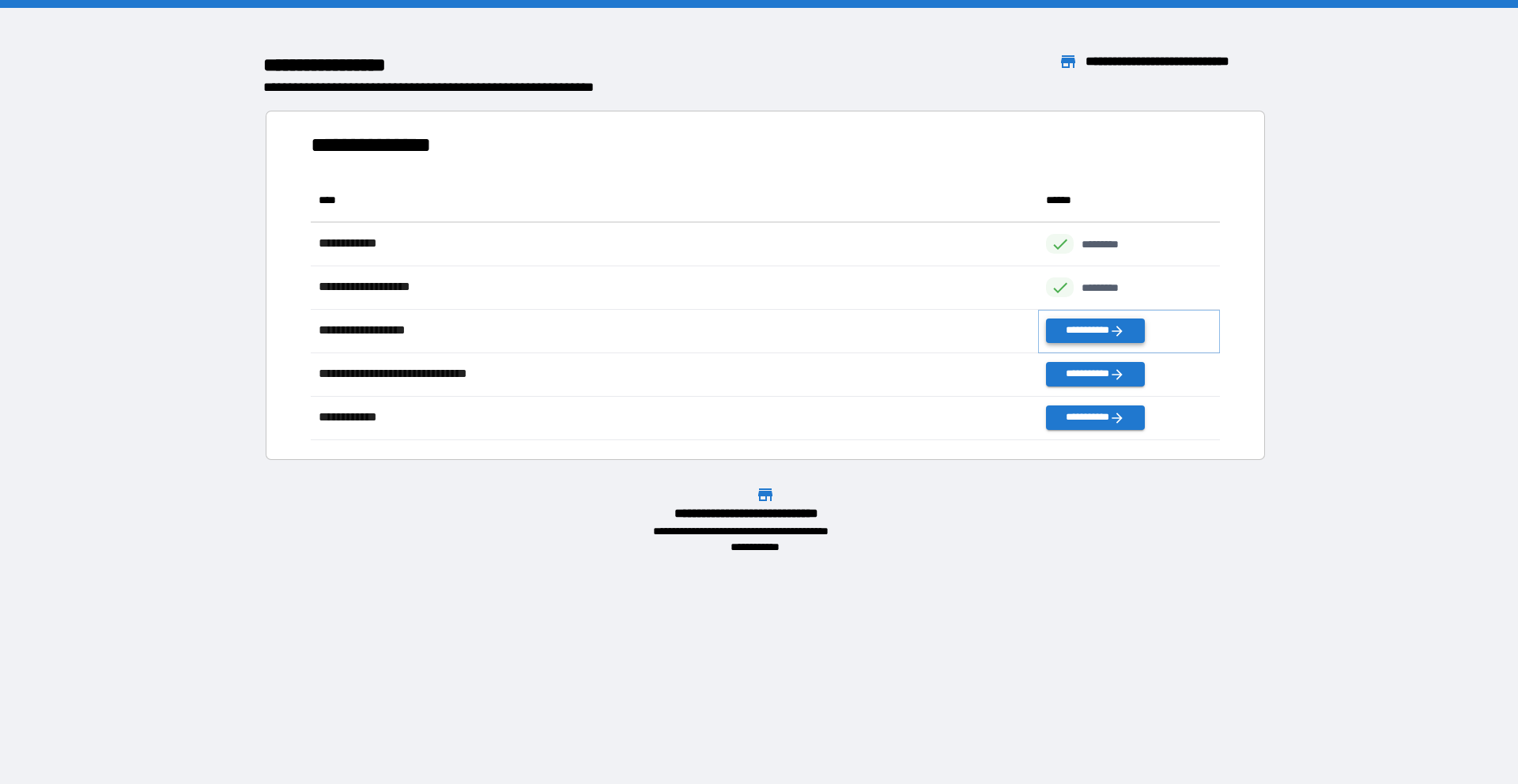 click on "**********" at bounding box center (1095, 330) 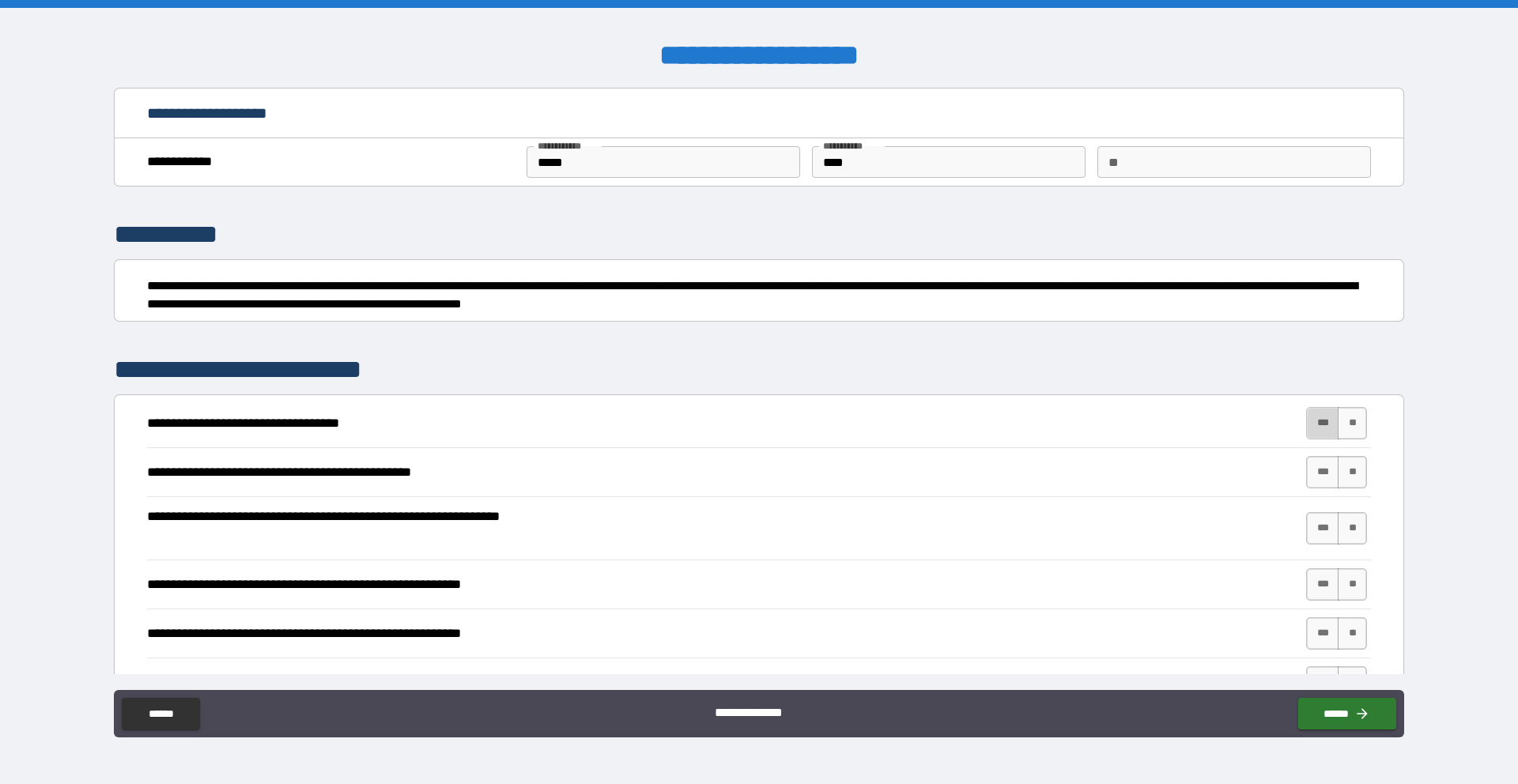 click on "***" at bounding box center [1323, 423] 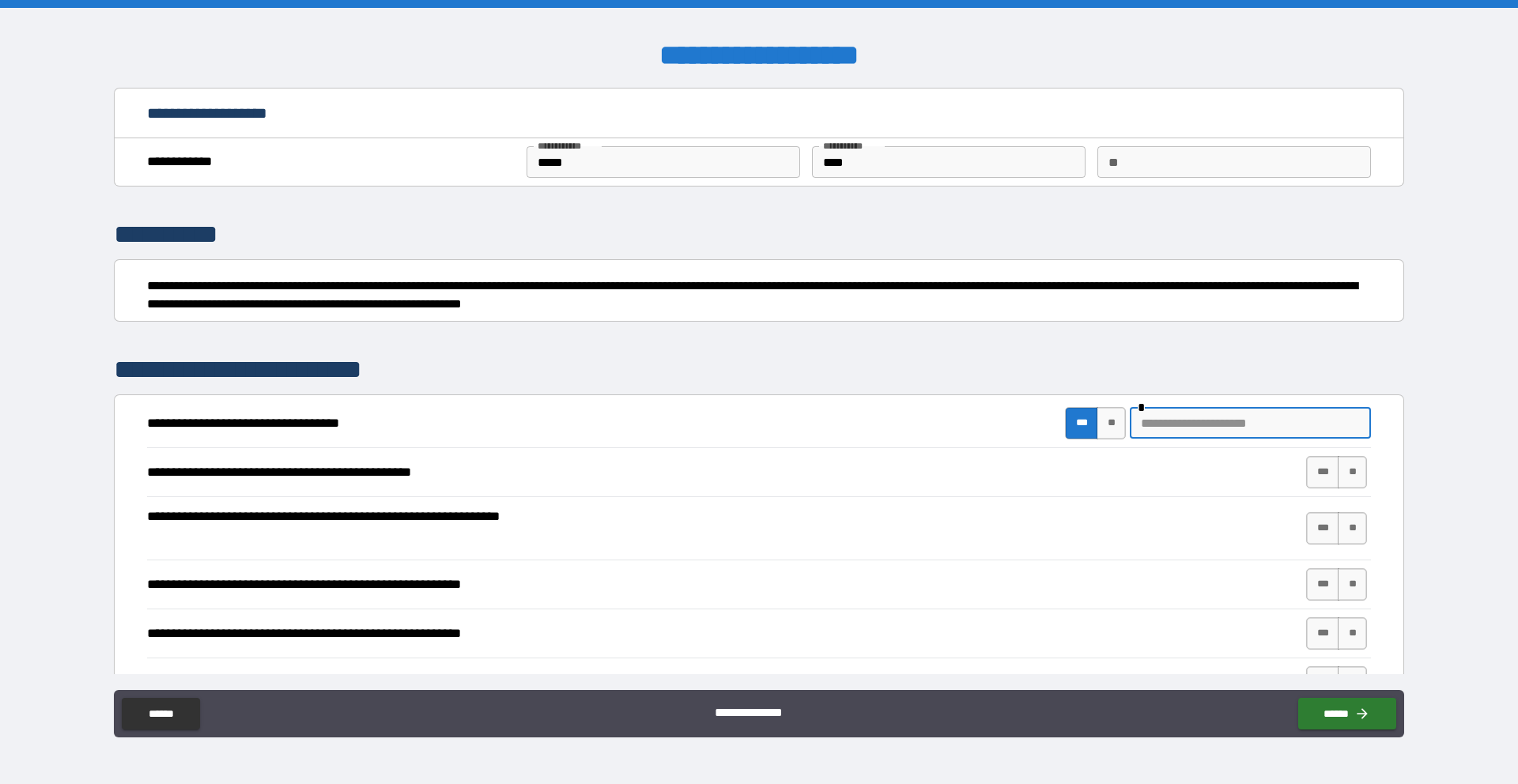 click at bounding box center (1250, 423) 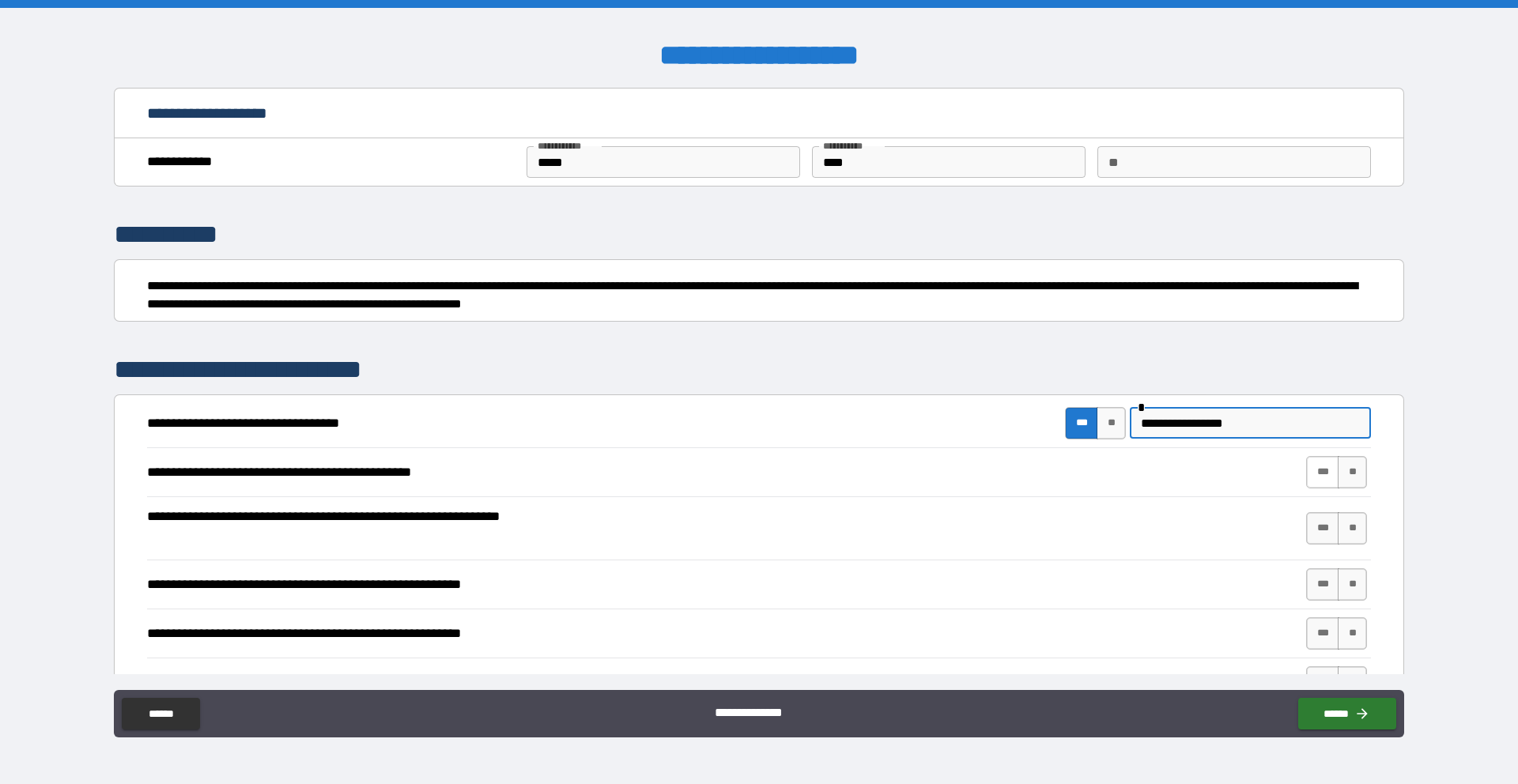 type on "**********" 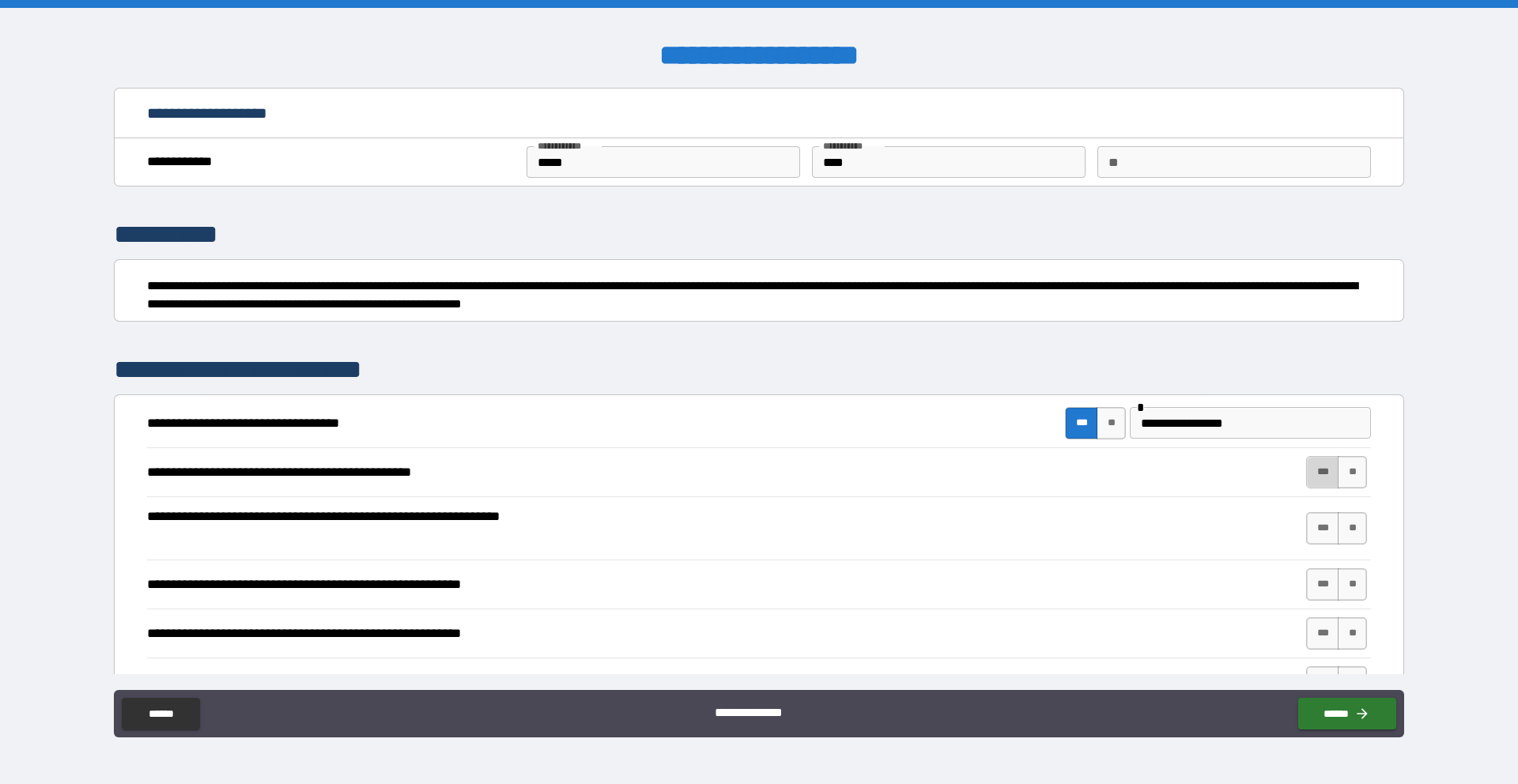 click on "***" at bounding box center (1323, 472) 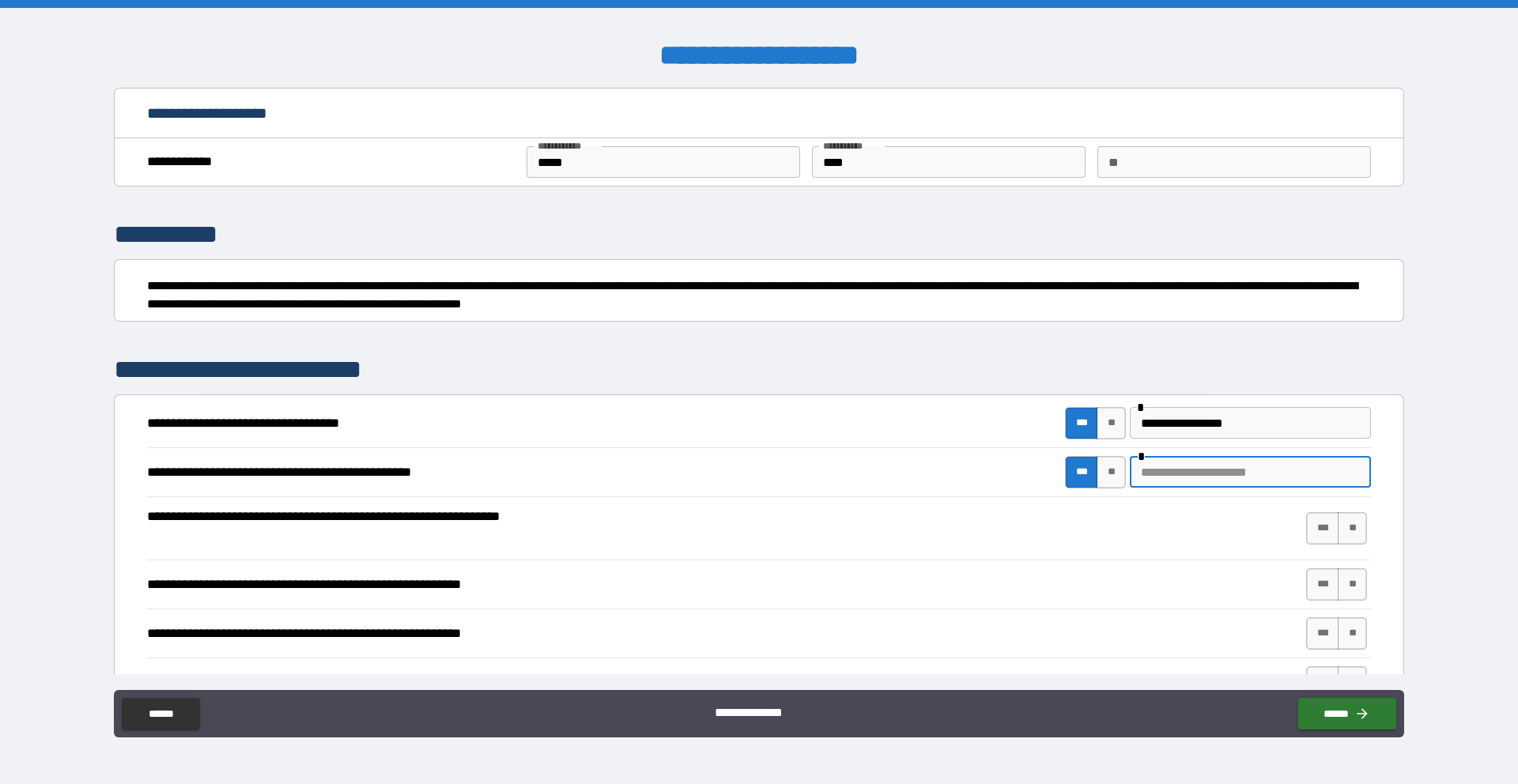 click at bounding box center (1250, 472) 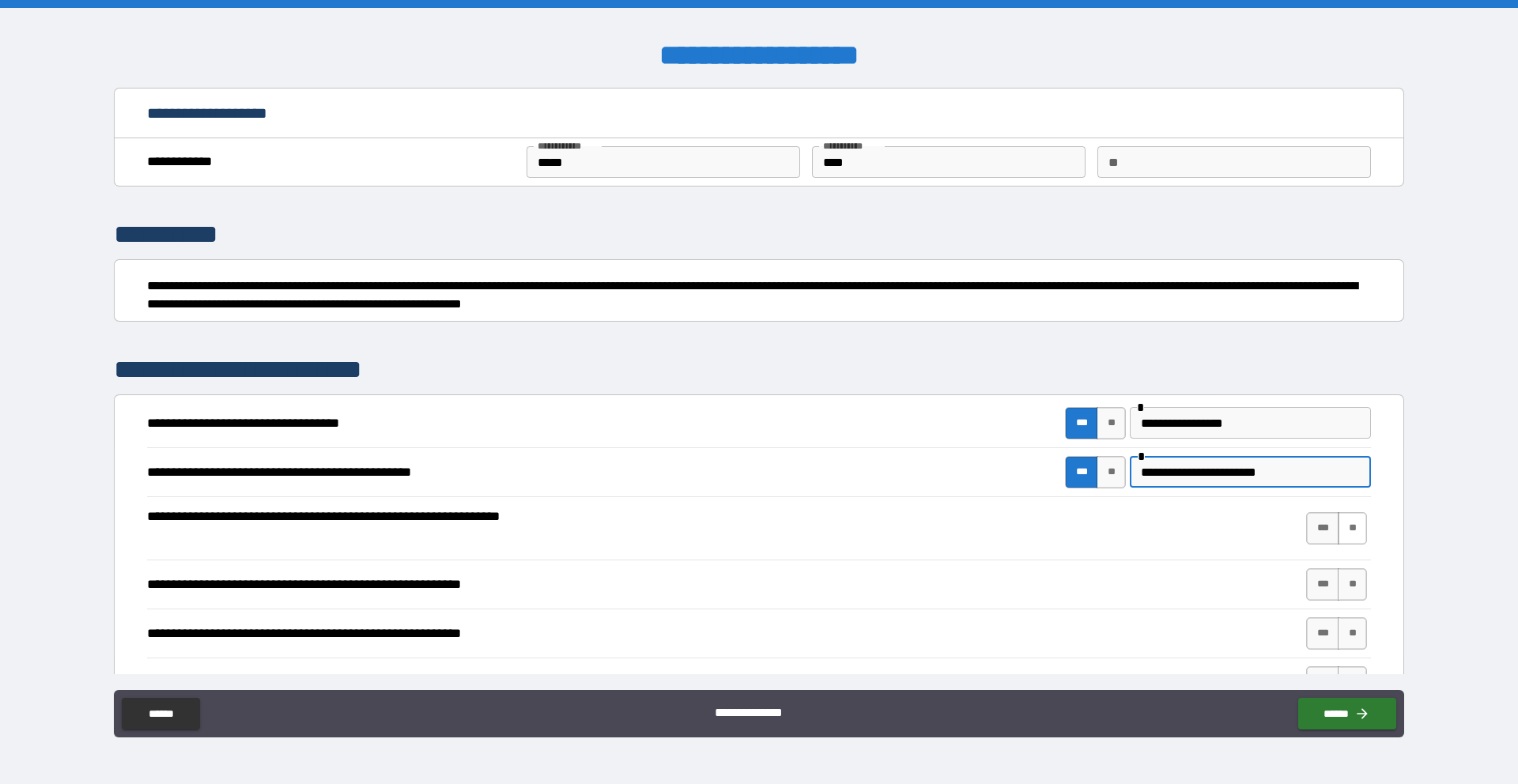 type on "**********" 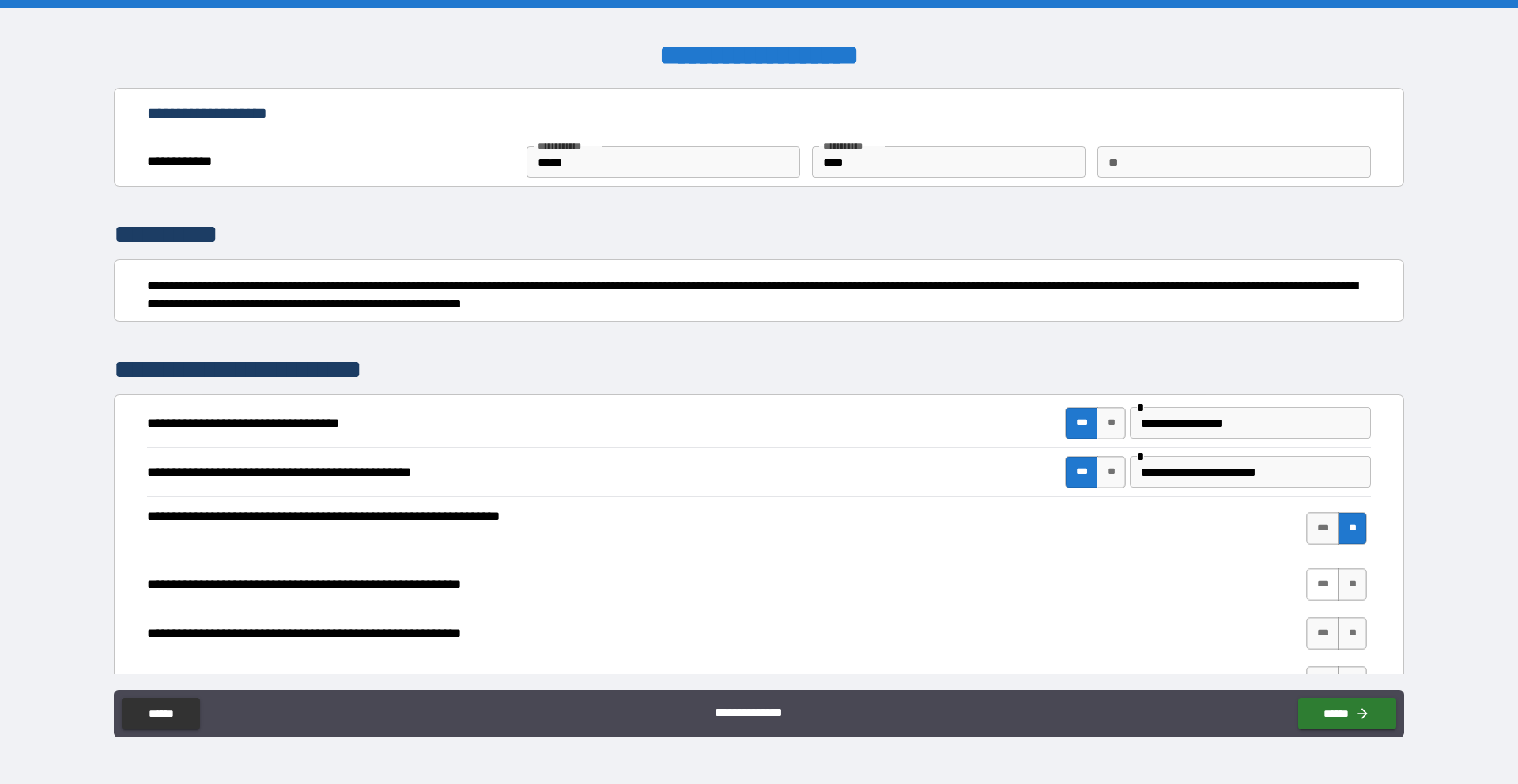 drag, startPoint x: 1342, startPoint y: 585, endPoint x: 1317, endPoint y: 583, distance: 25.07987 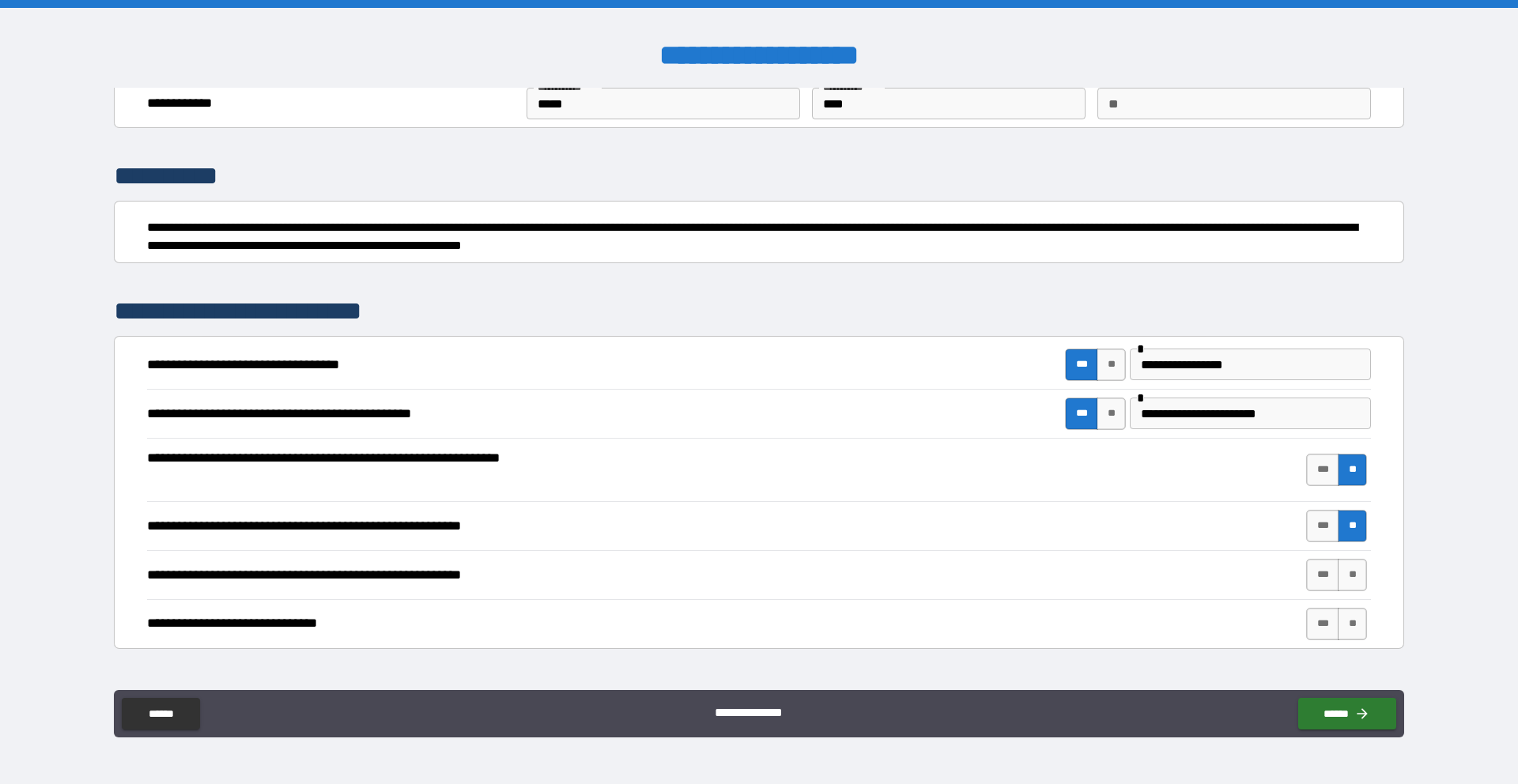 scroll, scrollTop: 128, scrollLeft: 0, axis: vertical 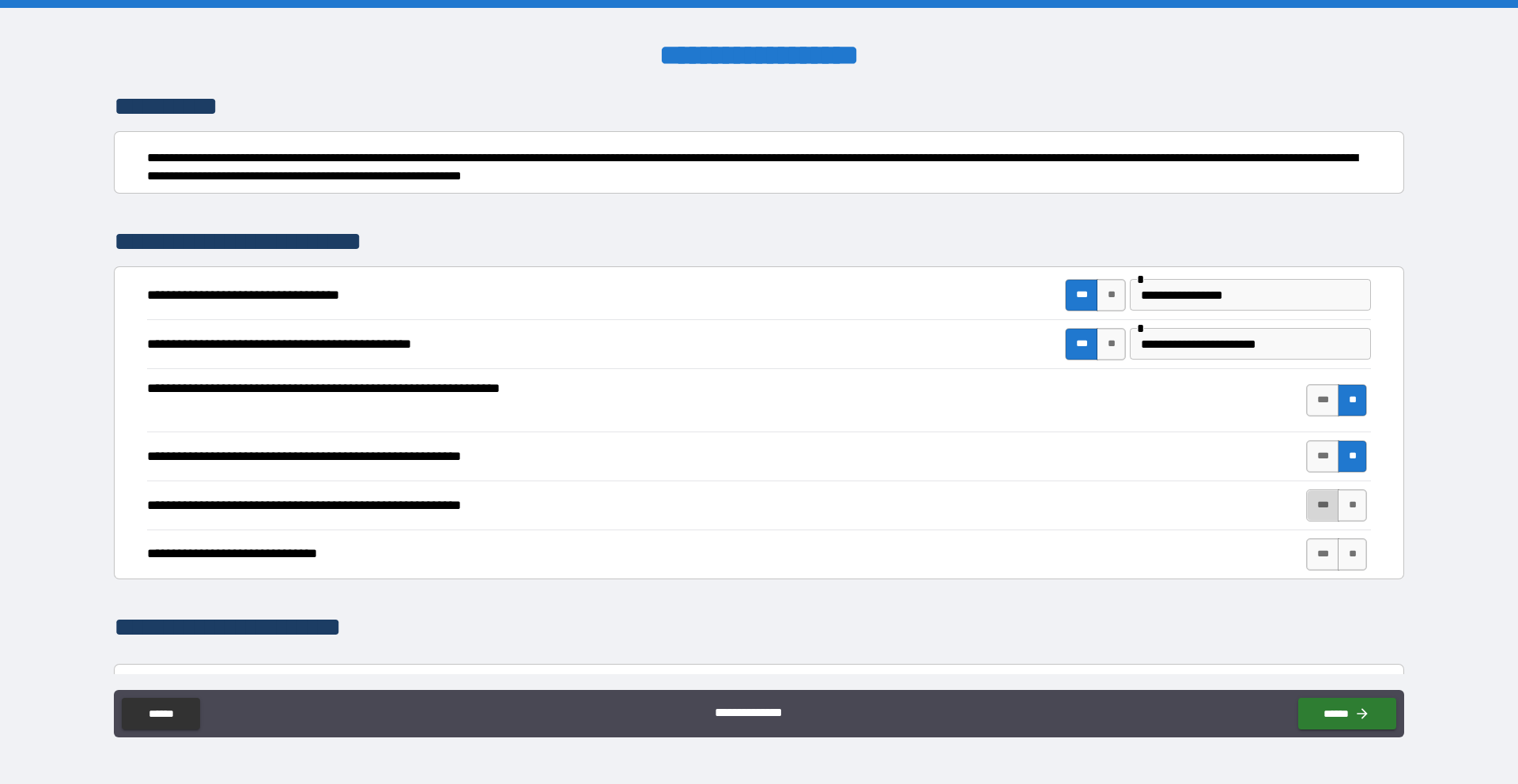click on "***" at bounding box center [1323, 505] 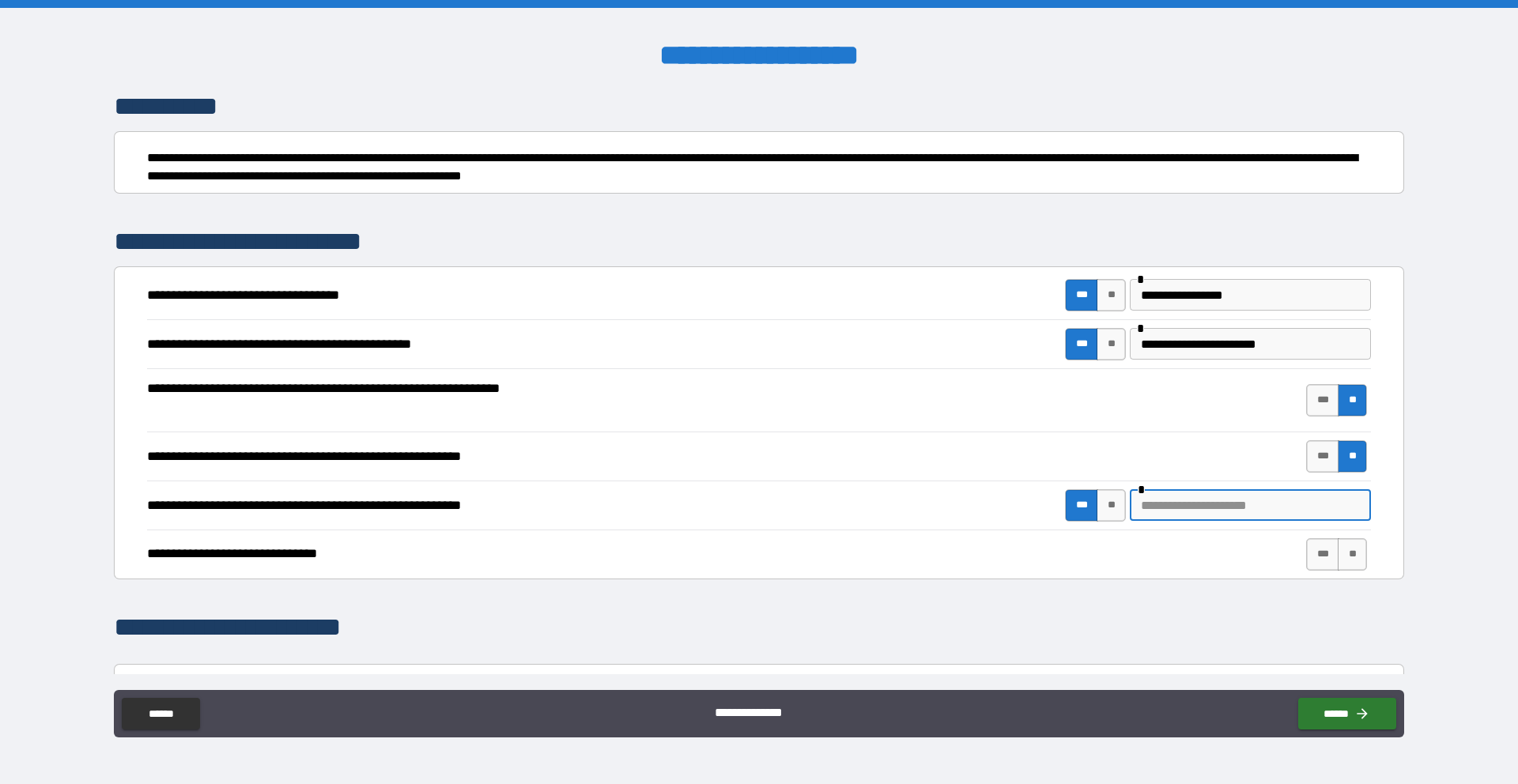 click at bounding box center (1250, 505) 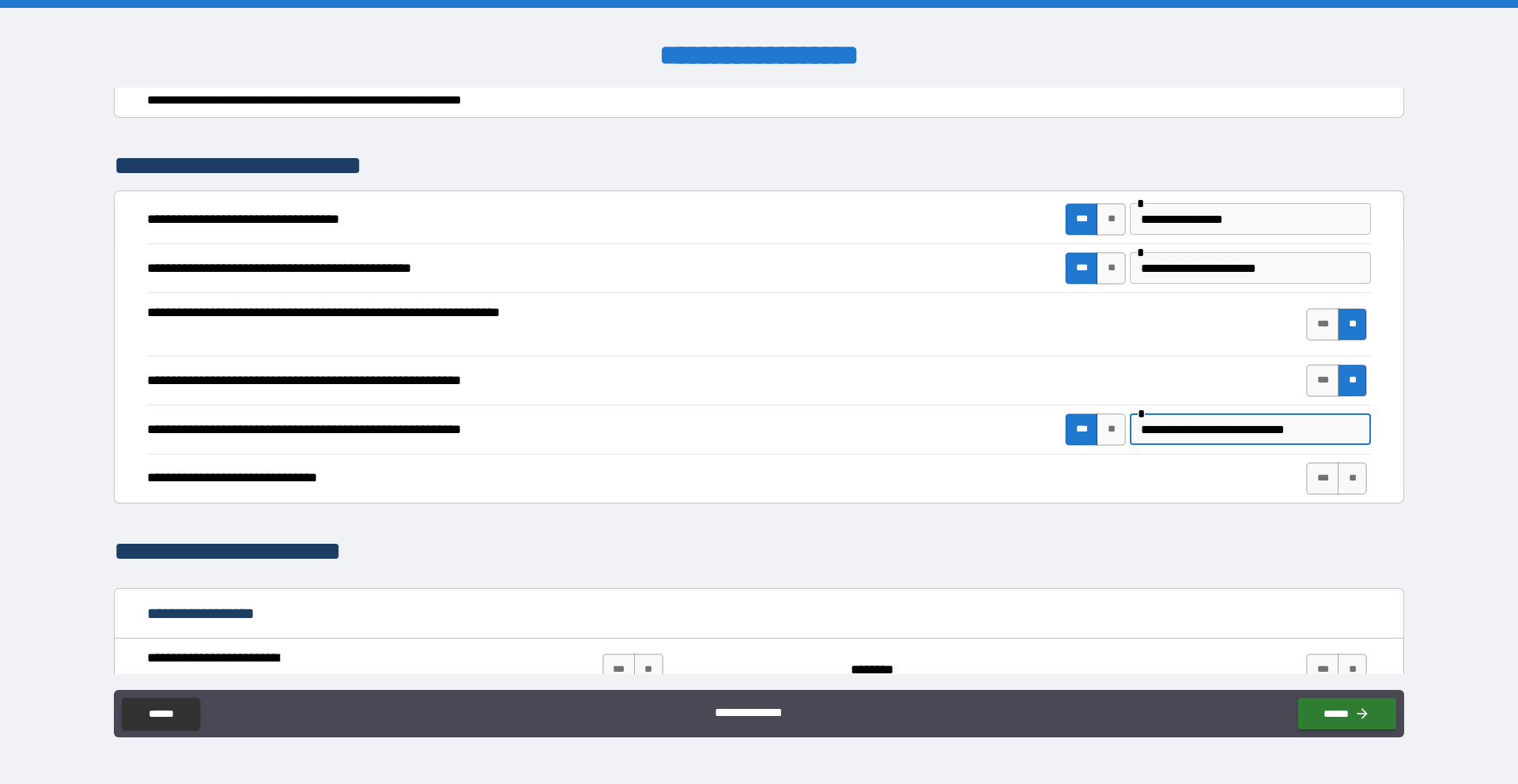 scroll, scrollTop: 205, scrollLeft: 0, axis: vertical 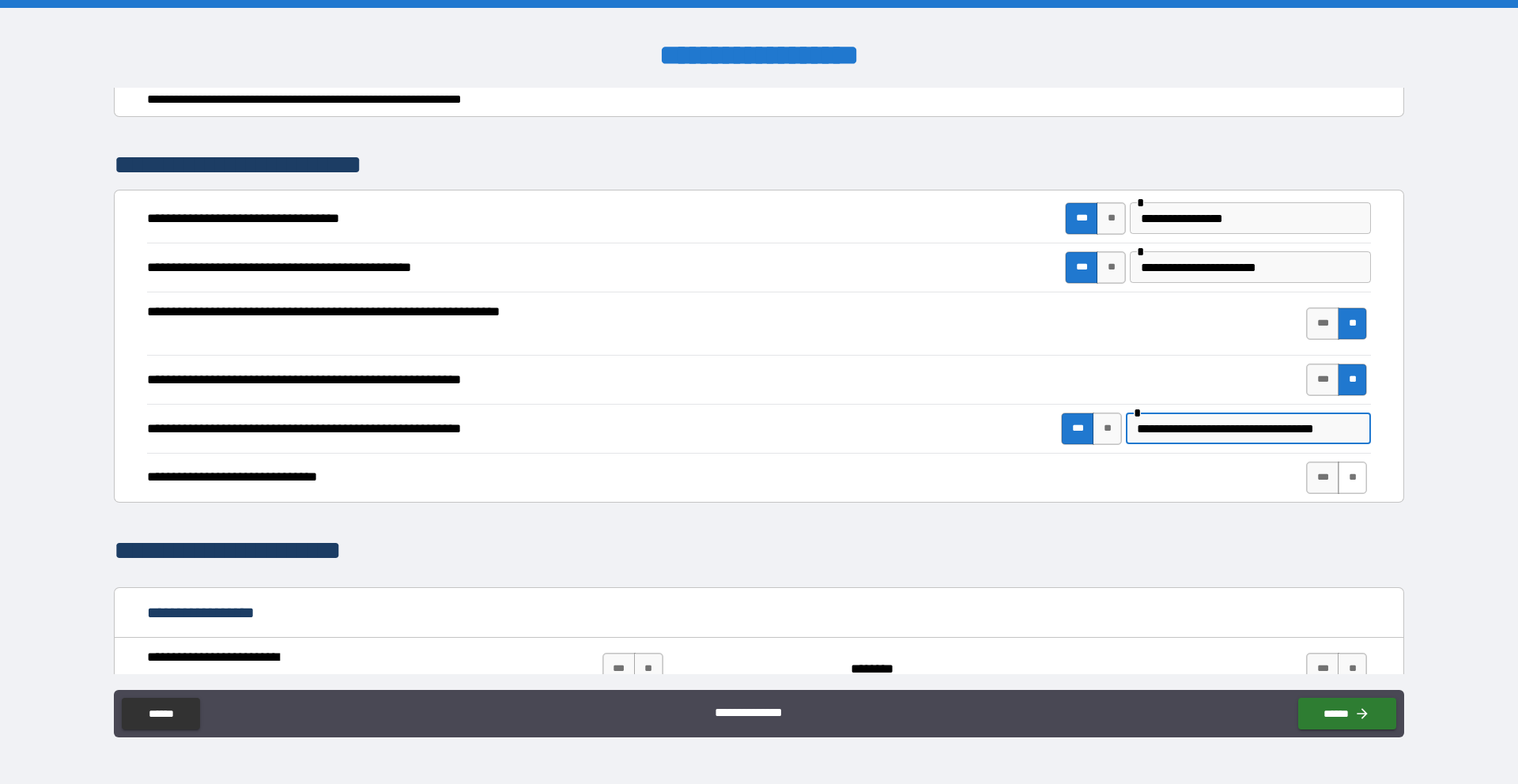 type on "**********" 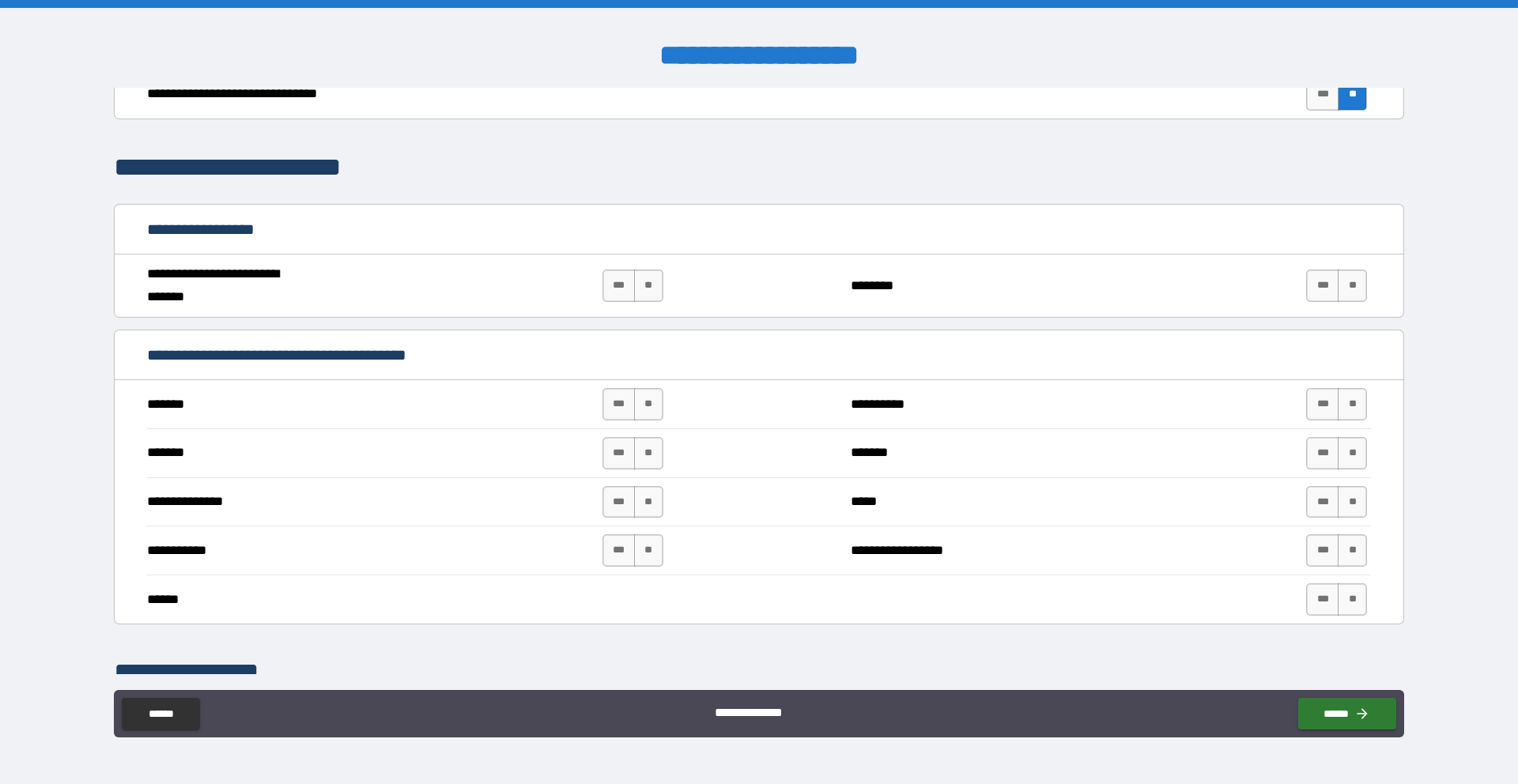 scroll, scrollTop: 594, scrollLeft: 0, axis: vertical 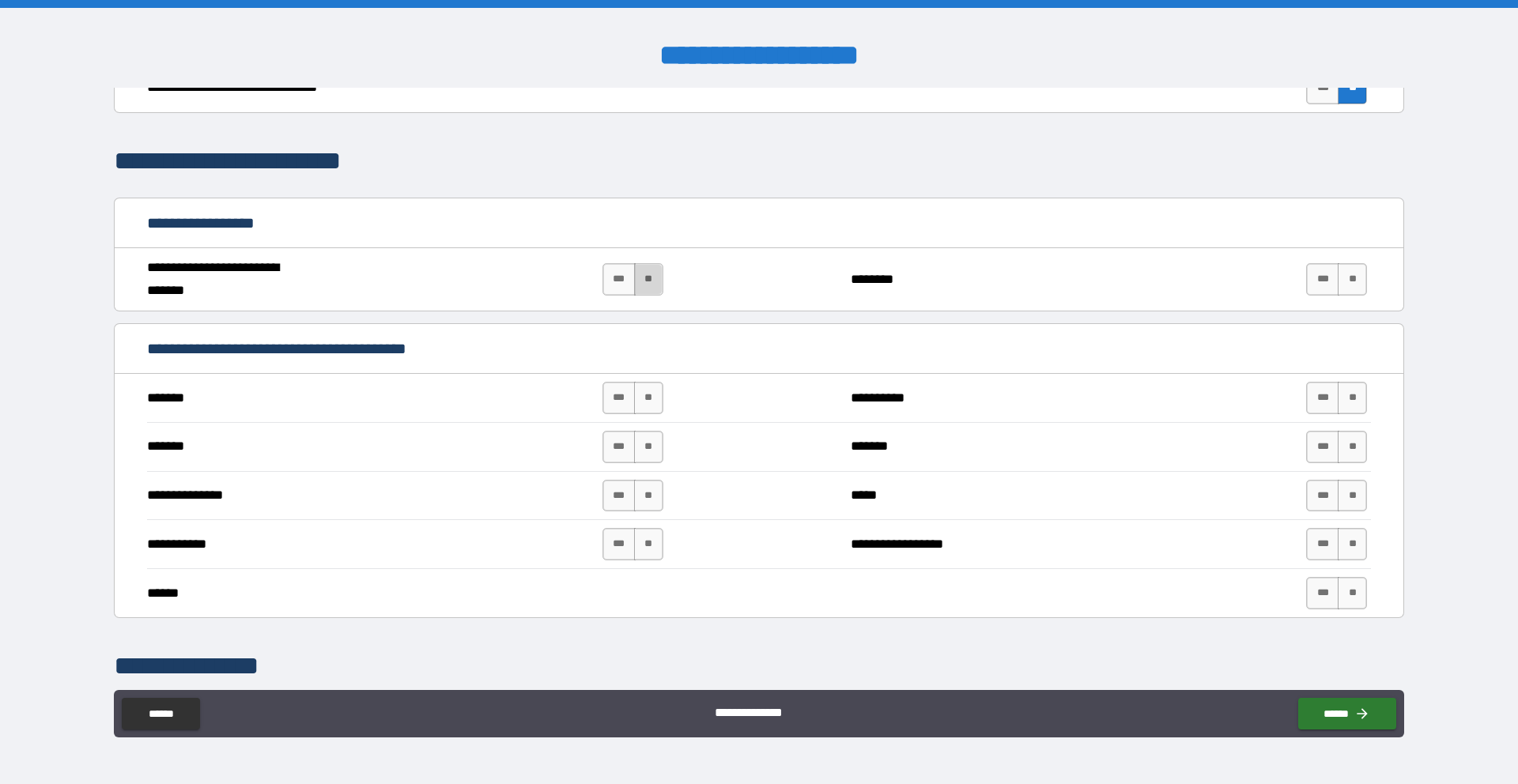 click on "**" at bounding box center (648, 279) 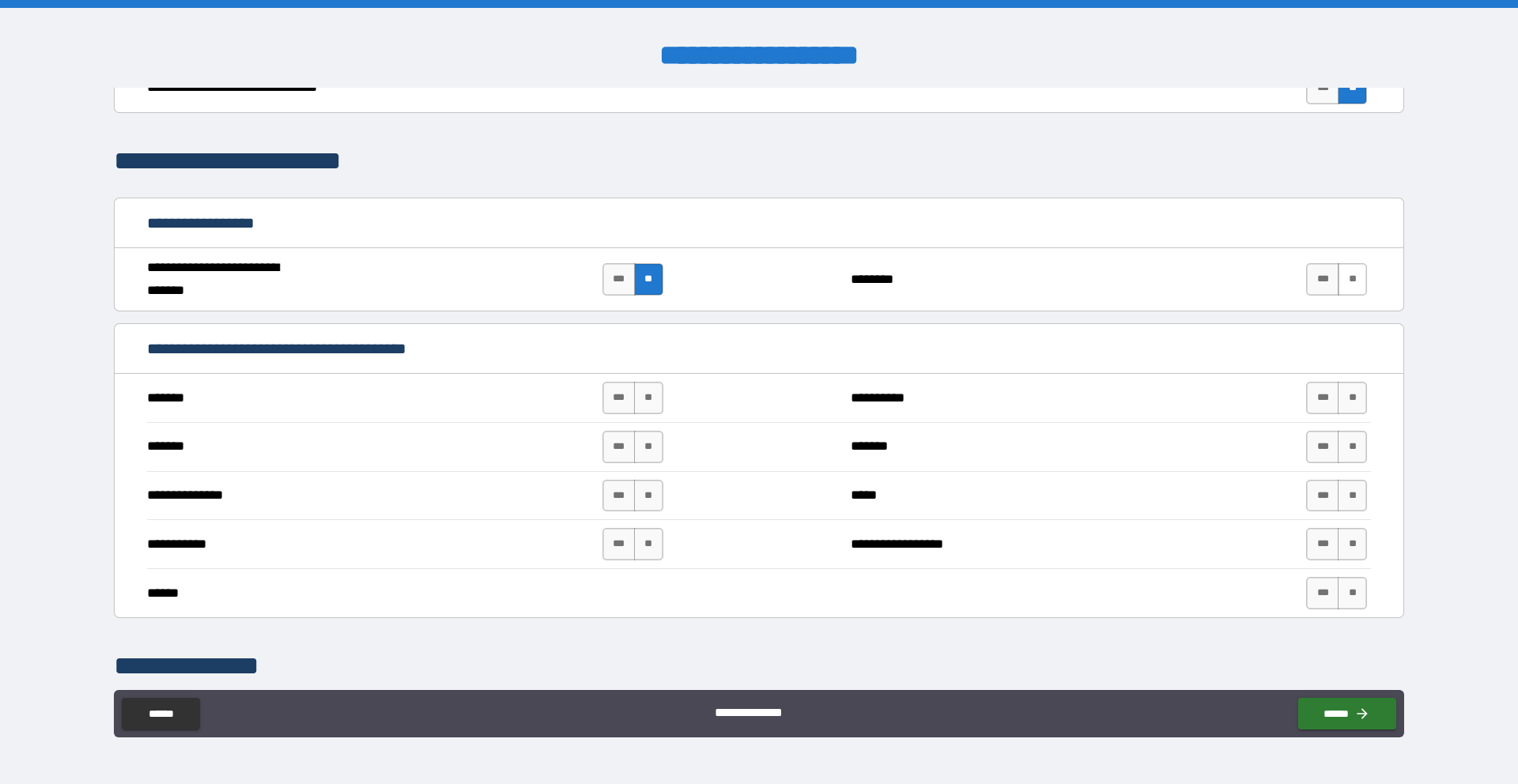 click on "**" at bounding box center [1352, 279] 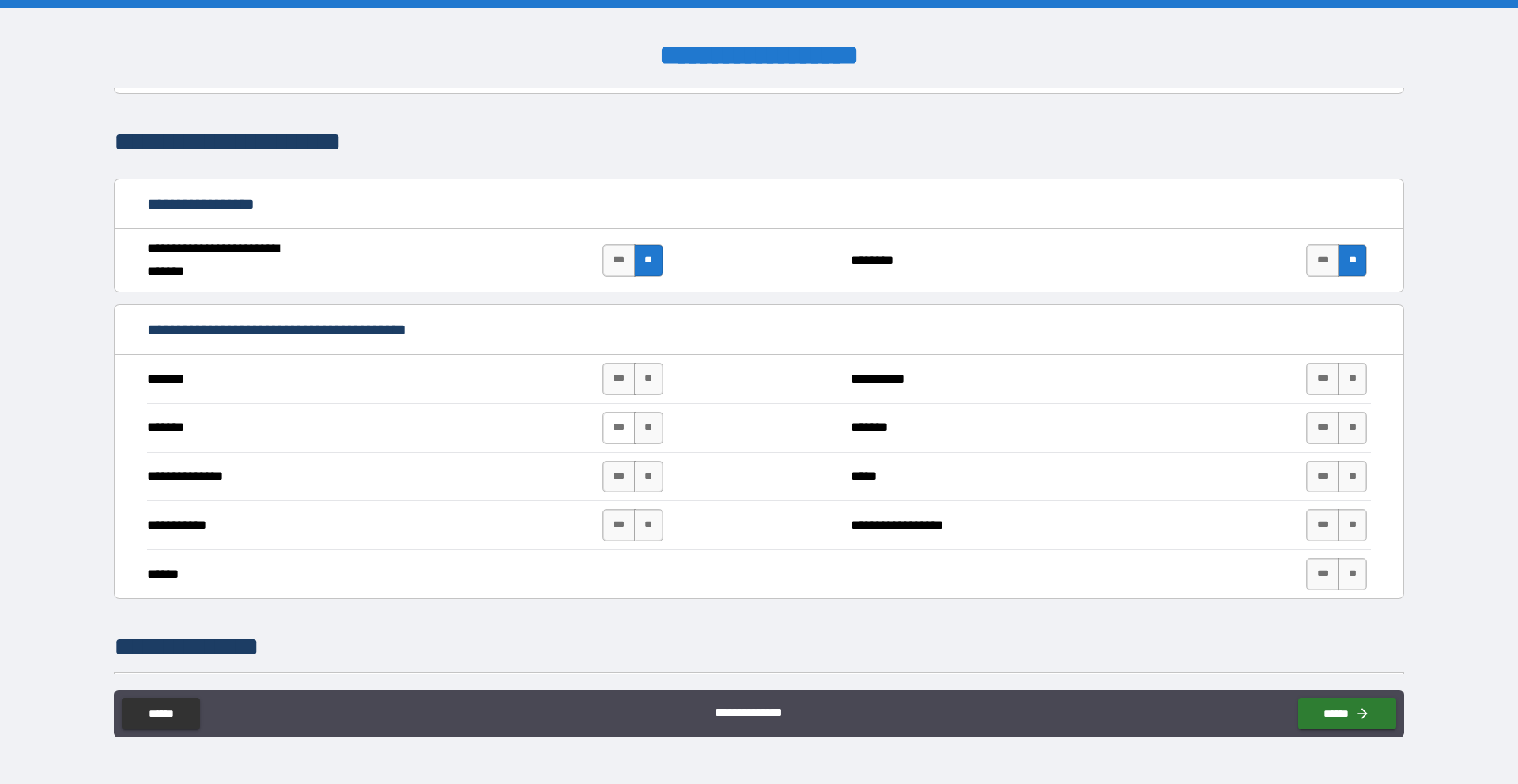 scroll, scrollTop: 652, scrollLeft: 0, axis: vertical 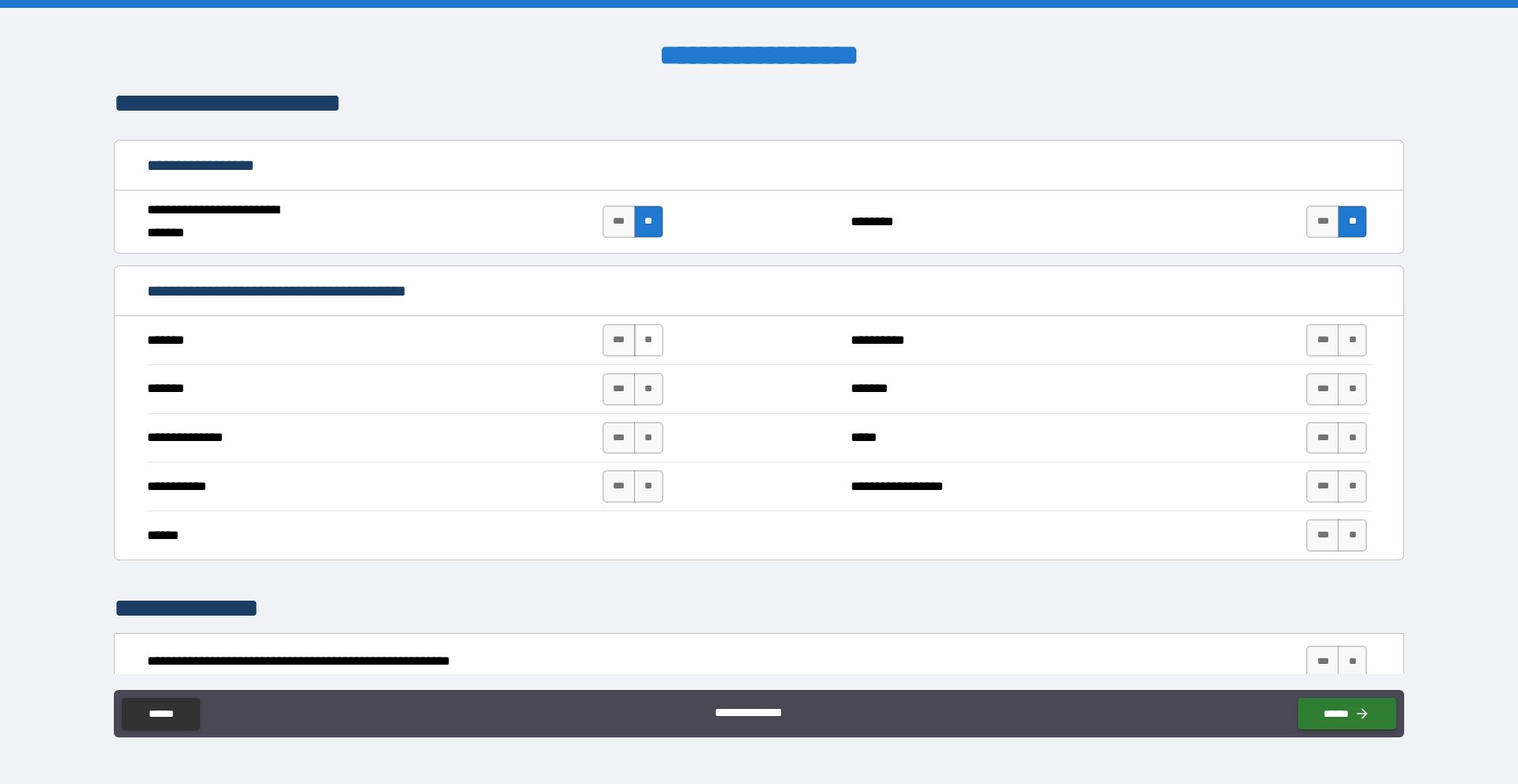 click on "**" at bounding box center [648, 340] 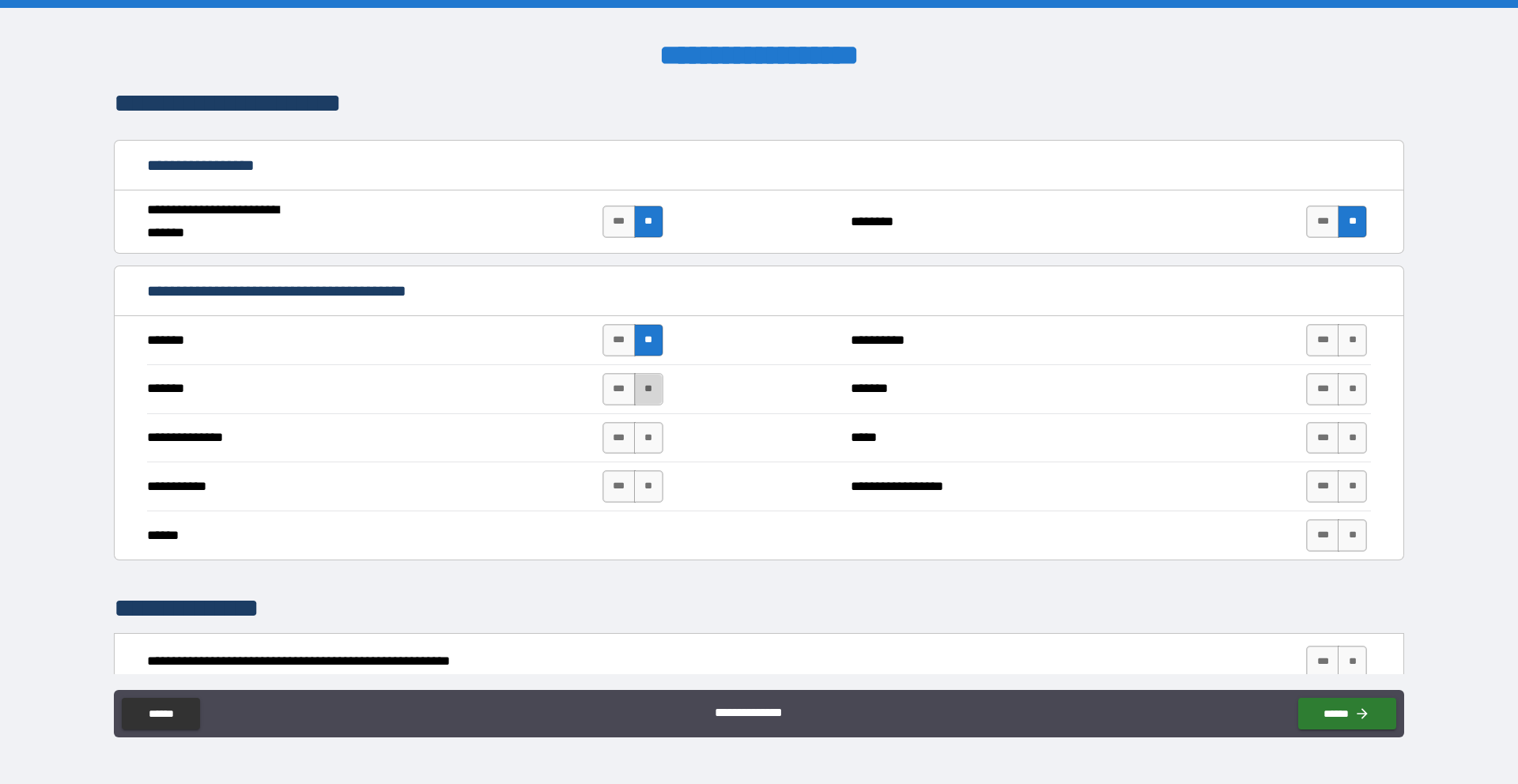 click on "**" at bounding box center [648, 389] 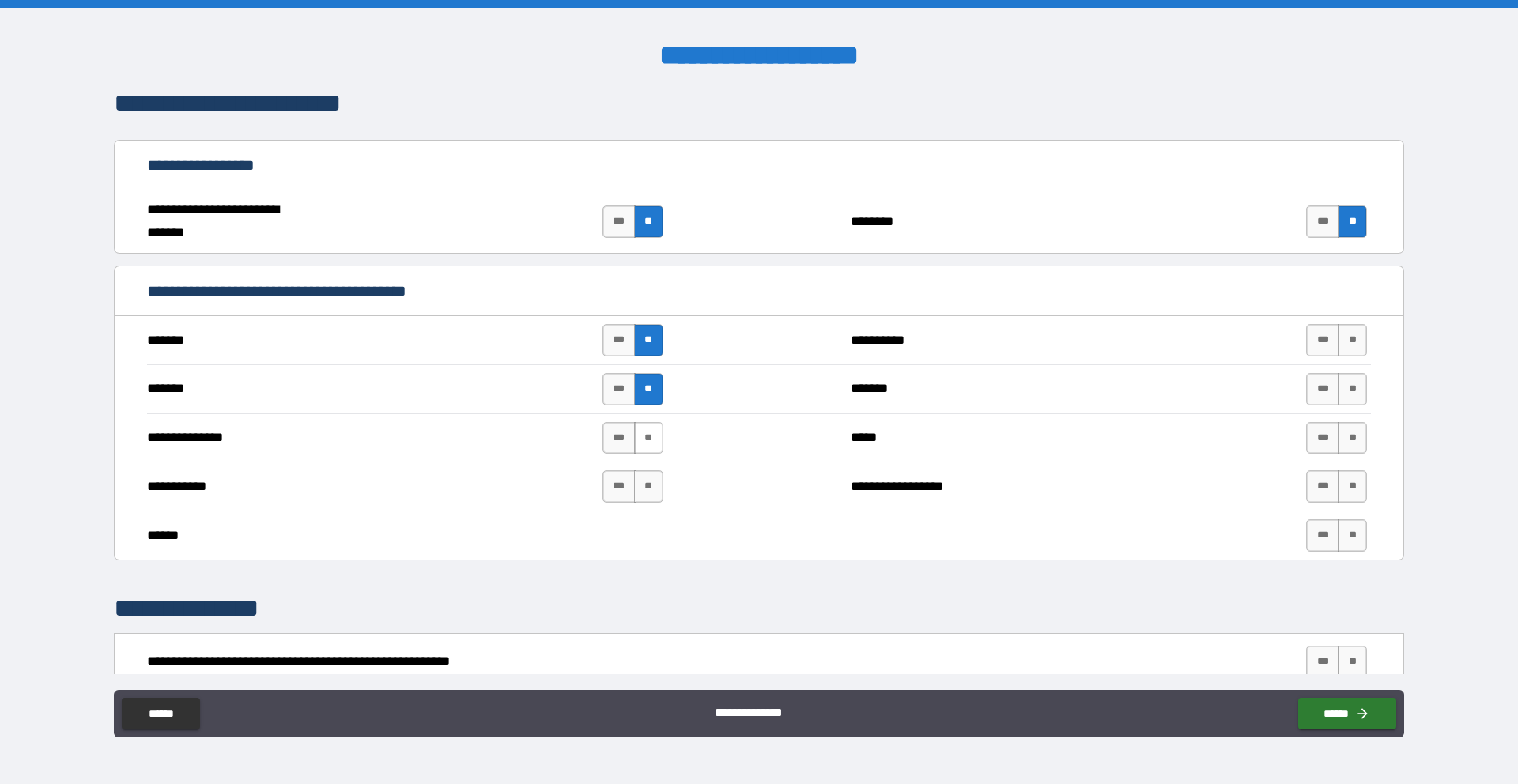 click on "**" at bounding box center [648, 438] 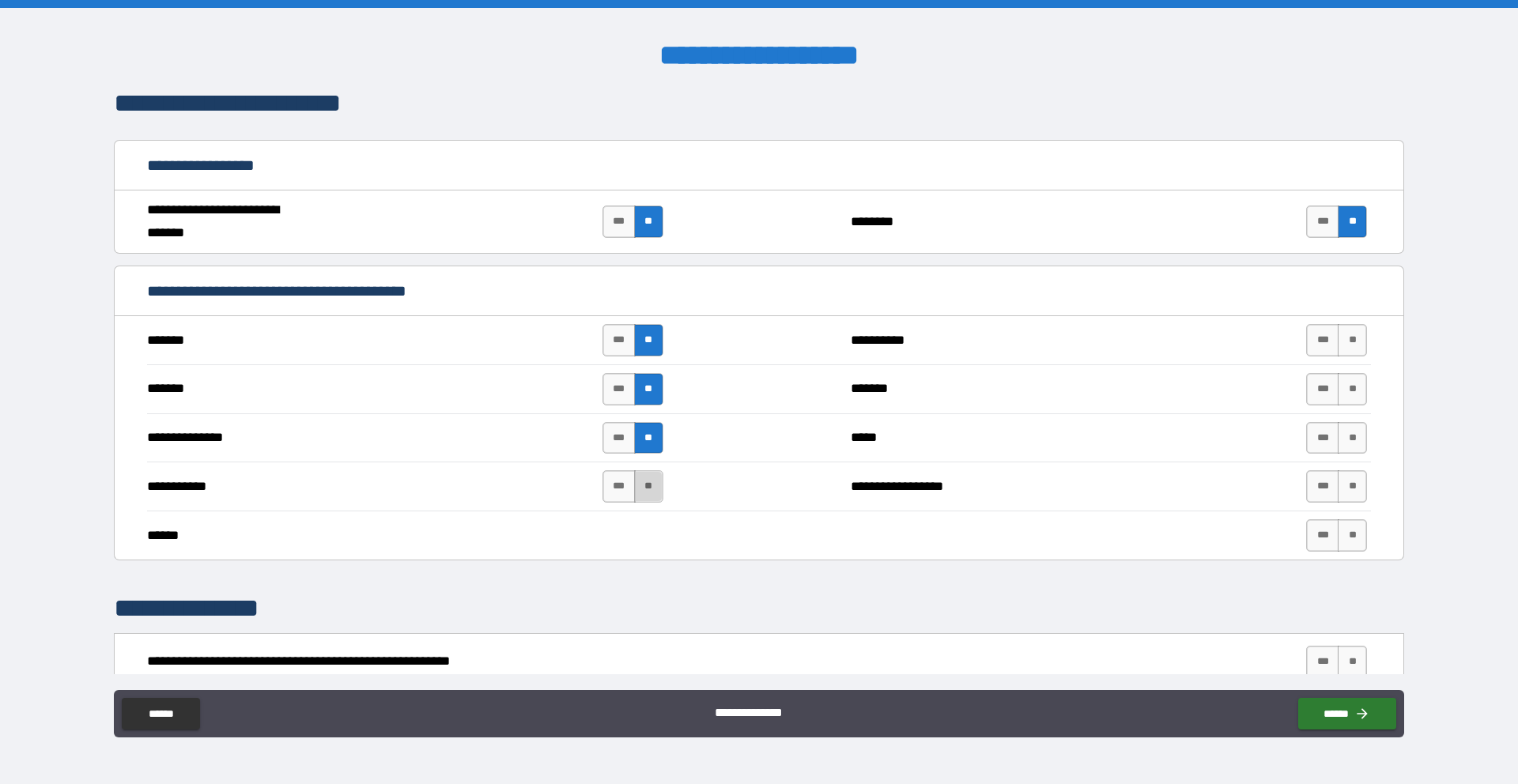 click on "**" at bounding box center (648, 486) 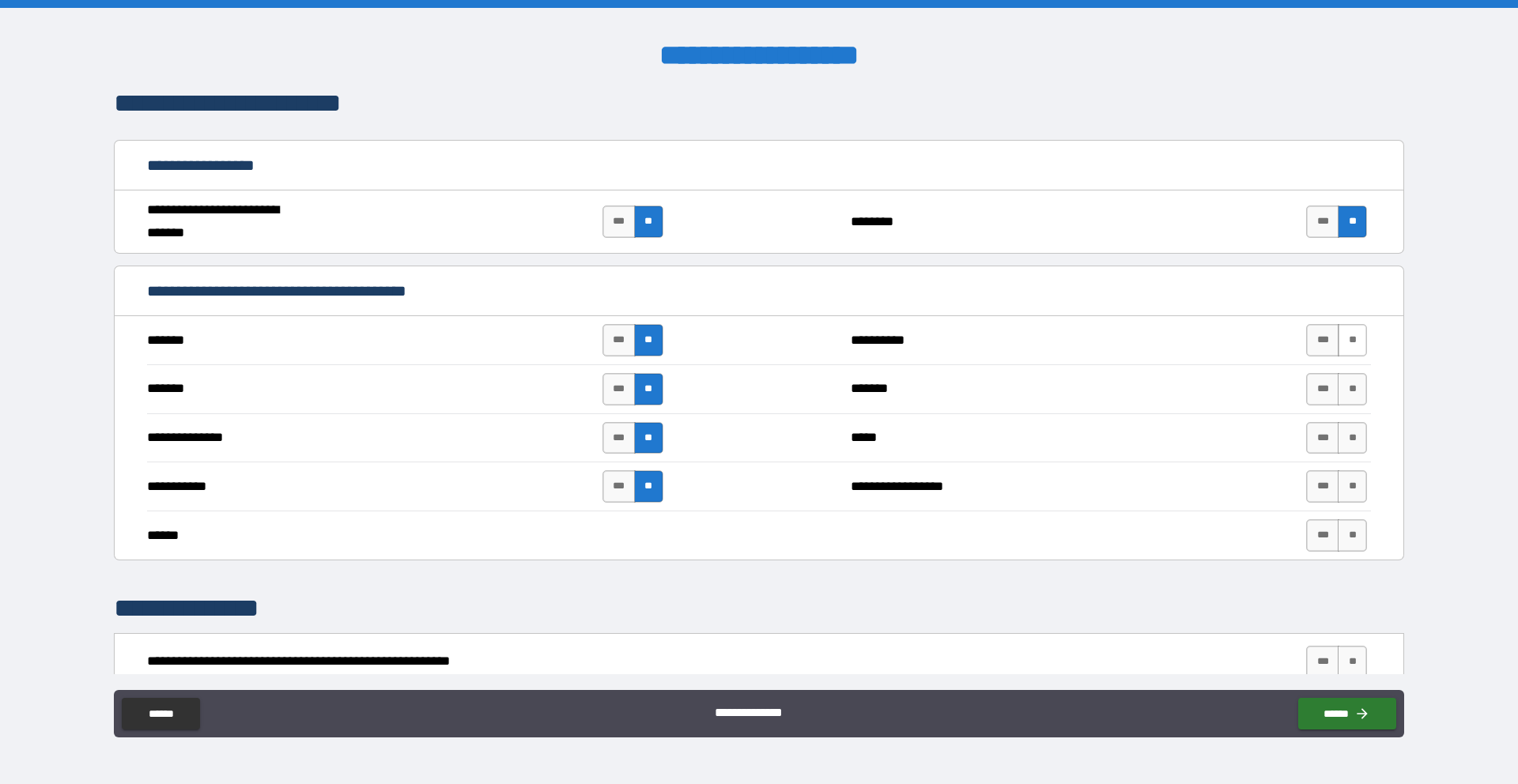 click on "**" at bounding box center (1352, 340) 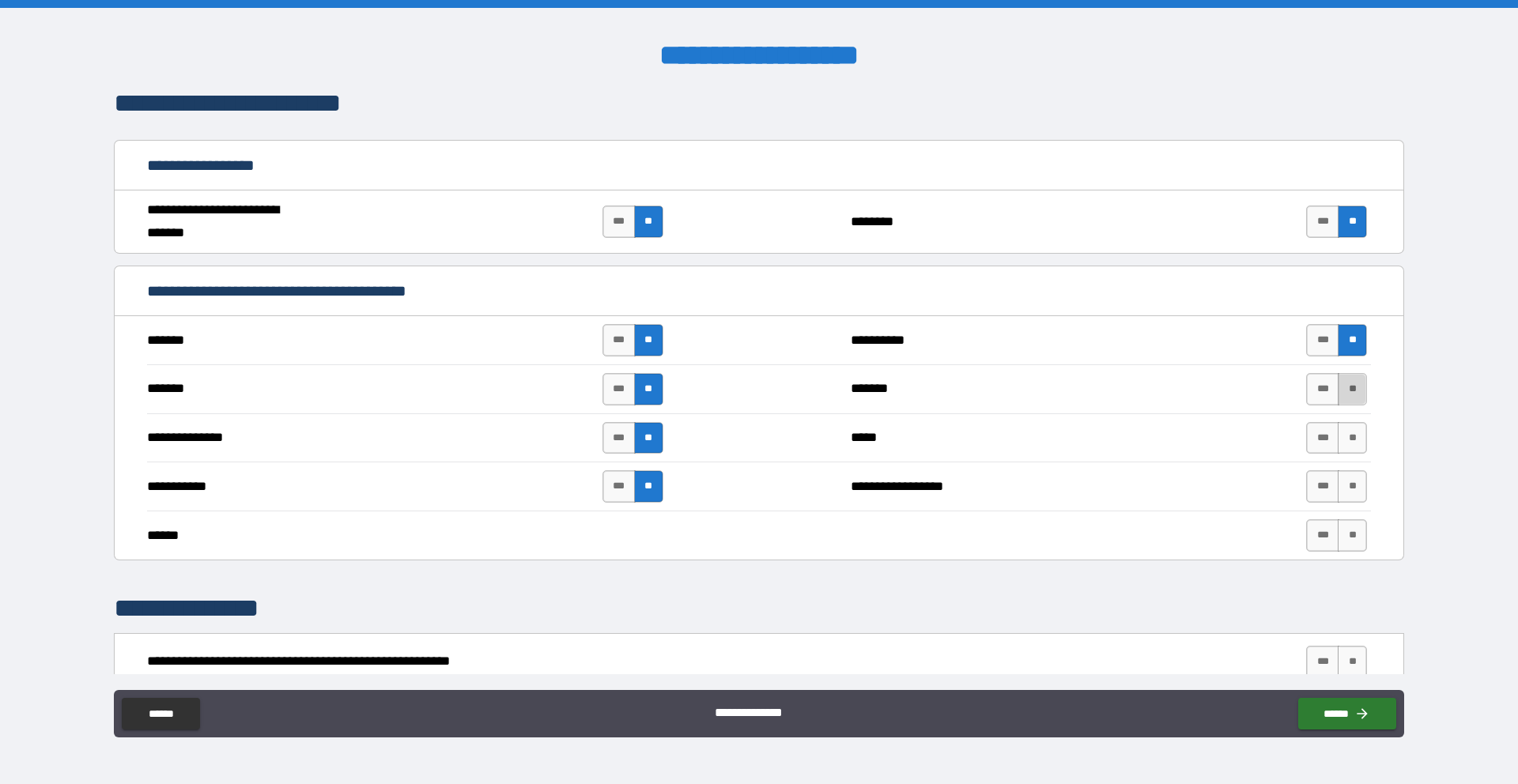 click on "**" at bounding box center [1352, 389] 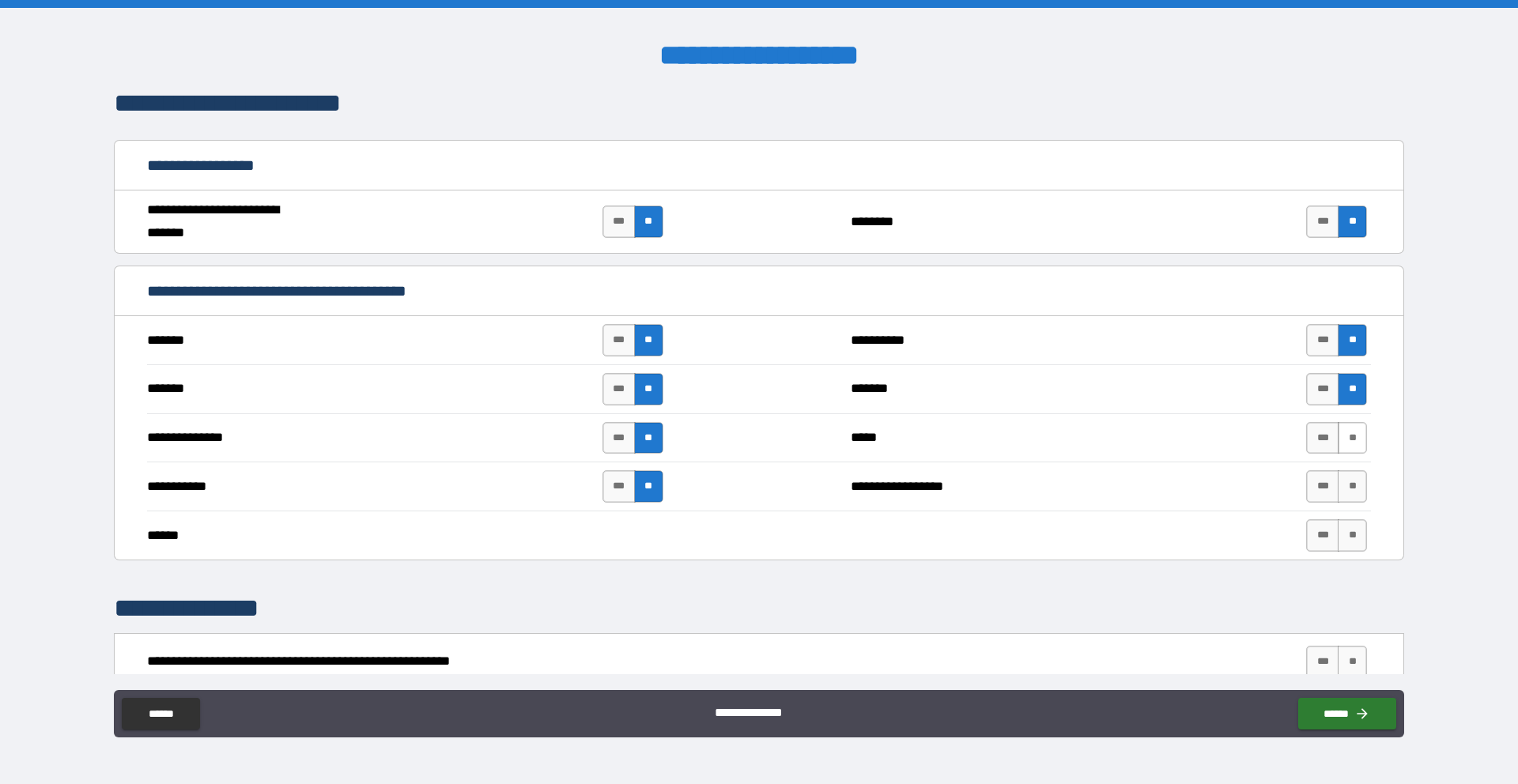 click on "**" at bounding box center [1352, 438] 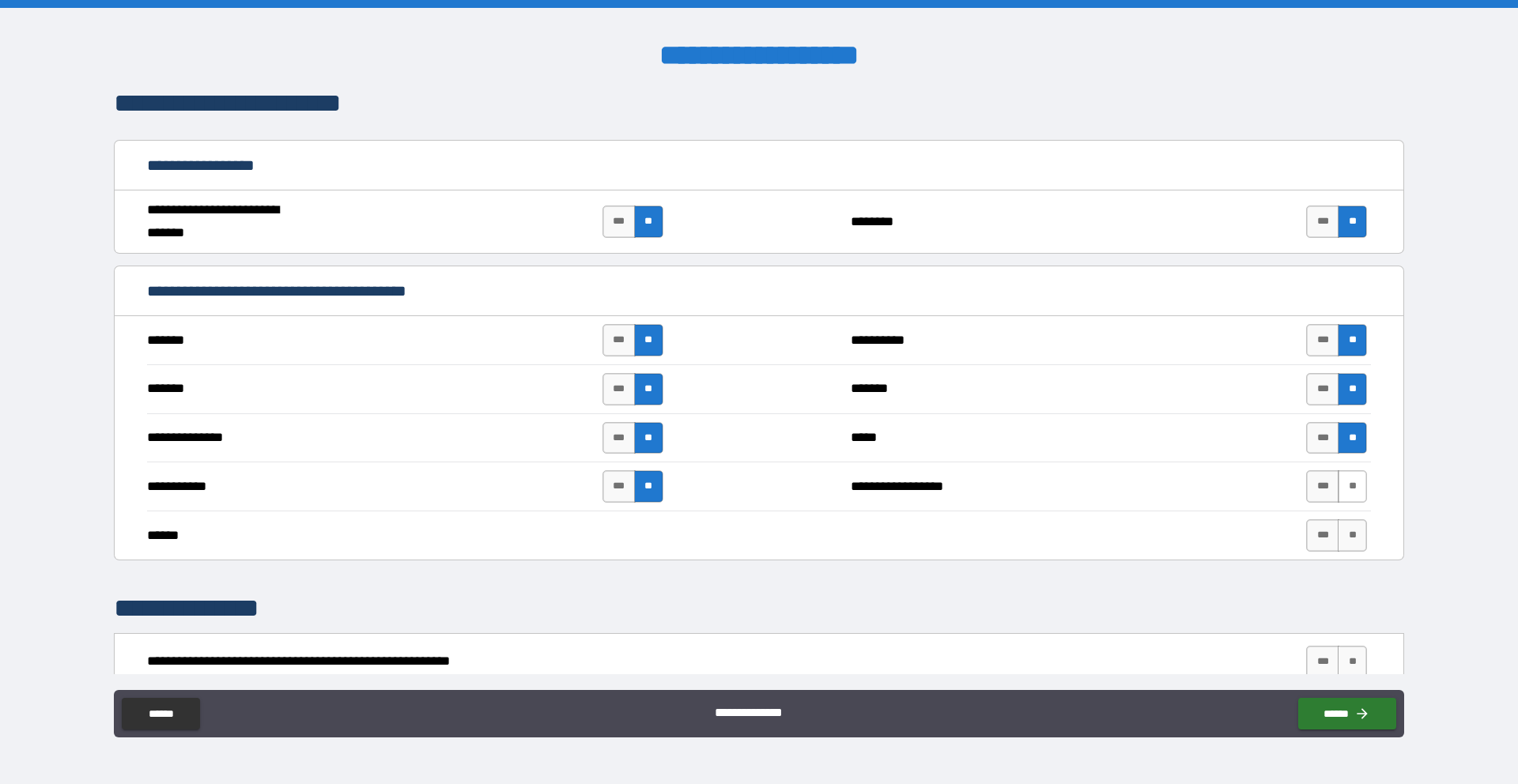drag, startPoint x: 1342, startPoint y: 482, endPoint x: 1351, endPoint y: 493, distance: 14.21267 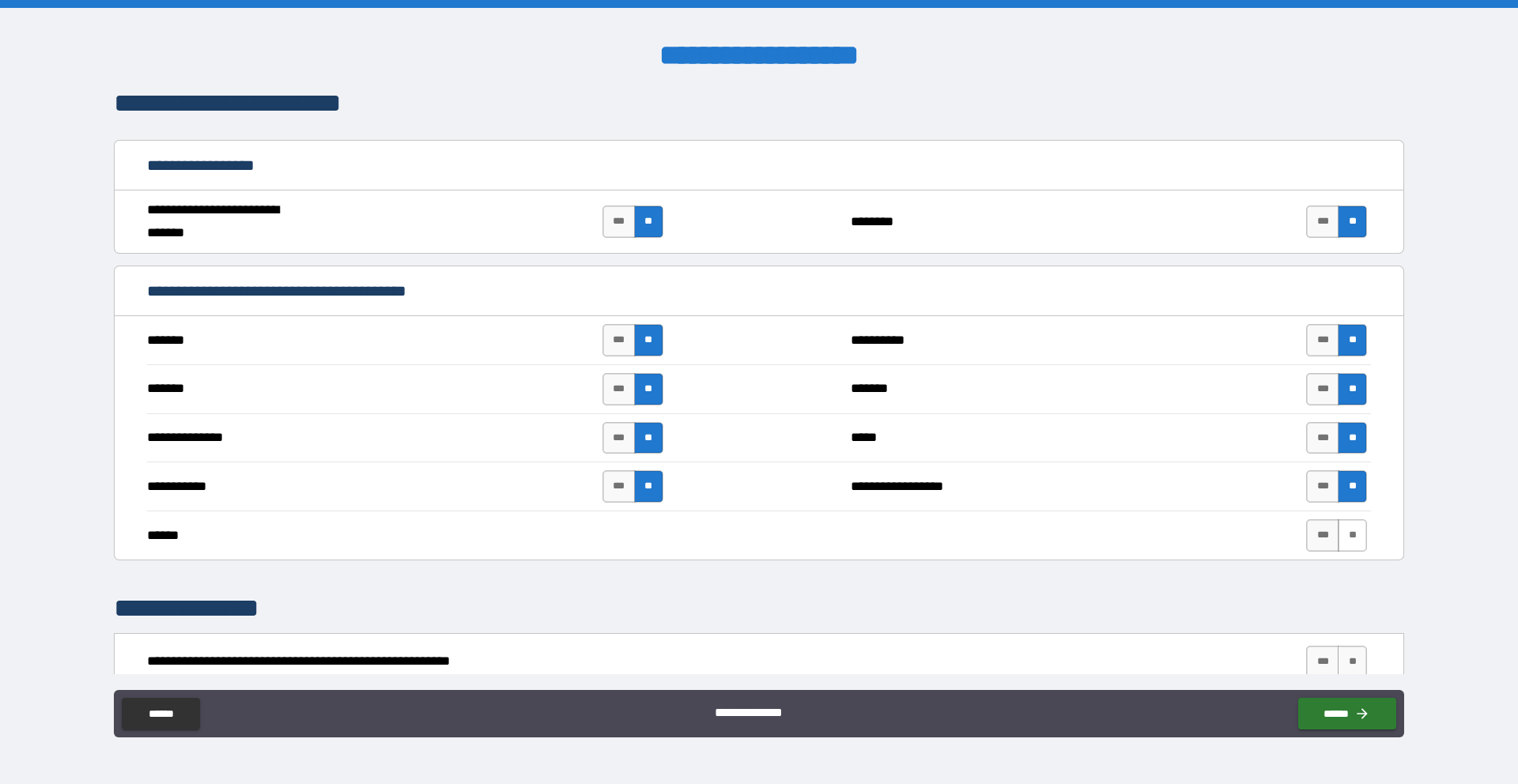 click on "**" at bounding box center [1352, 535] 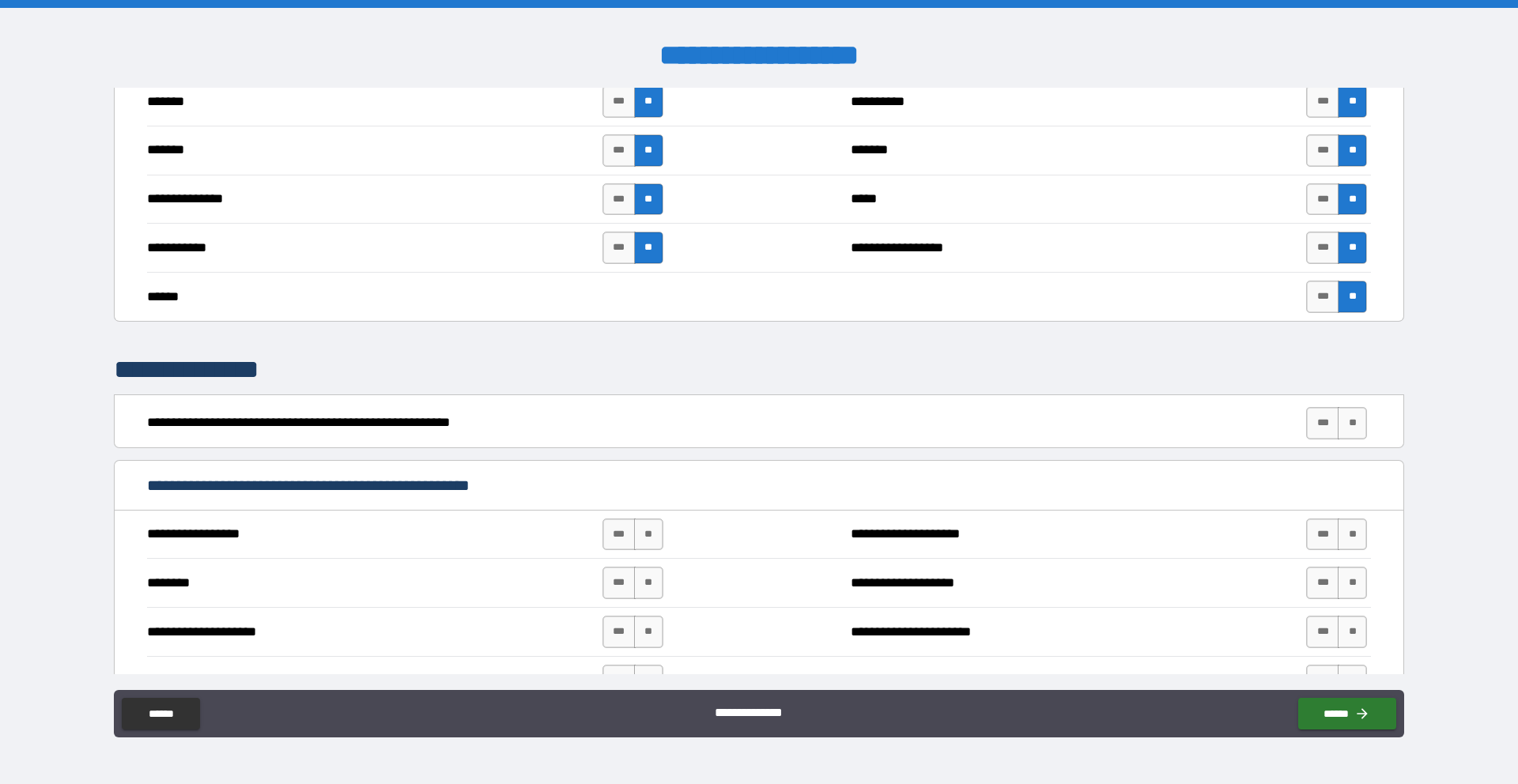 scroll, scrollTop: 933, scrollLeft: 0, axis: vertical 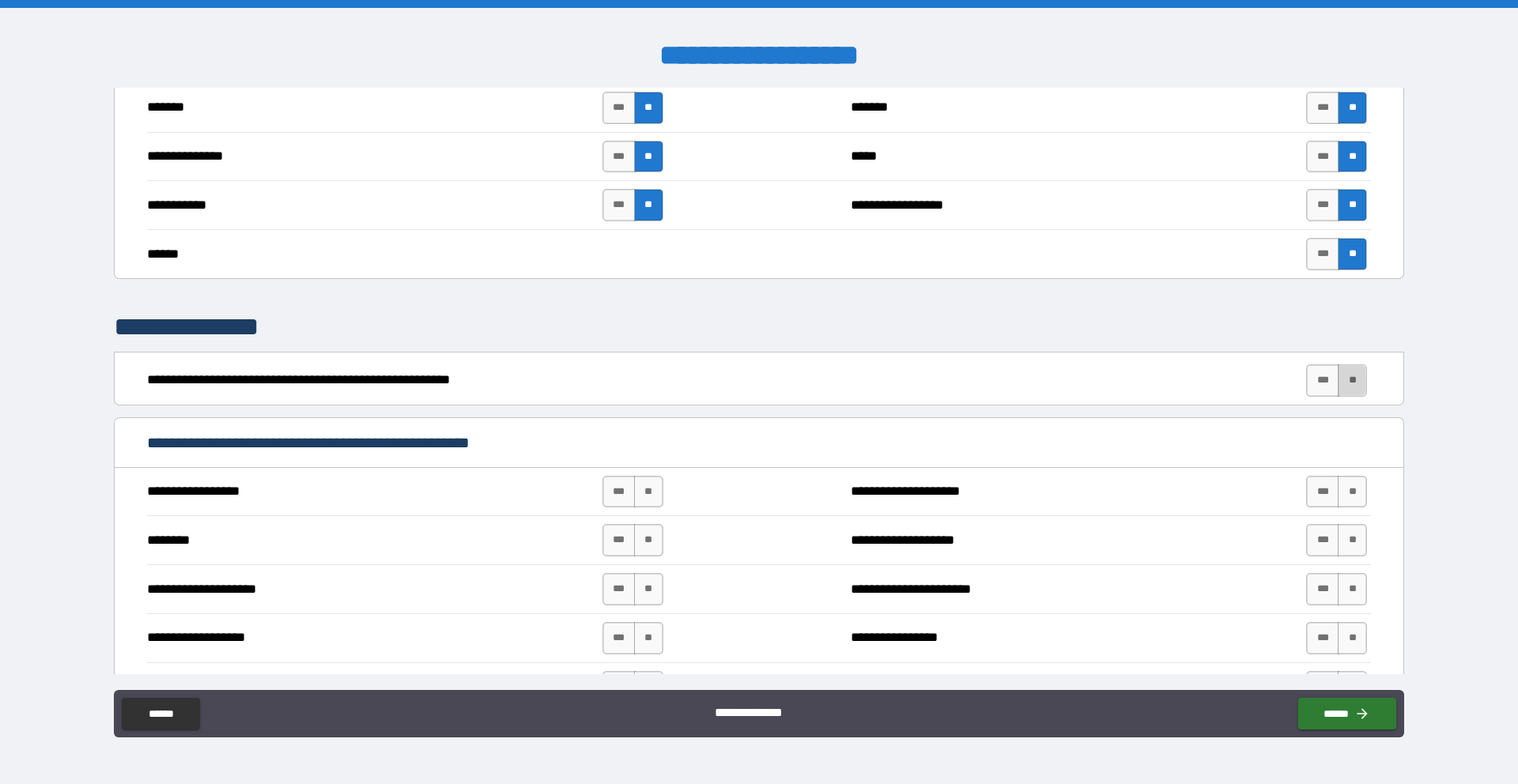 click on "**" at bounding box center (1352, 380) 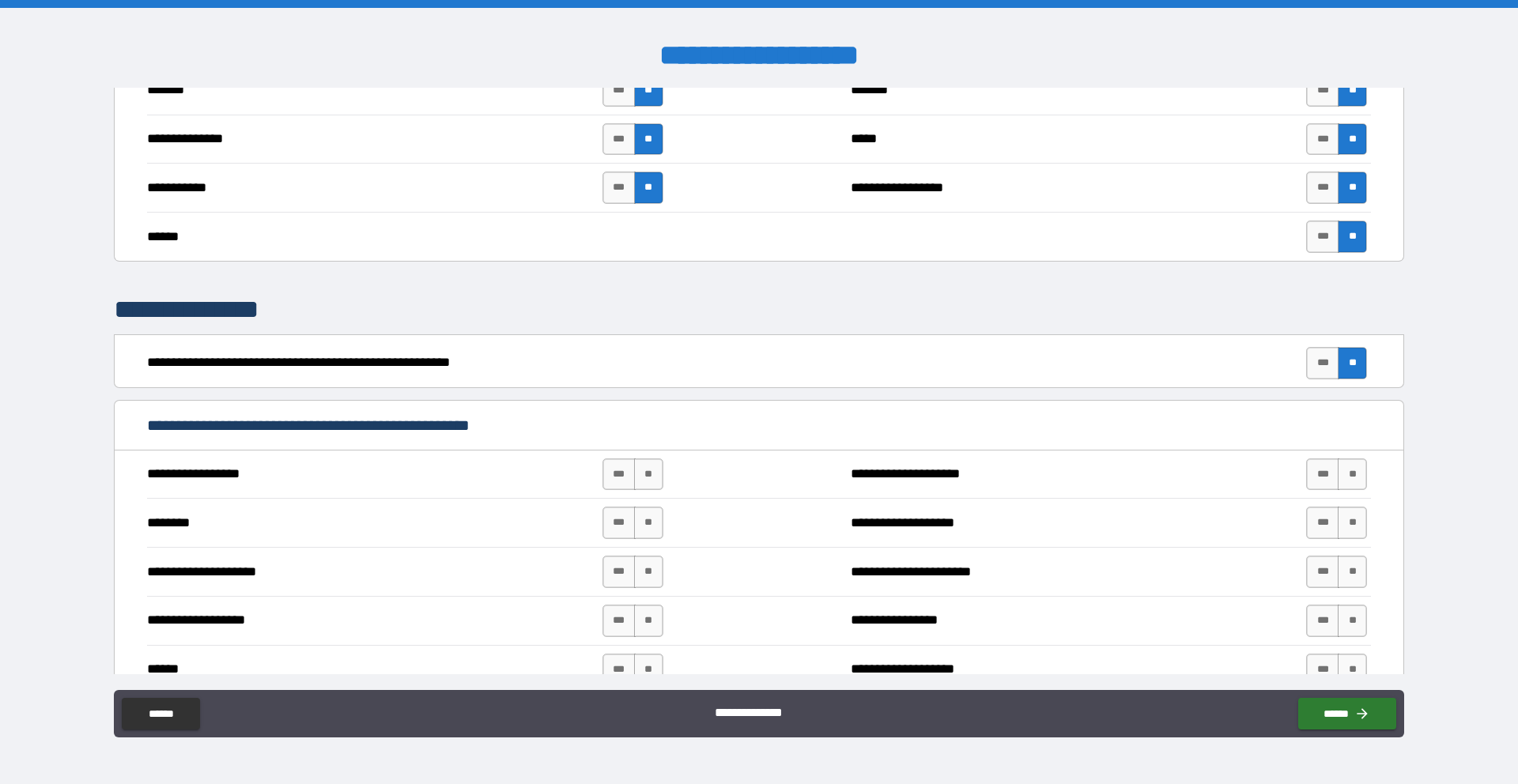scroll, scrollTop: 1181, scrollLeft: 0, axis: vertical 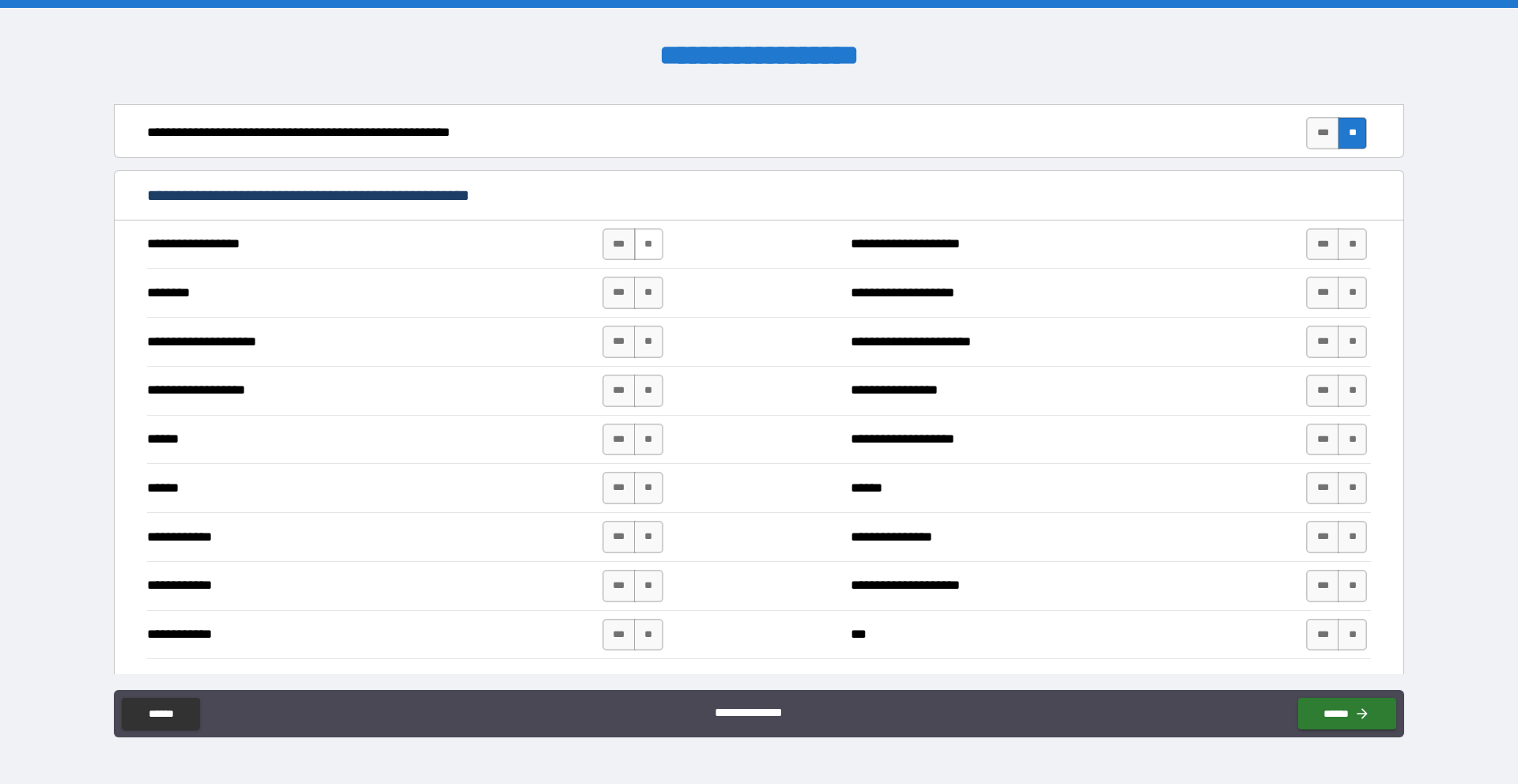 click on "**" at bounding box center (648, 244) 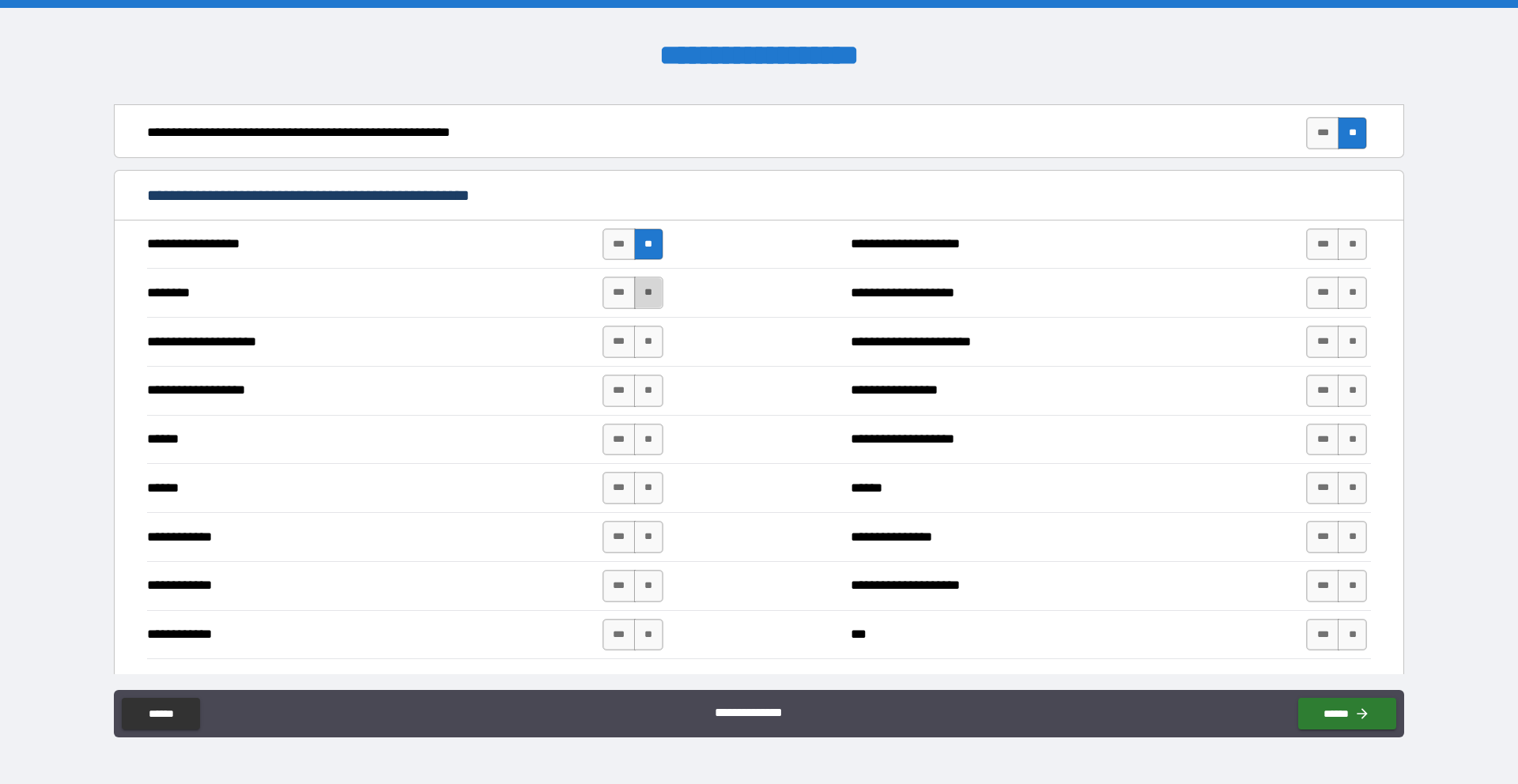click on "**" at bounding box center [648, 292] 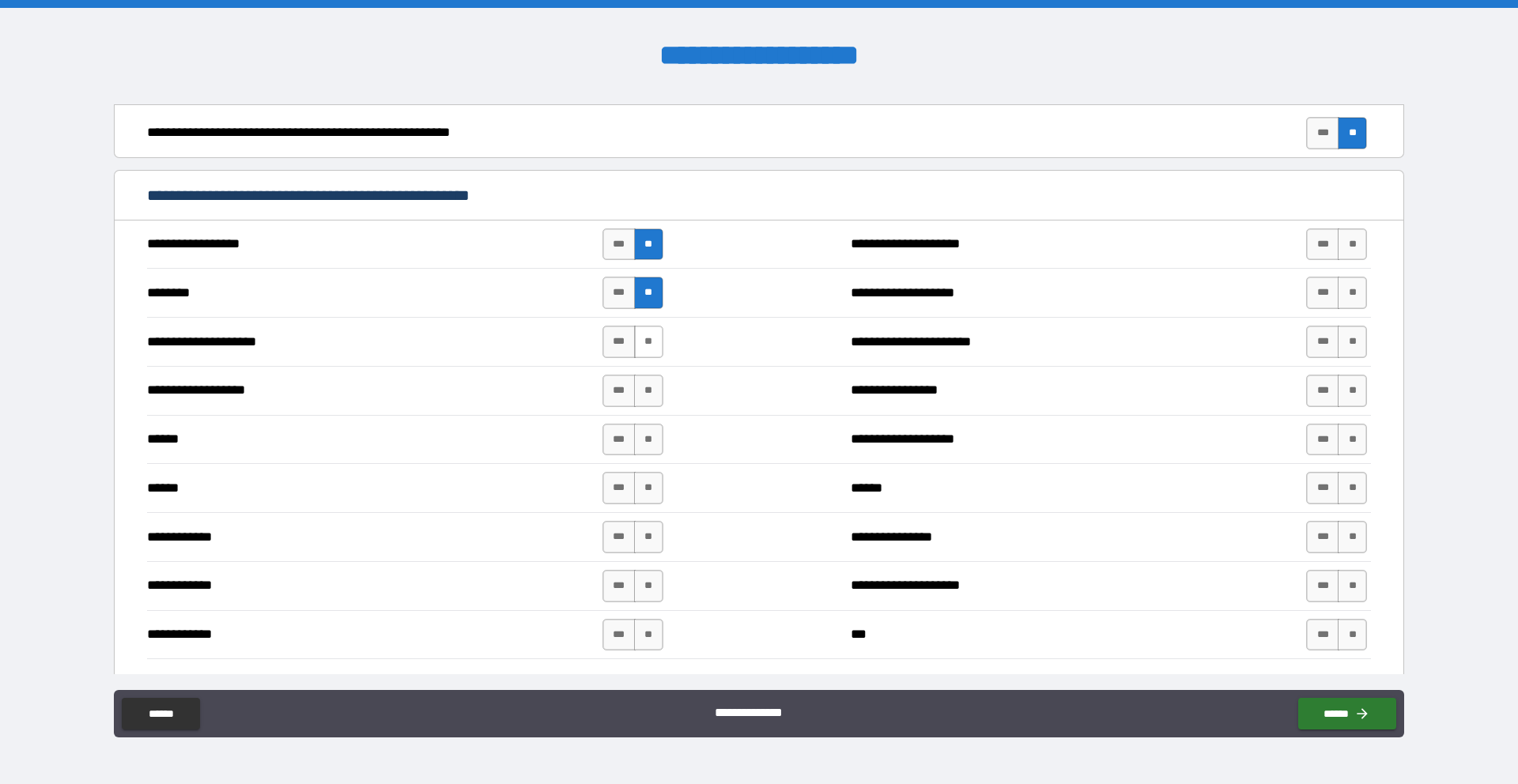 click on "**" at bounding box center [648, 341] 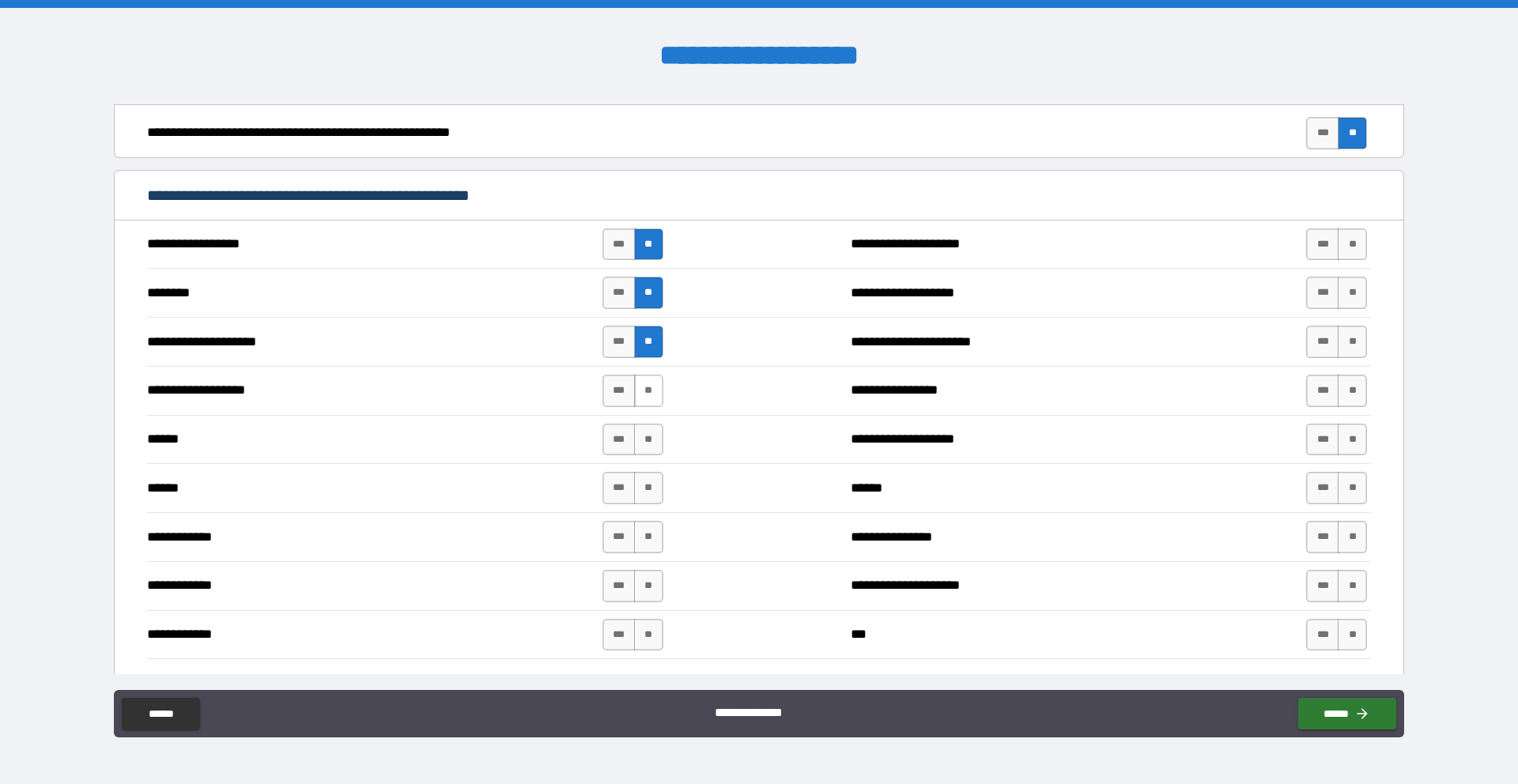 click on "**" at bounding box center [648, 390] 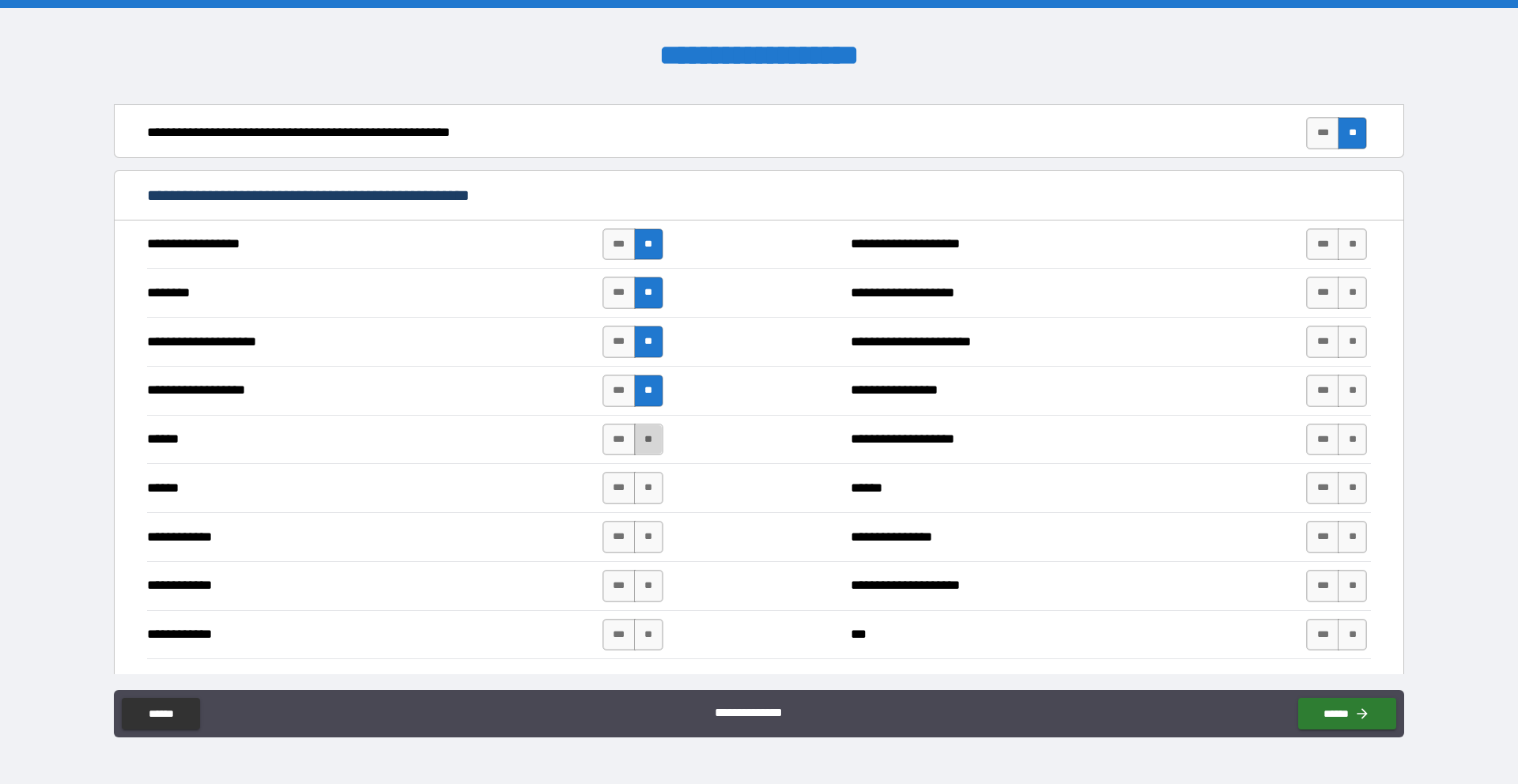 click on "**" at bounding box center [648, 439] 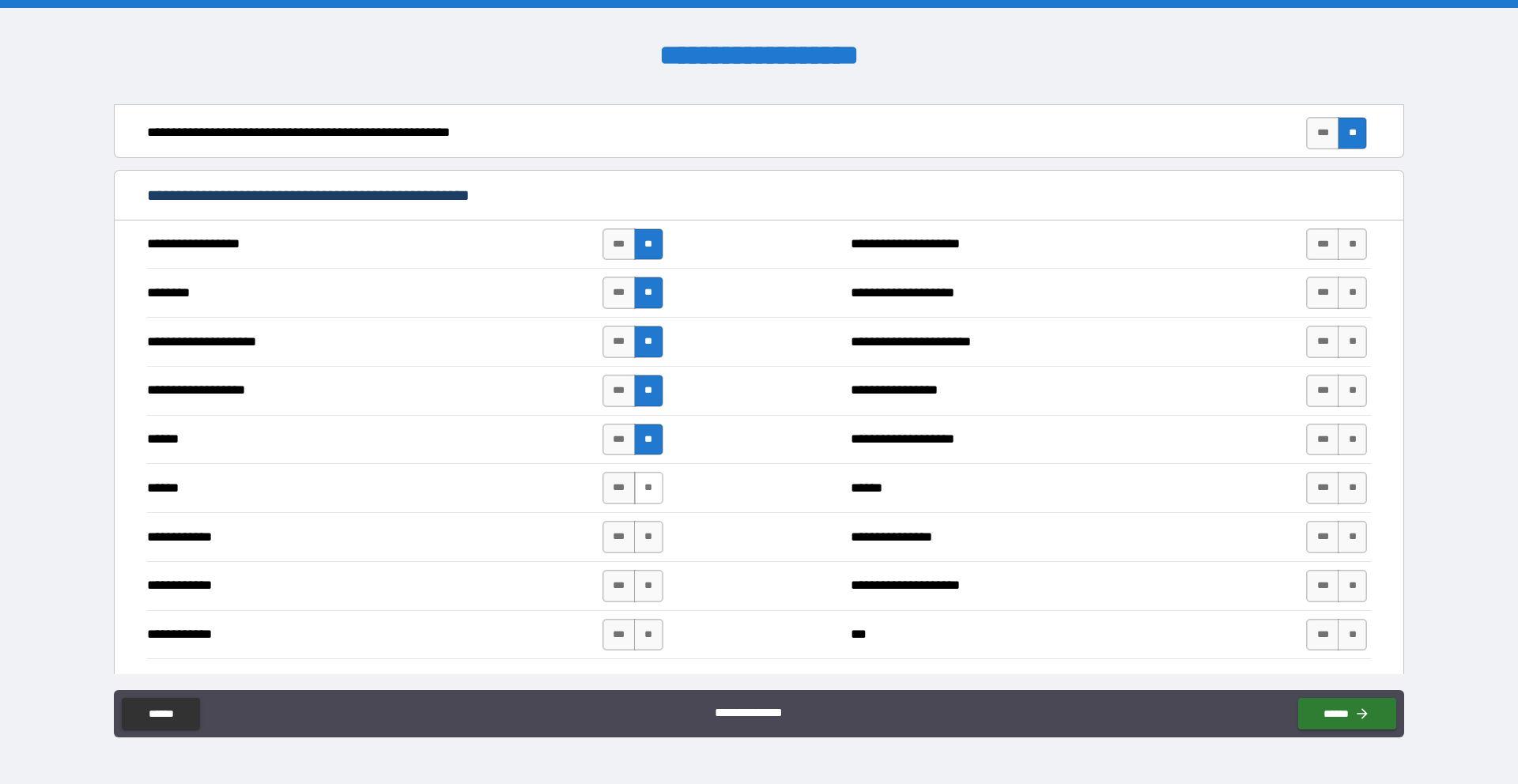click on "**" at bounding box center (648, 488) 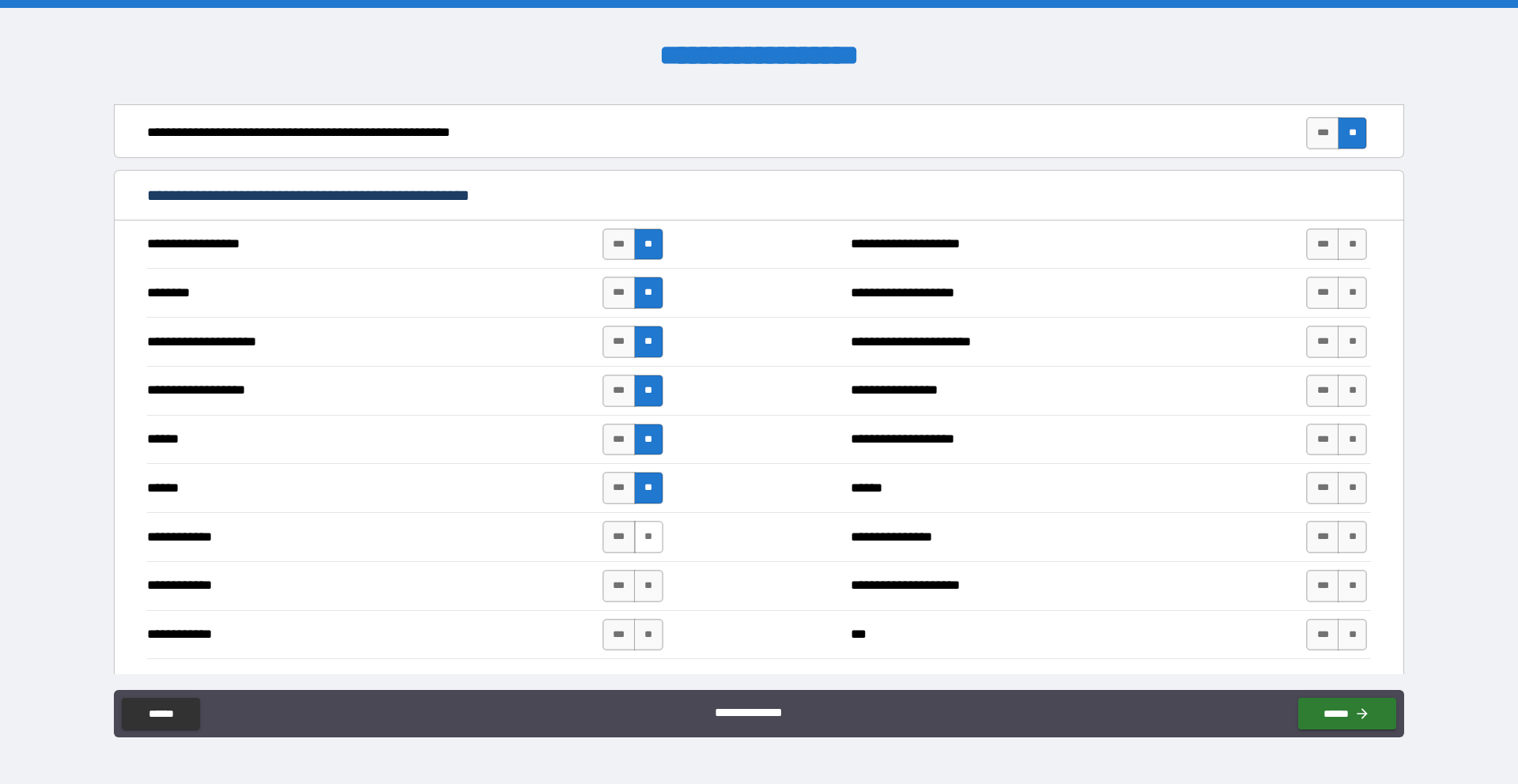 click on "**" at bounding box center [648, 537] 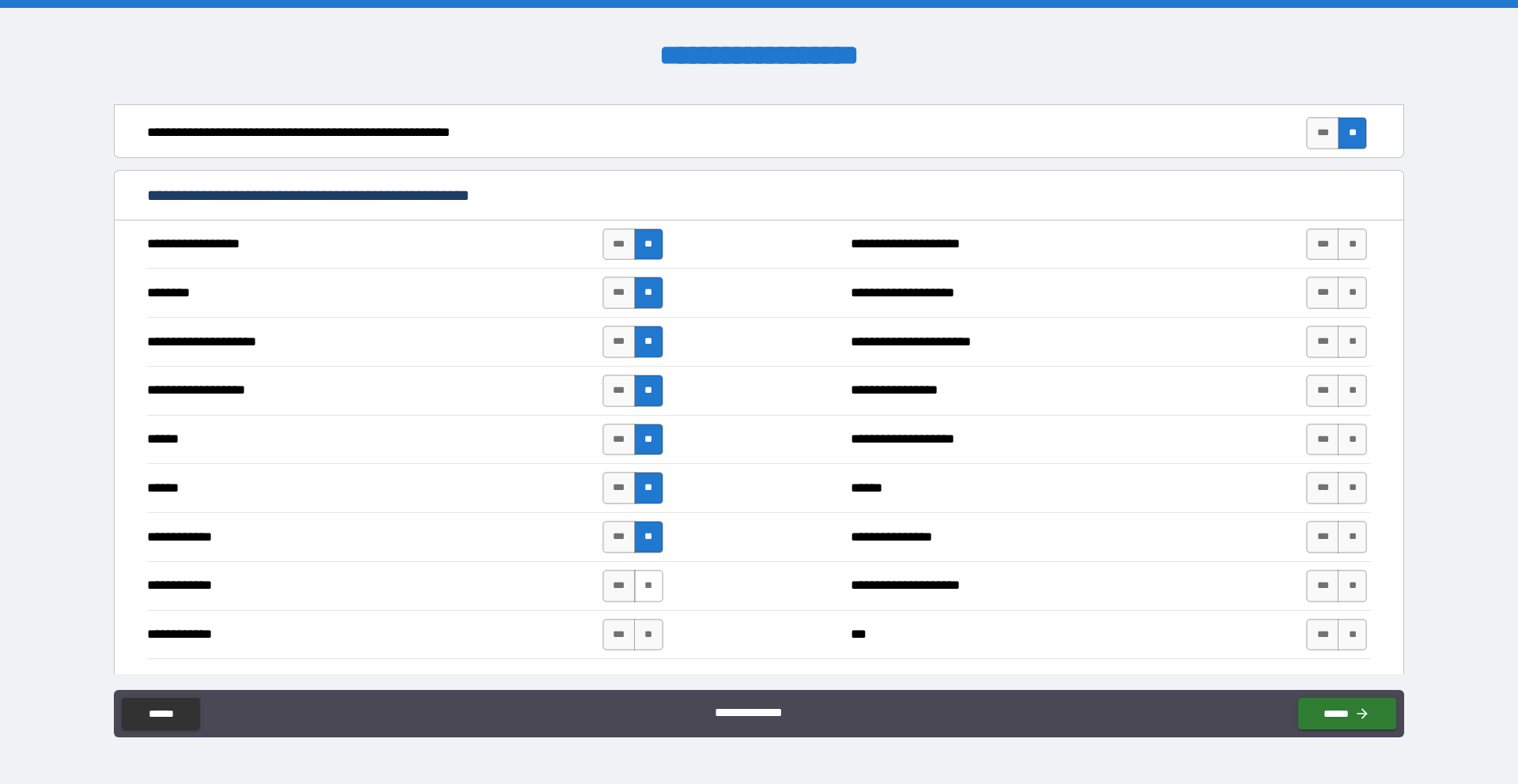 click on "**" at bounding box center (648, 586) 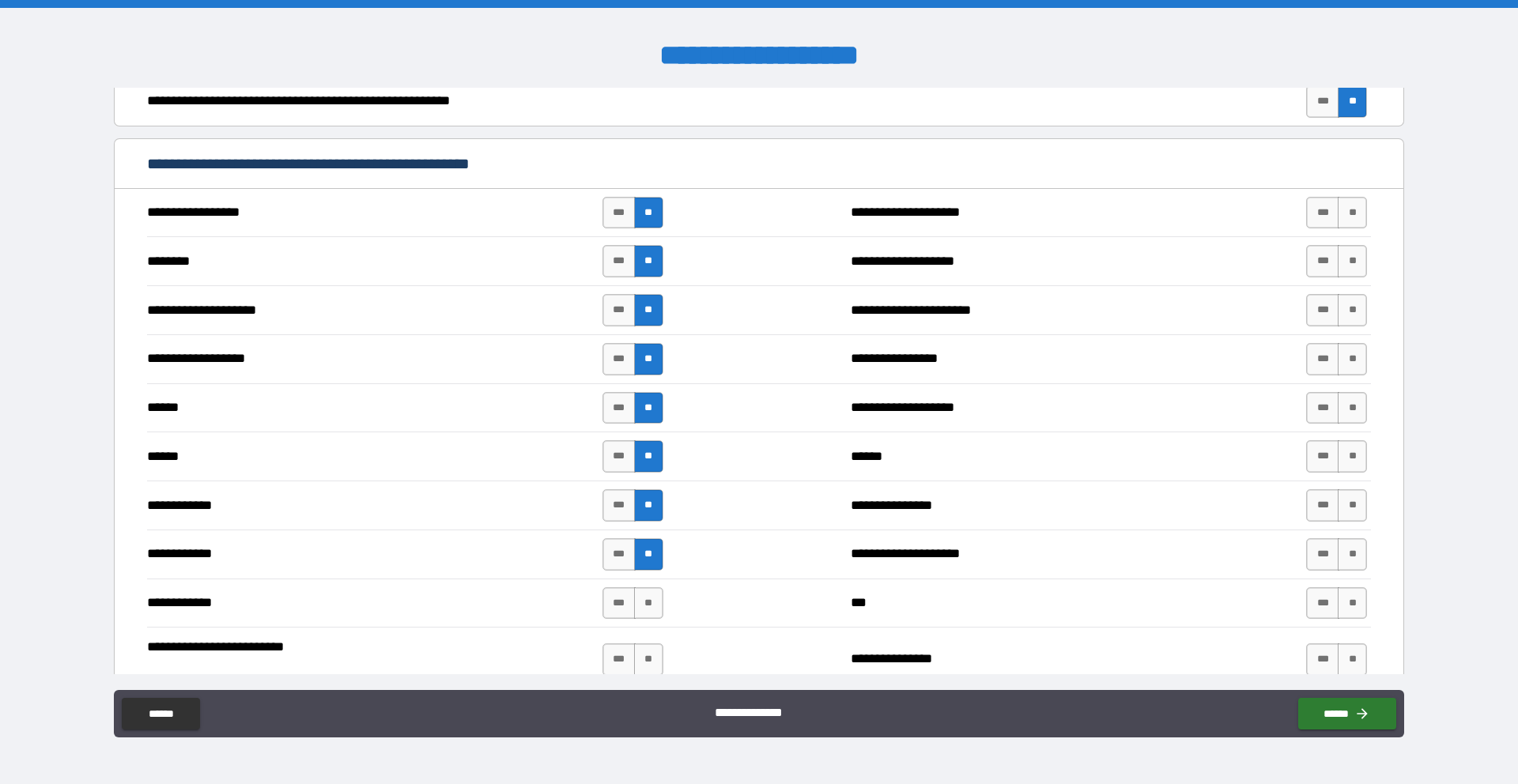 scroll, scrollTop: 1243, scrollLeft: 0, axis: vertical 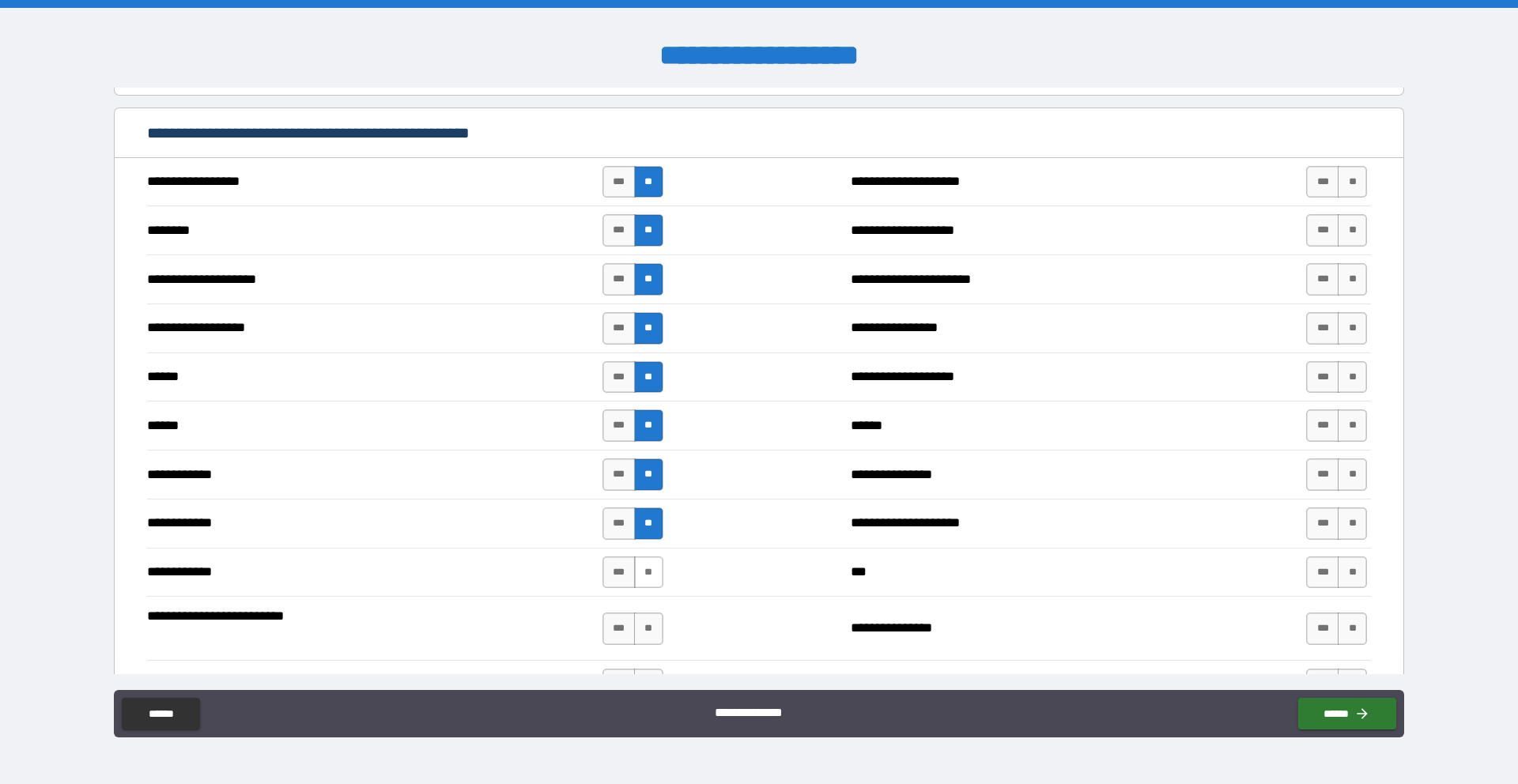 click on "**" at bounding box center [648, 572] 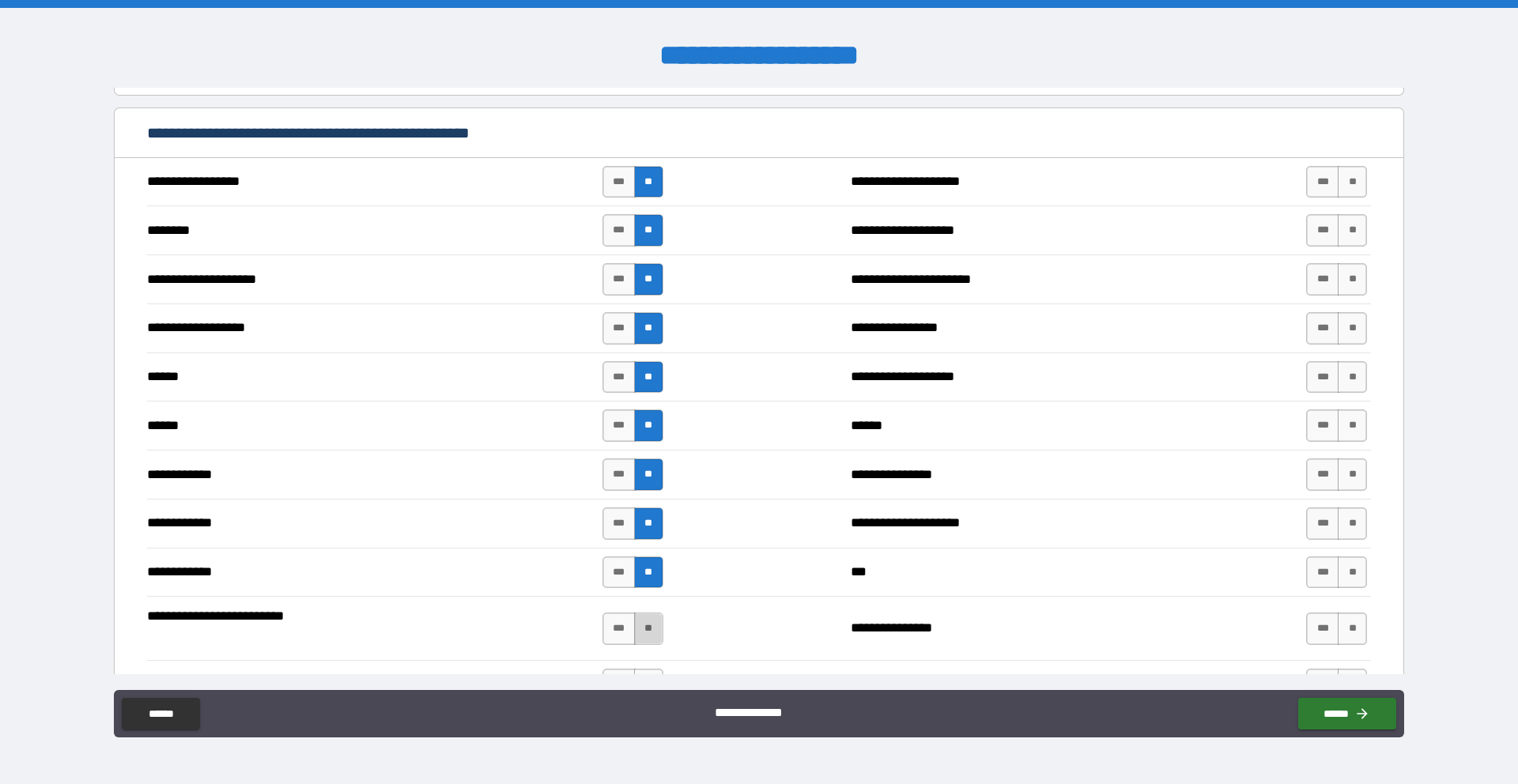 click on "**" at bounding box center (648, 628) 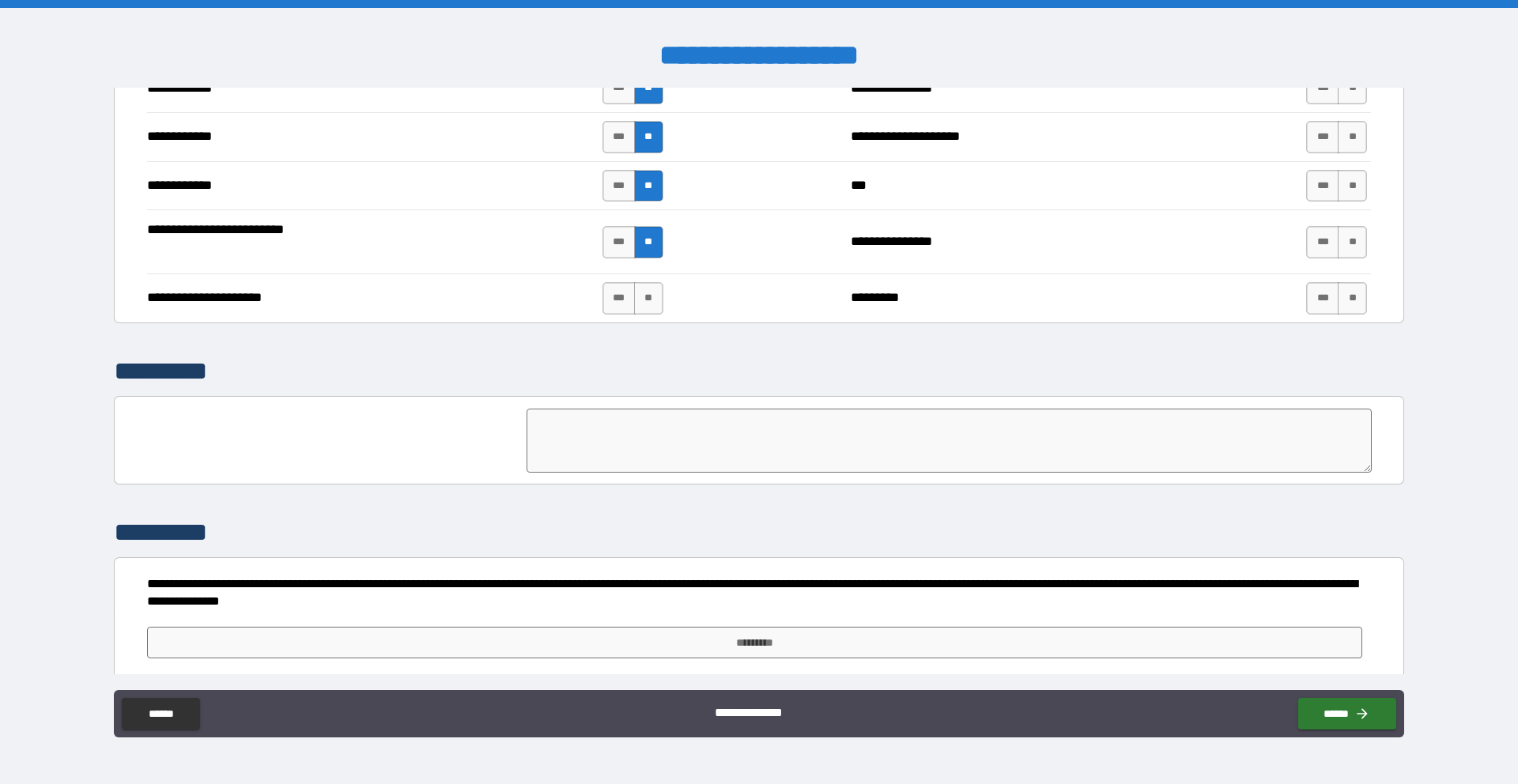 scroll, scrollTop: 1626, scrollLeft: 0, axis: vertical 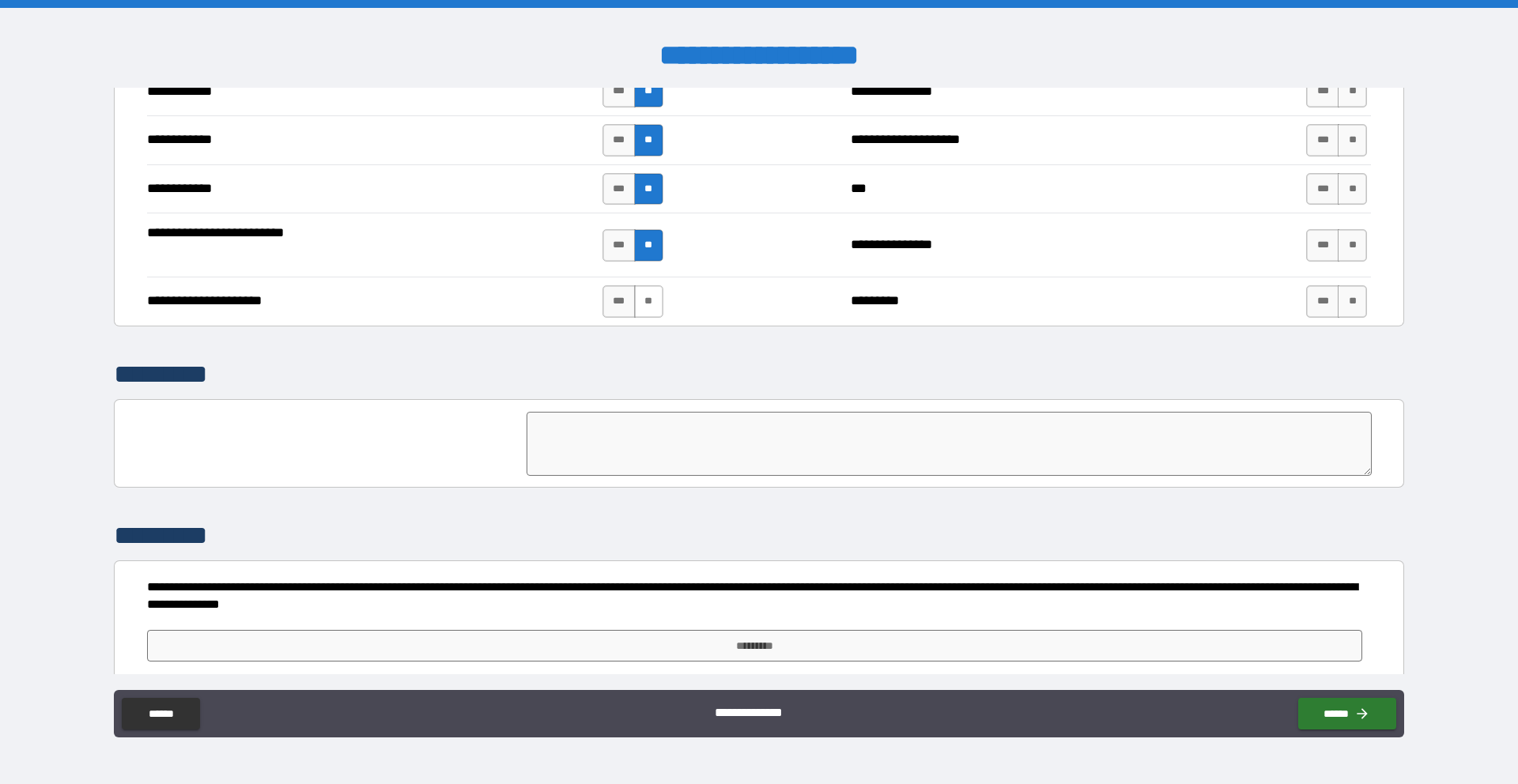 click on "**" at bounding box center (648, 301) 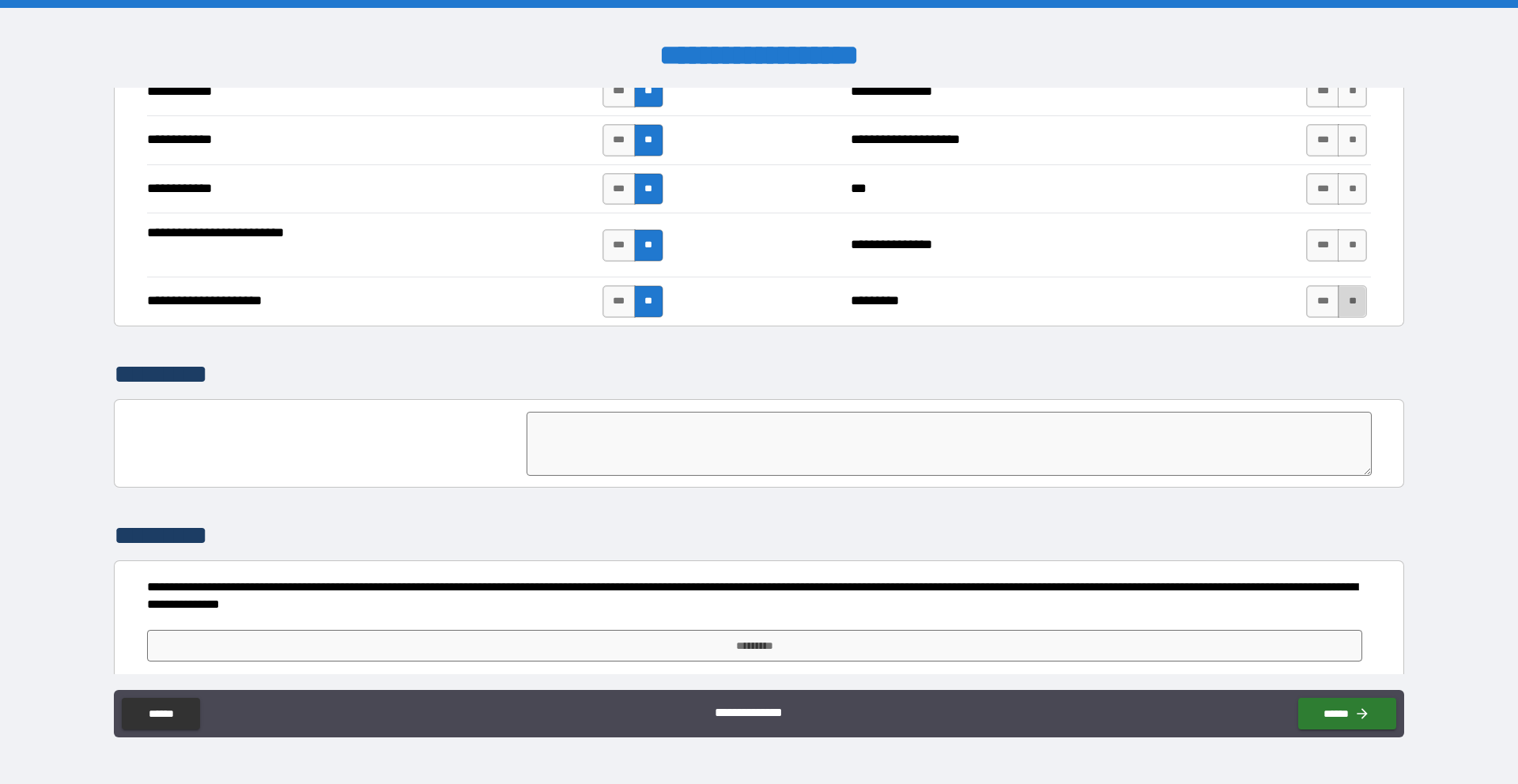 click on "**" at bounding box center (1352, 301) 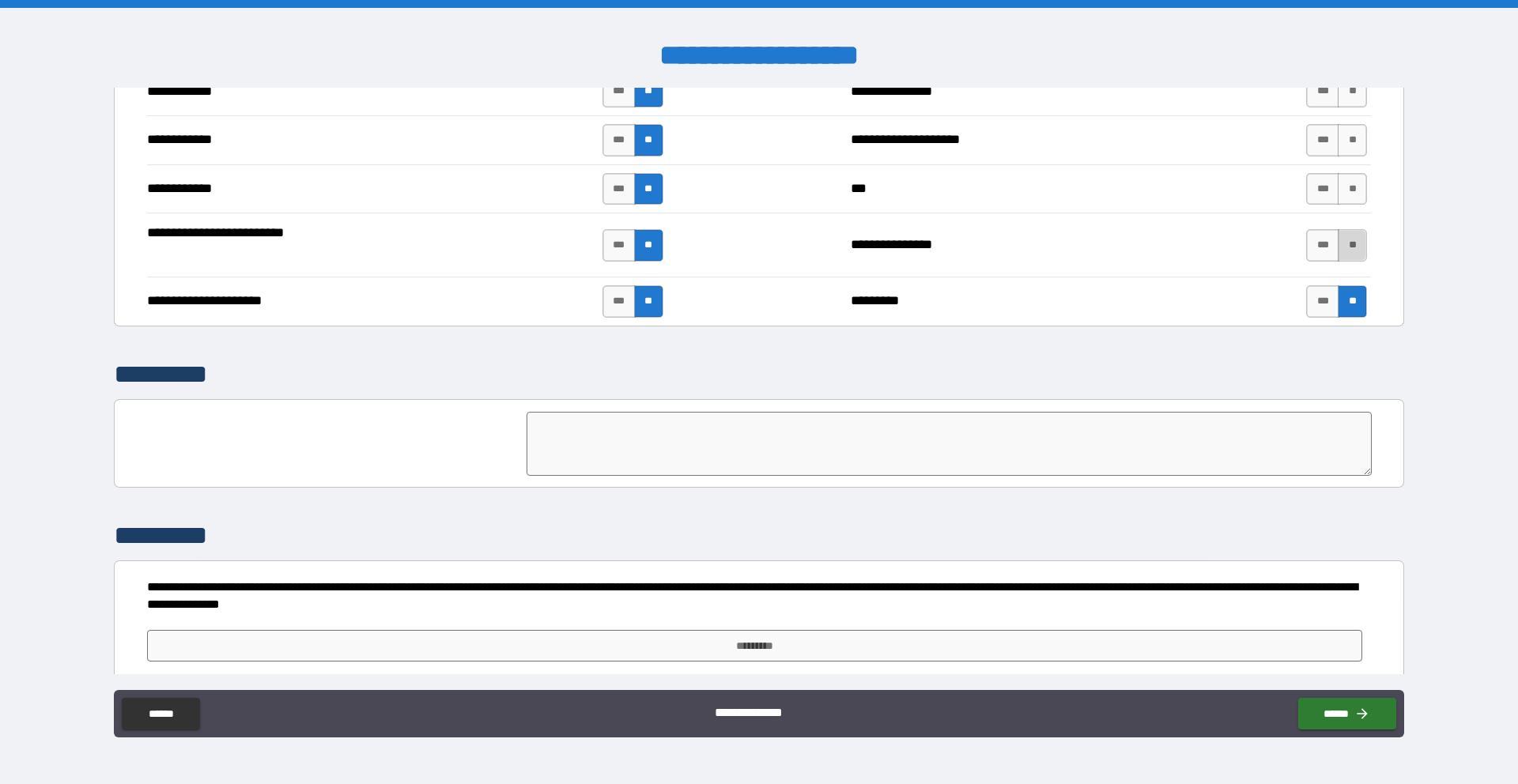 click on "**" at bounding box center (1352, 245) 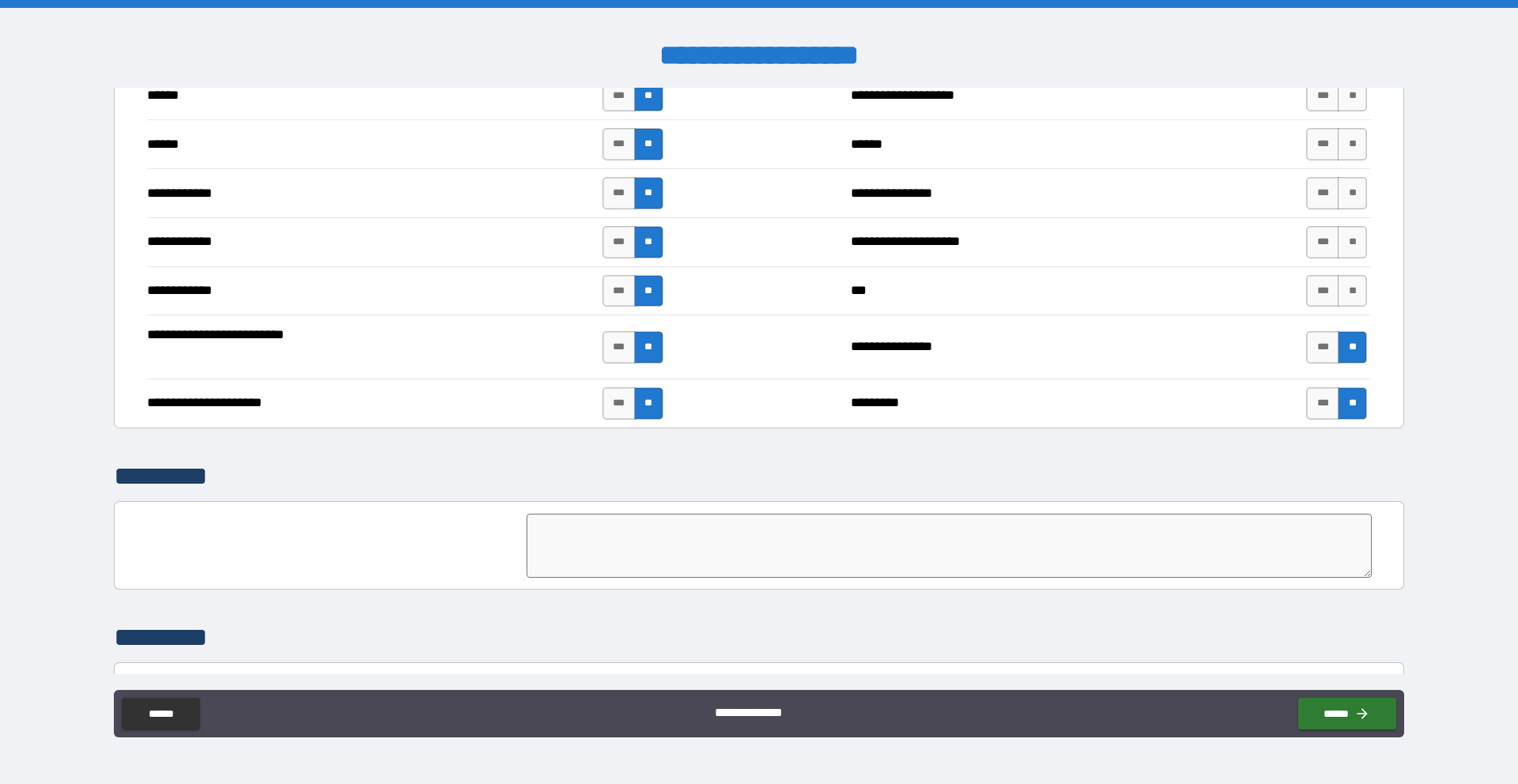 scroll, scrollTop: 1503, scrollLeft: 0, axis: vertical 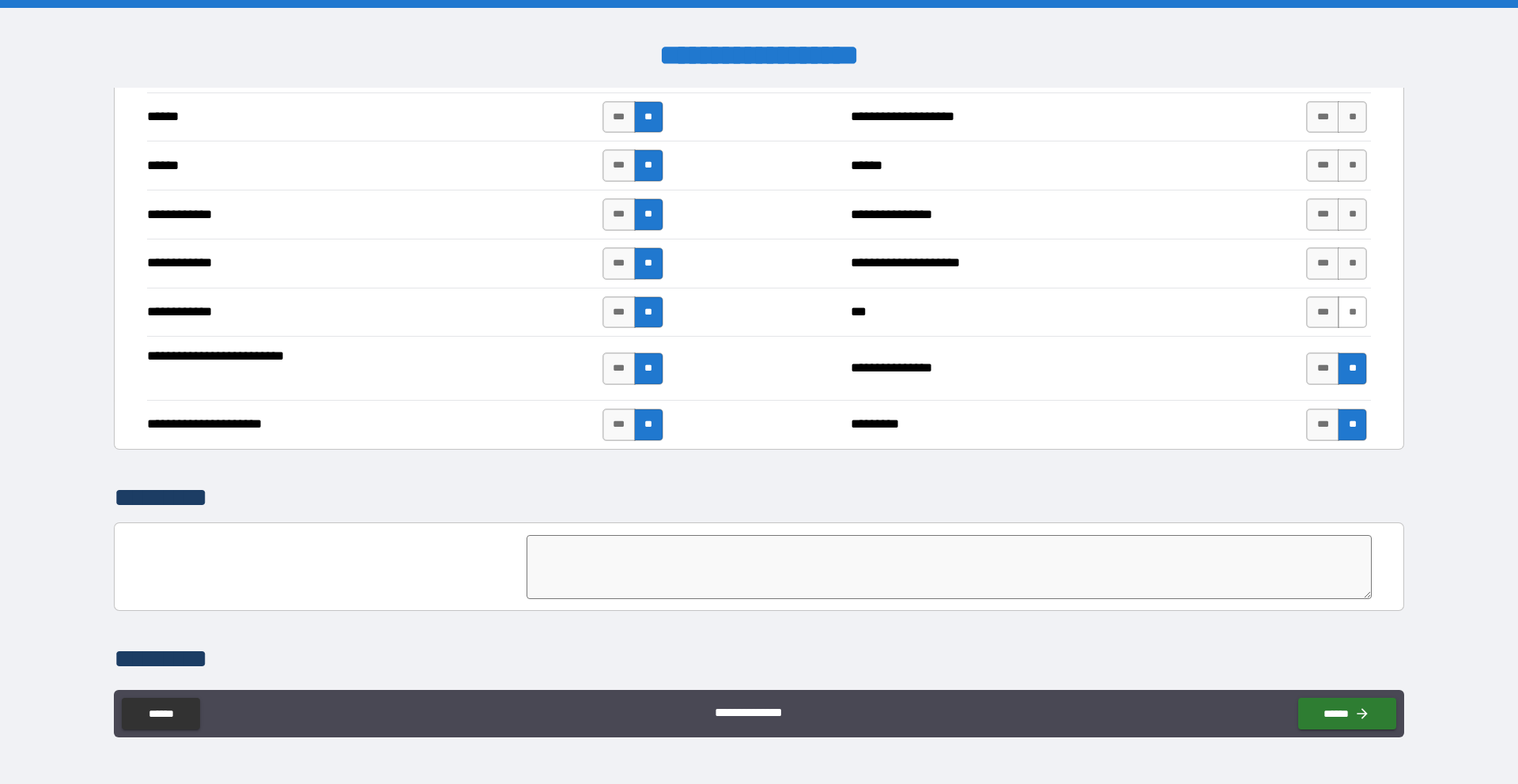 click on "**" at bounding box center [1352, 312] 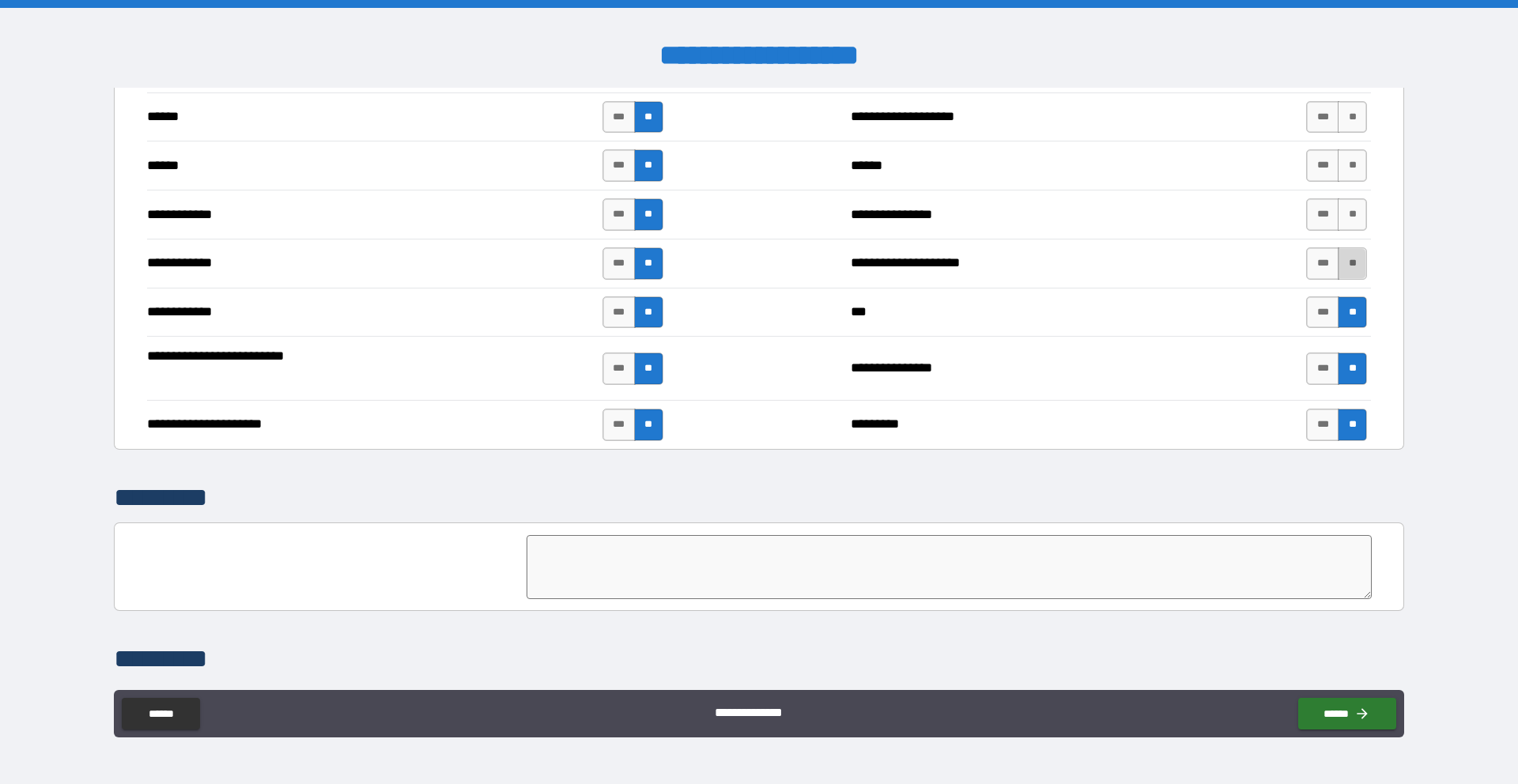 drag, startPoint x: 1347, startPoint y: 266, endPoint x: 1344, endPoint y: 235, distance: 31.14482 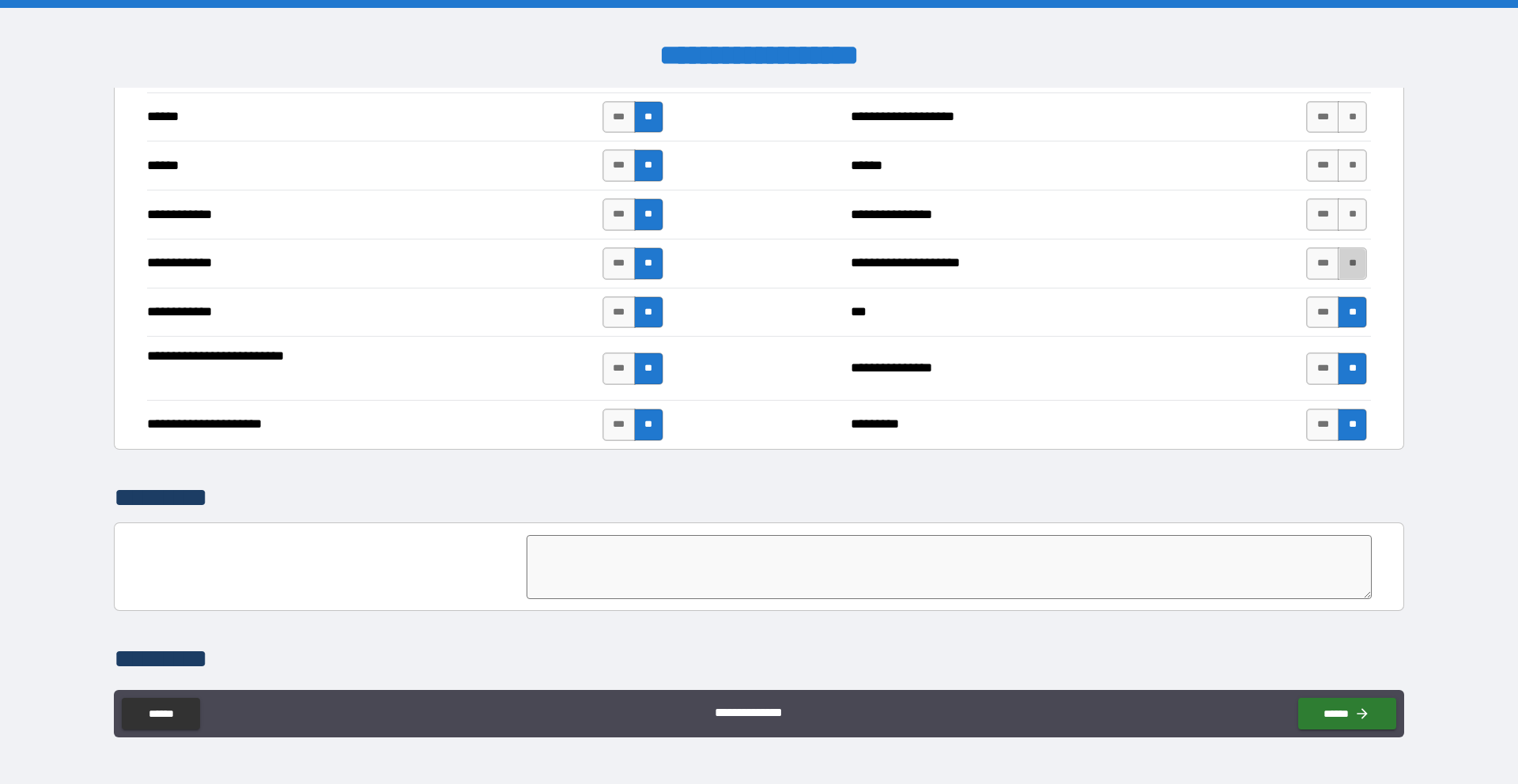 click on "**" at bounding box center [1352, 263] 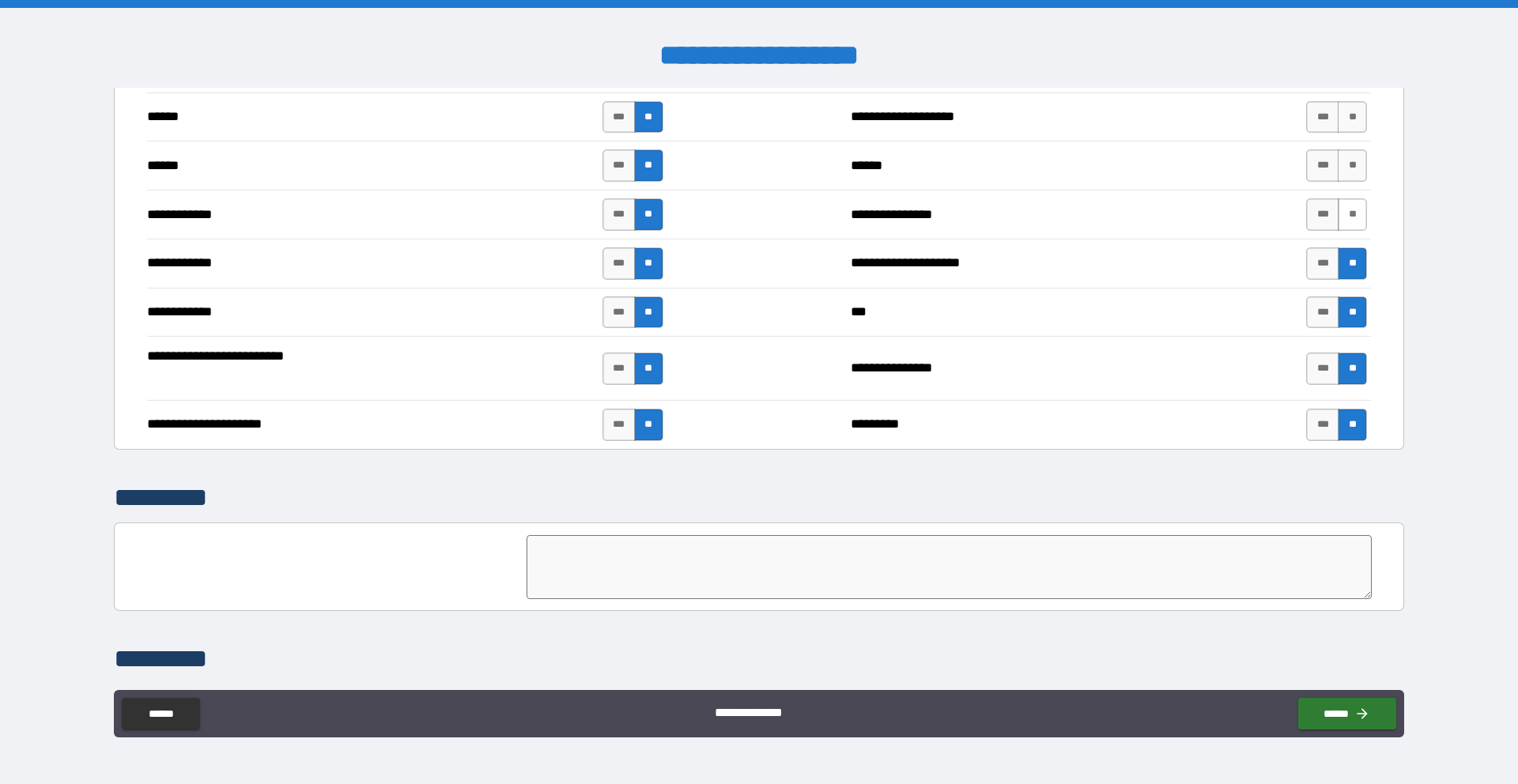click on "**" at bounding box center (1352, 214) 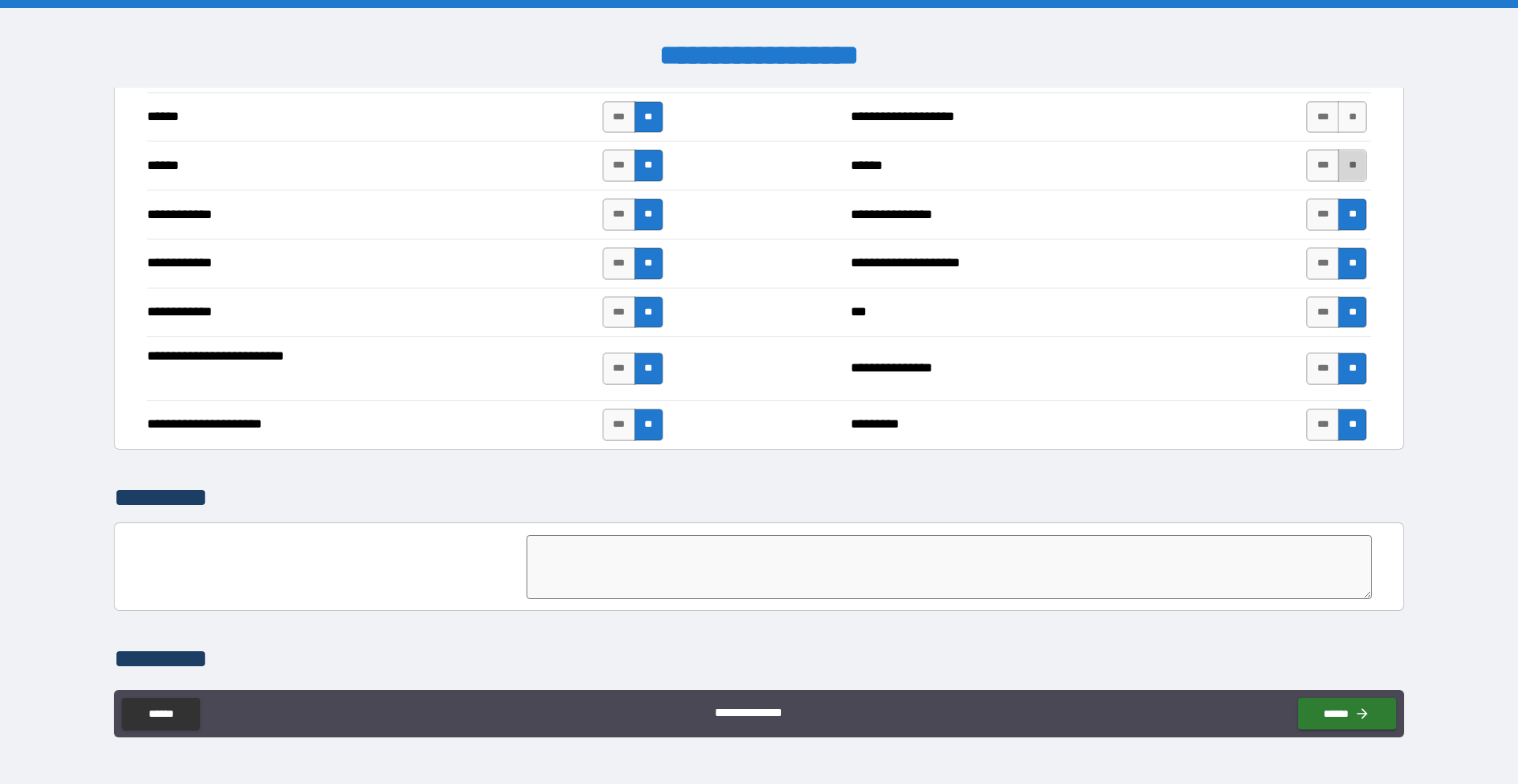 click on "**" at bounding box center (1352, 165) 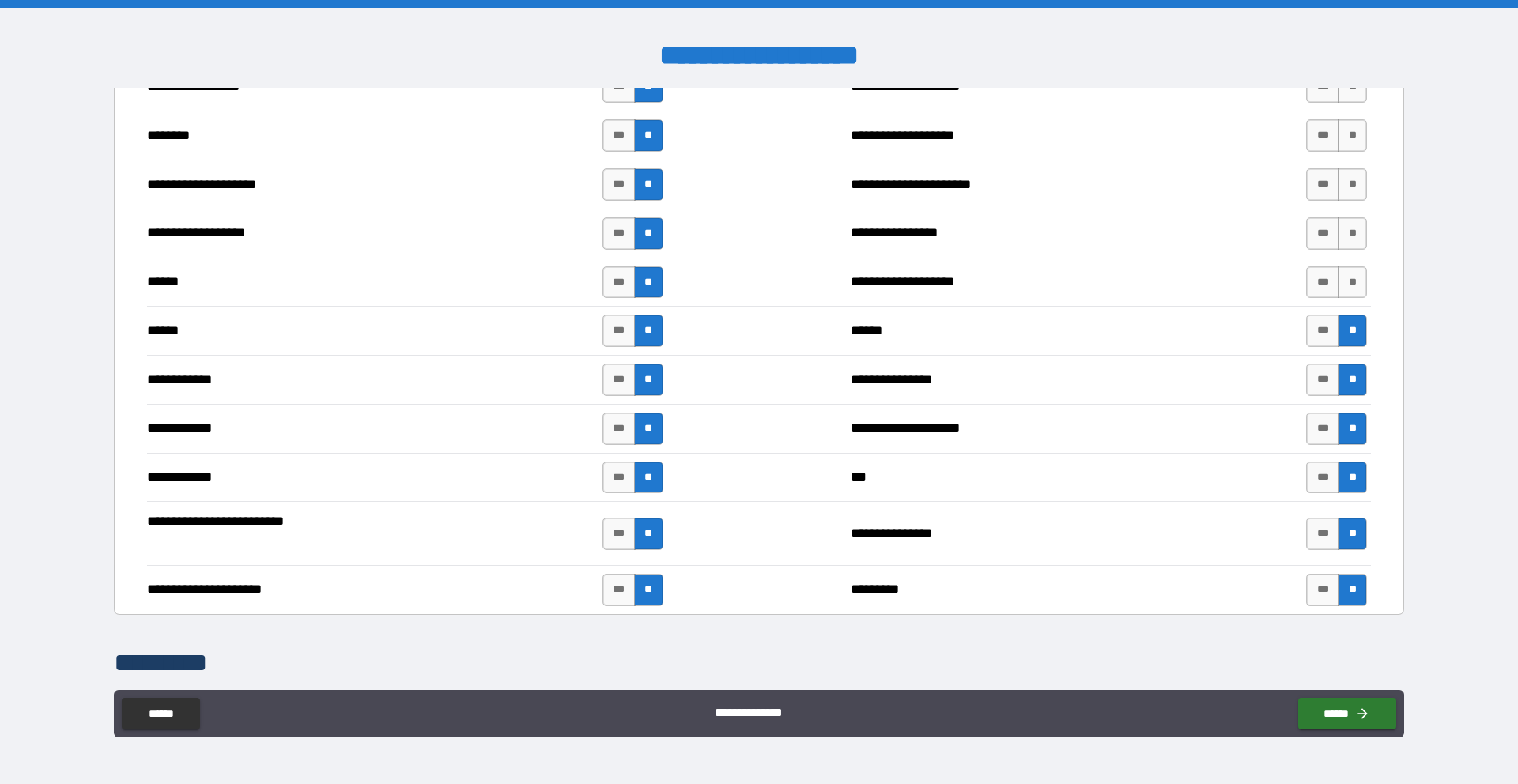 scroll, scrollTop: 1336, scrollLeft: 0, axis: vertical 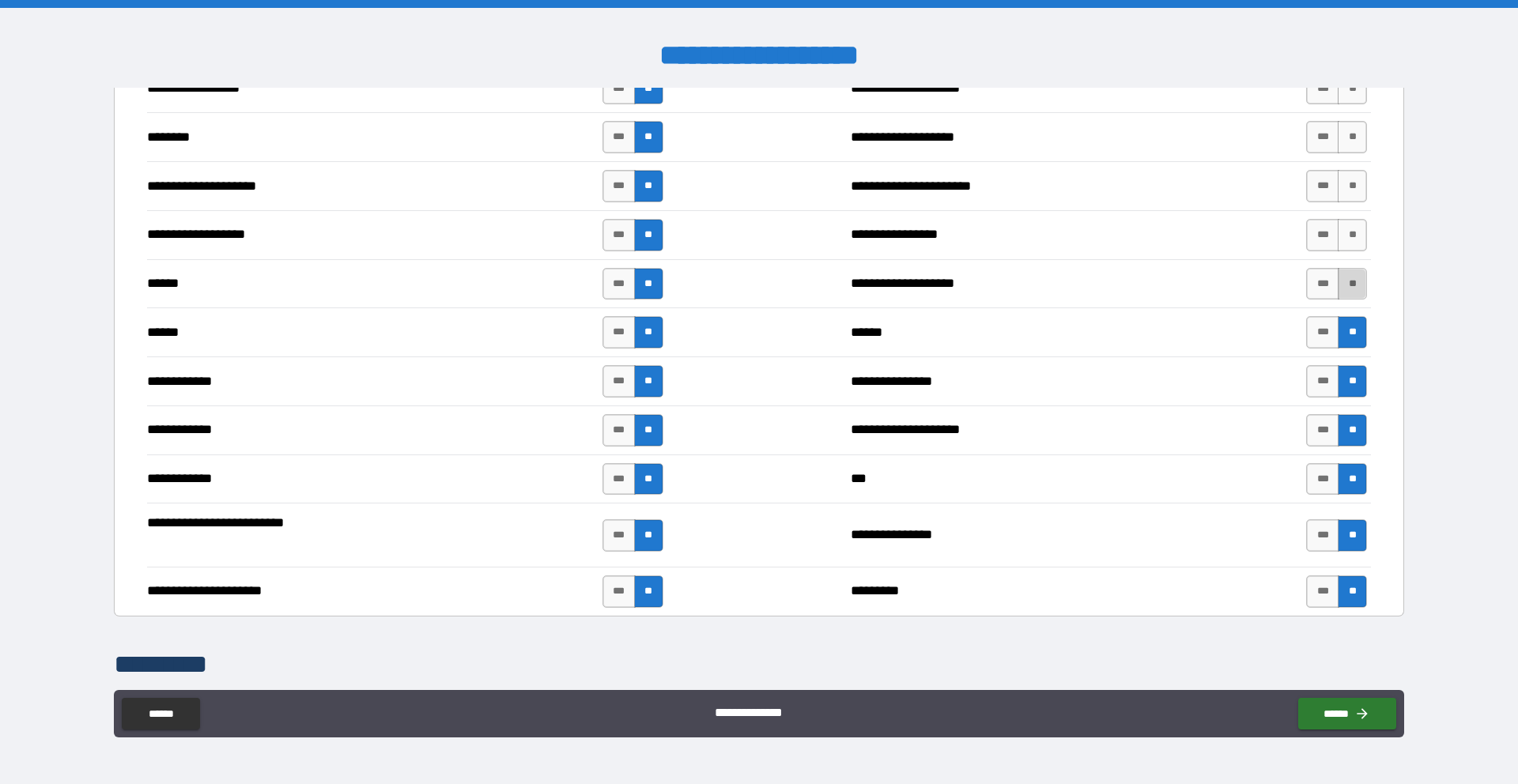 click on "**" at bounding box center (1352, 284) 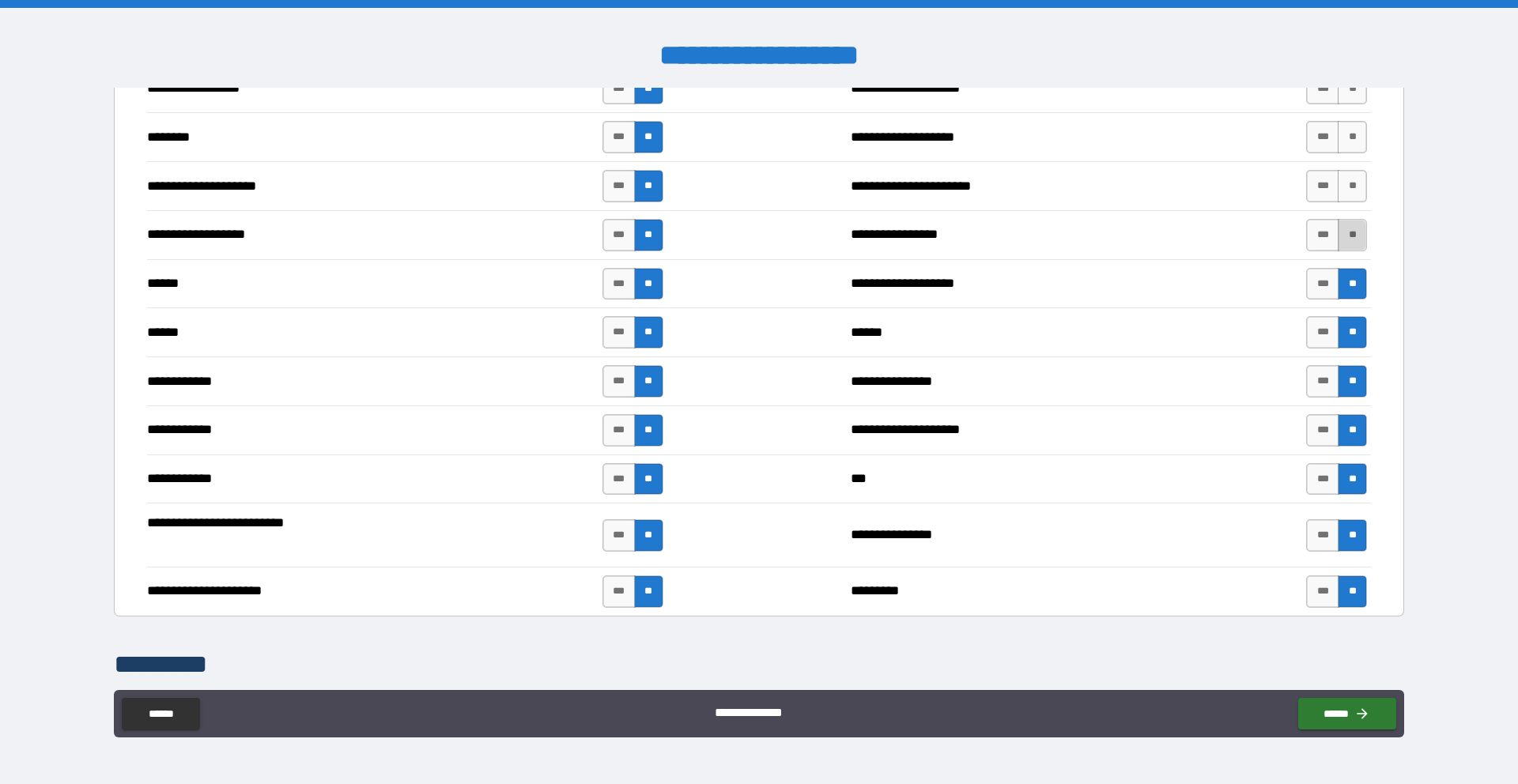 click on "**" at bounding box center (1352, 235) 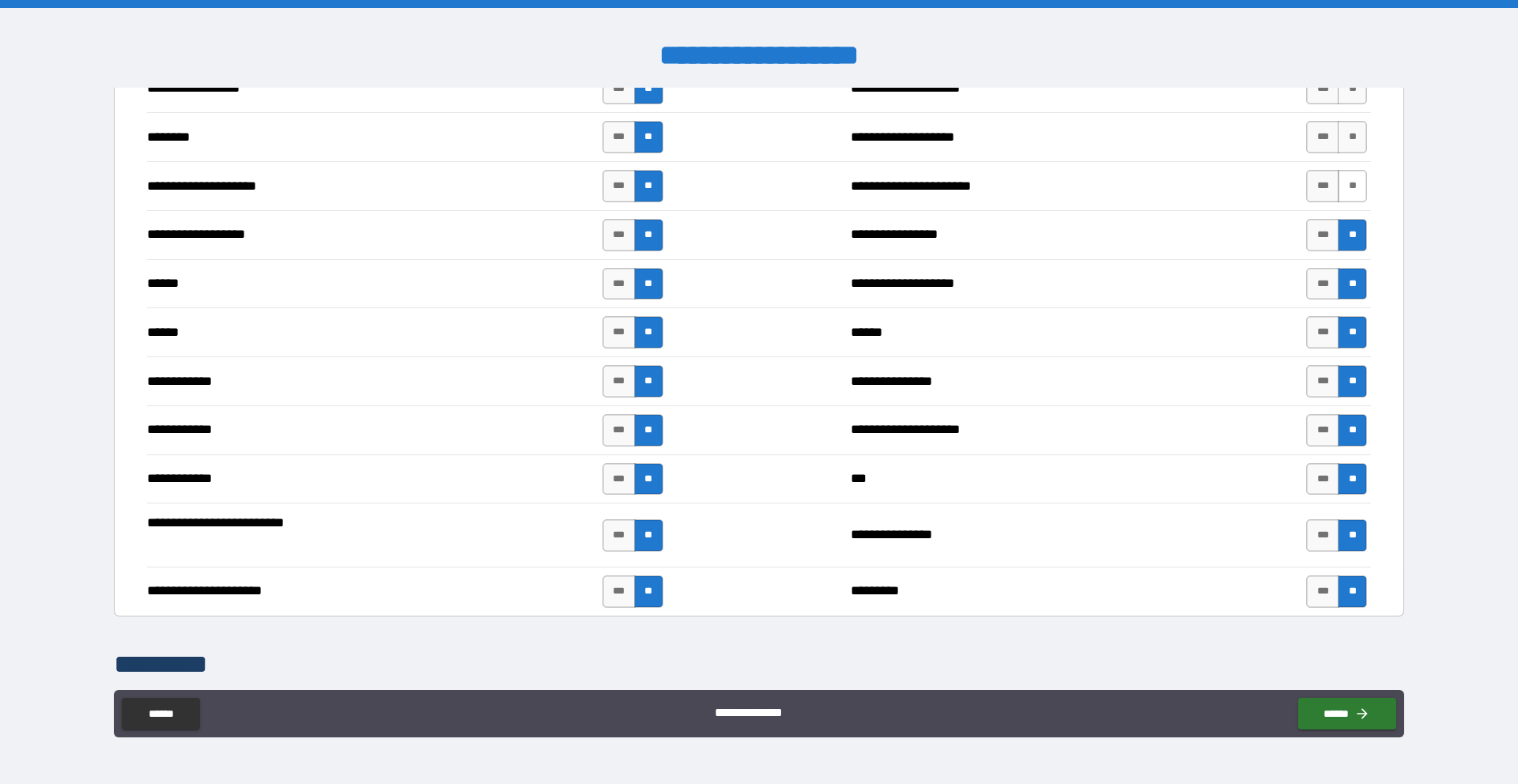 click on "**" at bounding box center [1352, 186] 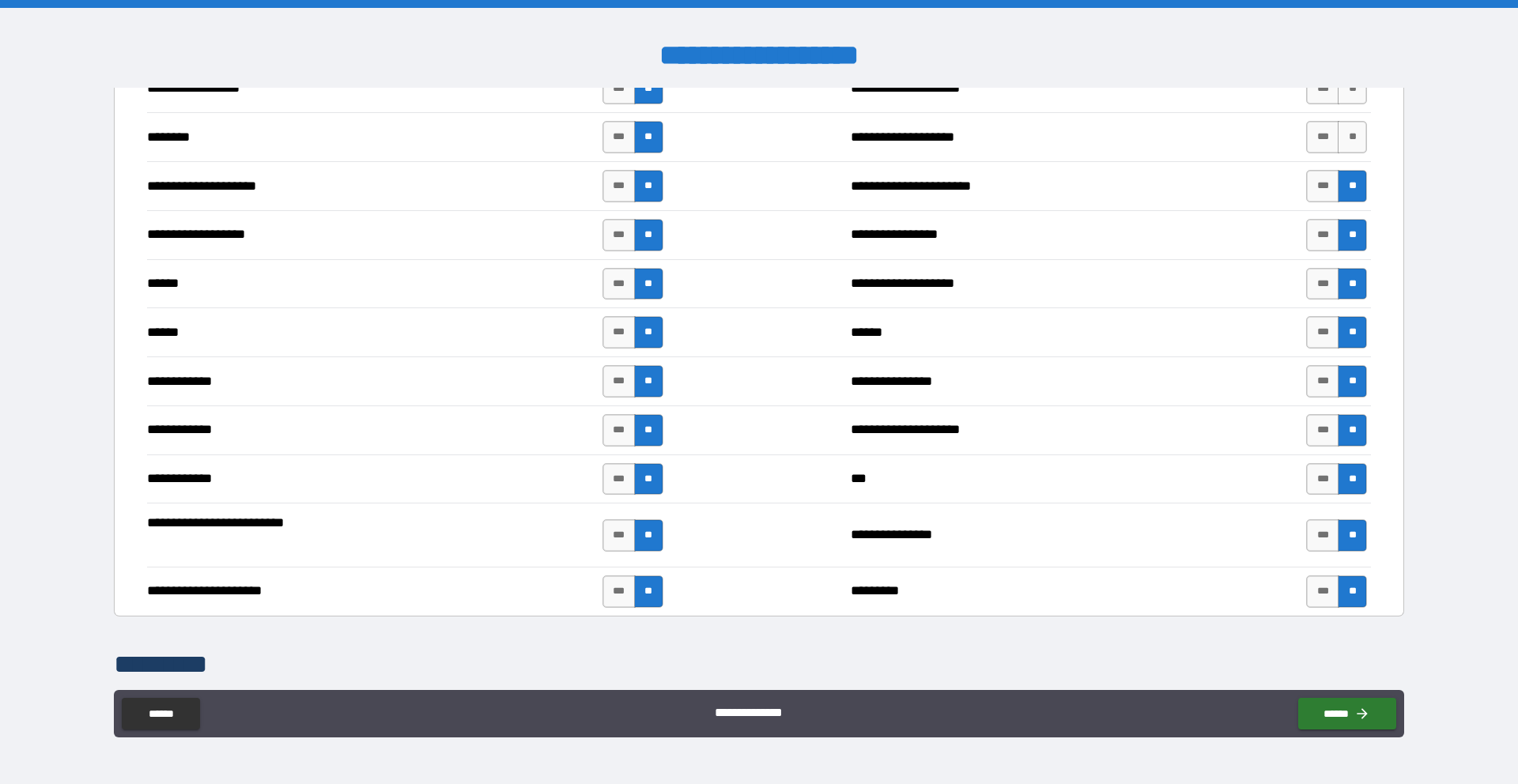 drag, startPoint x: 1311, startPoint y: 141, endPoint x: 1252, endPoint y: 183, distance: 72.42237 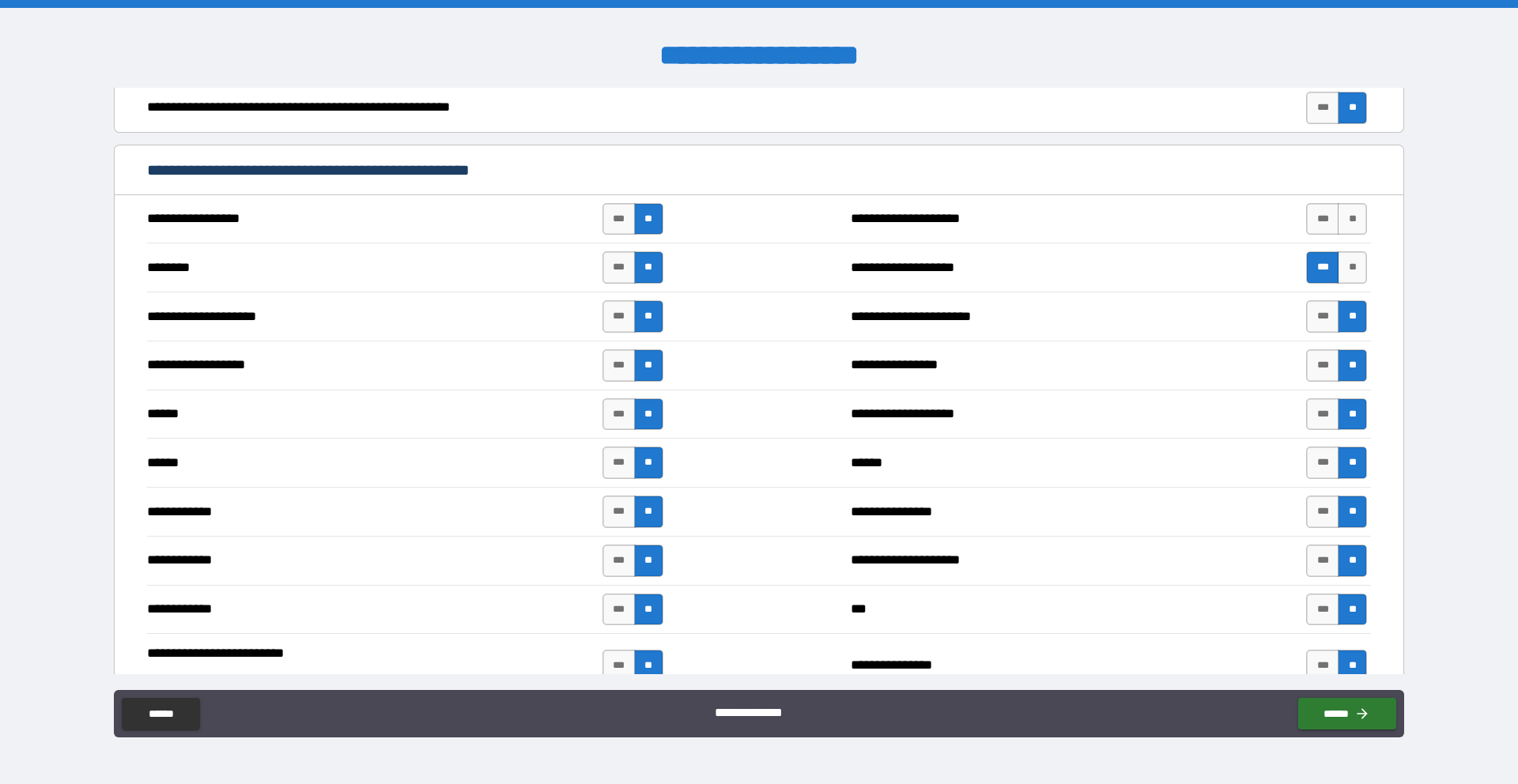 scroll, scrollTop: 1204, scrollLeft: 0, axis: vertical 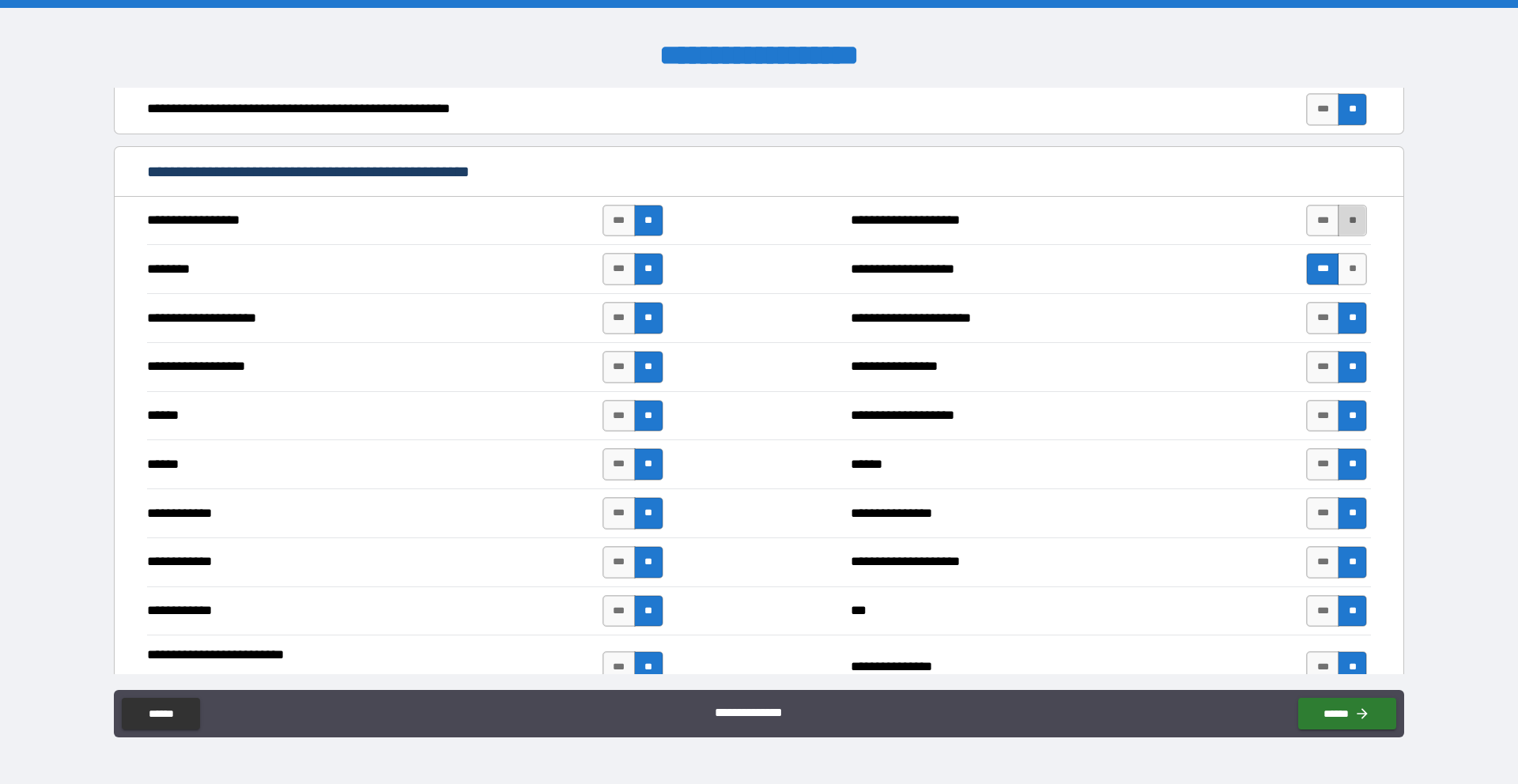 click on "**" at bounding box center [1352, 220] 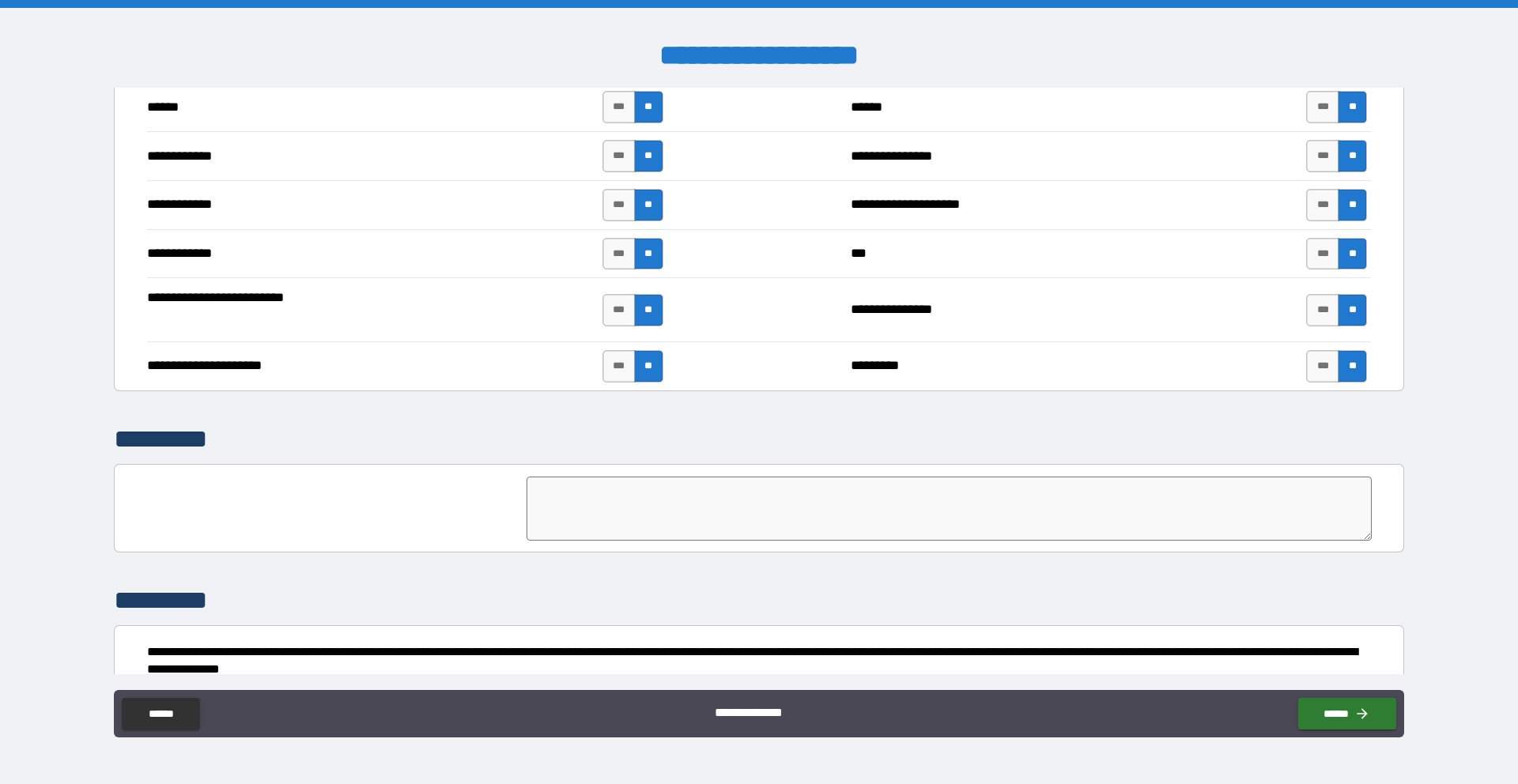 scroll, scrollTop: 1638, scrollLeft: 0, axis: vertical 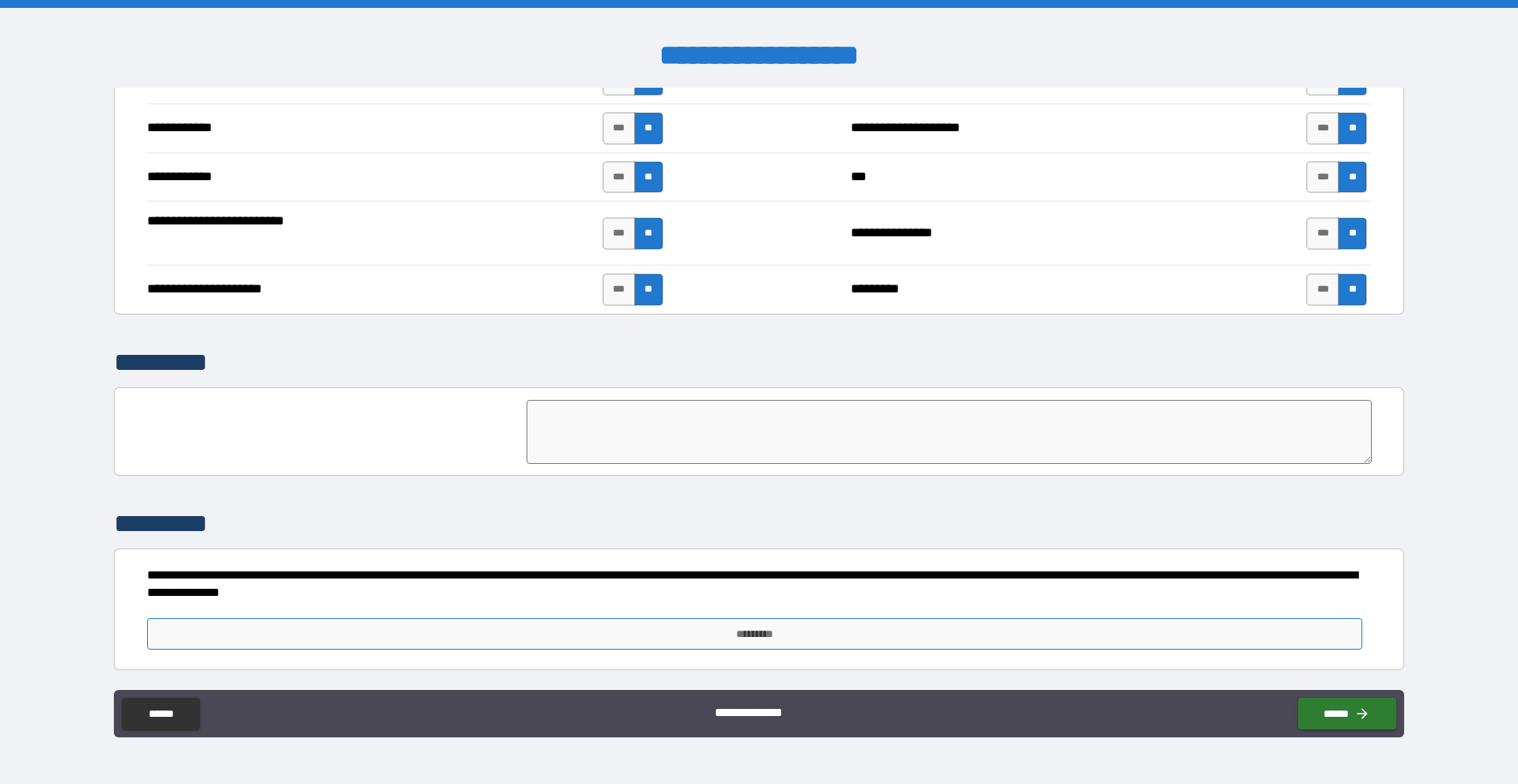 click on "*********" at bounding box center [754, 634] 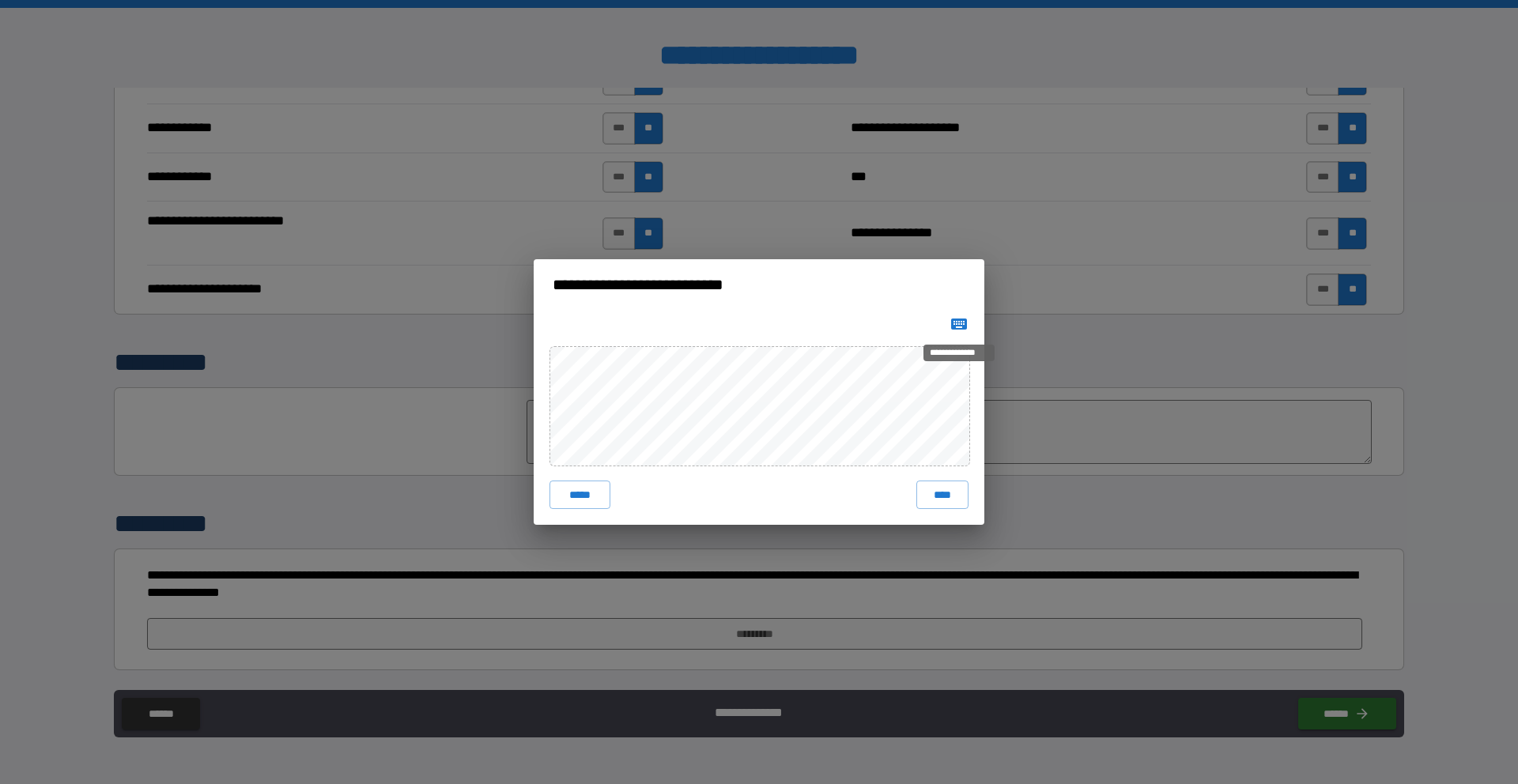 click 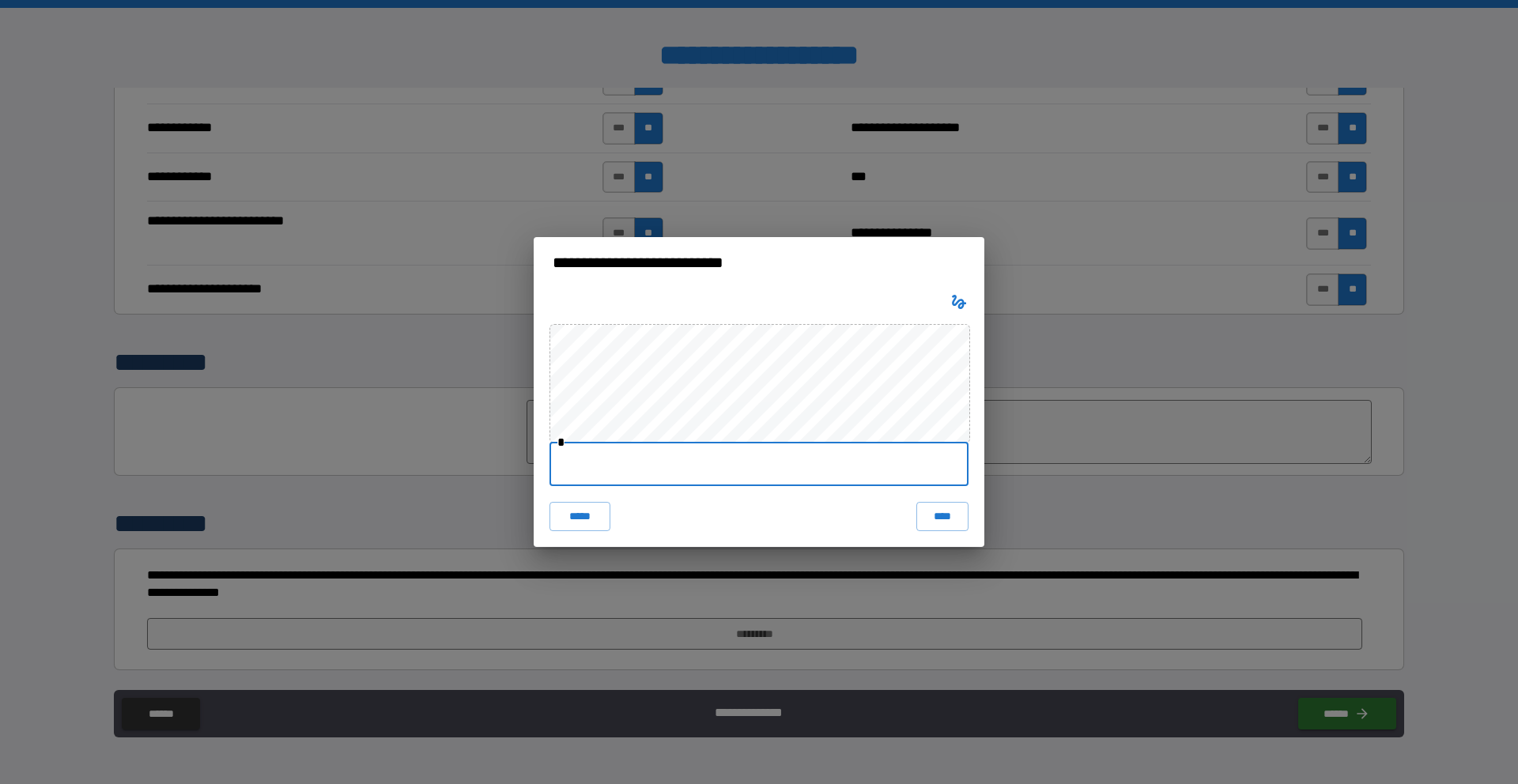 click at bounding box center (759, 464) 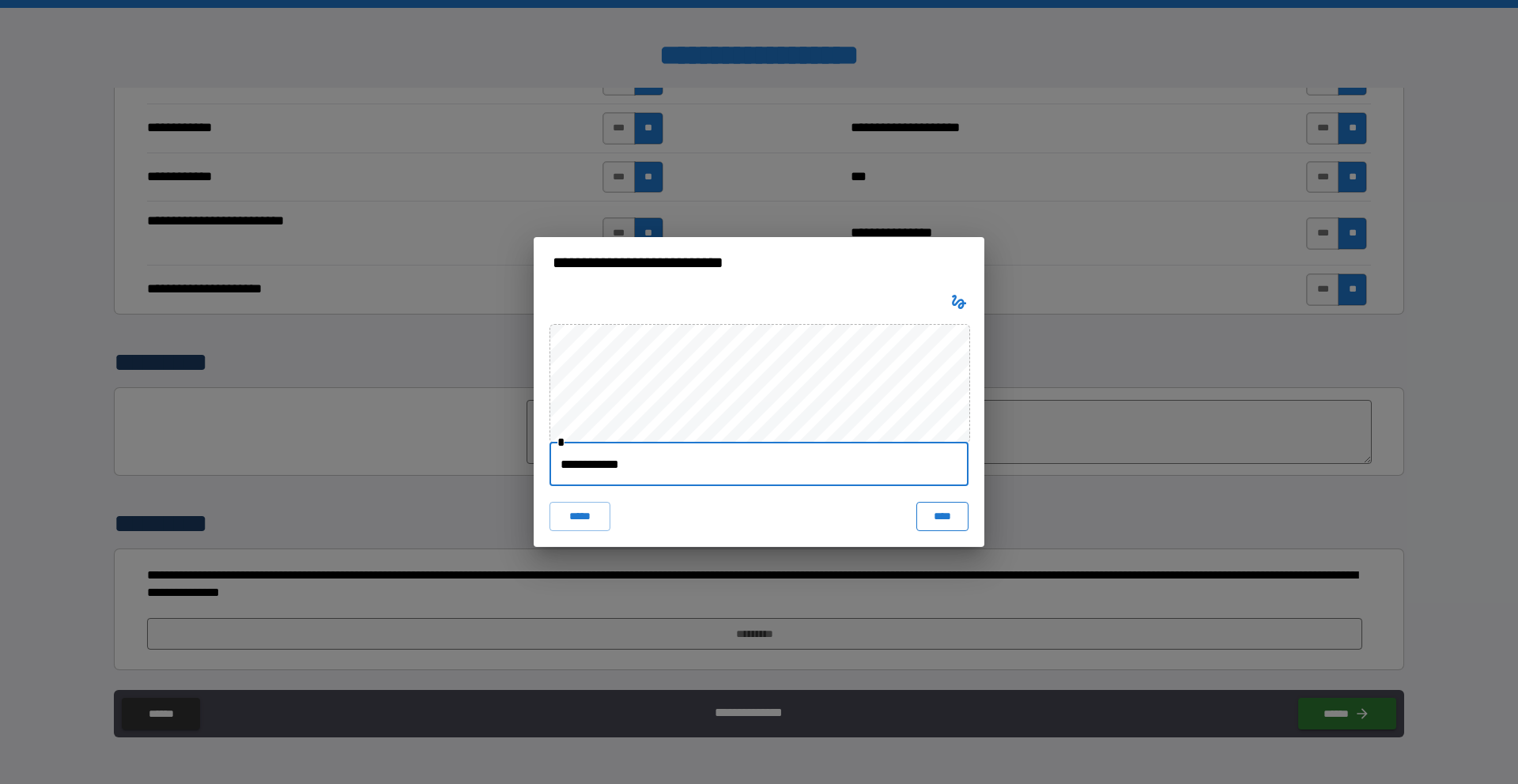 type on "**********" 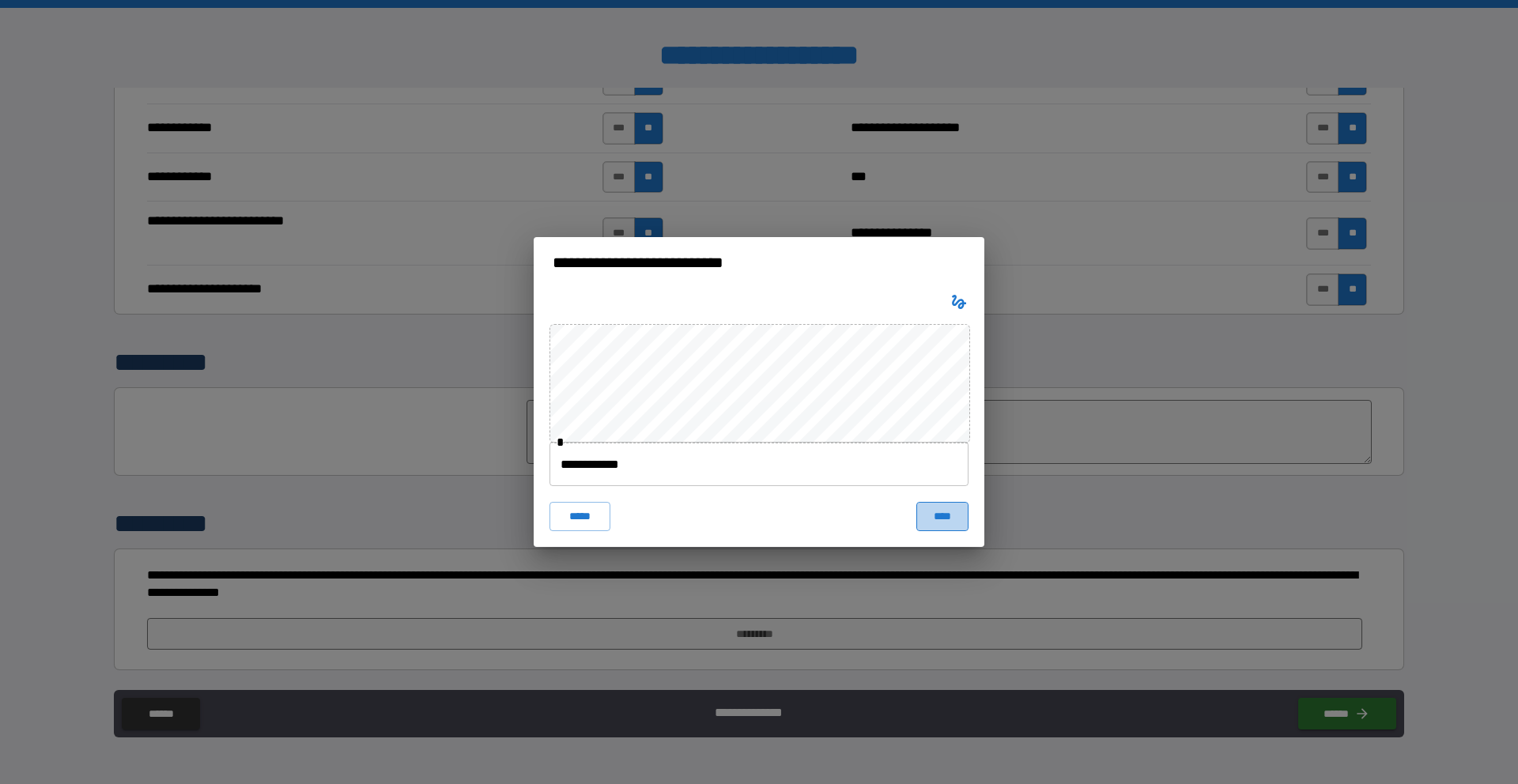 click on "****" at bounding box center [942, 516] 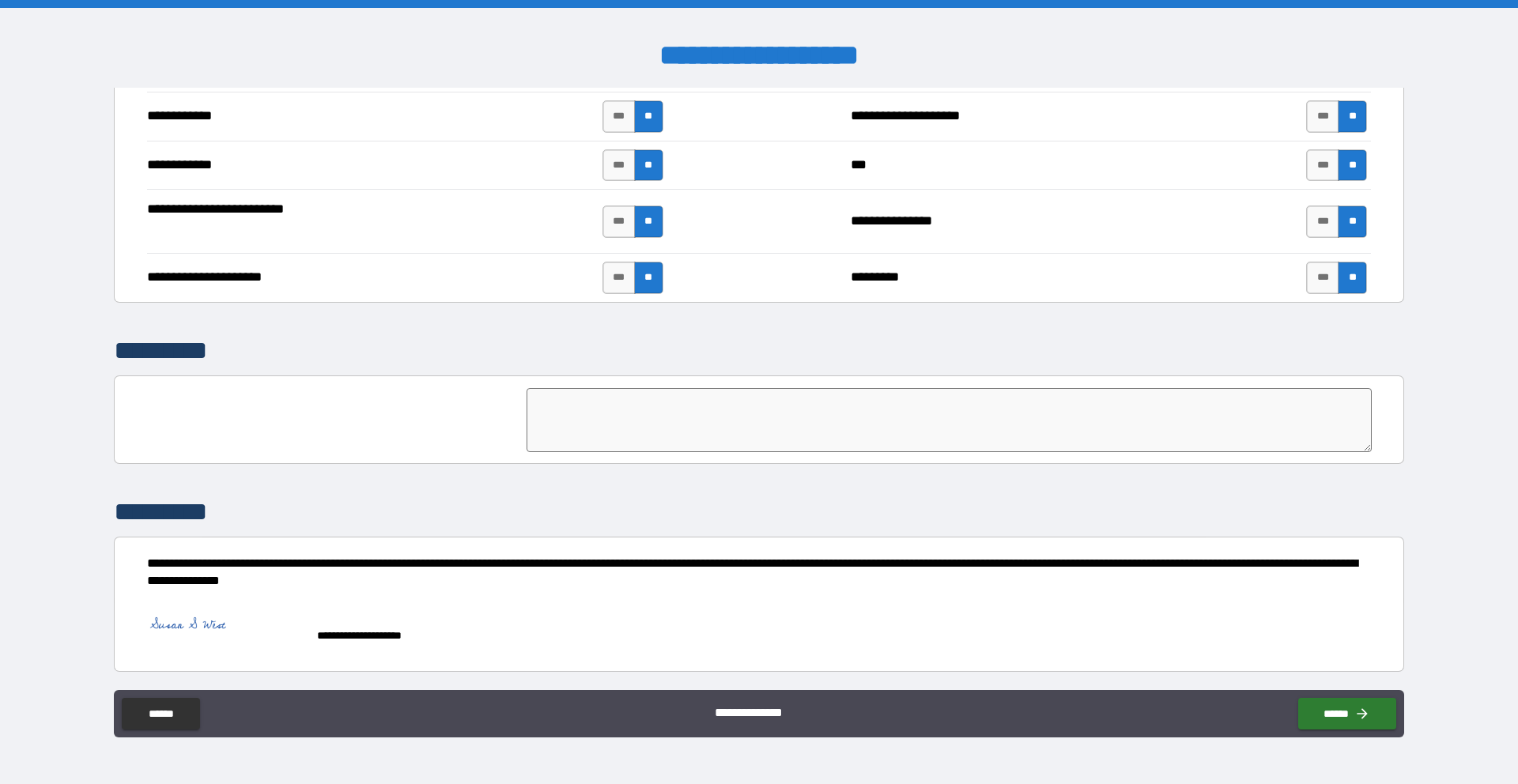 scroll, scrollTop: 1652, scrollLeft: 0, axis: vertical 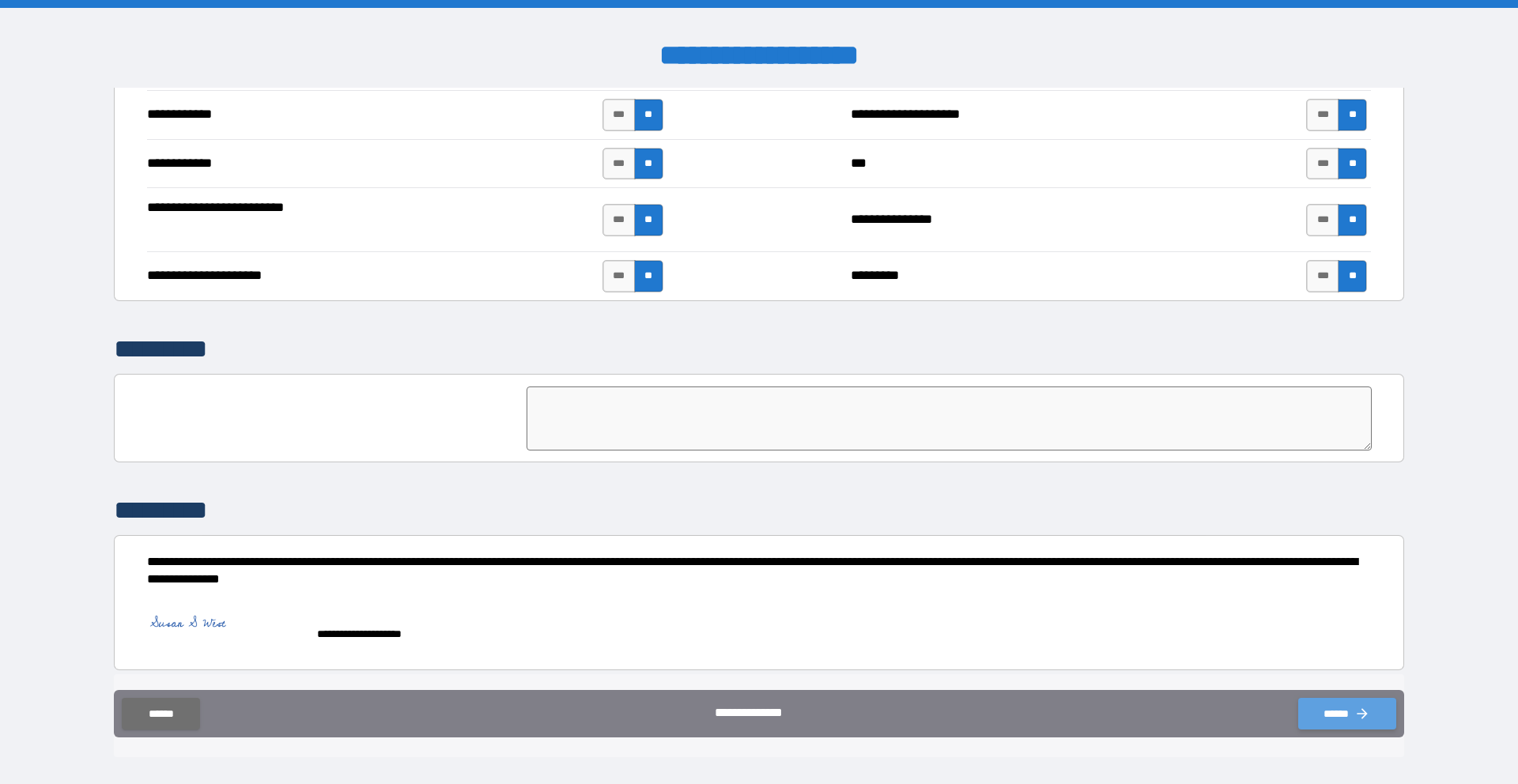 click on "******" at bounding box center (1347, 714) 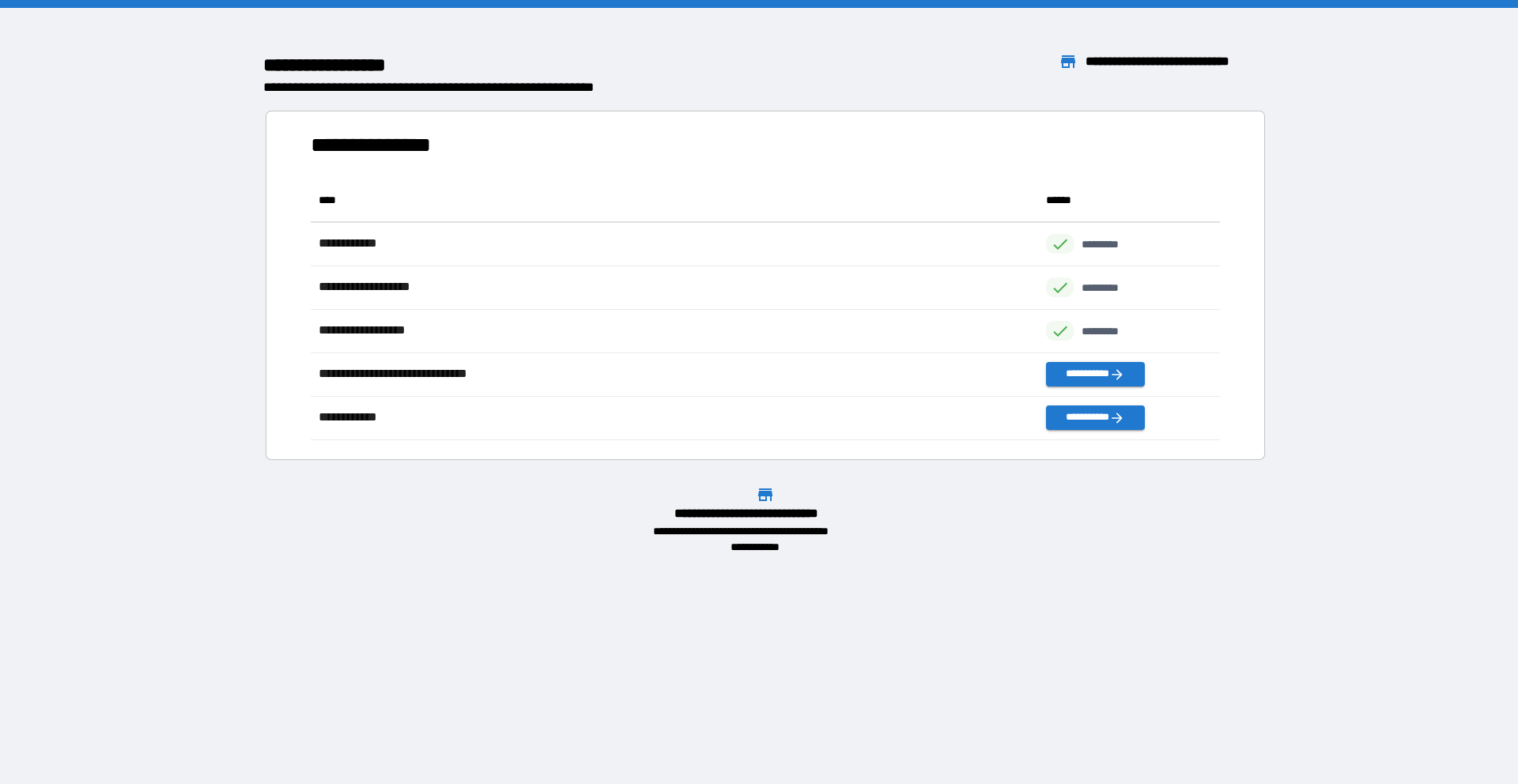 scroll, scrollTop: 13, scrollLeft: 13, axis: both 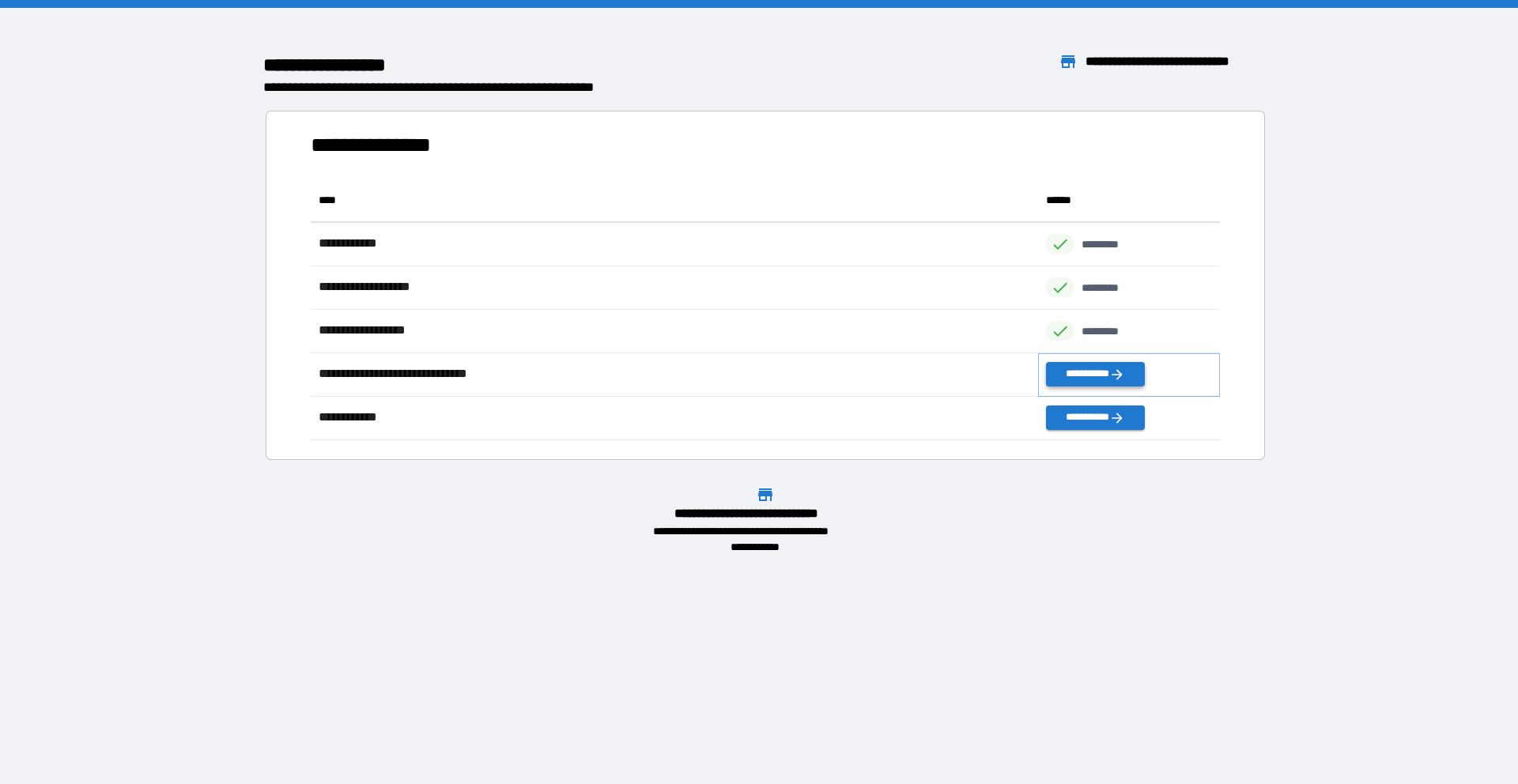 click on "**********" at bounding box center [1095, 374] 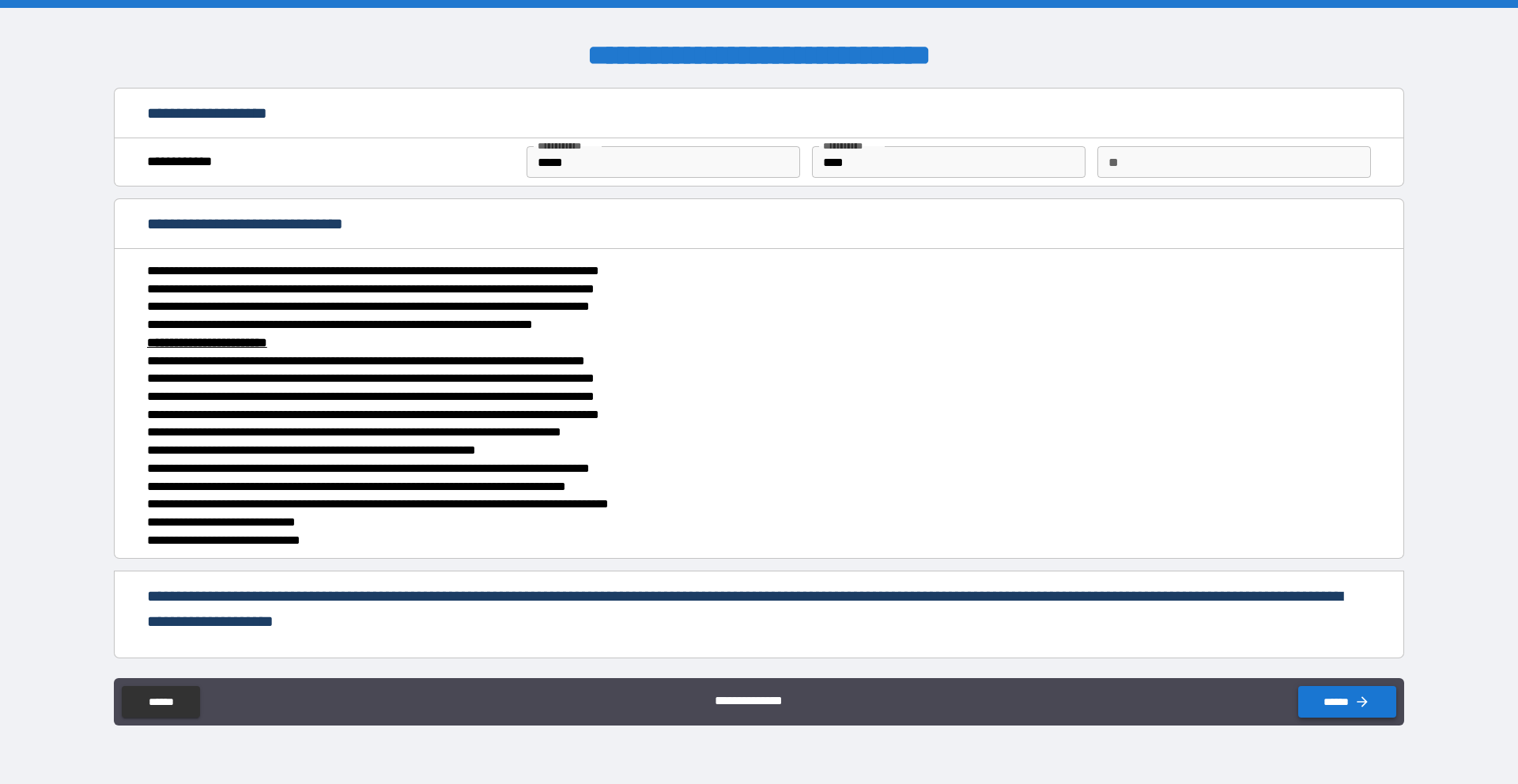 click on "******" at bounding box center (1347, 702) 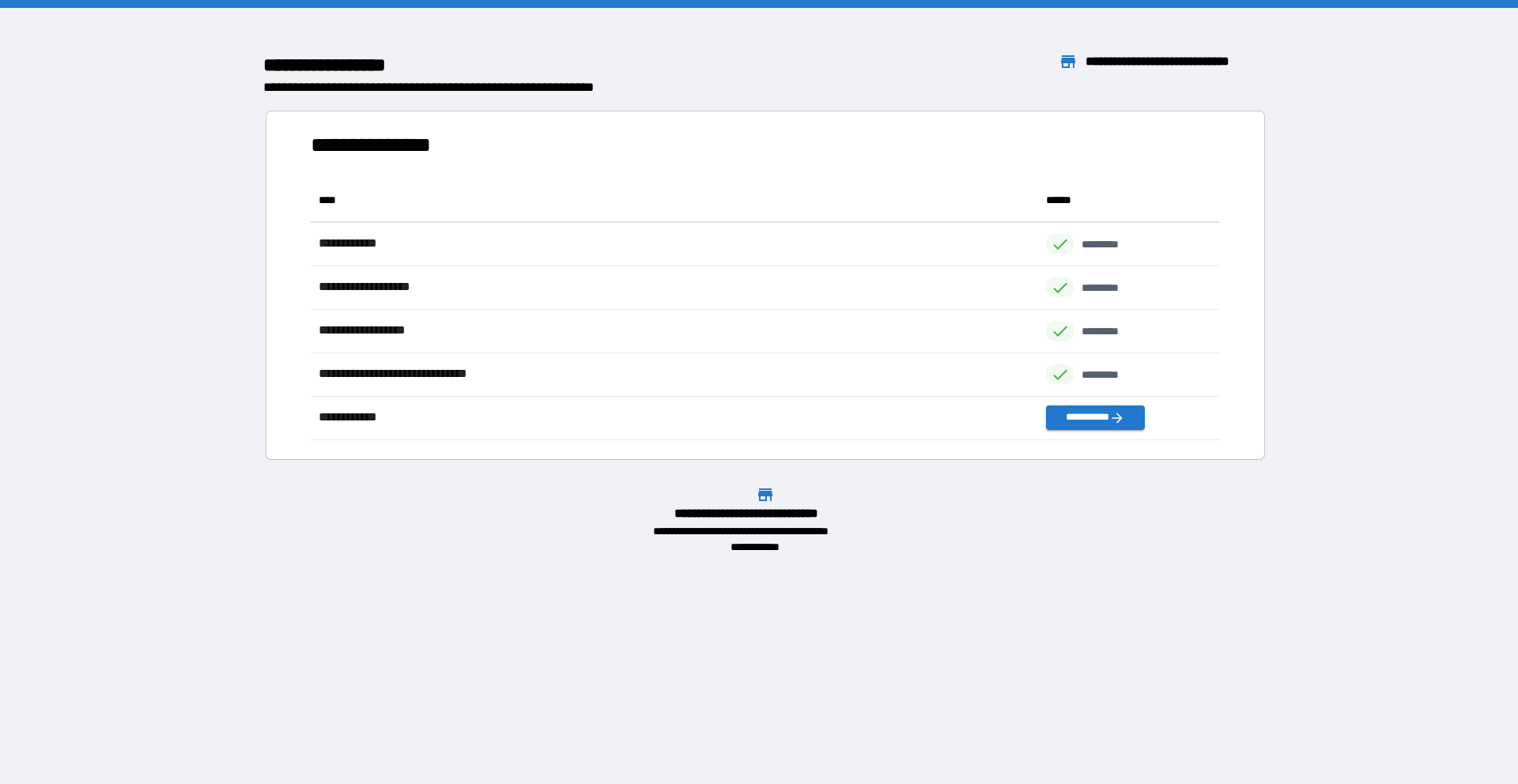 scroll, scrollTop: 13, scrollLeft: 13, axis: both 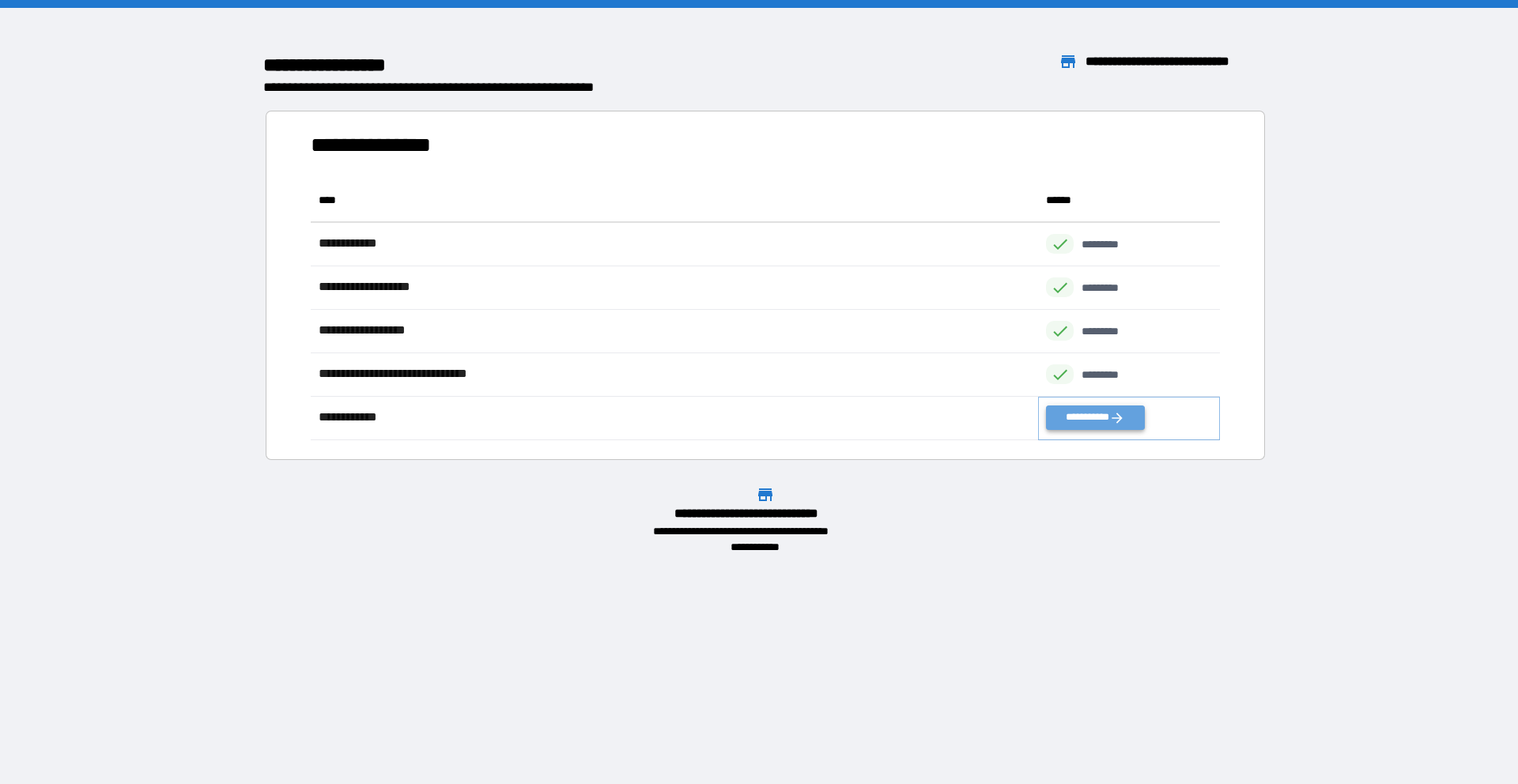 click on "**********" at bounding box center [1095, 417] 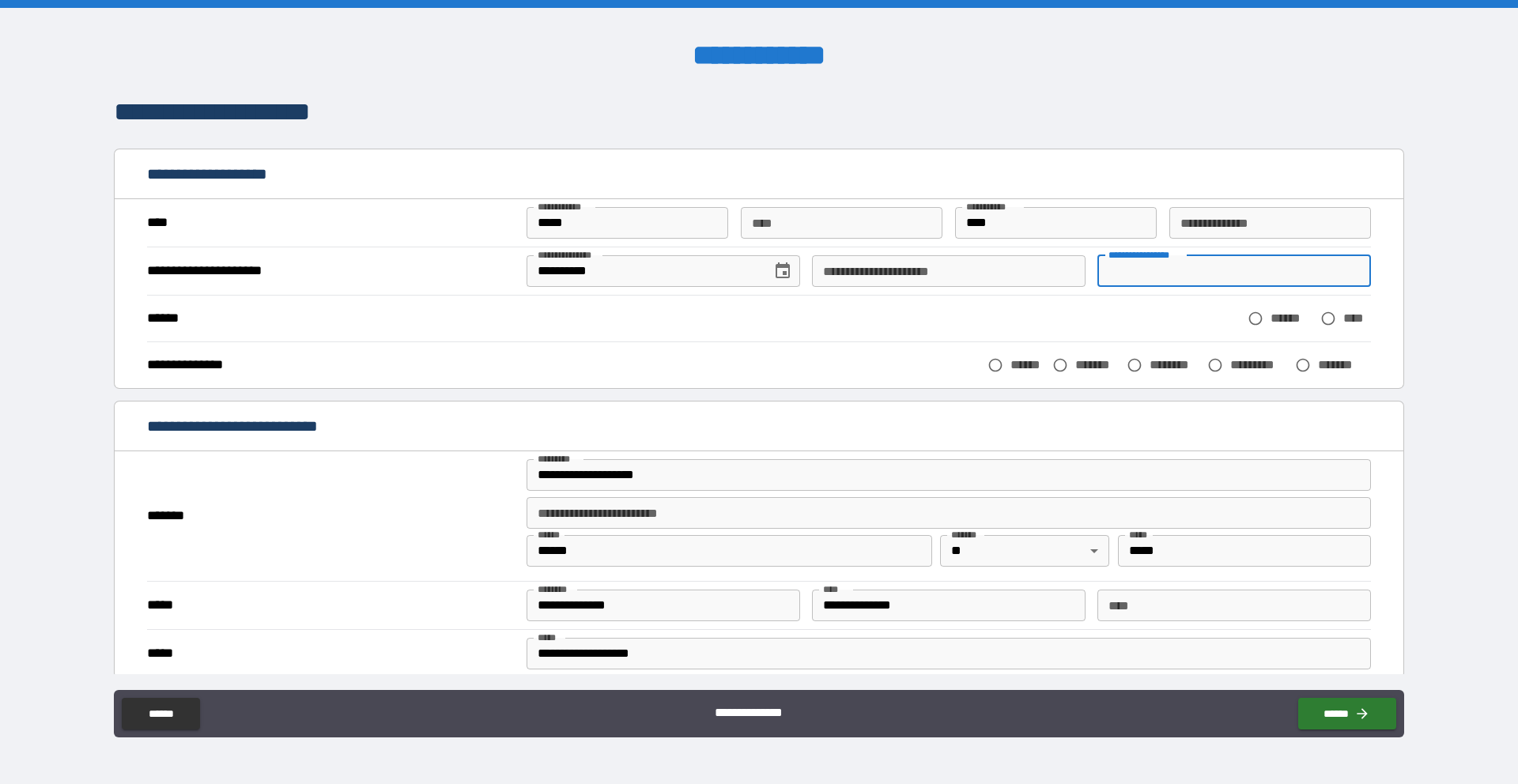 click on "**********" at bounding box center [1234, 271] 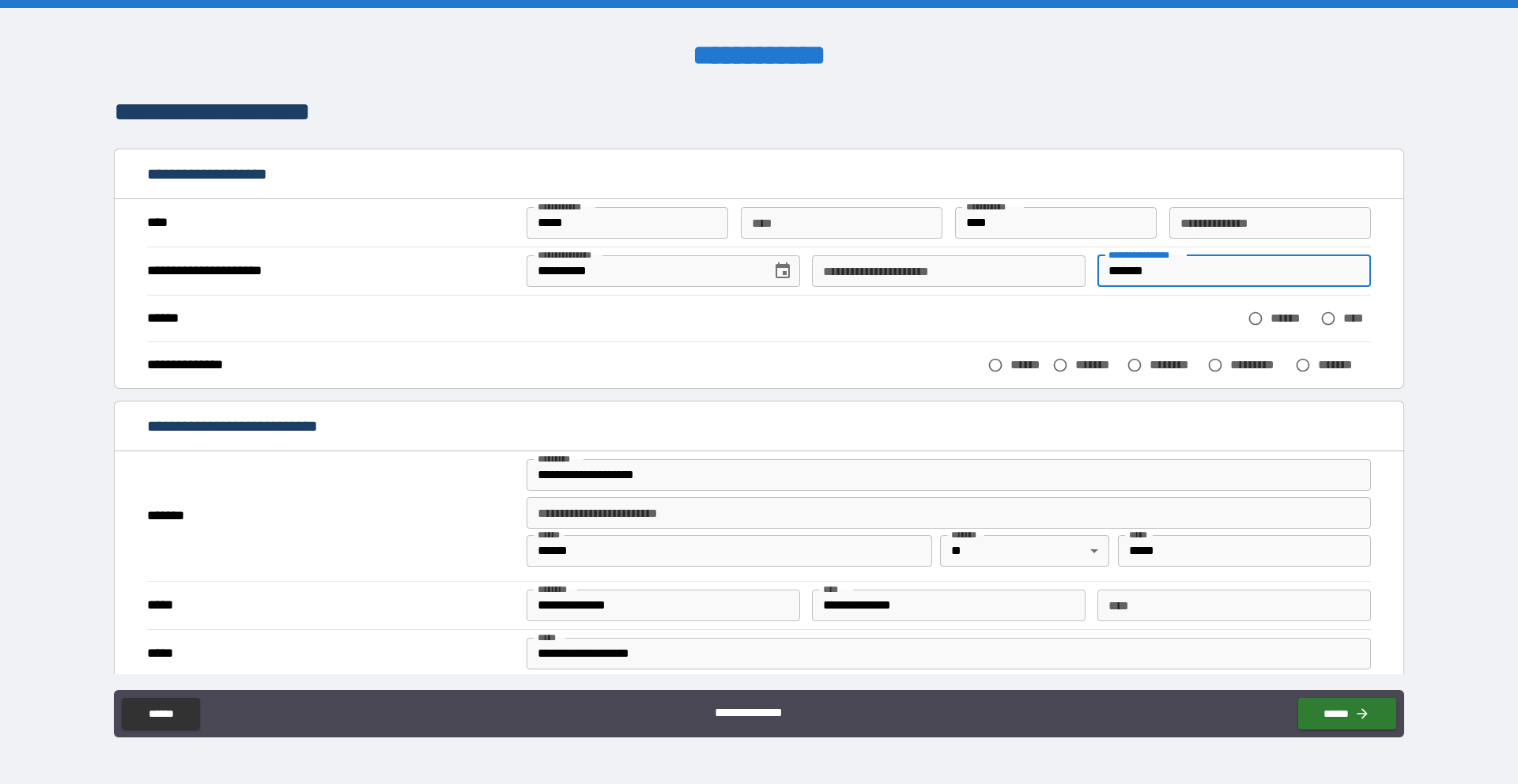 type on "*******" 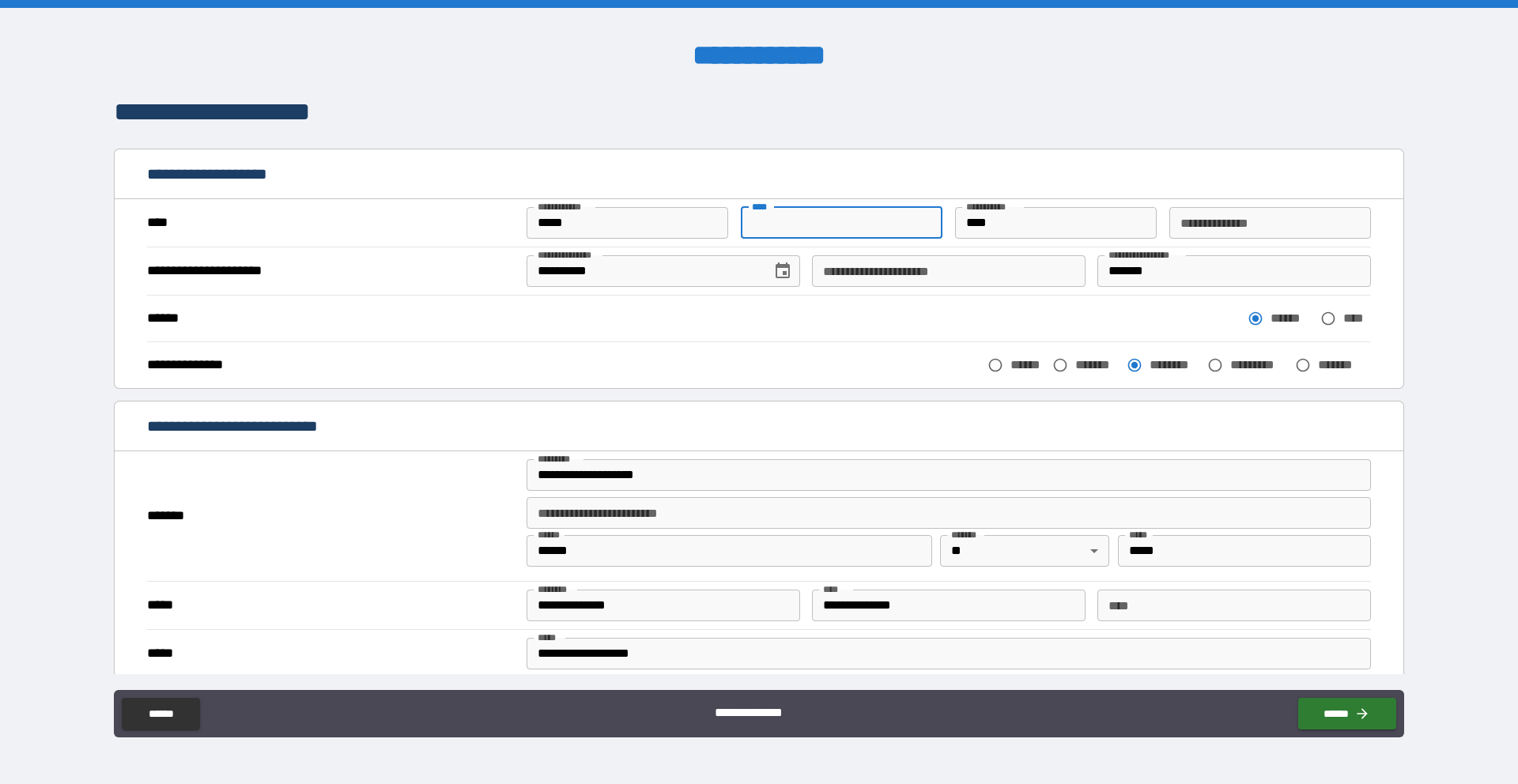 click on "**   *" at bounding box center (842, 223) 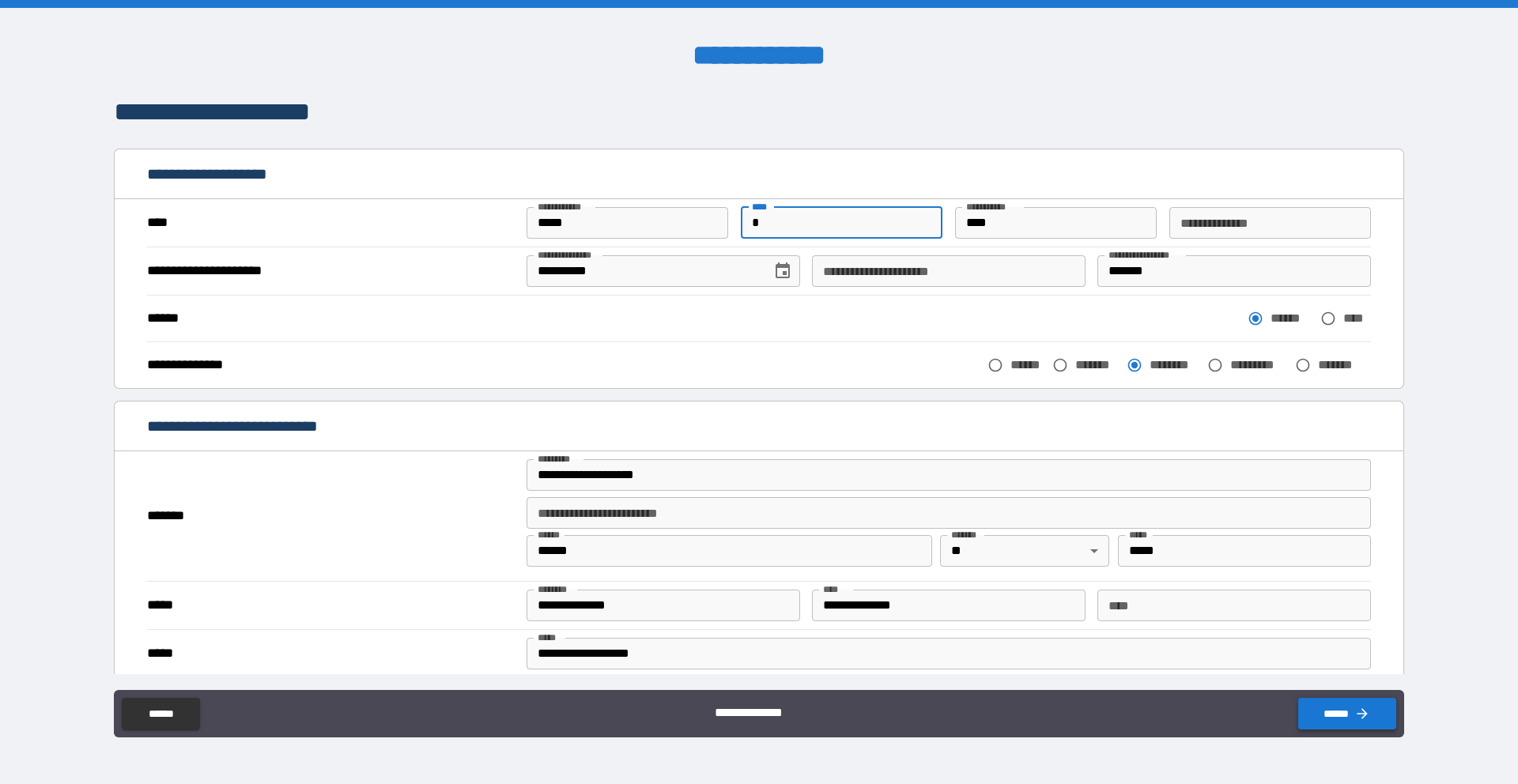 type on "*" 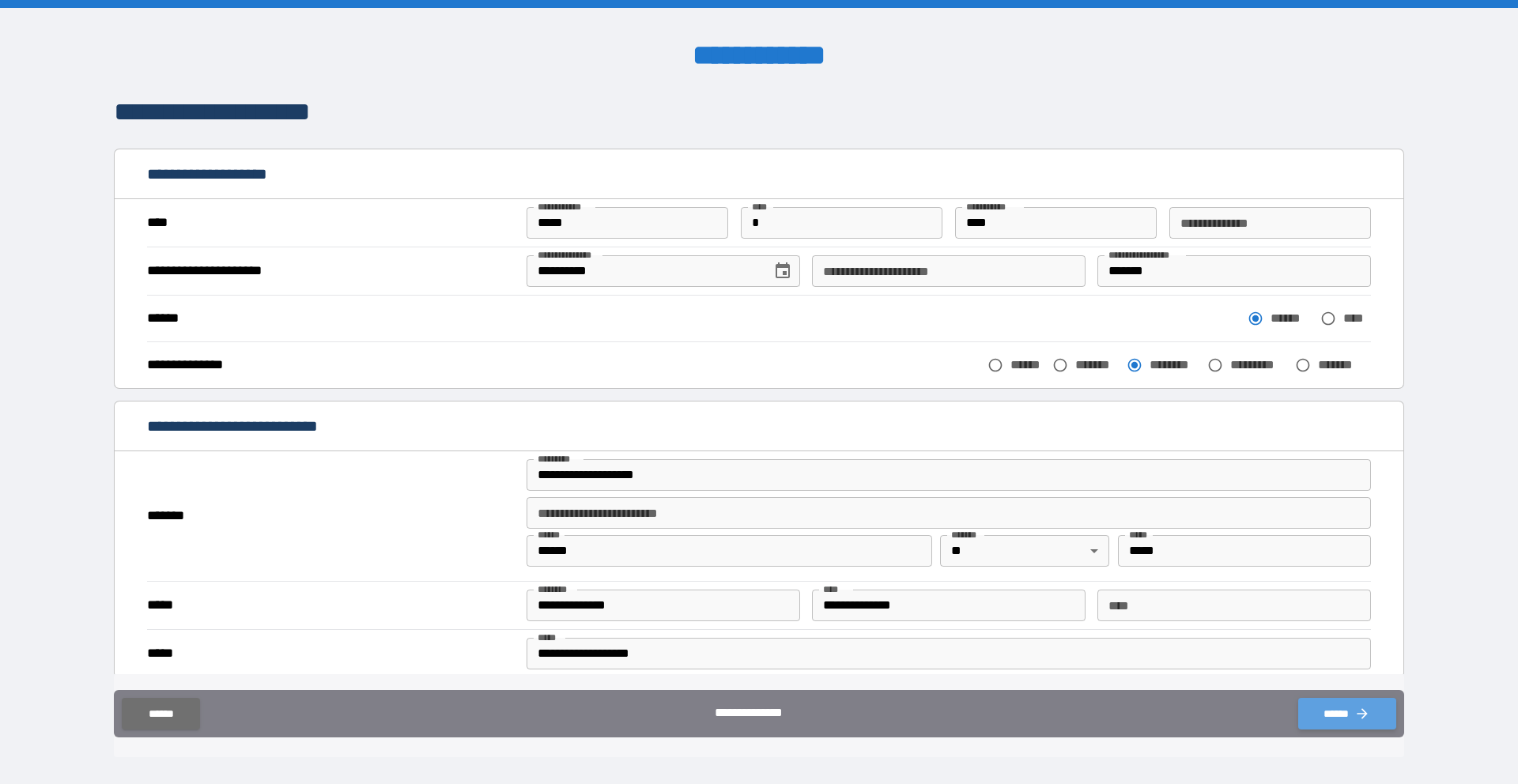 click on "******" at bounding box center [1347, 714] 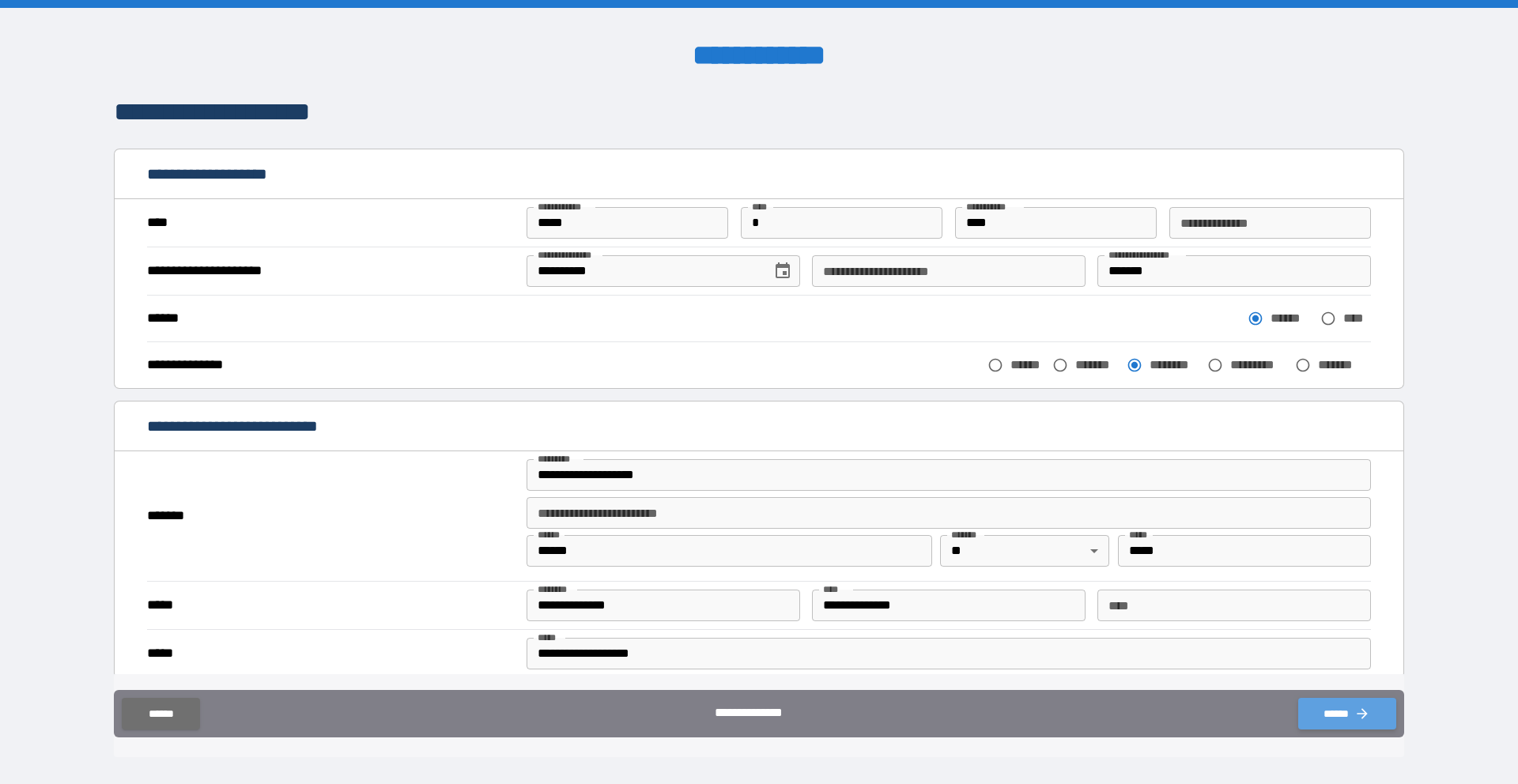 click on "******" at bounding box center (1347, 714) 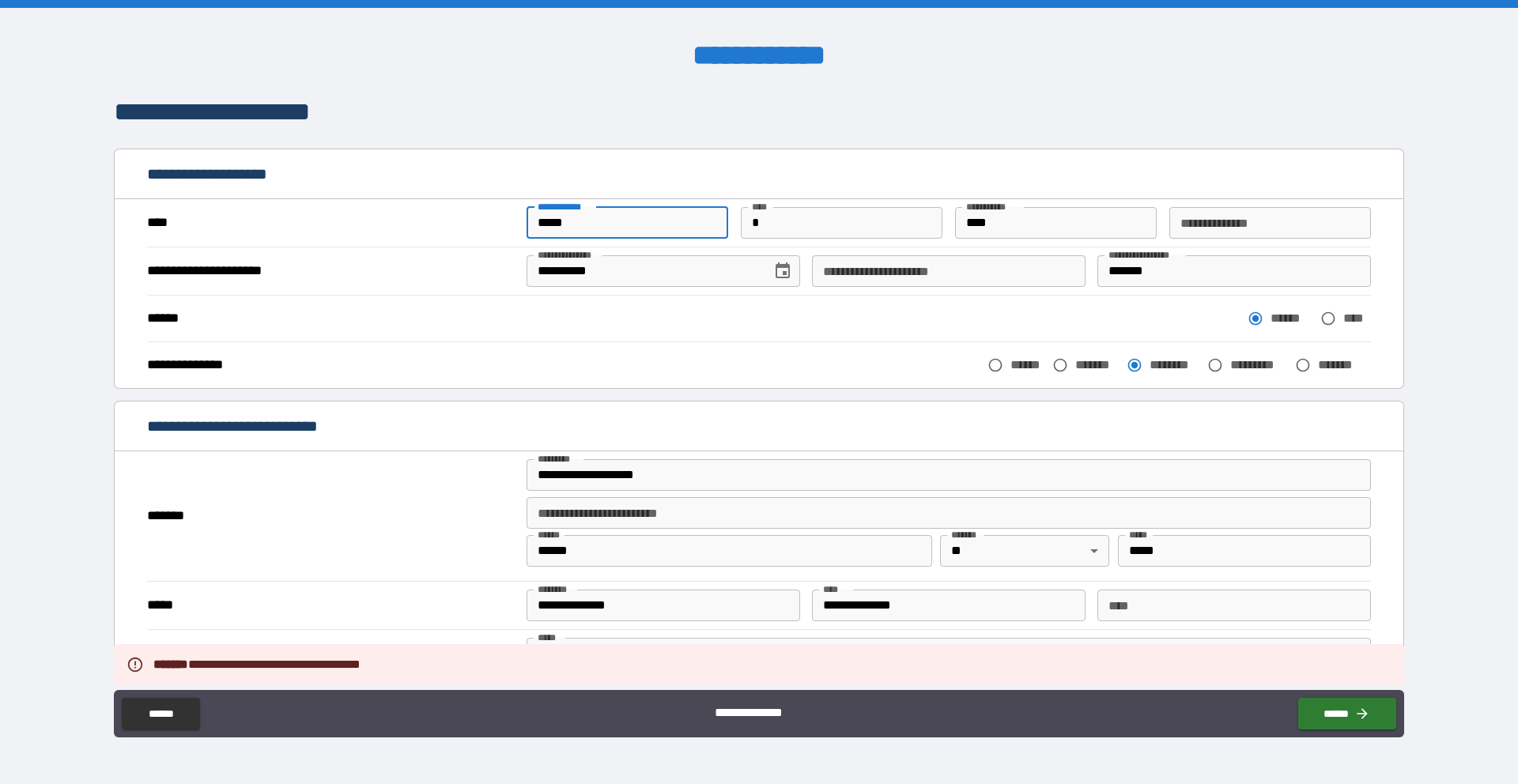 click on "*****" at bounding box center (628, 223) 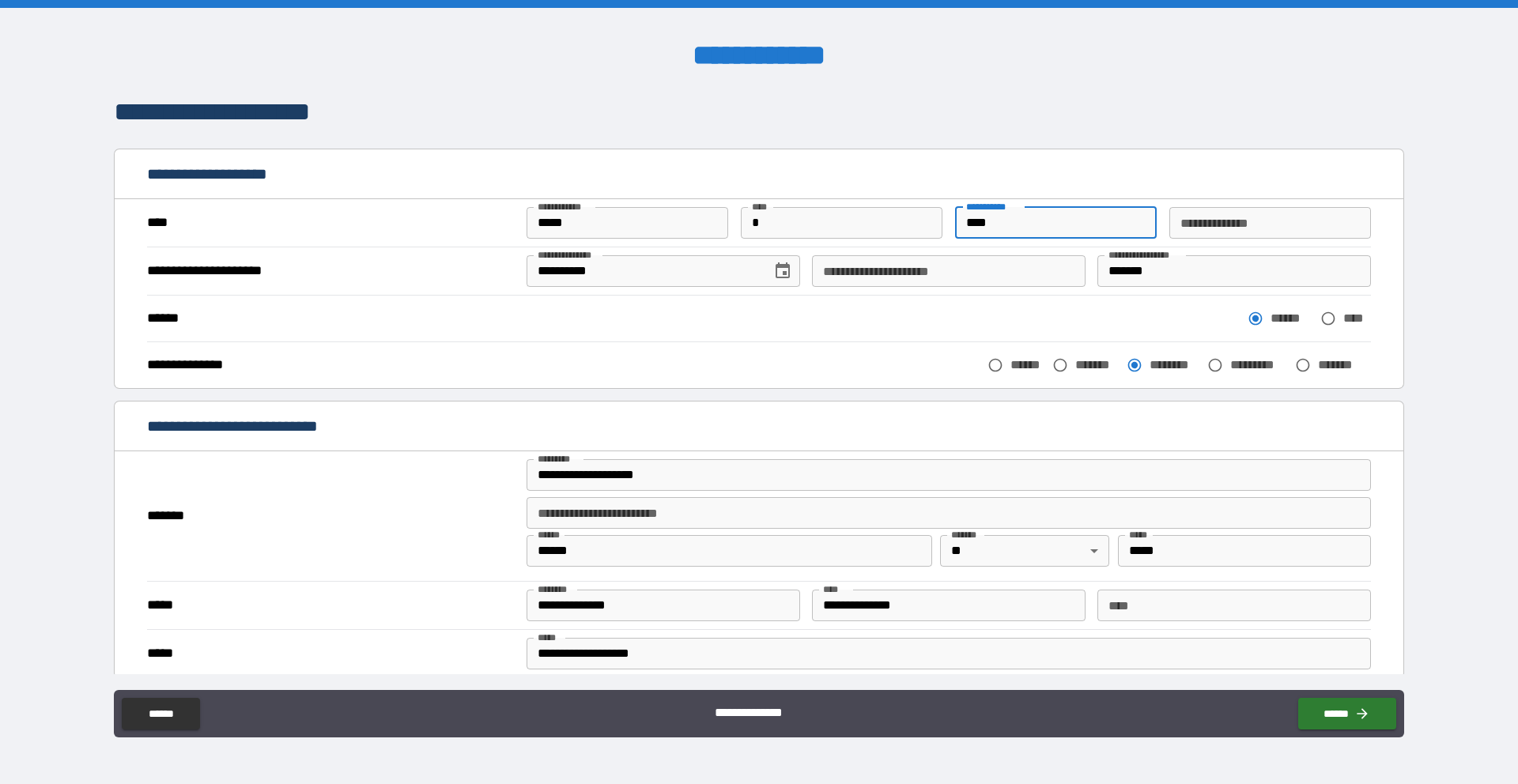click on "****" at bounding box center (1056, 223) 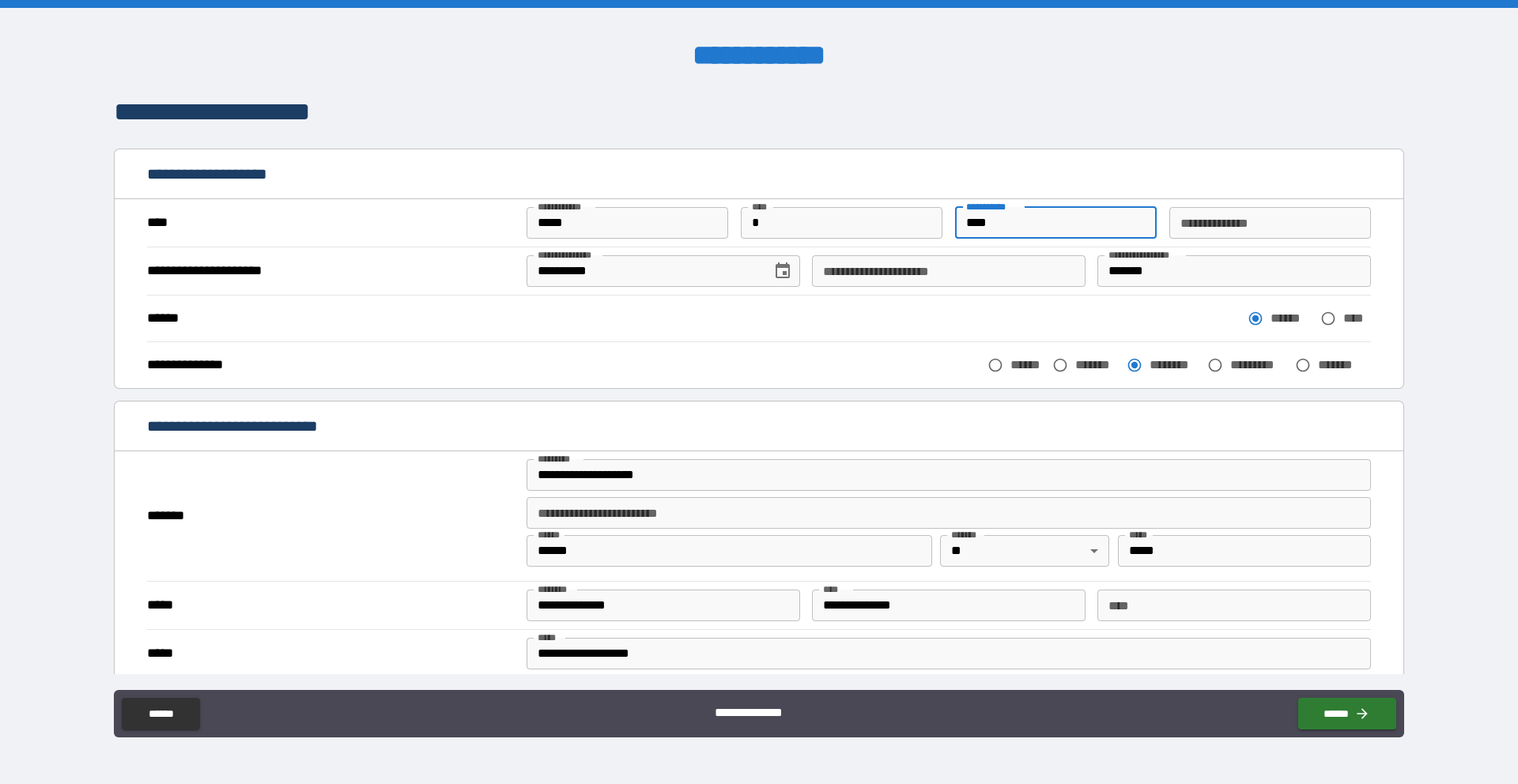 click on "**********" at bounding box center (644, 271) 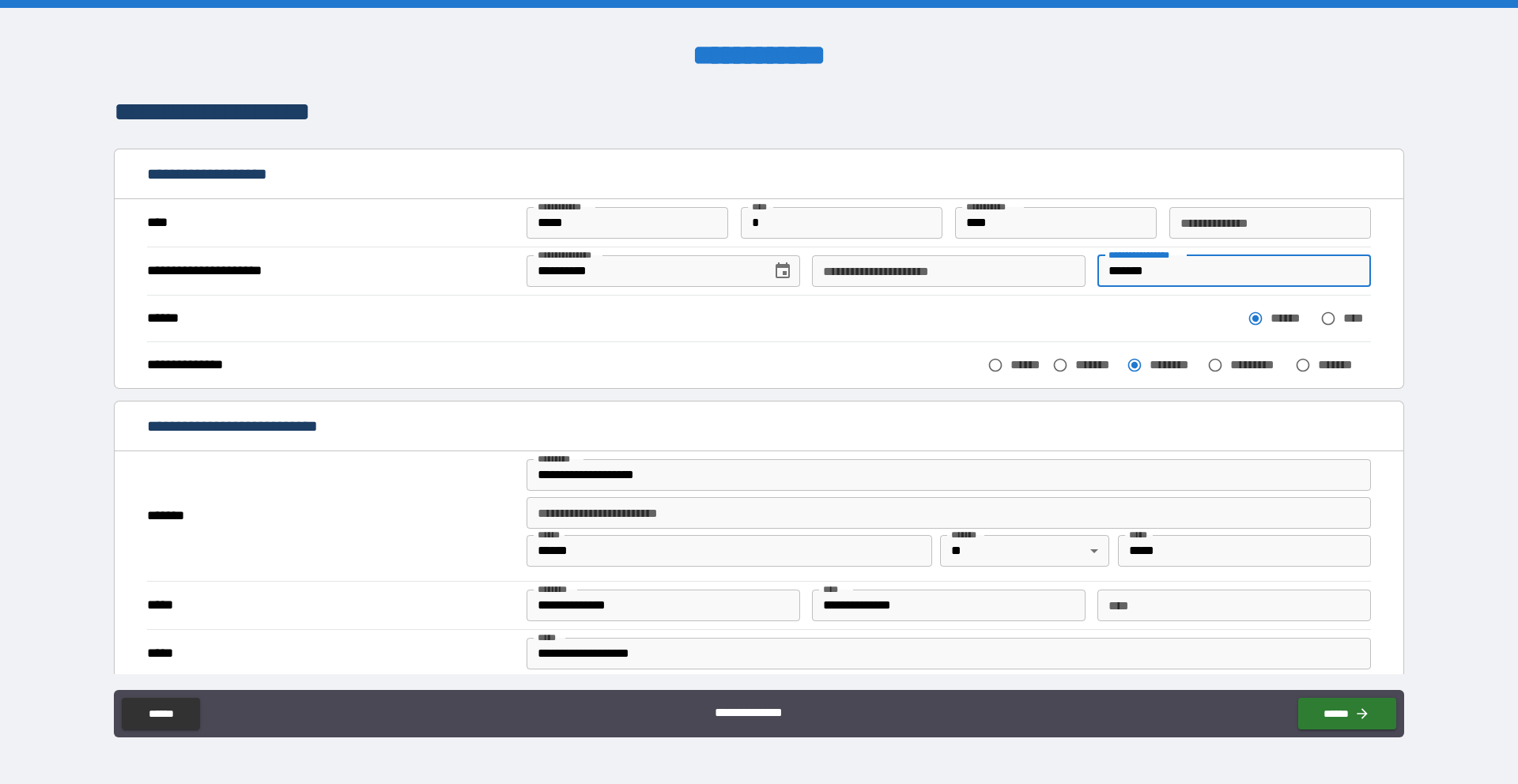 click on "*******" at bounding box center (1234, 271) 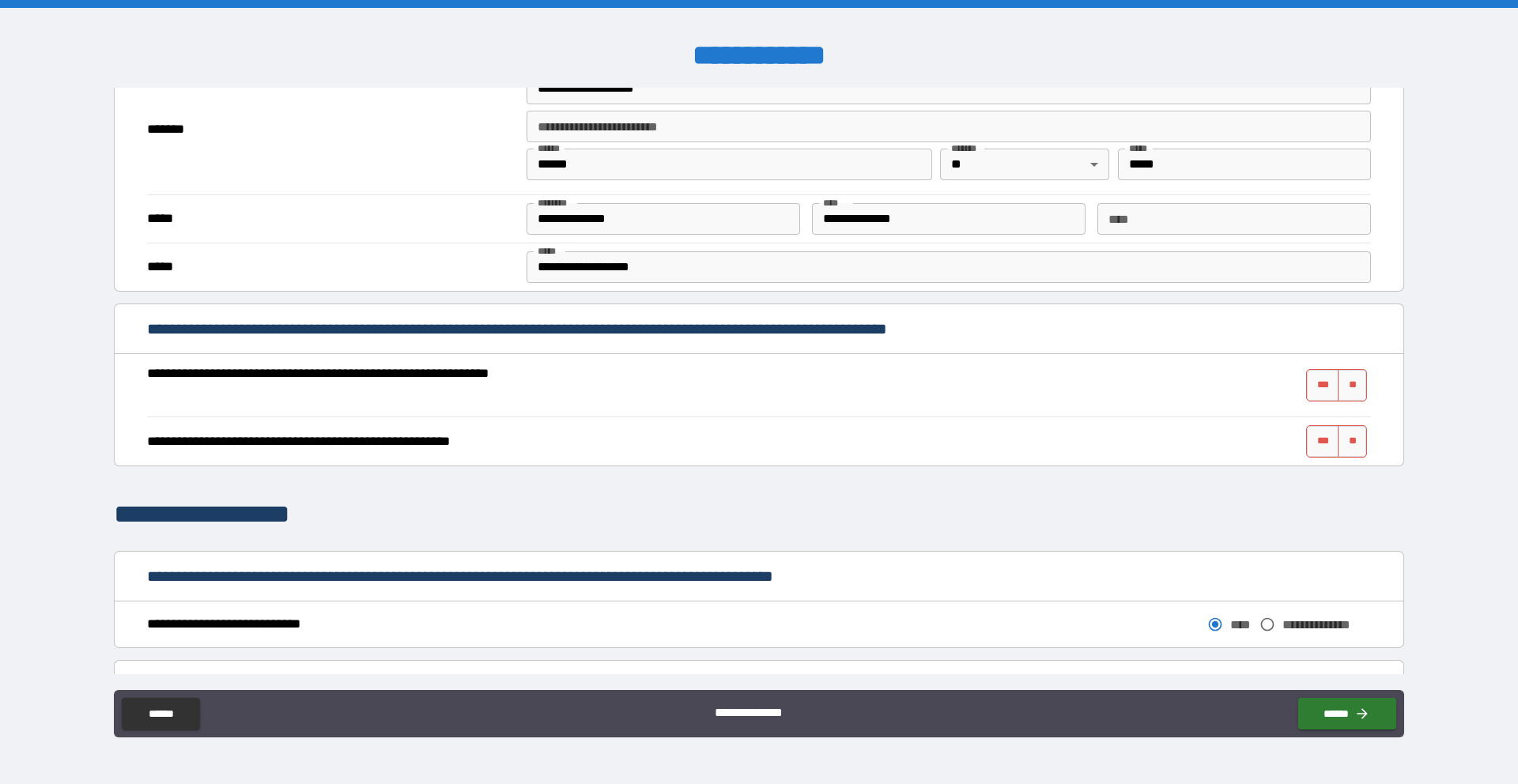 scroll, scrollTop: 398, scrollLeft: 0, axis: vertical 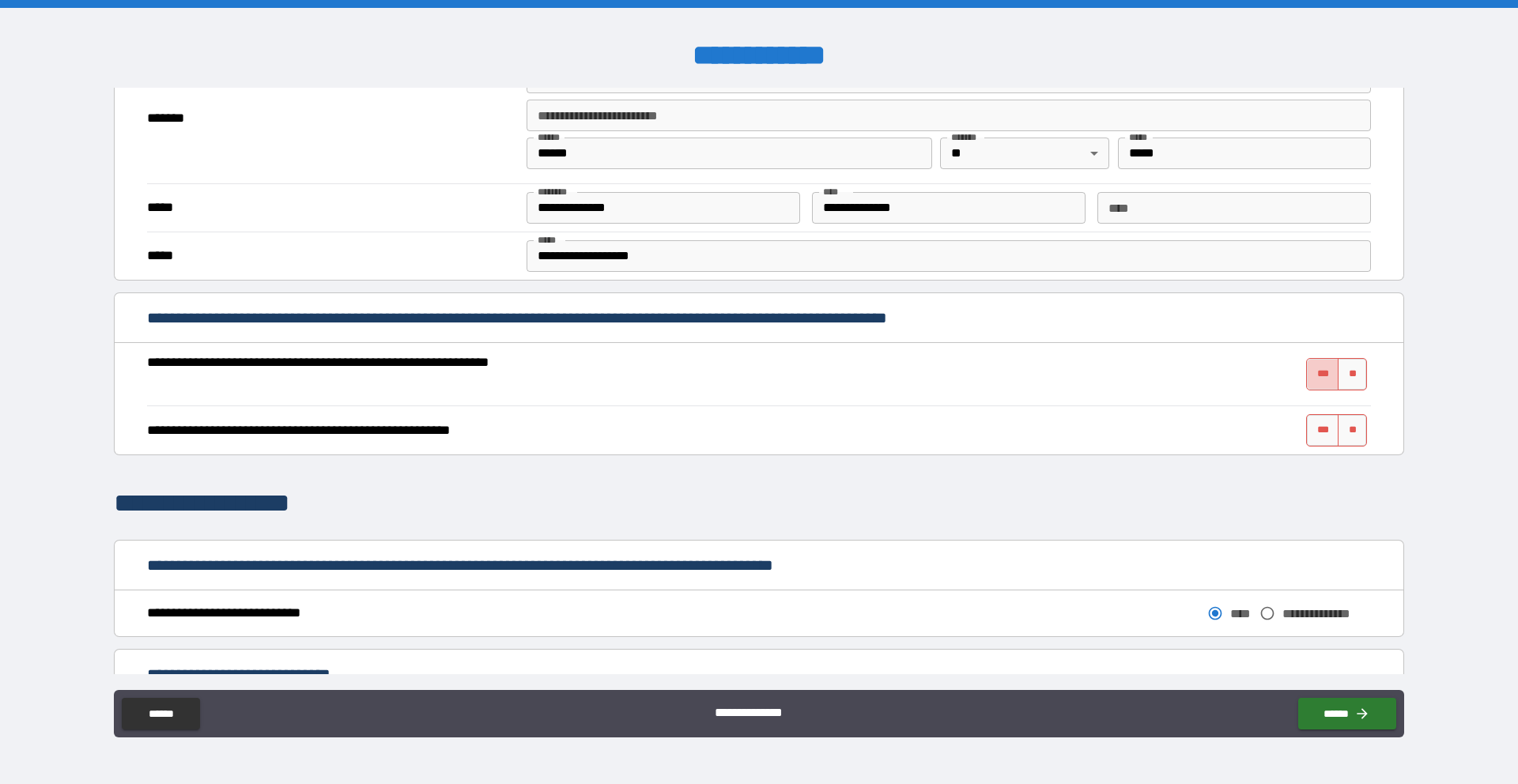click on "***" at bounding box center [1323, 374] 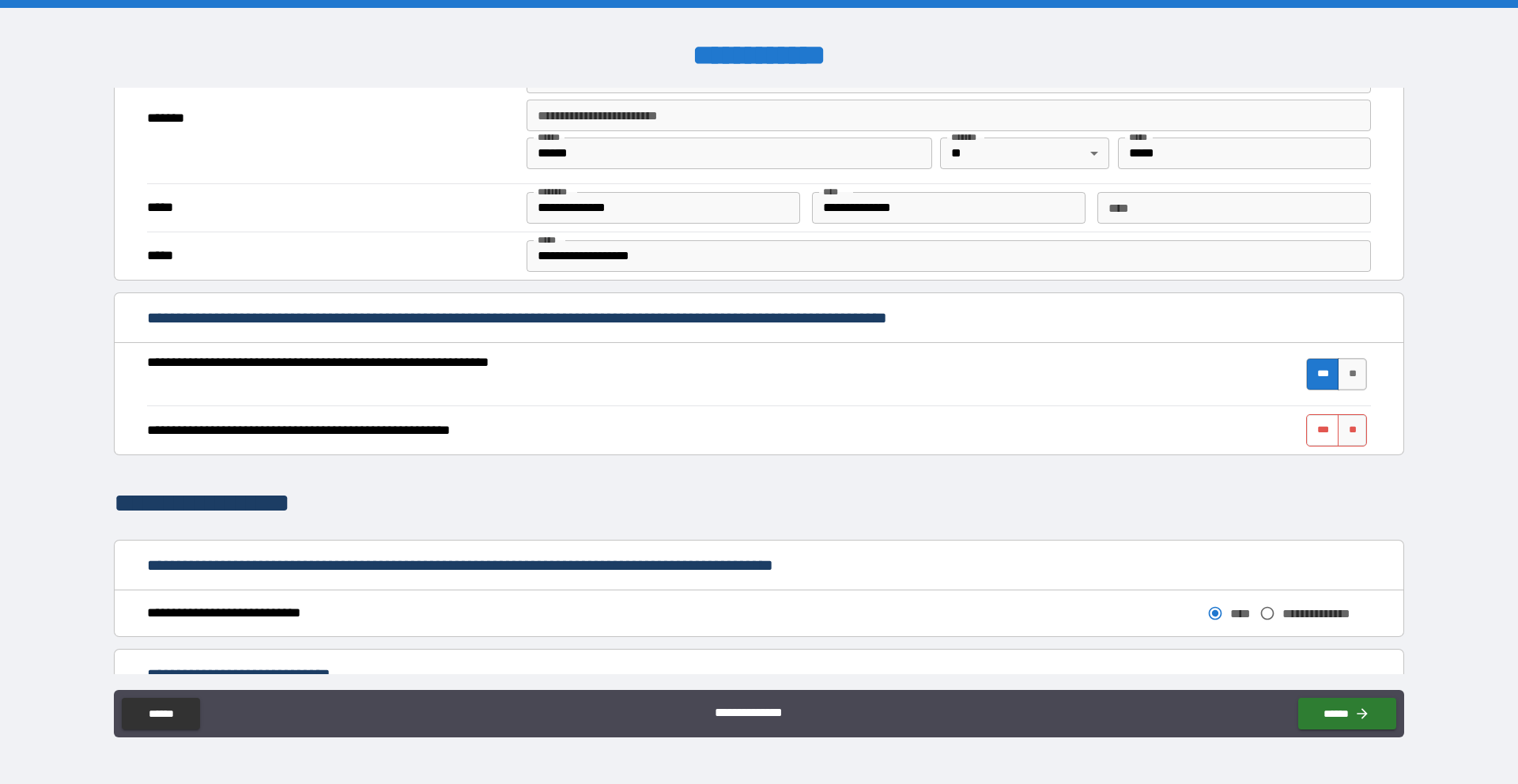click on "***" at bounding box center (1323, 430) 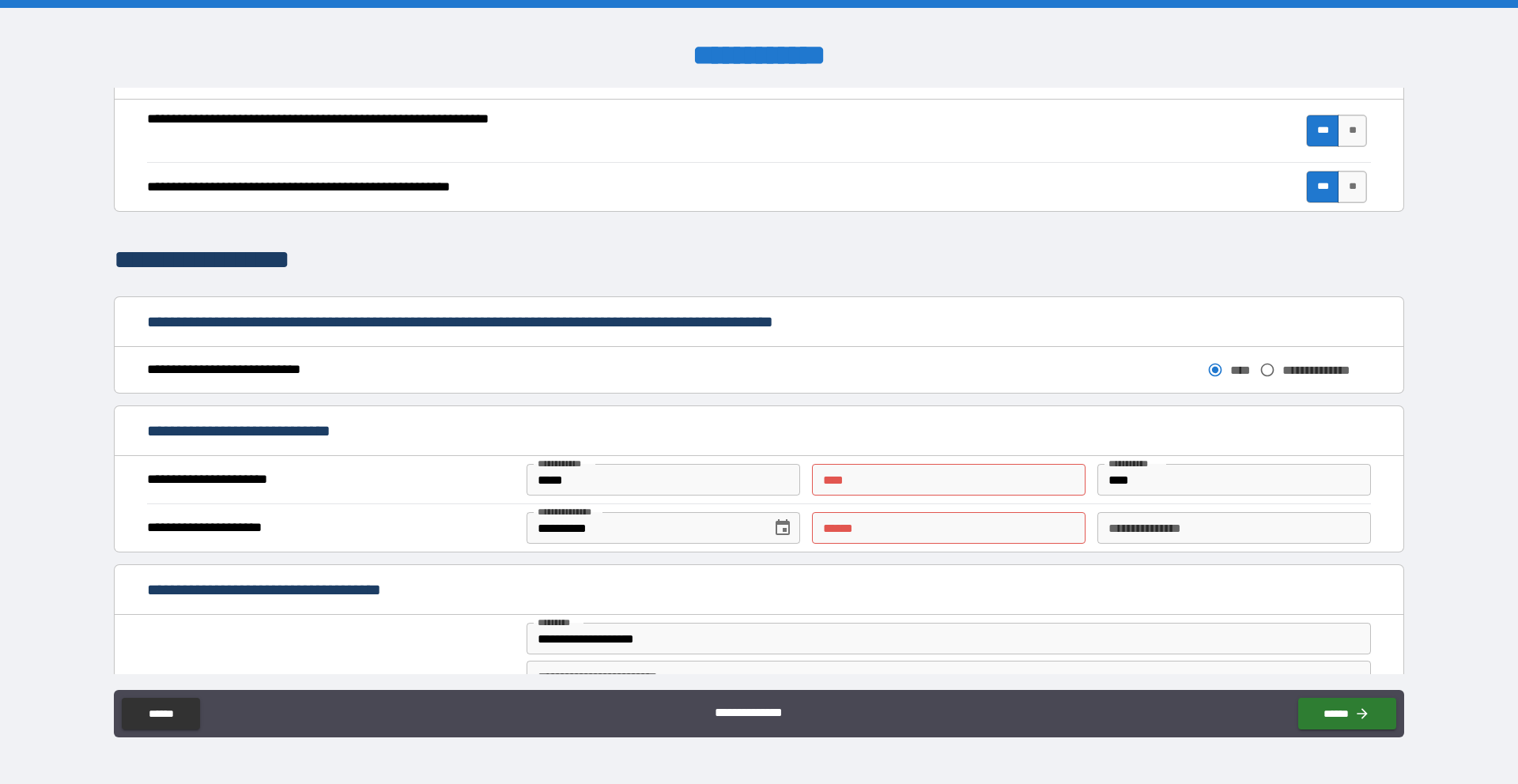 scroll, scrollTop: 677, scrollLeft: 0, axis: vertical 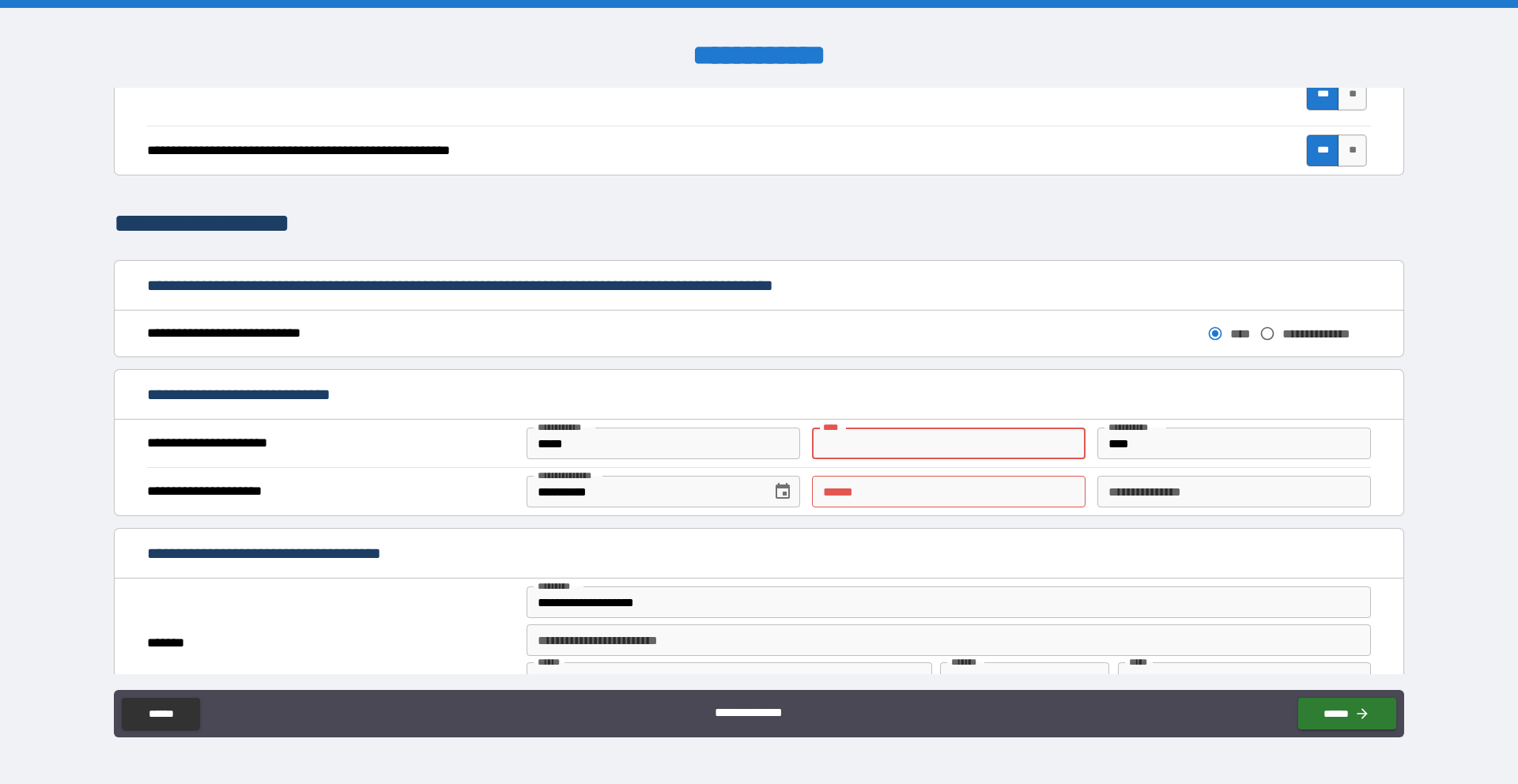 click on "**   *" at bounding box center (949, 443) 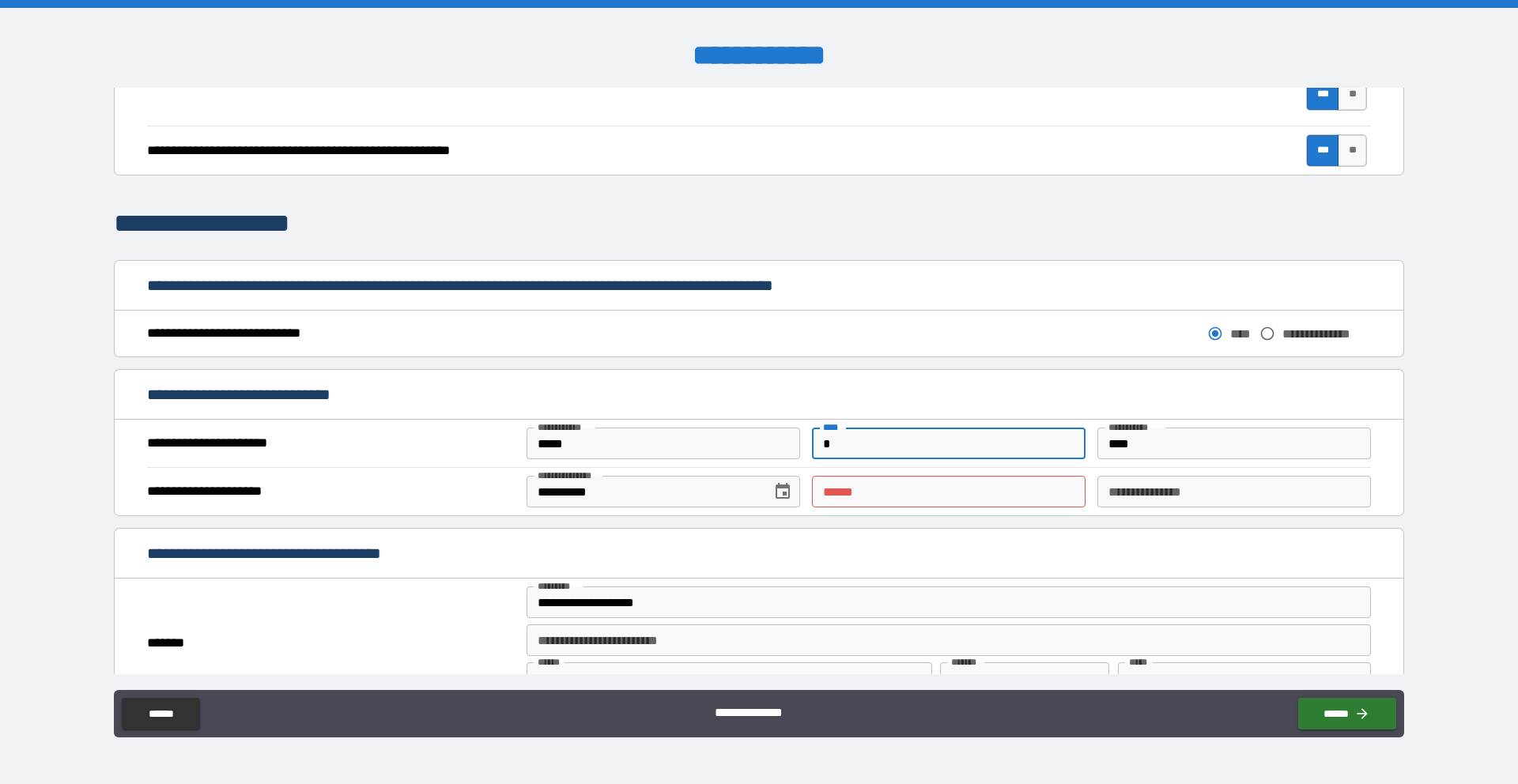 type on "*" 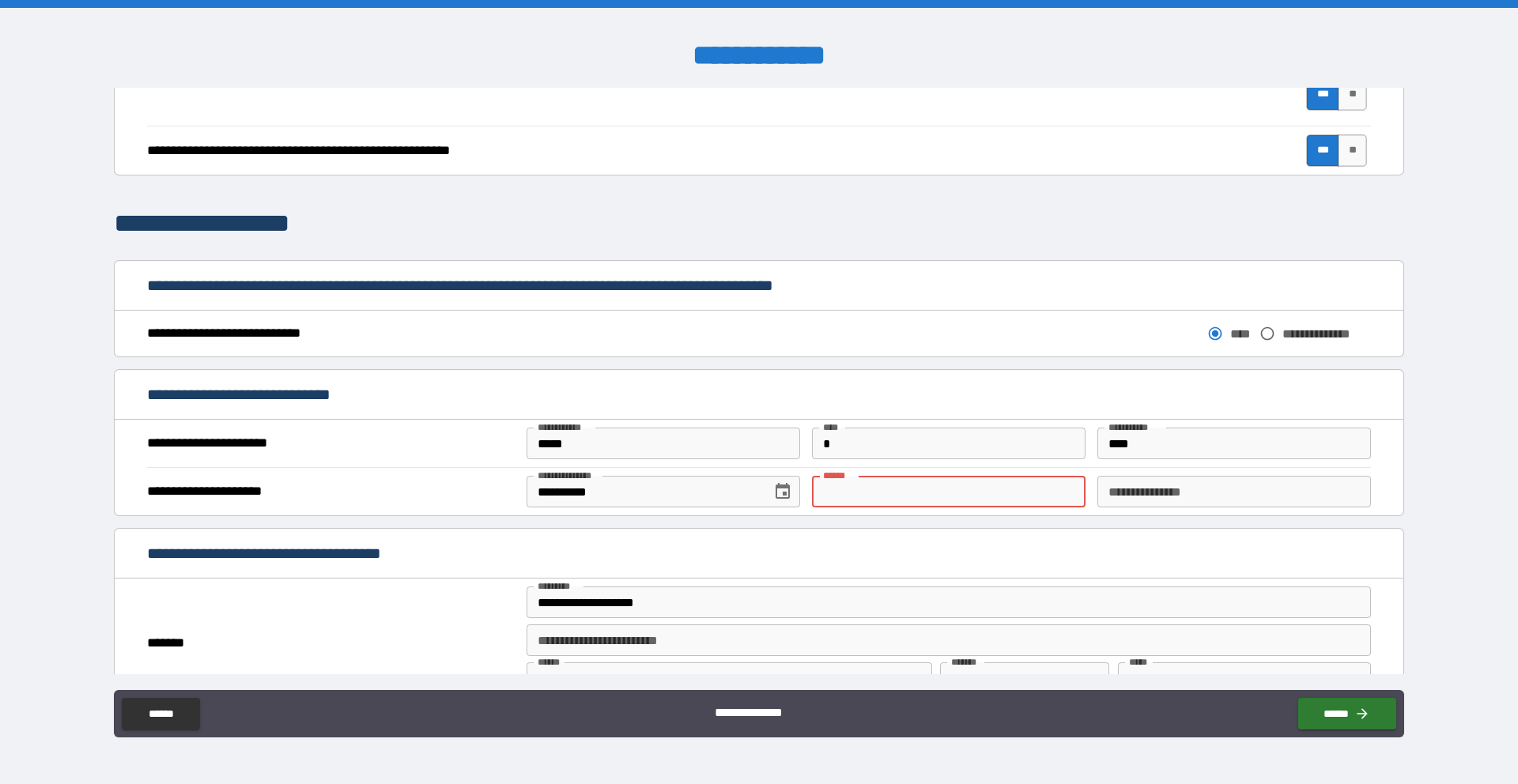 click on "****   *" at bounding box center [949, 492] 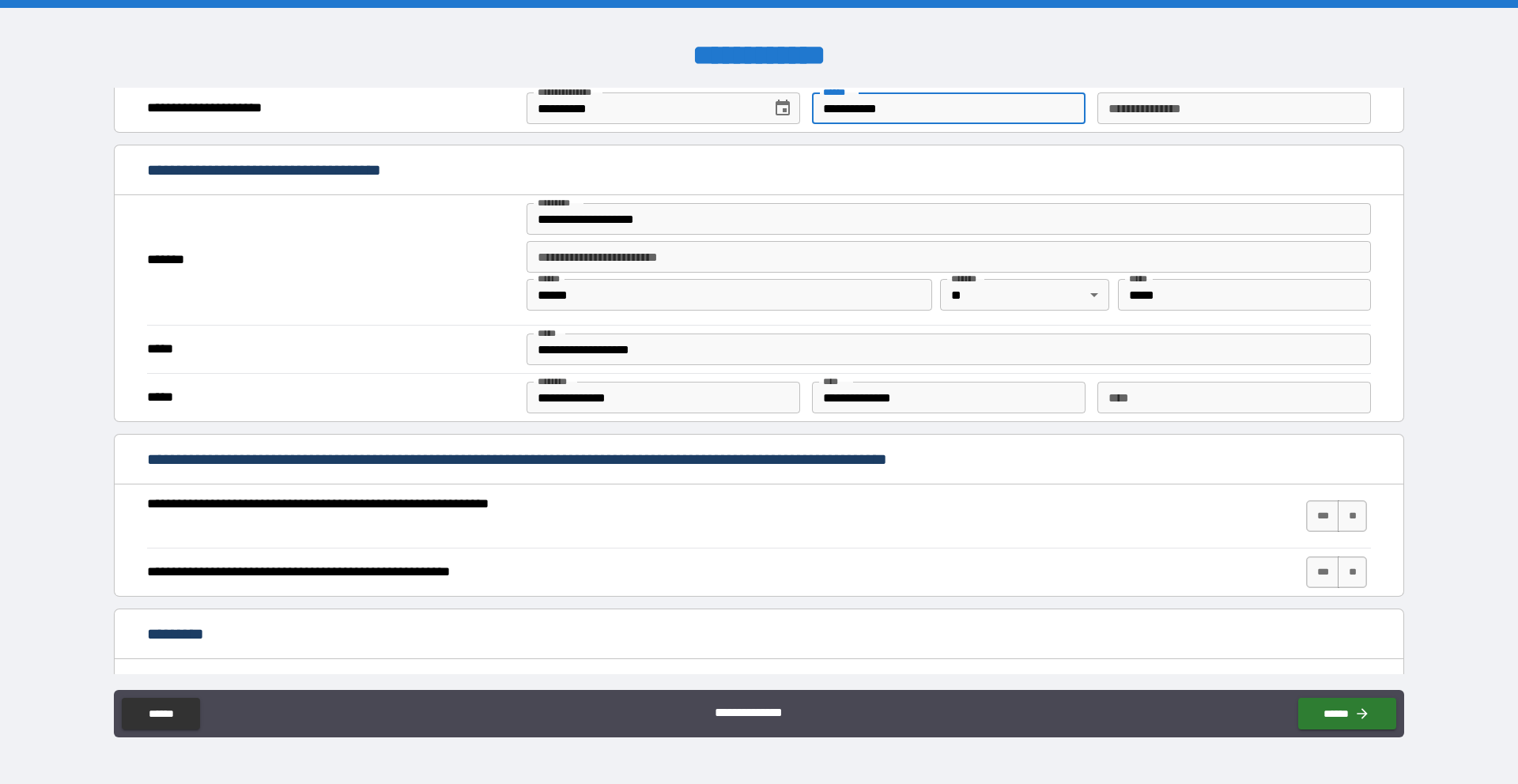 scroll, scrollTop: 1088, scrollLeft: 0, axis: vertical 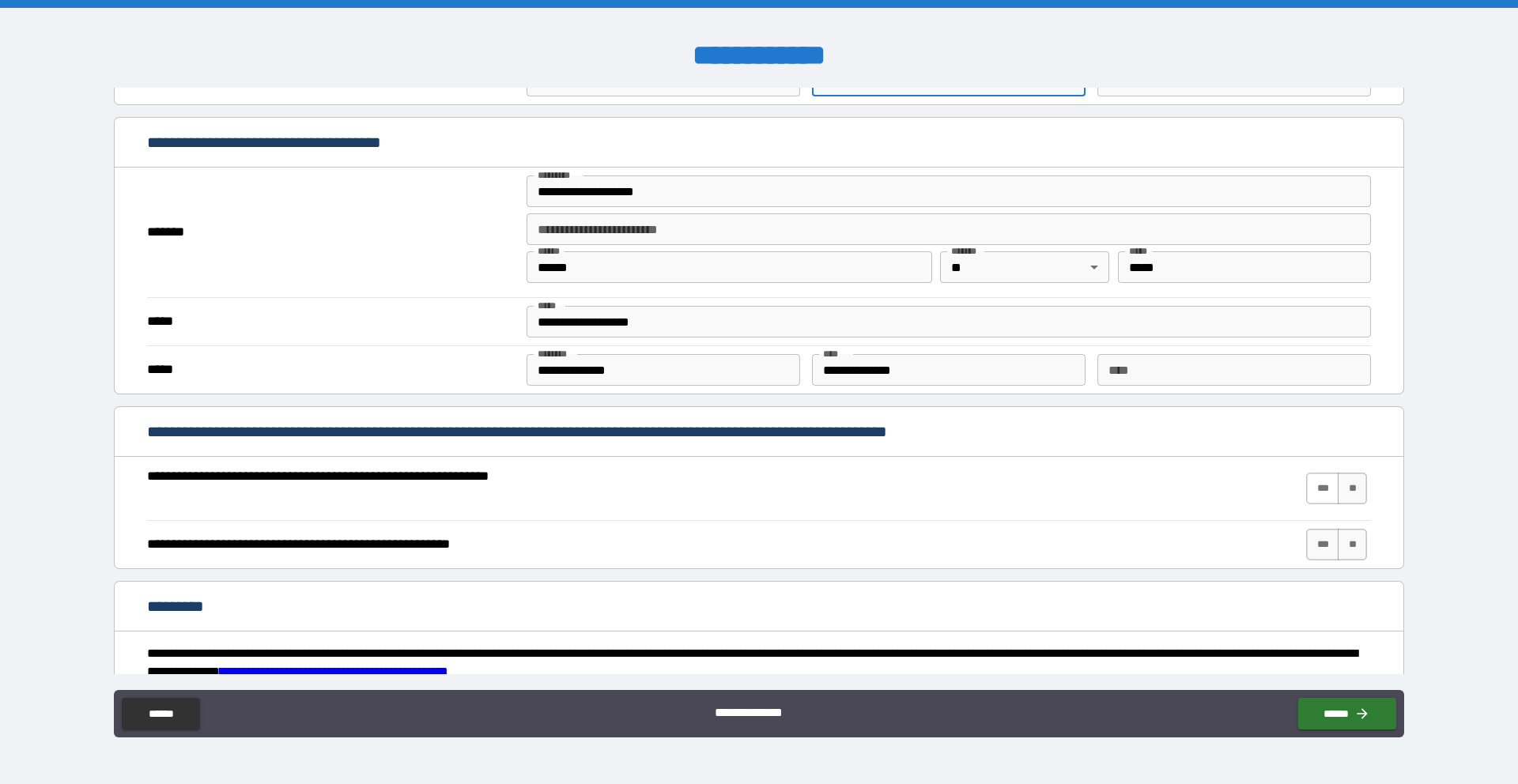 type on "**********" 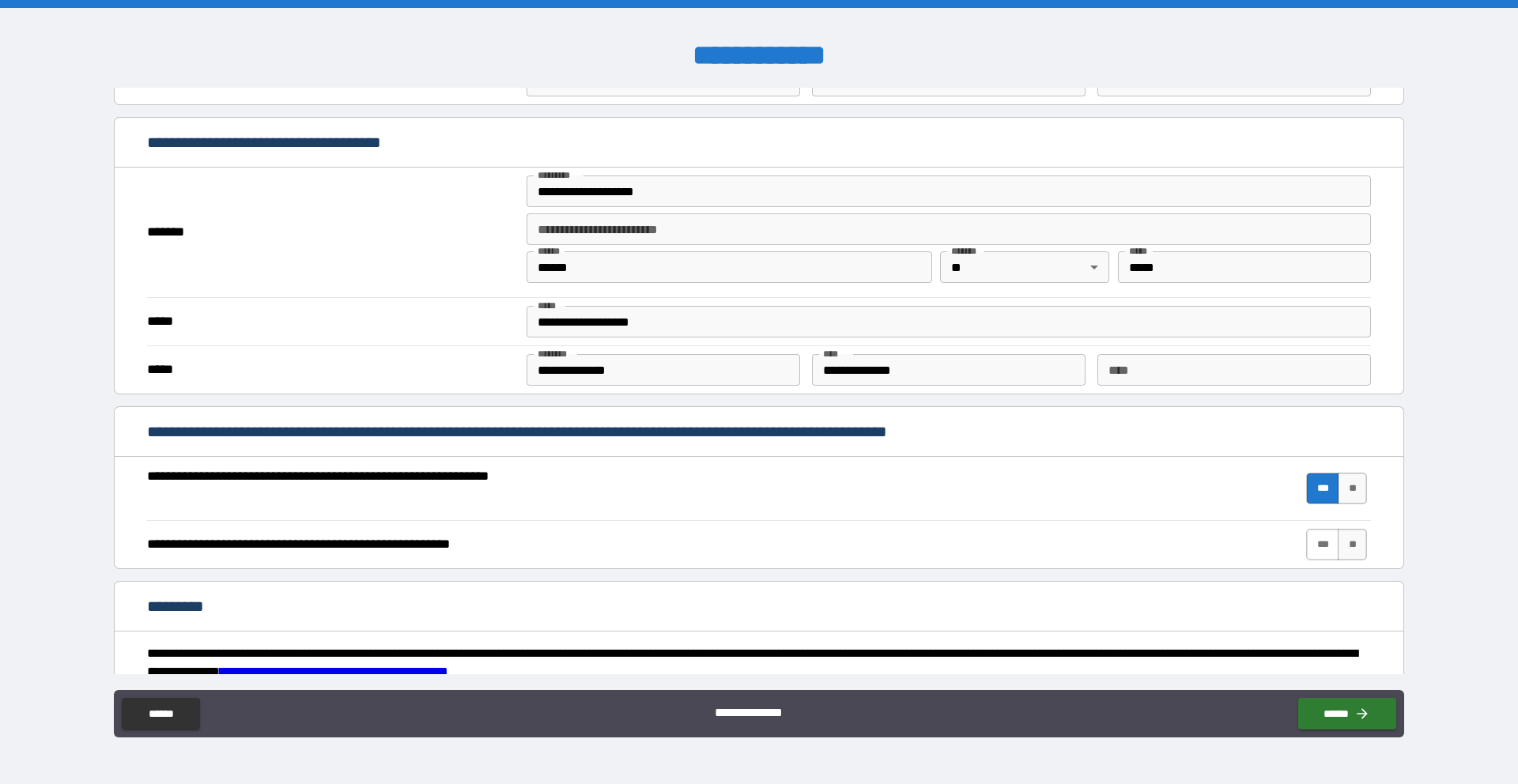 click on "***" at bounding box center [1323, 545] 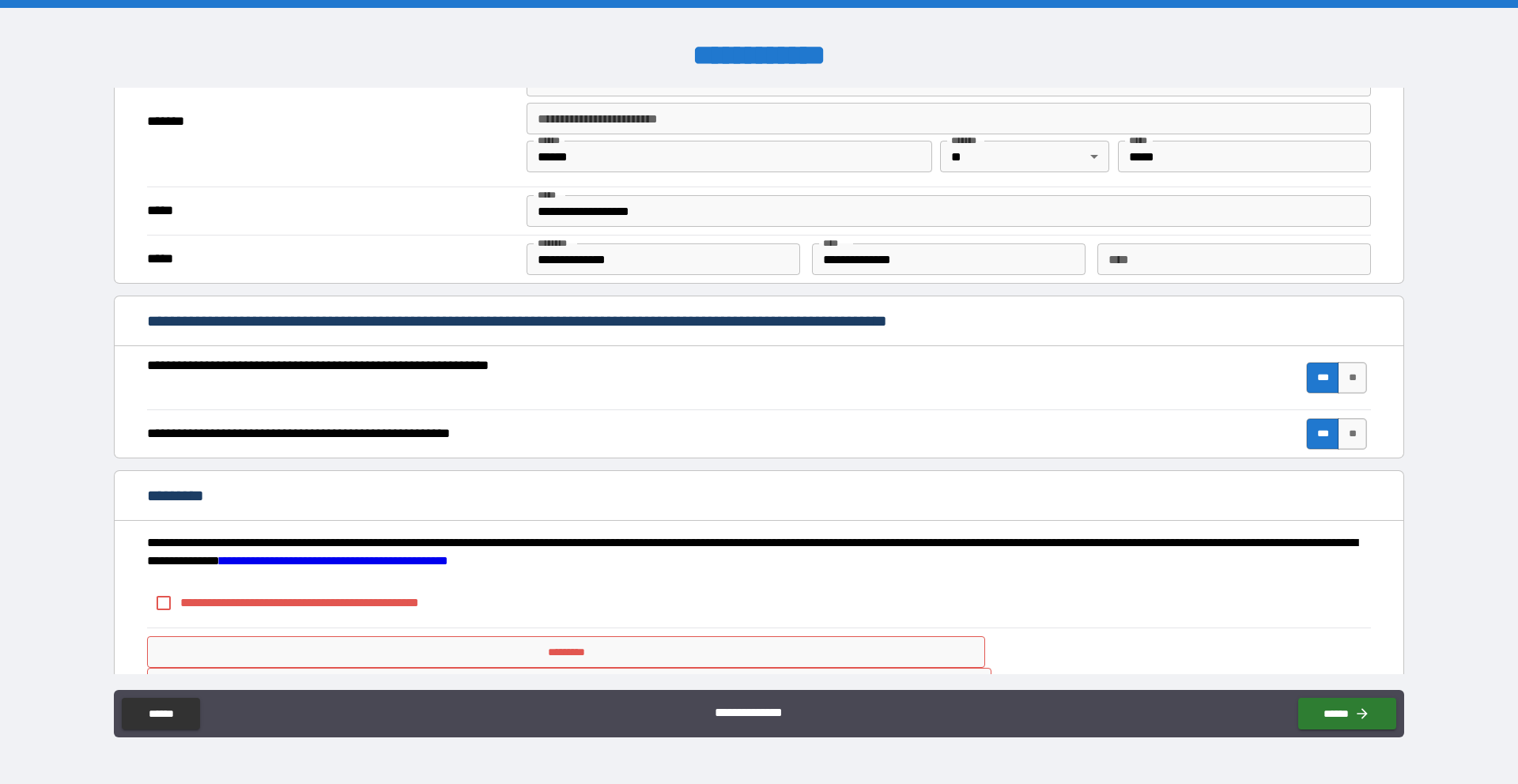 scroll, scrollTop: 1249, scrollLeft: 0, axis: vertical 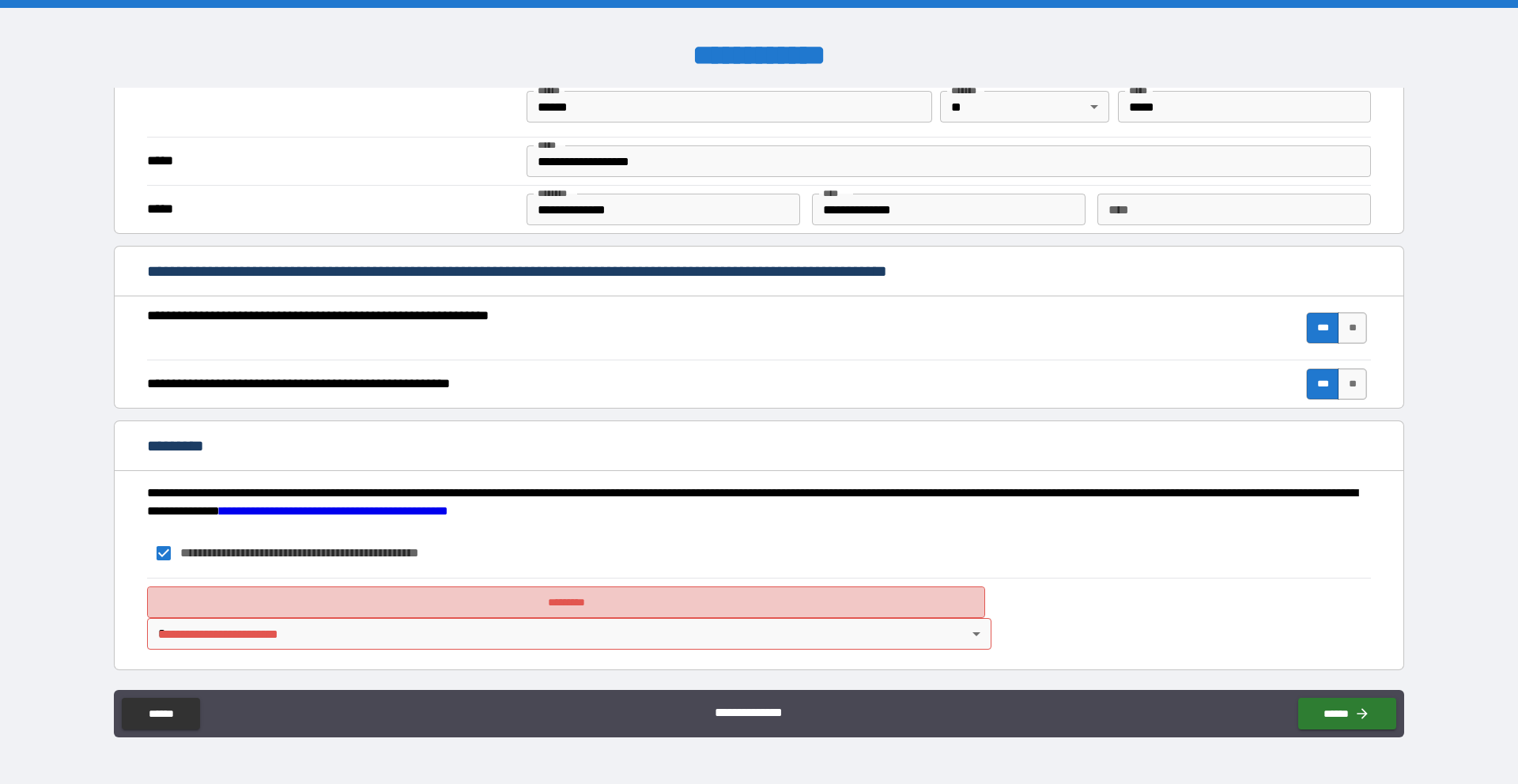 click on "*********" at bounding box center [566, 602] 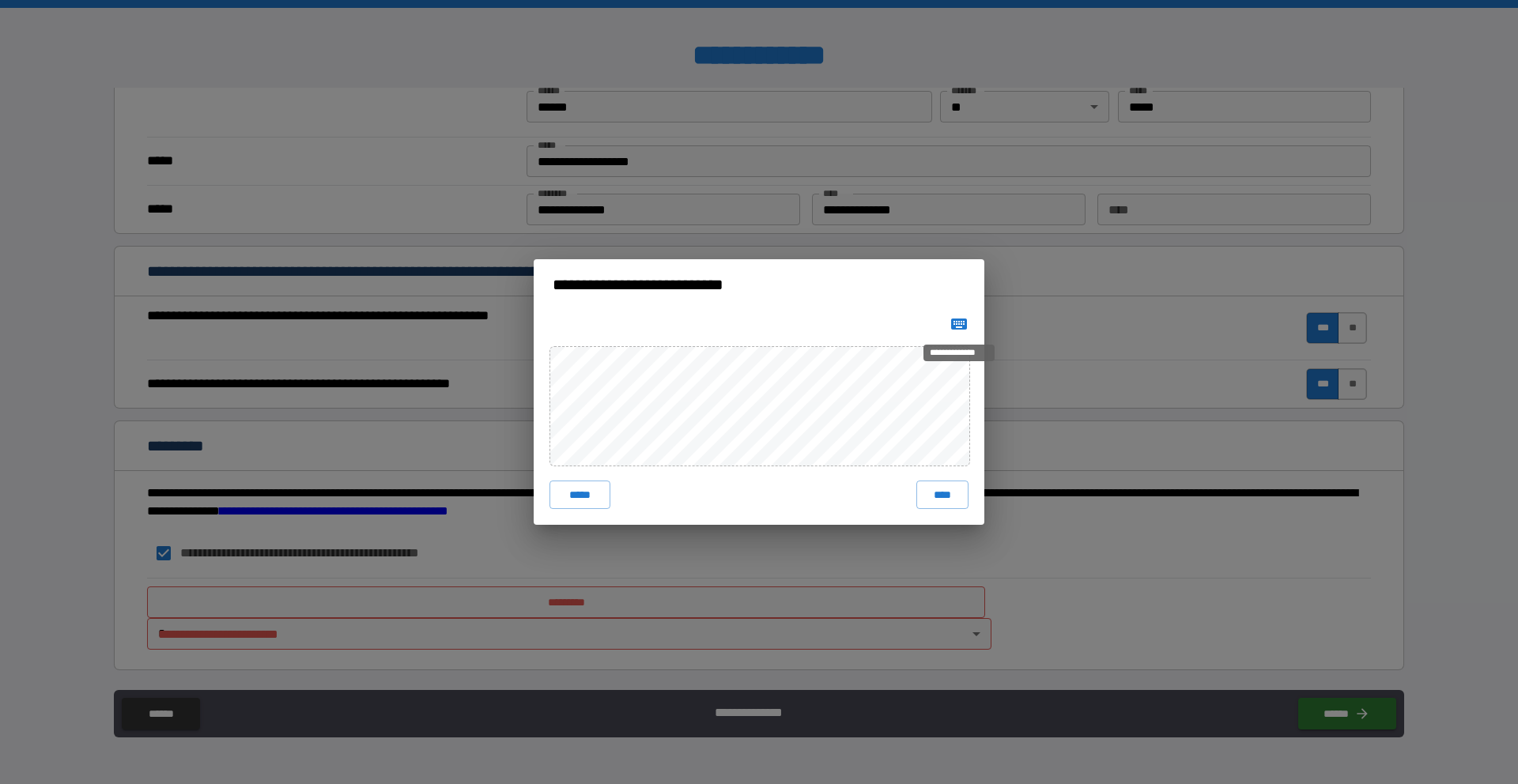 click 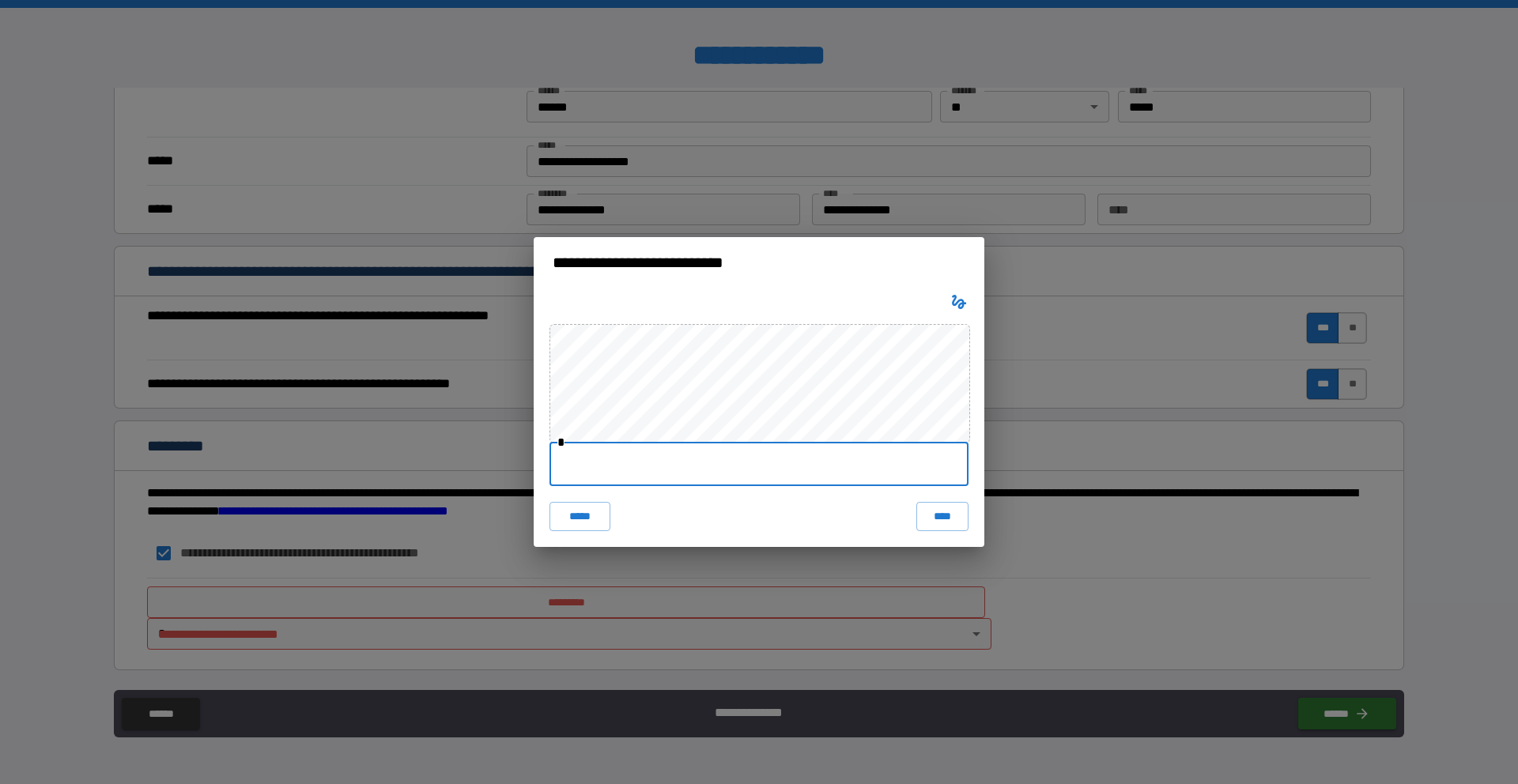 click at bounding box center (759, 464) 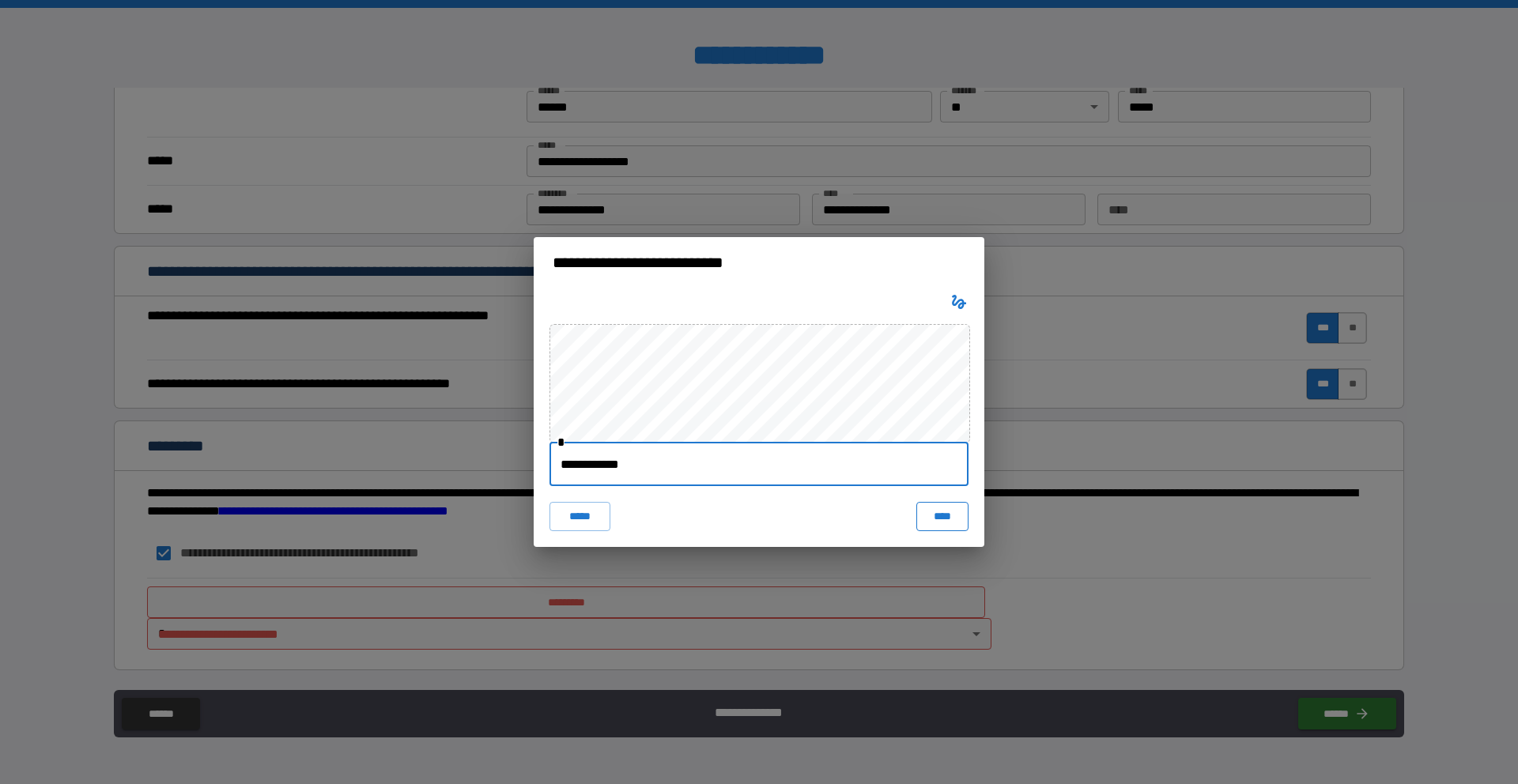 type on "**********" 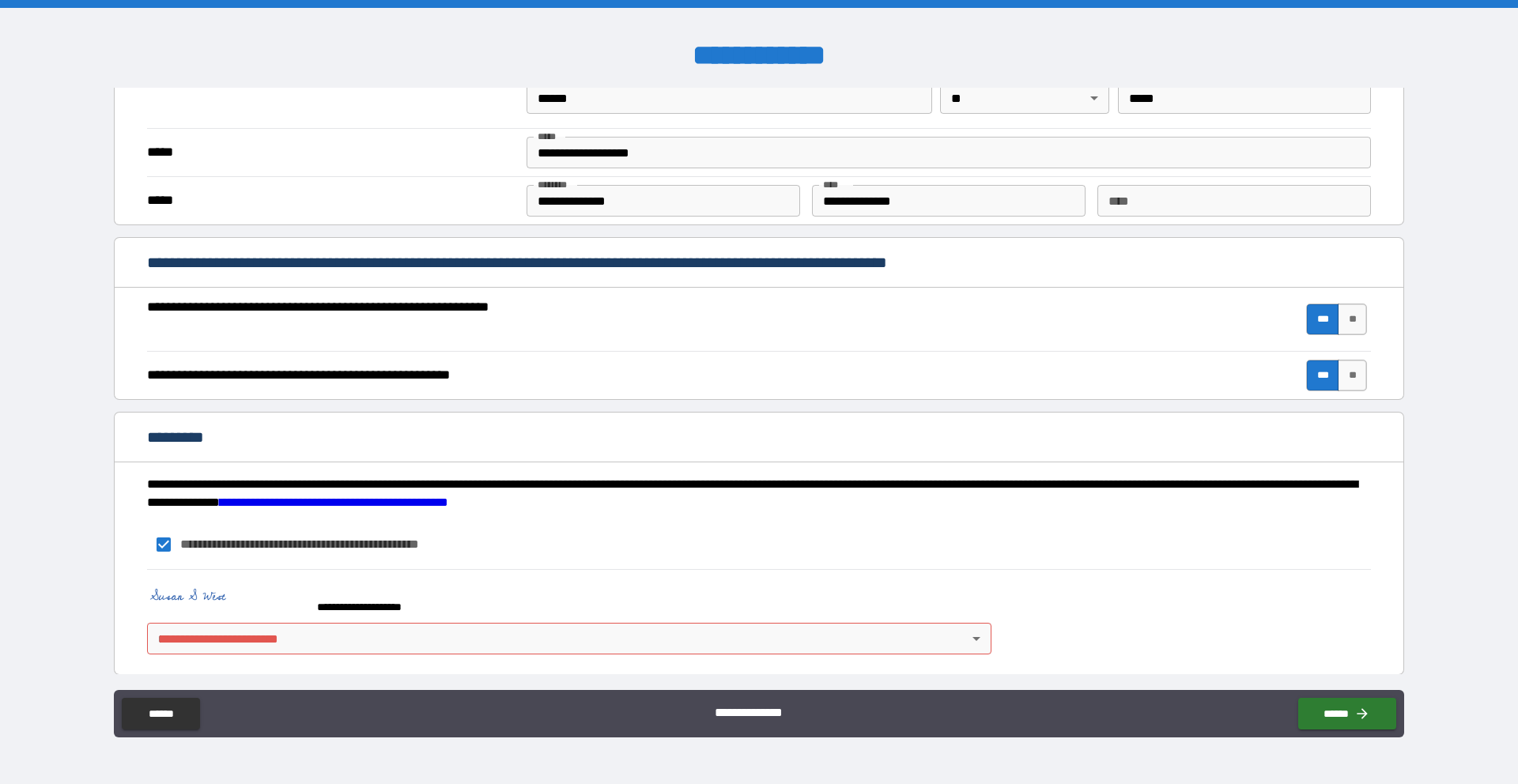 scroll, scrollTop: 1261, scrollLeft: 0, axis: vertical 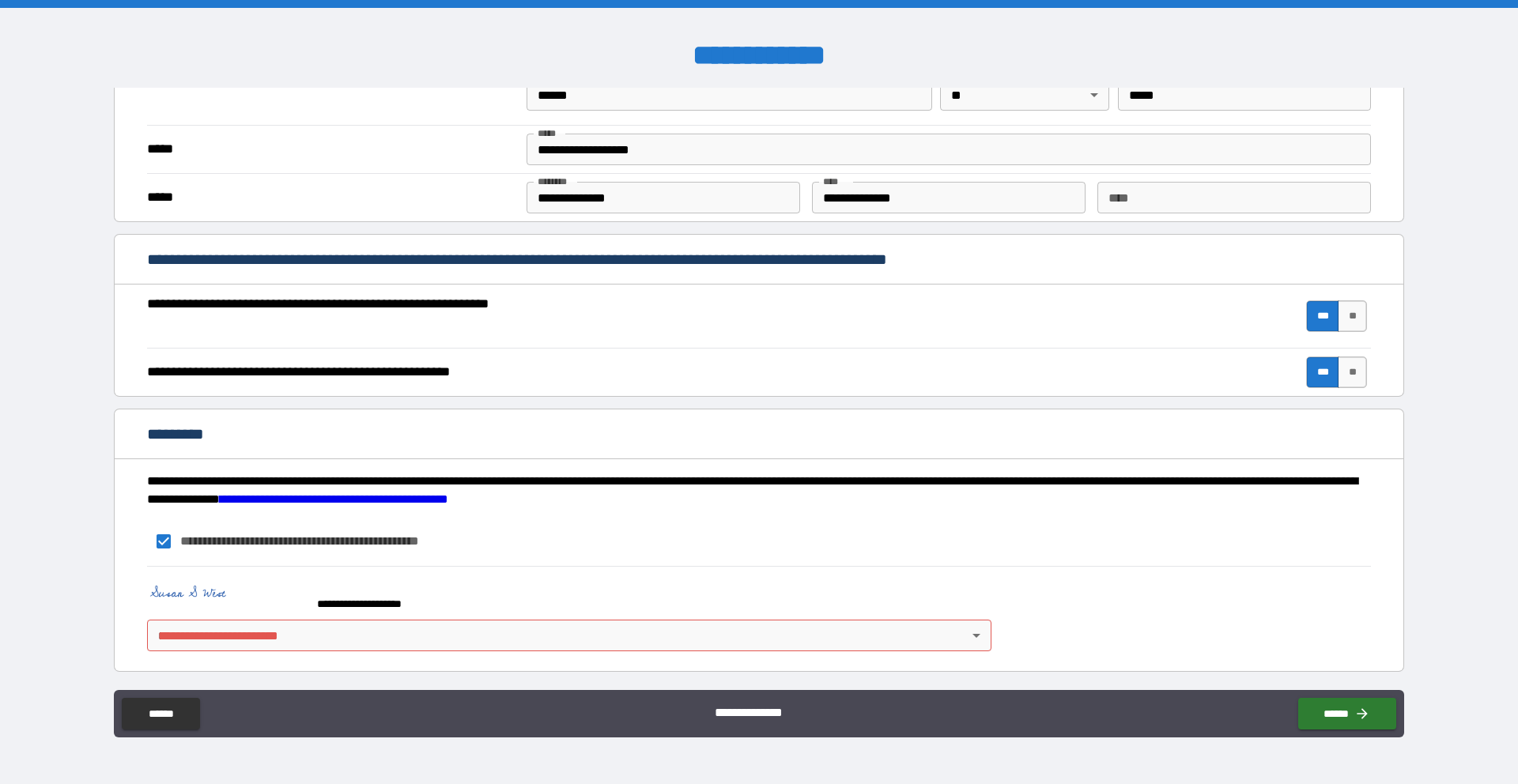 click on "**********" at bounding box center [759, 392] 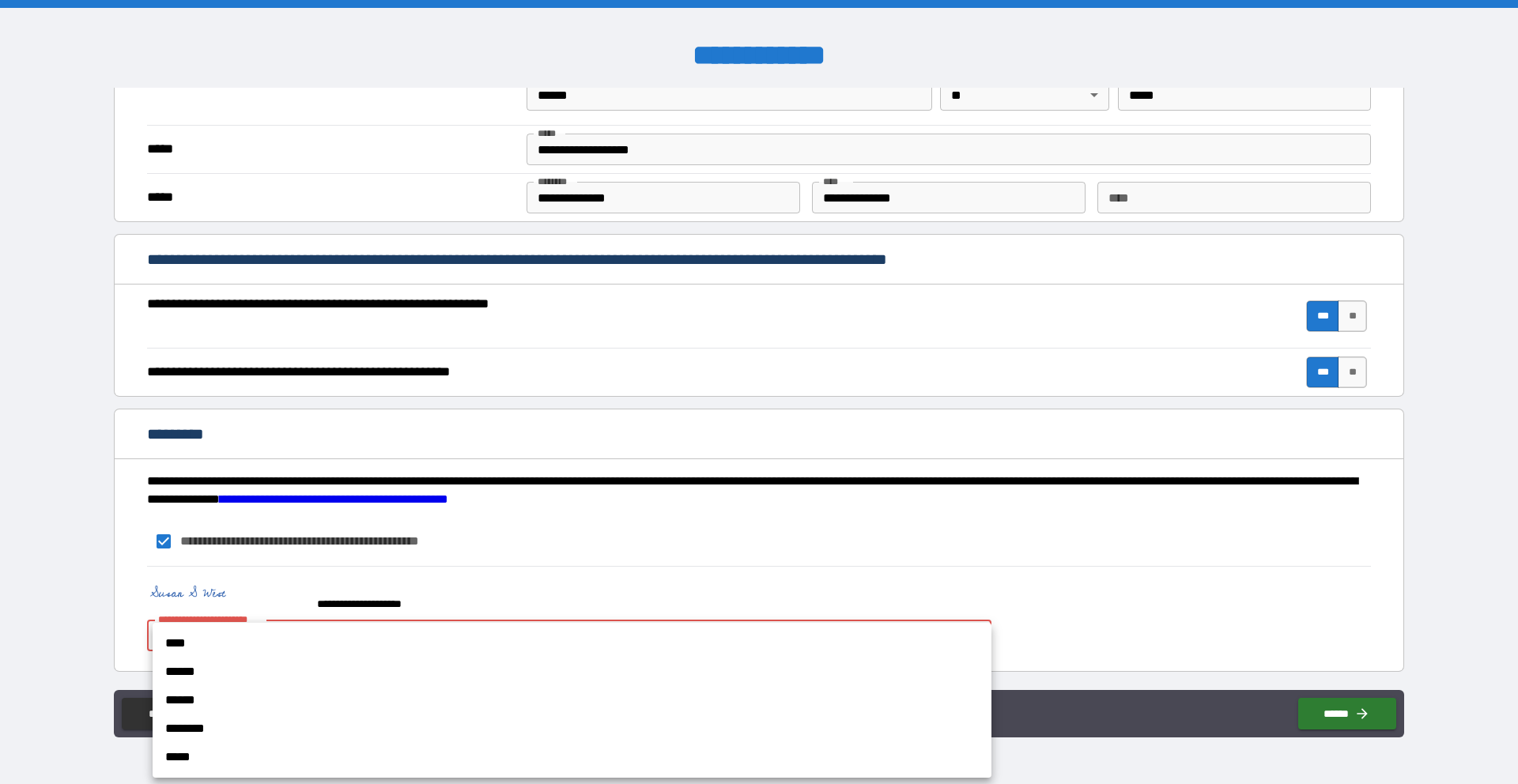 drag, startPoint x: 181, startPoint y: 643, endPoint x: 196, endPoint y: 639, distance: 15.524175 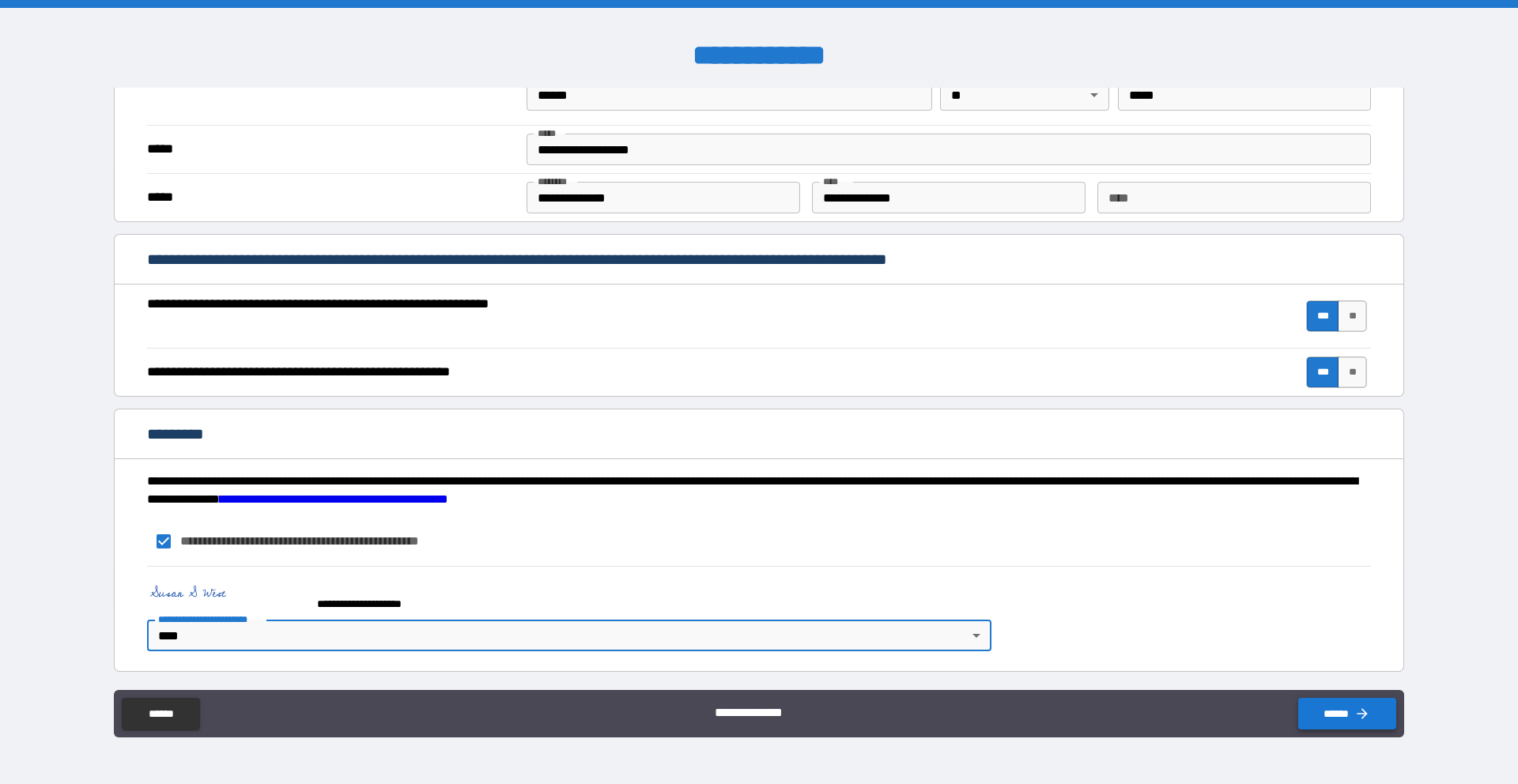 click on "******" at bounding box center (1347, 714) 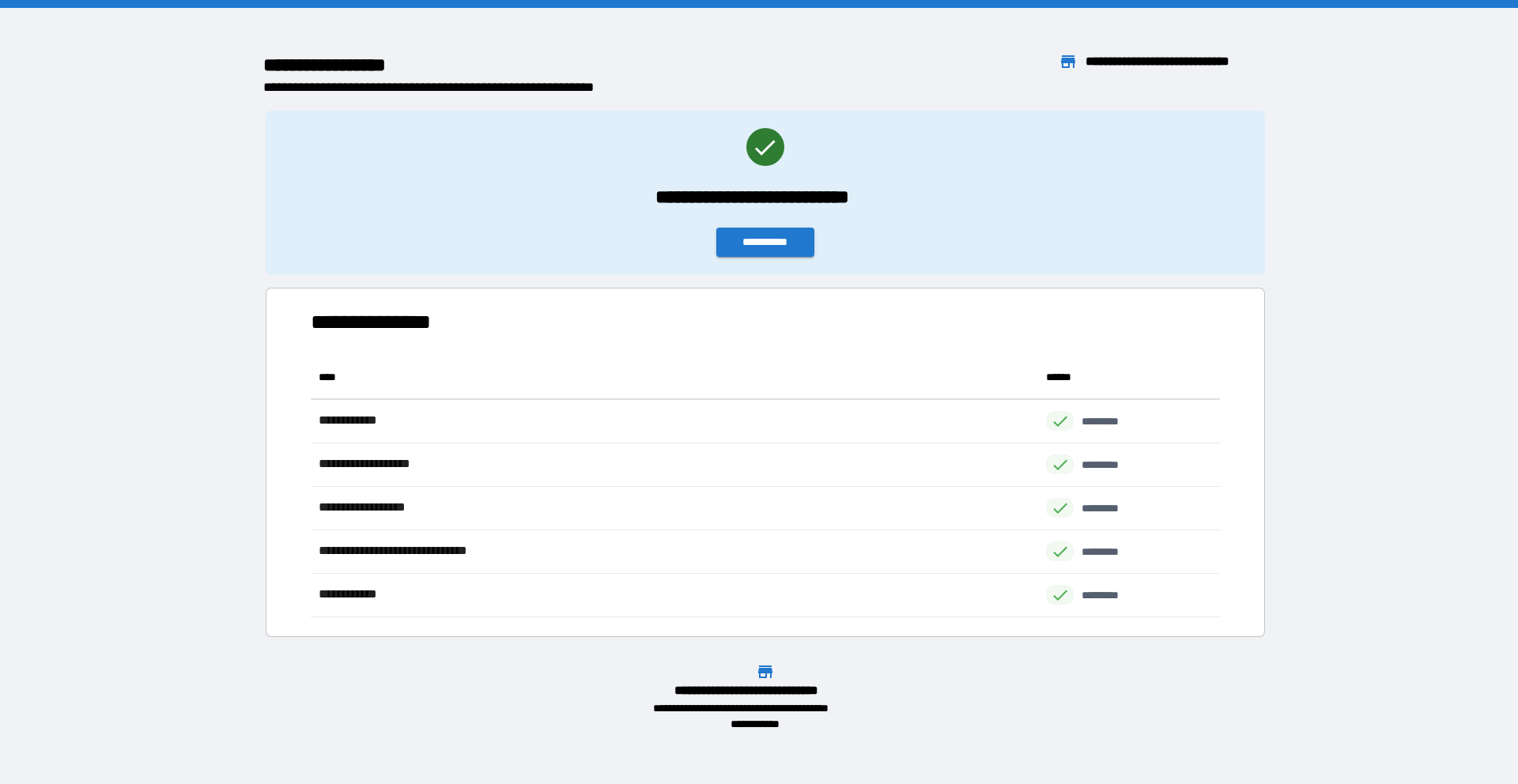 scroll, scrollTop: 13, scrollLeft: 13, axis: both 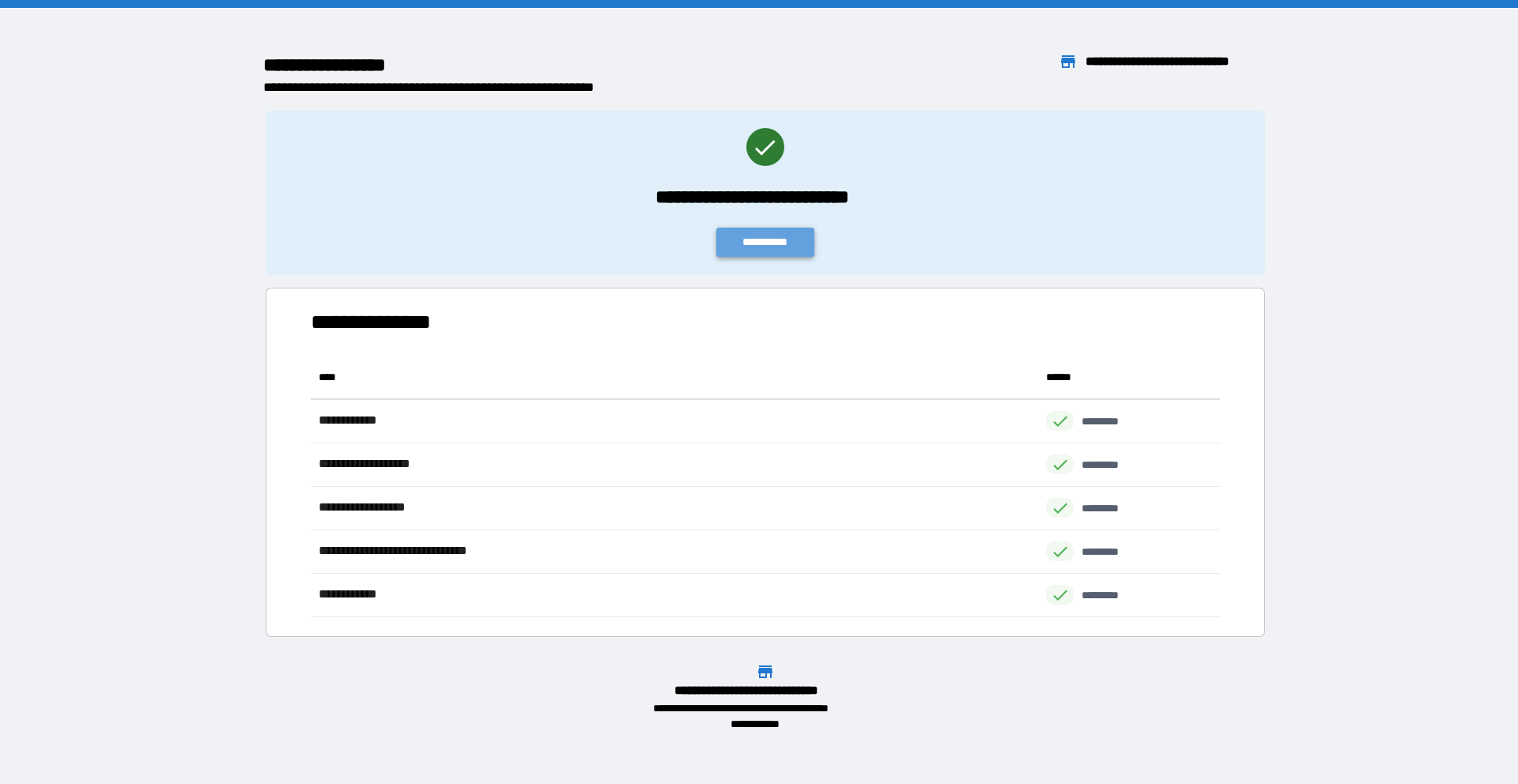 click on "**********" at bounding box center [765, 242] 